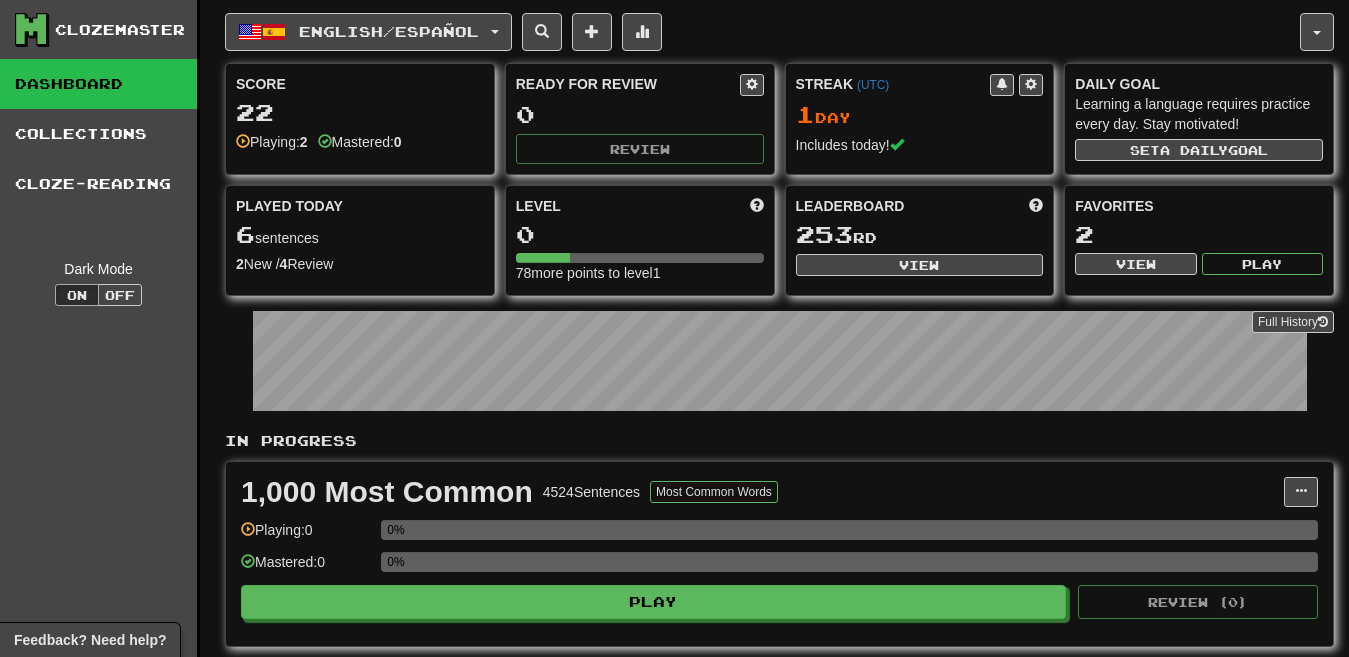 scroll, scrollTop: 0, scrollLeft: 0, axis: both 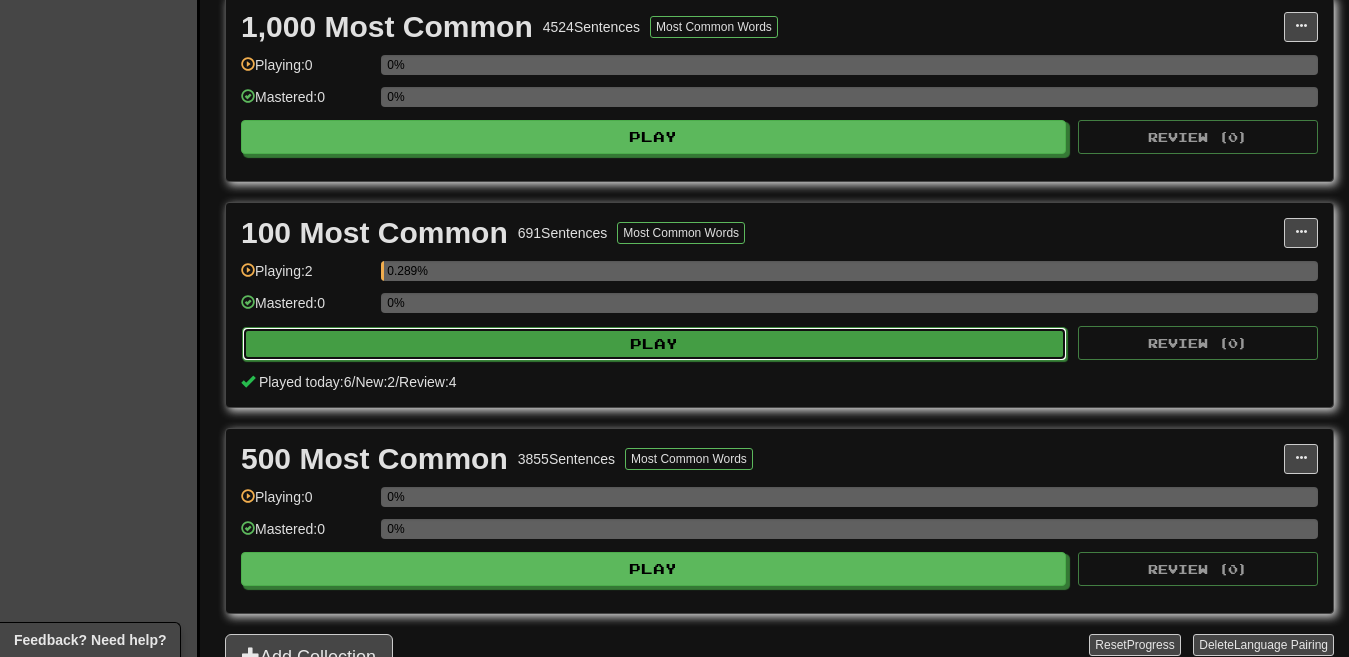 click on "Play" at bounding box center [654, 344] 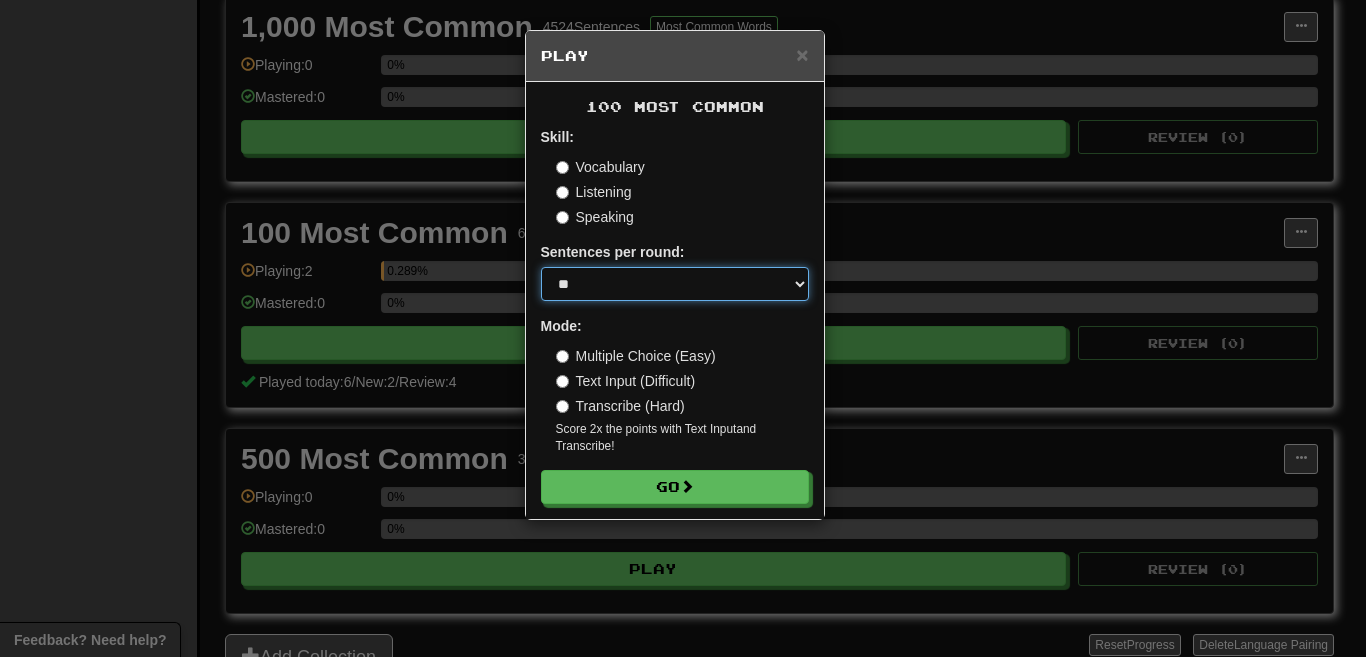 click on "* ** ** ** ** ** *** ********" at bounding box center [675, 284] 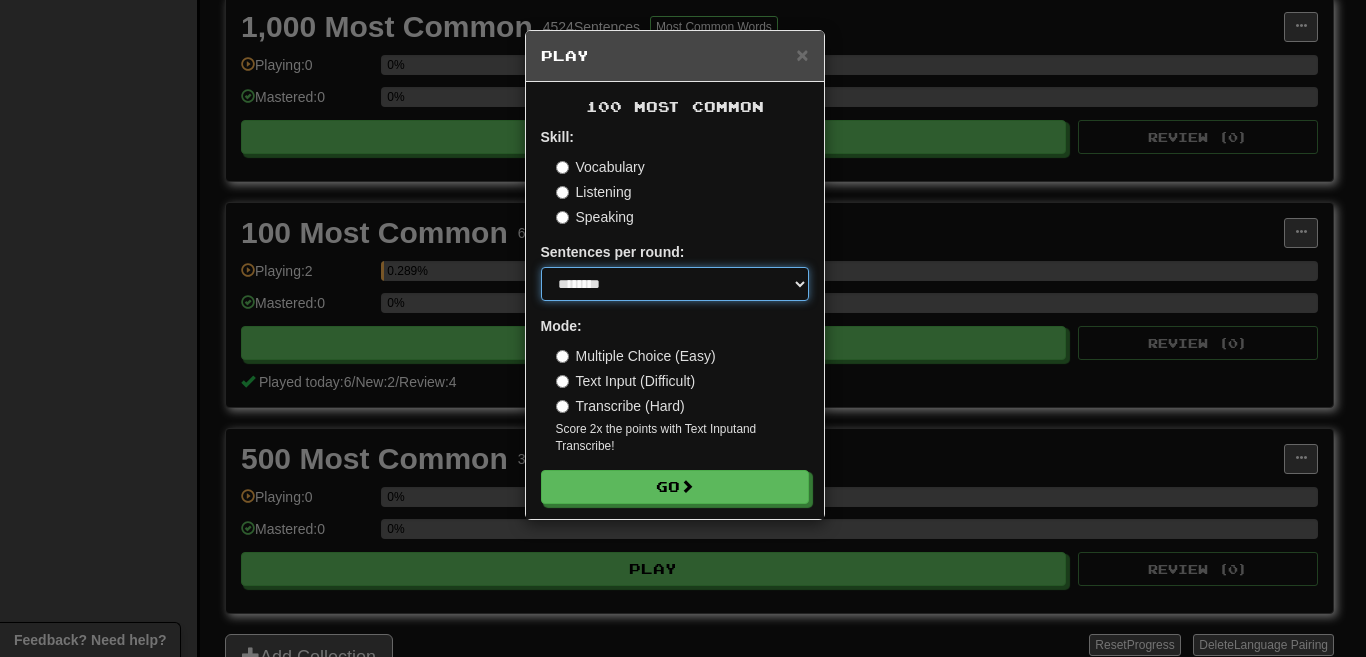 click on "* ** ** ** ** ** *** ********" at bounding box center (675, 284) 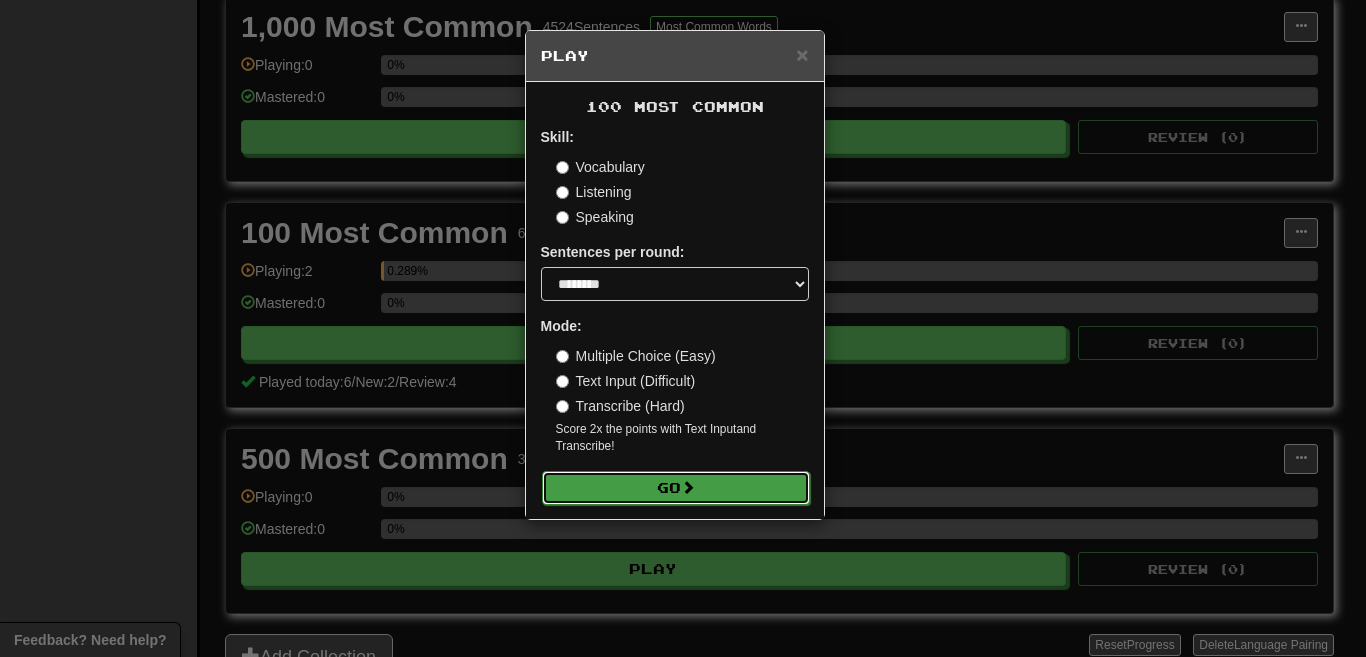 click on "Go" at bounding box center [676, 488] 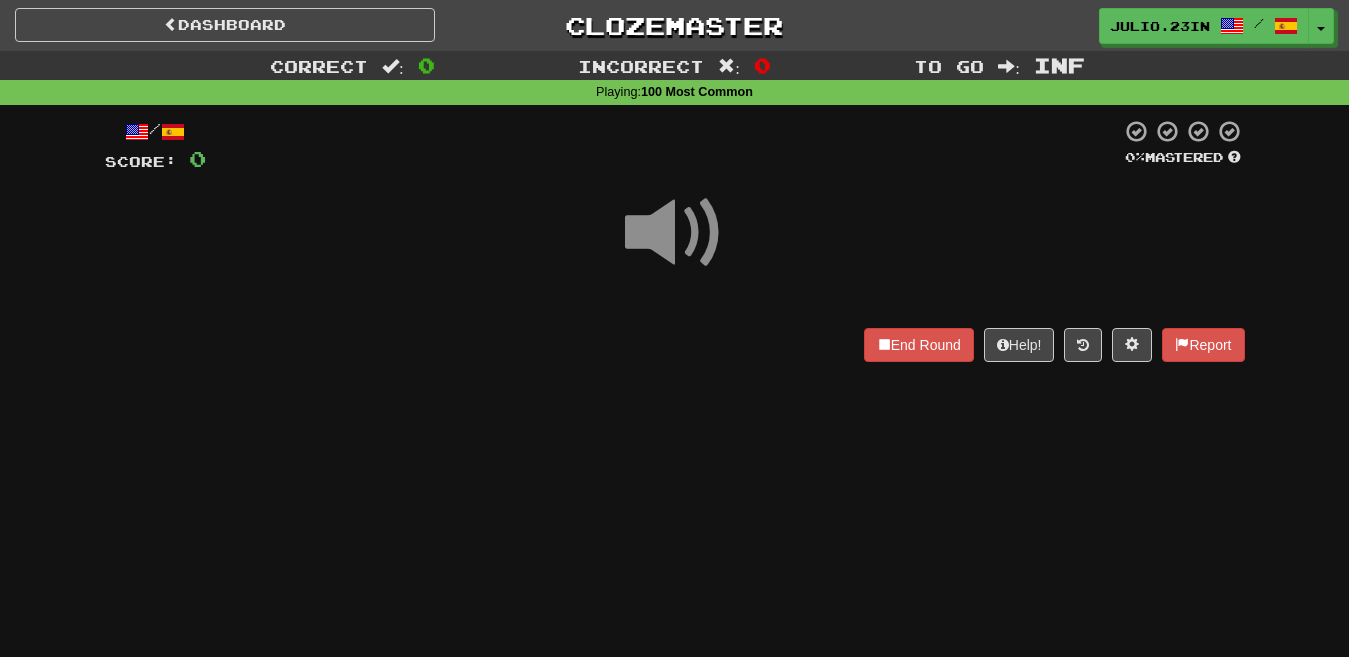 scroll, scrollTop: 0, scrollLeft: 0, axis: both 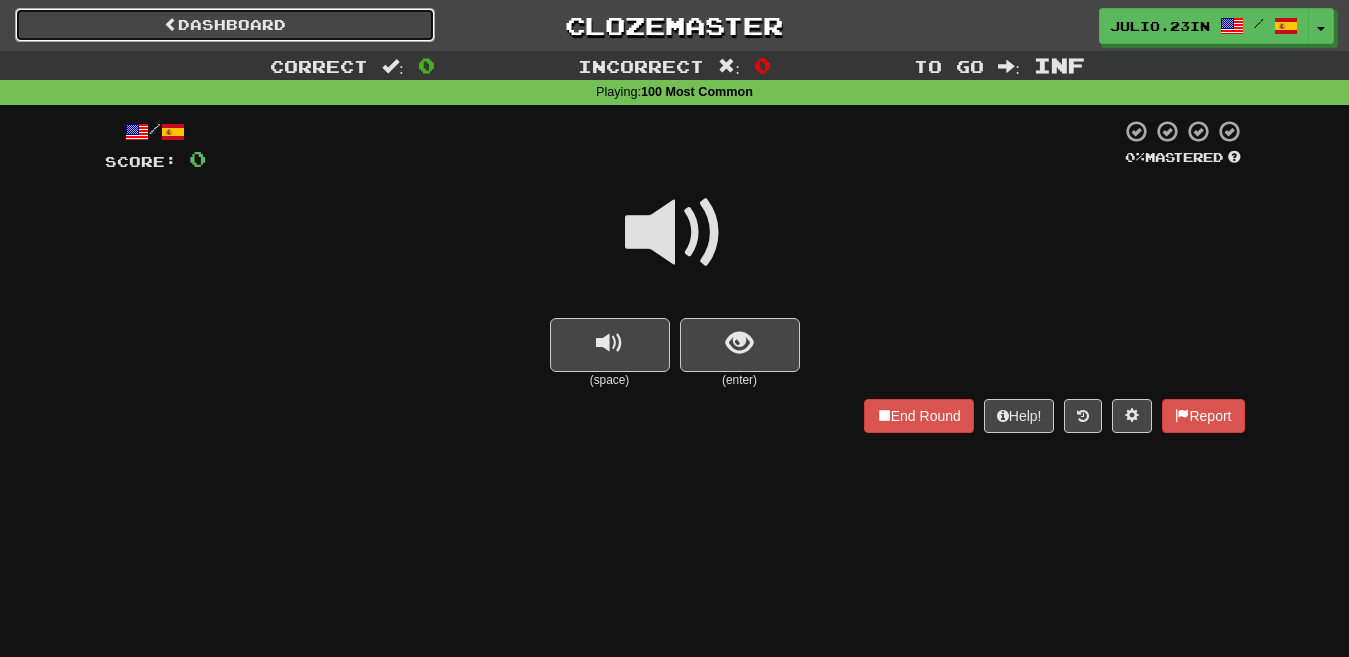 click on "Dashboard" at bounding box center [225, 25] 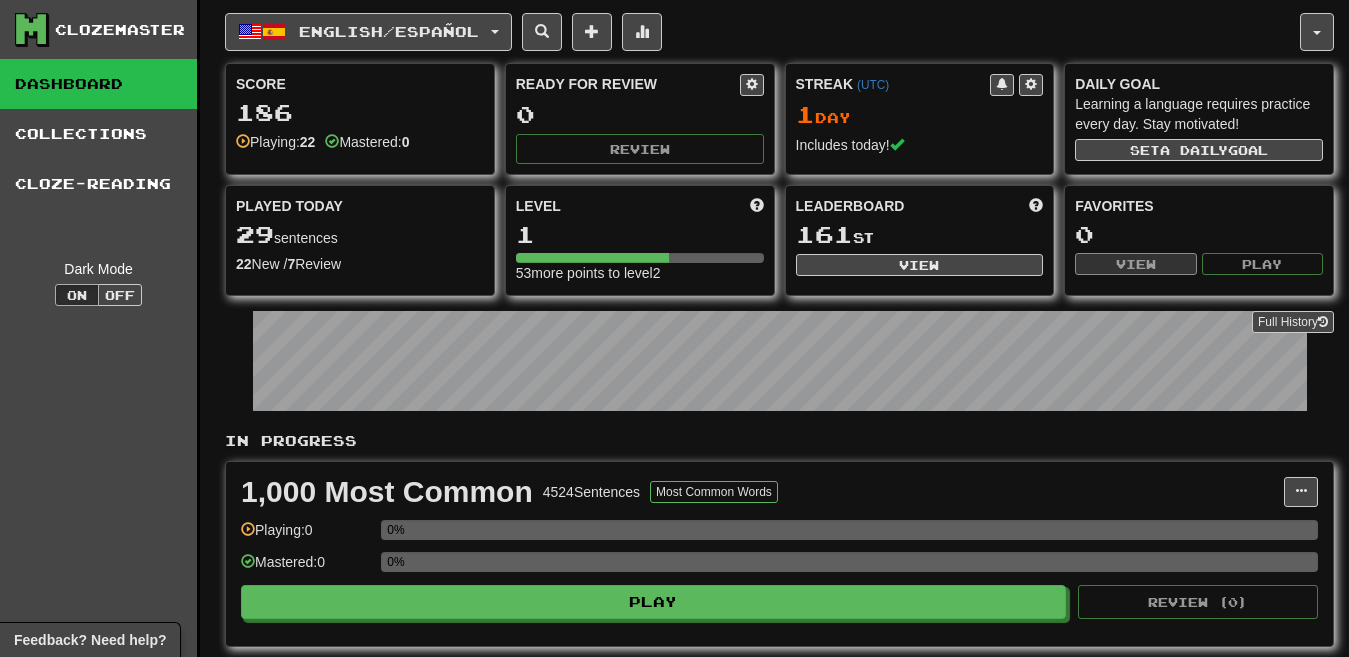 scroll, scrollTop: 0, scrollLeft: 0, axis: both 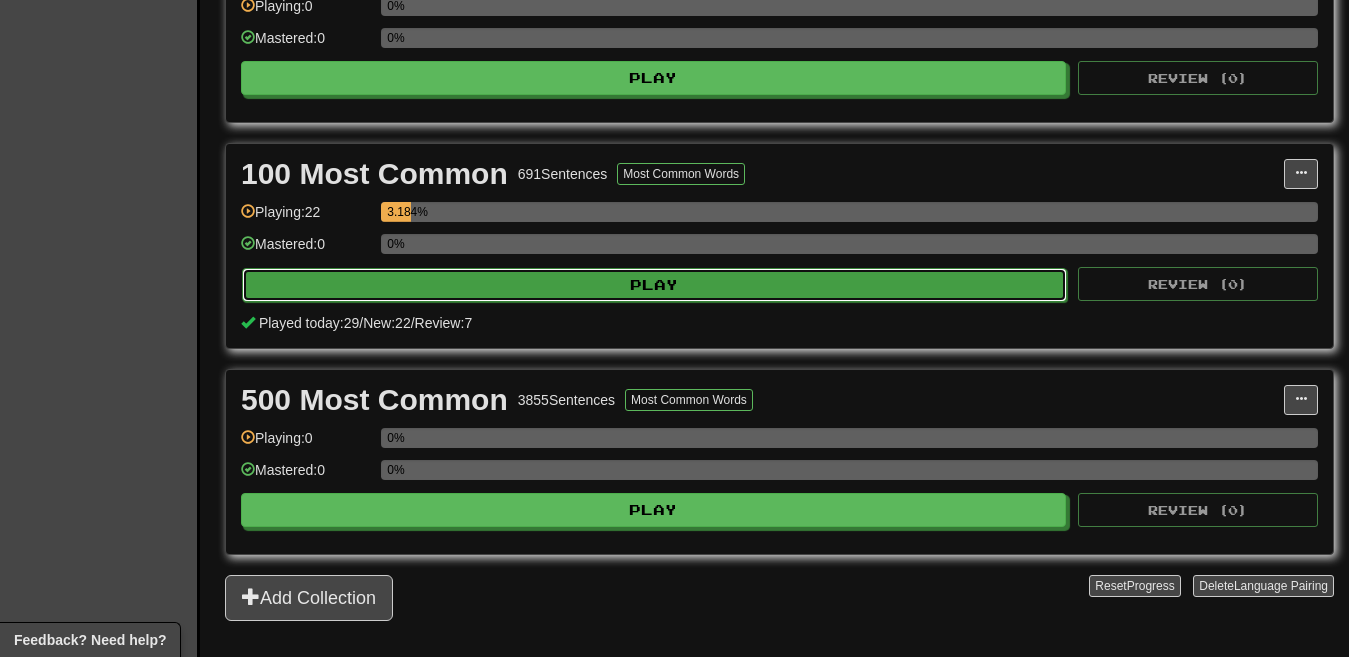 click on "Play" at bounding box center (654, 285) 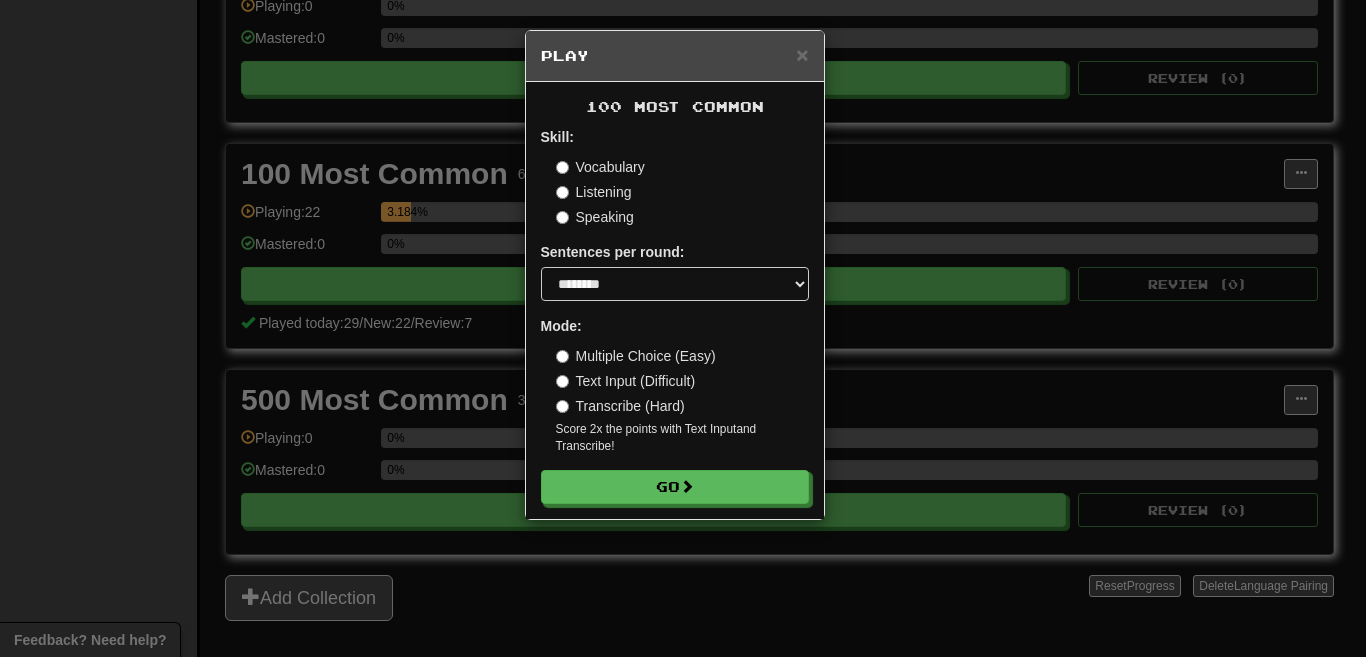 click on "Vocabulary" at bounding box center [600, 167] 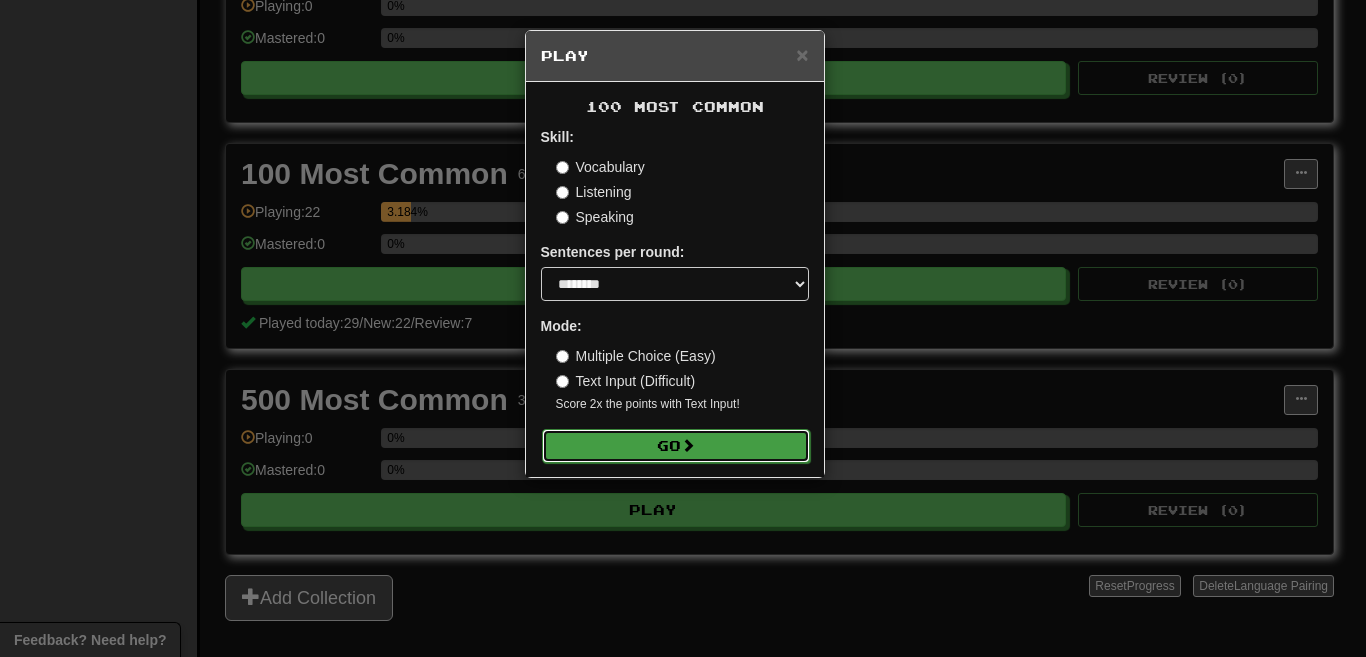 click on "Go" at bounding box center [676, 446] 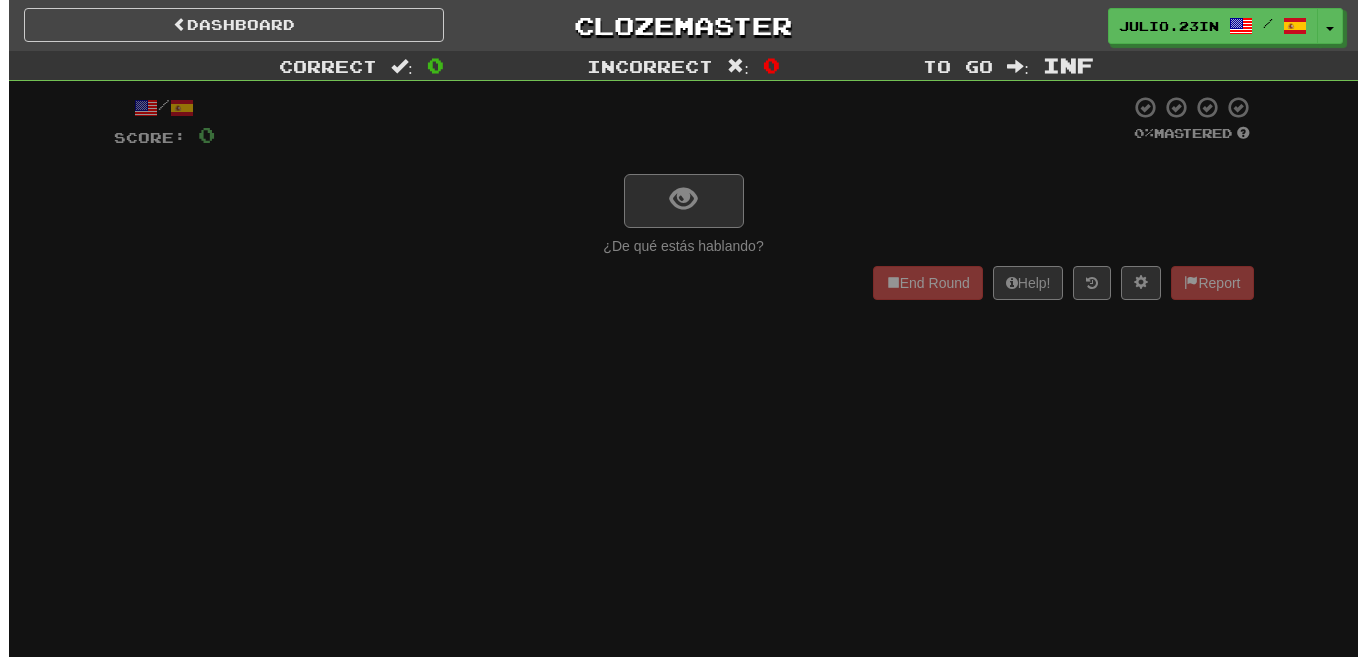 scroll, scrollTop: 0, scrollLeft: 0, axis: both 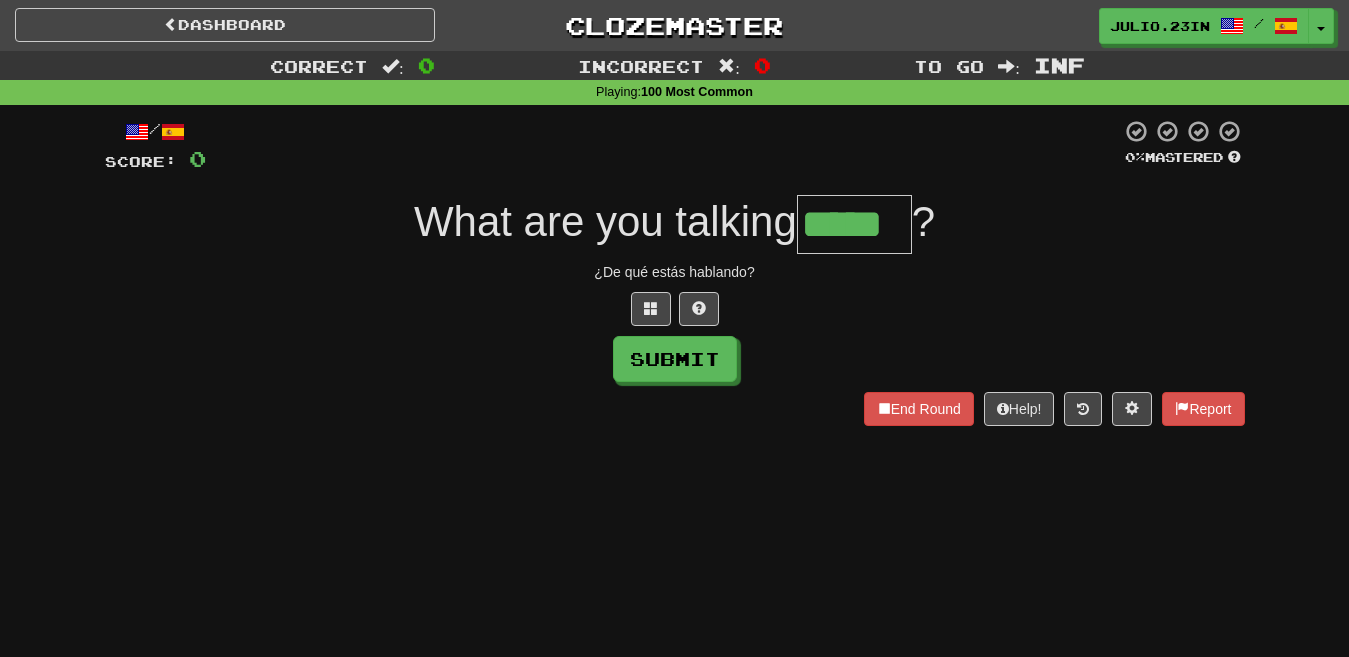 type on "*****" 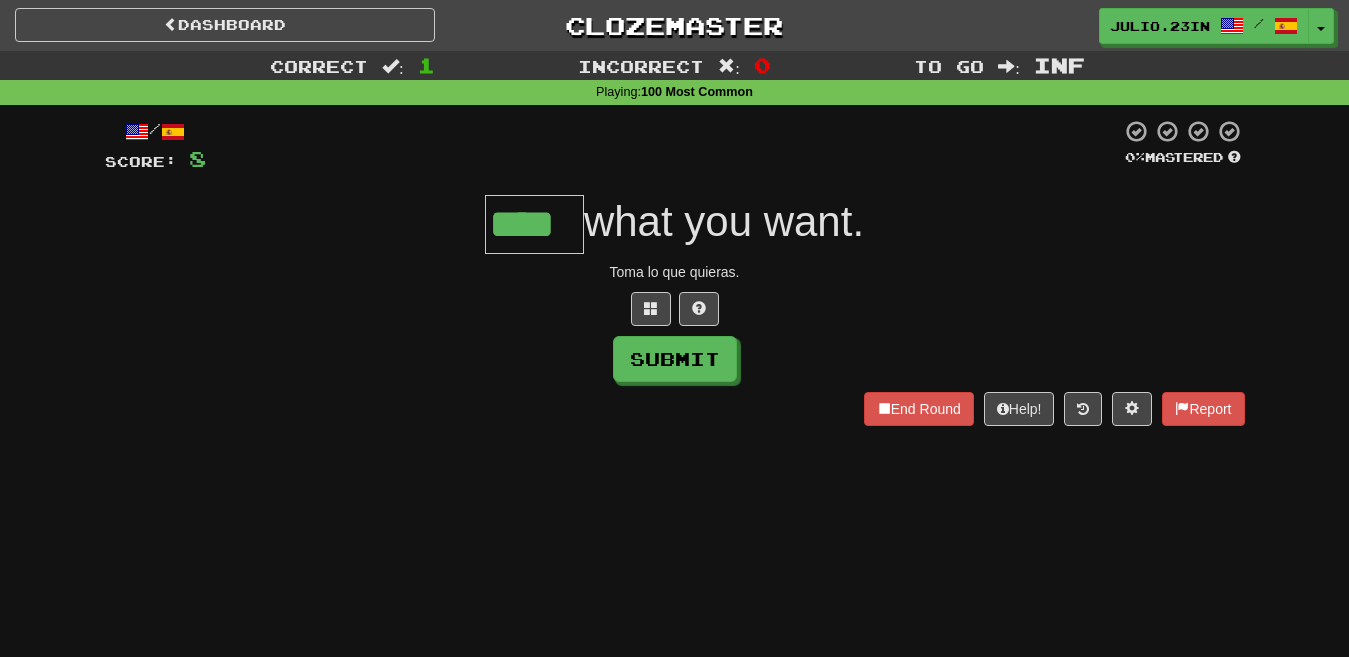type on "****" 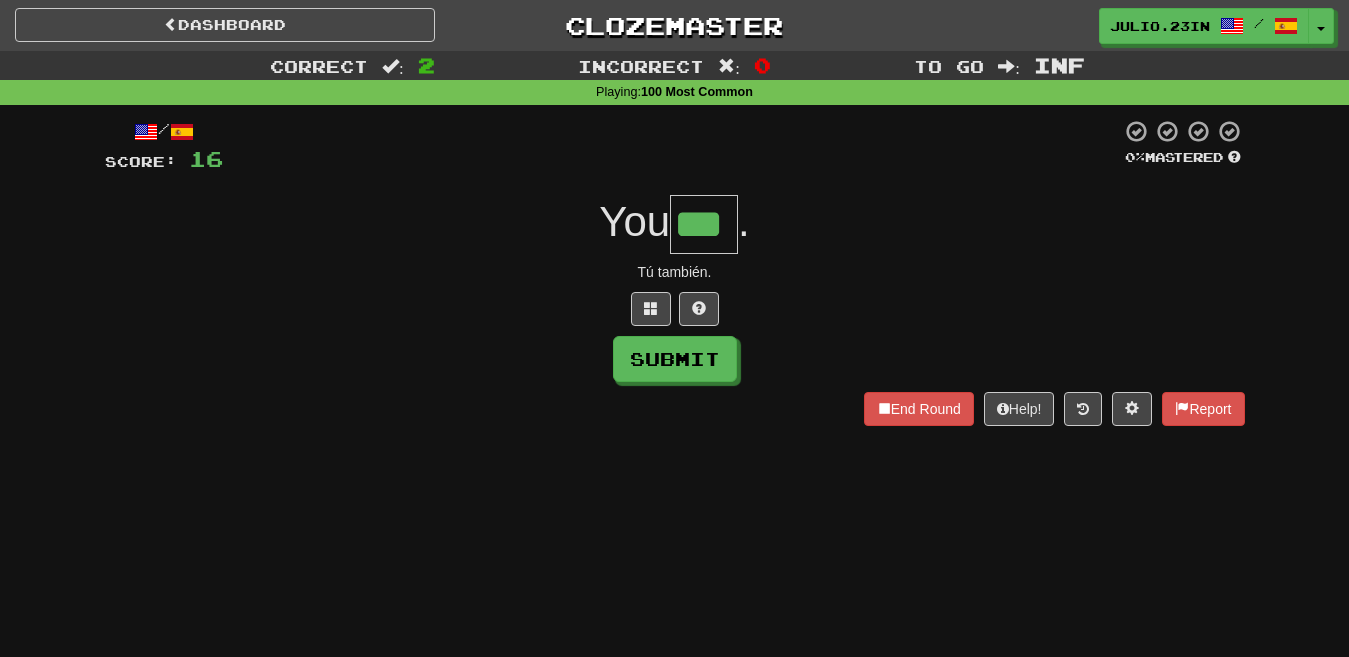 type on "***" 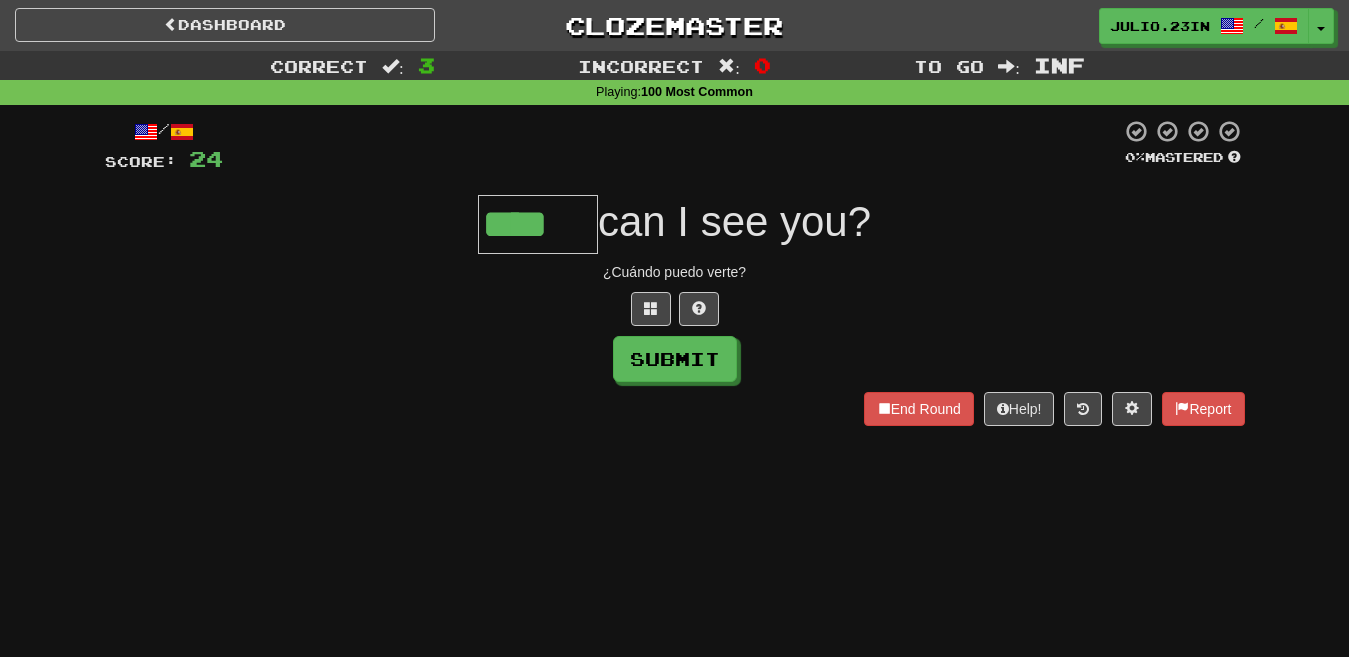 type on "****" 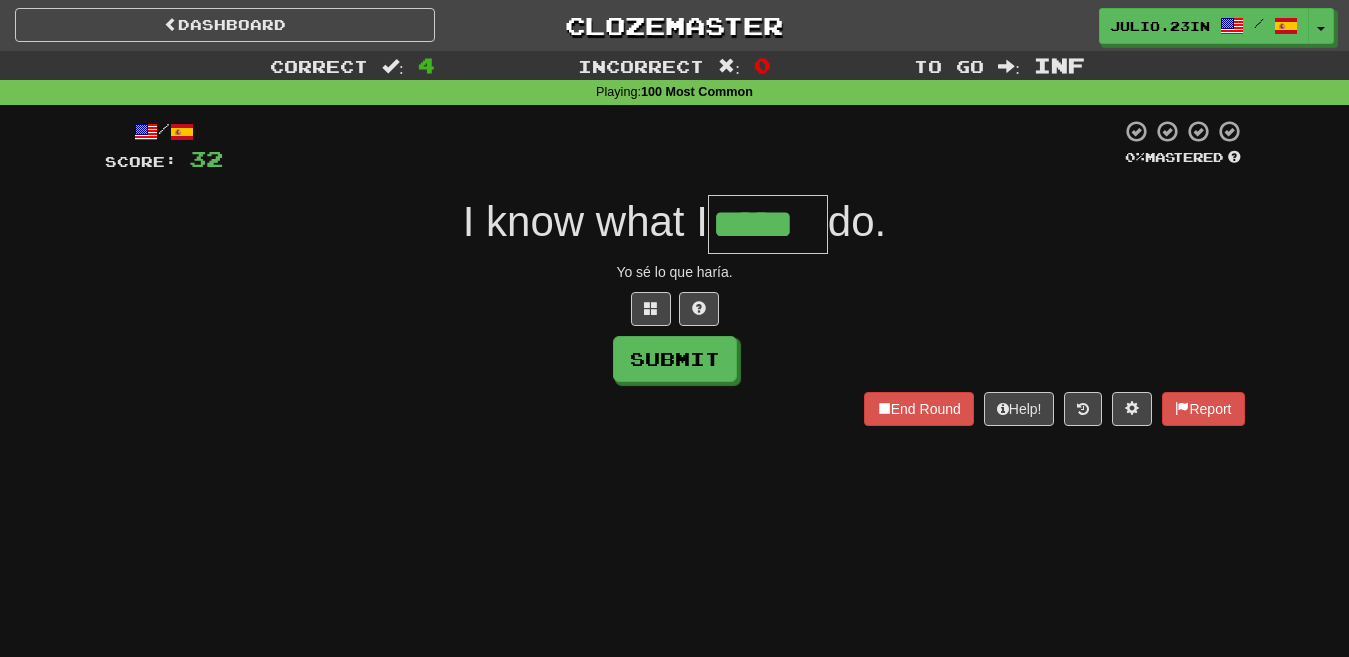 type on "*****" 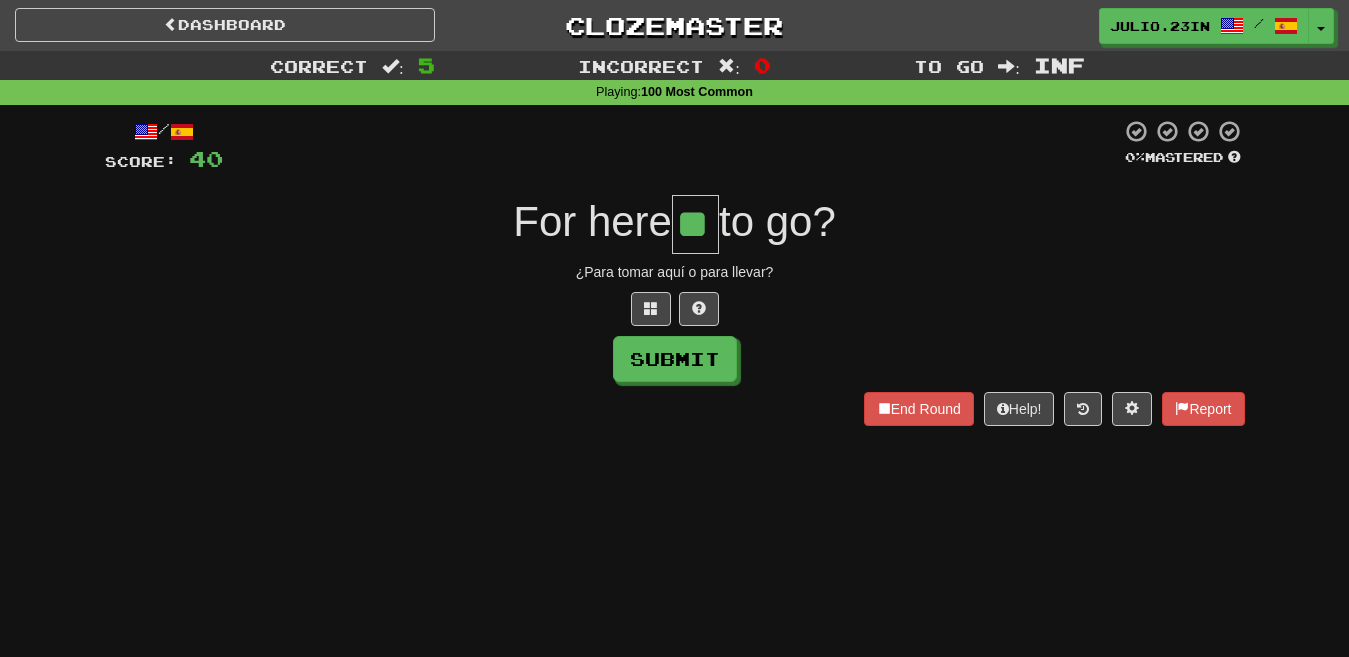 type on "**" 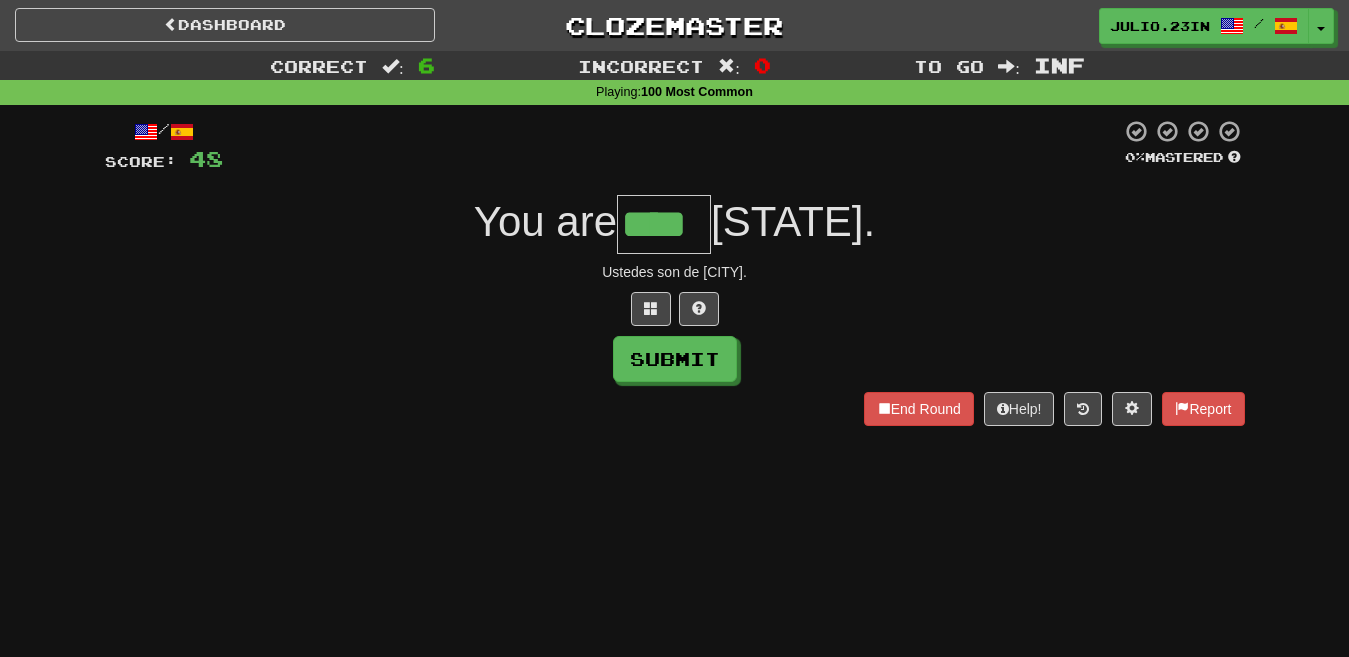 type on "****" 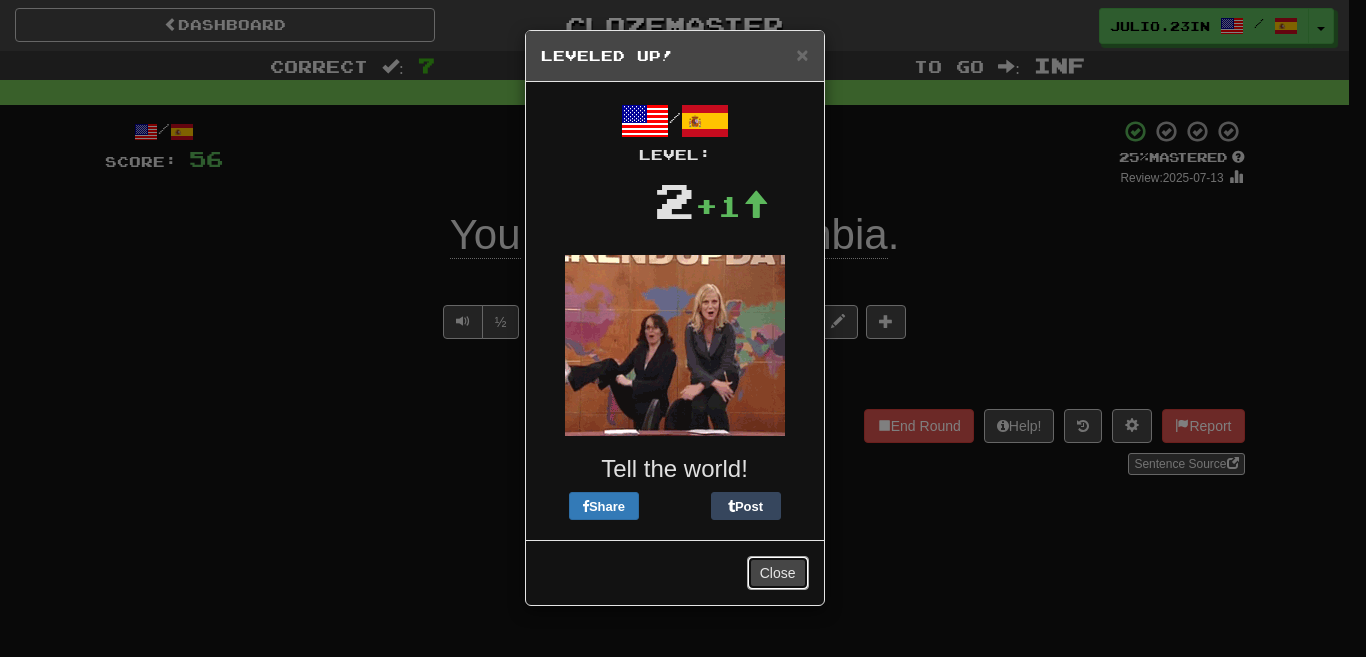 click on "Close" at bounding box center [778, 573] 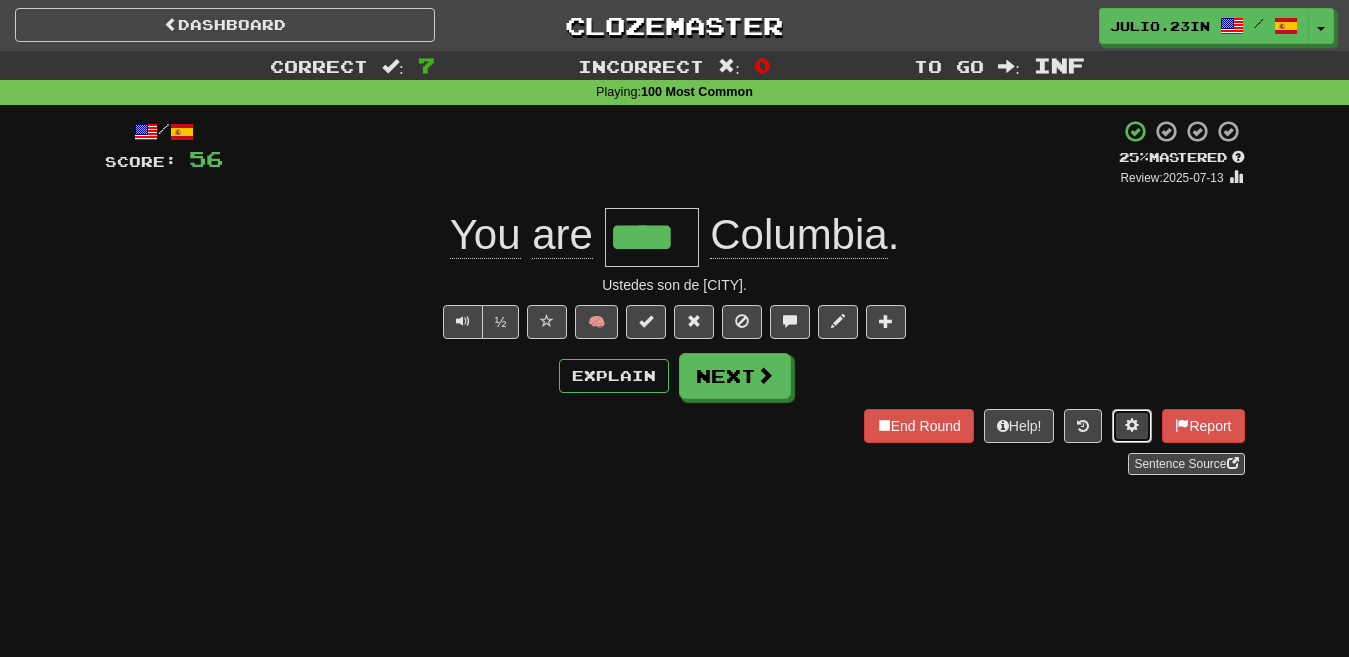 click at bounding box center [1132, 426] 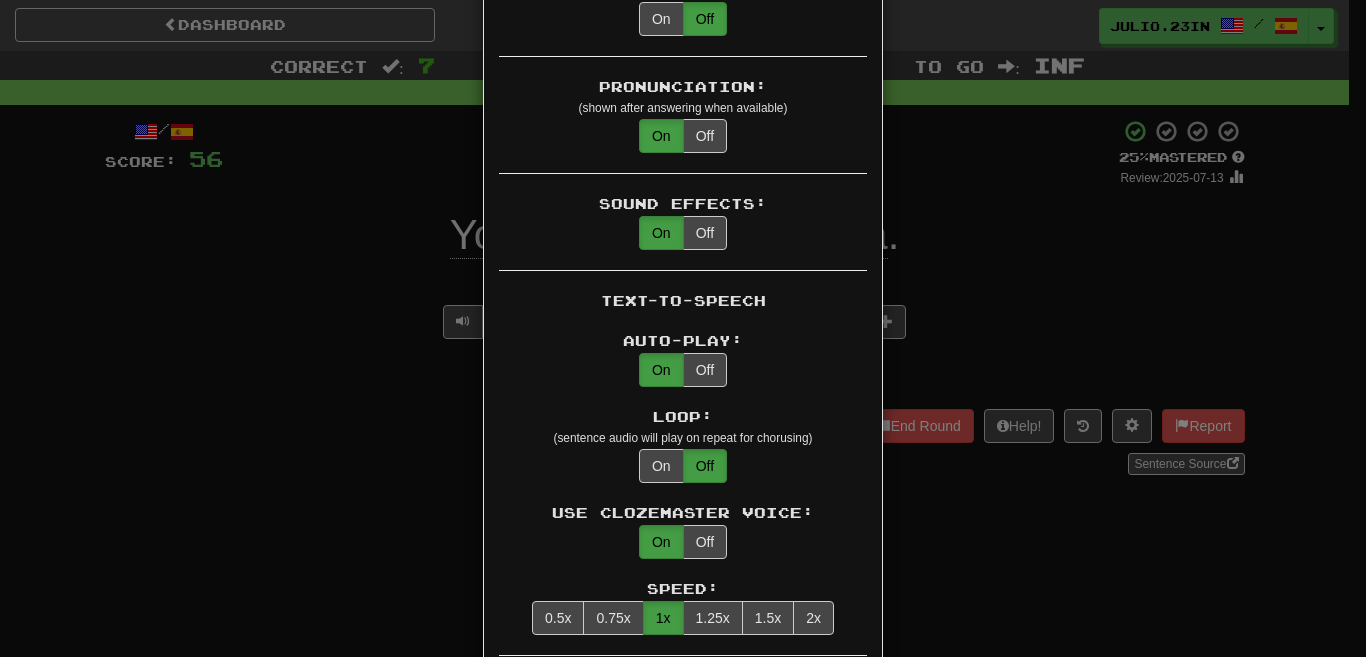 scroll, scrollTop: 1216, scrollLeft: 0, axis: vertical 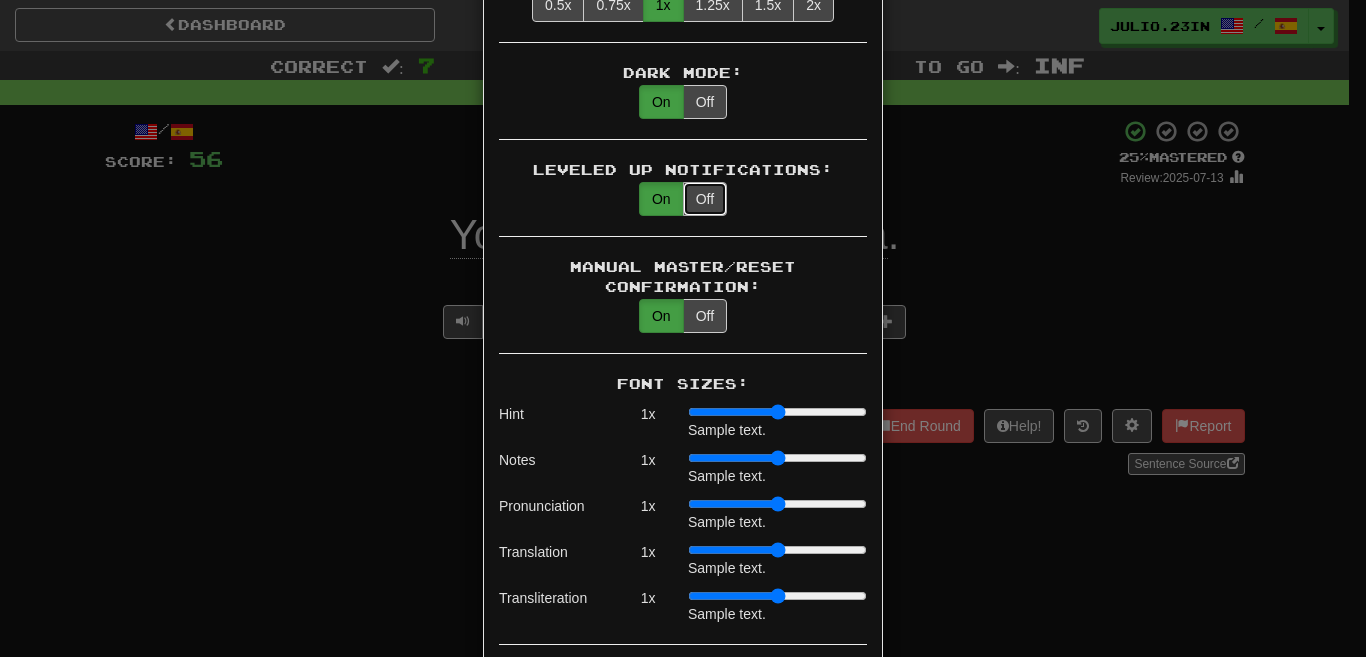 click on "Off" at bounding box center [705, 199] 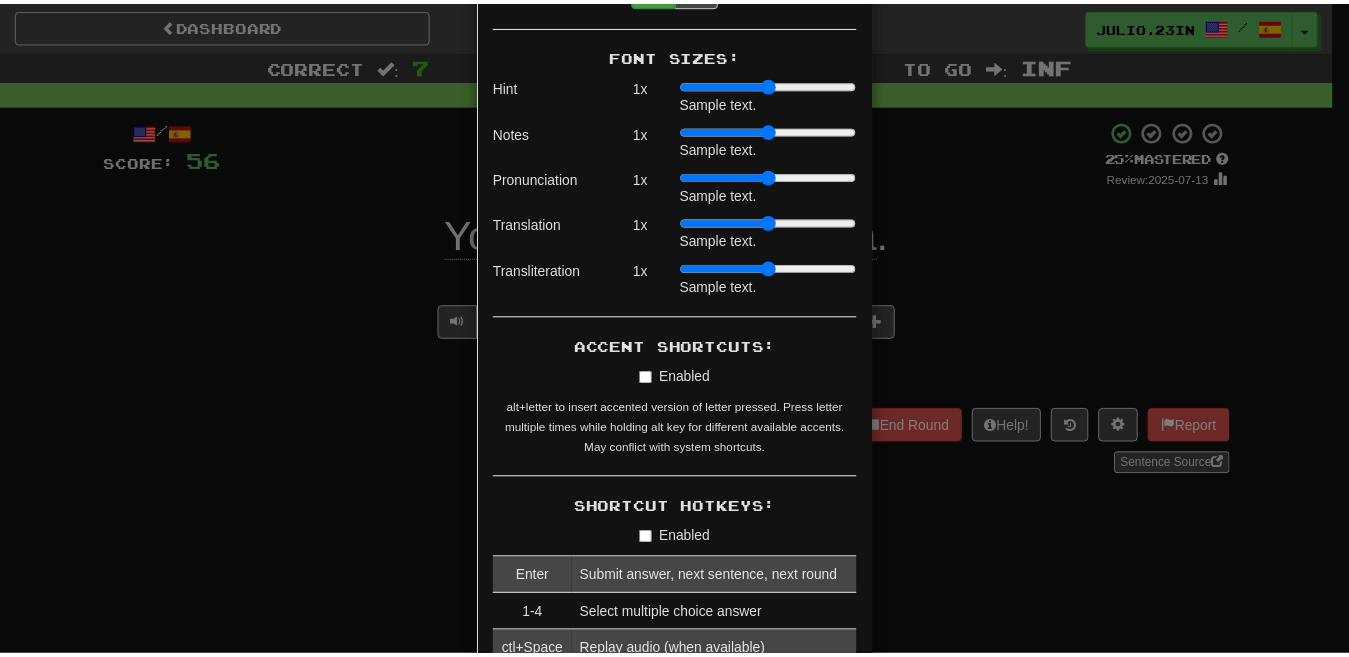 scroll, scrollTop: 2157, scrollLeft: 0, axis: vertical 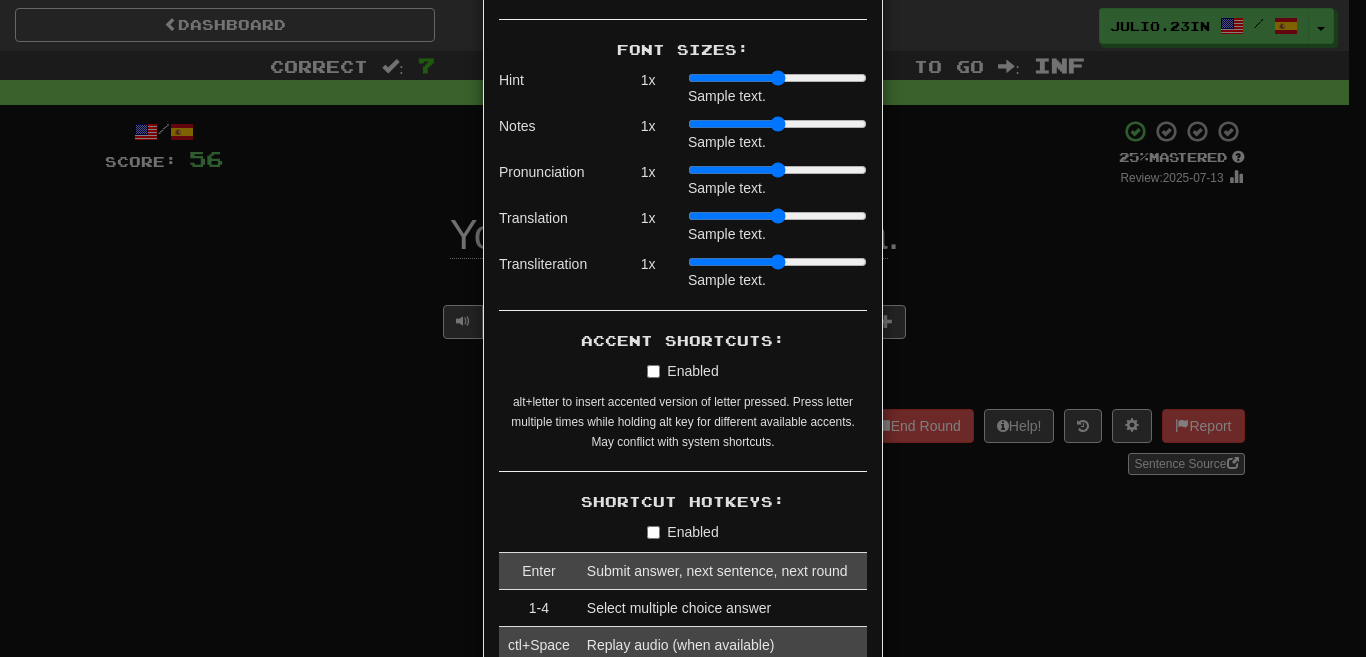 click on "× Game Settings Translations: Visible Show  After Answering Hidden Sentence Text Initially Hidden: (see just the translation, then click a button to see the sentence text) On Off Hints: (appear above the missing word when available) On Off Spelling Hints: (lets you know if your answer is incorrect by up to 2 letters) On Off Typing Color Hint: (see if you're entering the correct answer as you type) On Off Text Box Size: (text box size can change to match the missing word) Changes Always the Same Enter Submits Empty: (pressing Enter when the input is empty will submit a blank answer) On Off Clear After Answering: (keypress clears the text input after answering so you can practice re-typing the answer) On Off Image Toggle: (toggle button, if sentence image available) After Answering Before and After Off Image Background: (use sentence image as background, if available) On Off Pronunciation: (shown after answering when available) On Off Sound Effects: On Off Text-to-Speech Auto-Play: On Off Loop: On Off On Off 1" at bounding box center [683, 328] 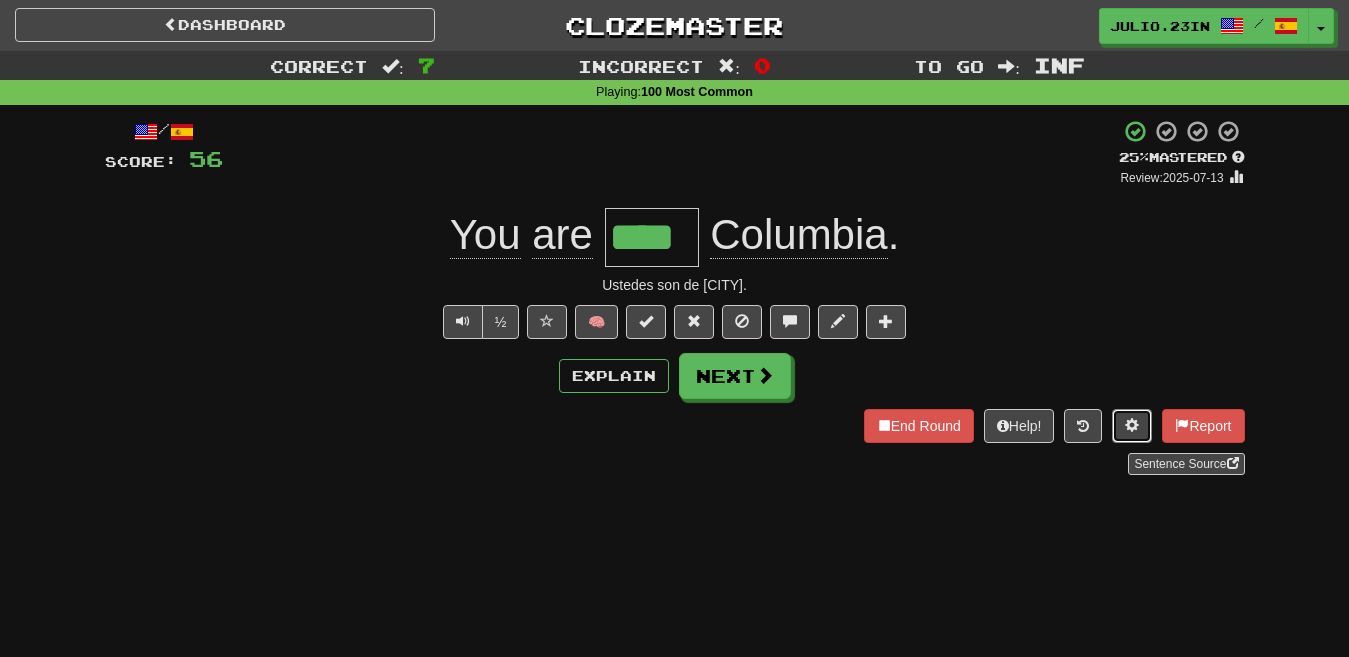 type 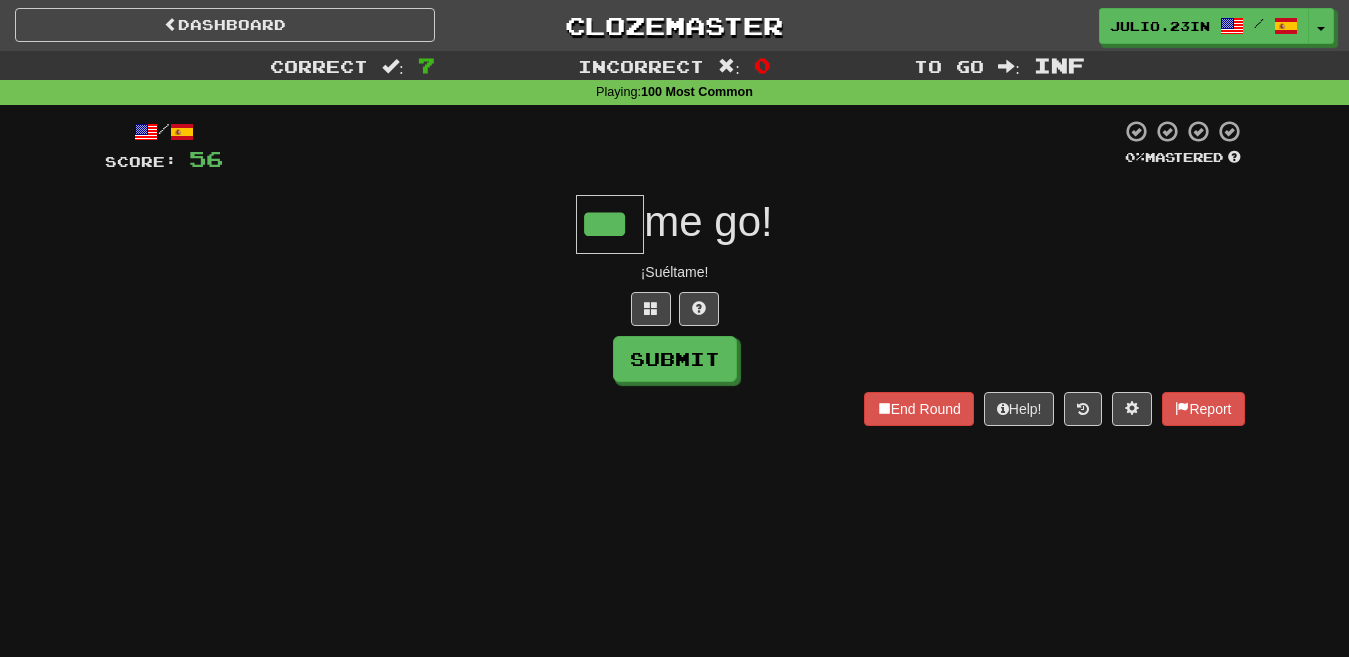 type on "***" 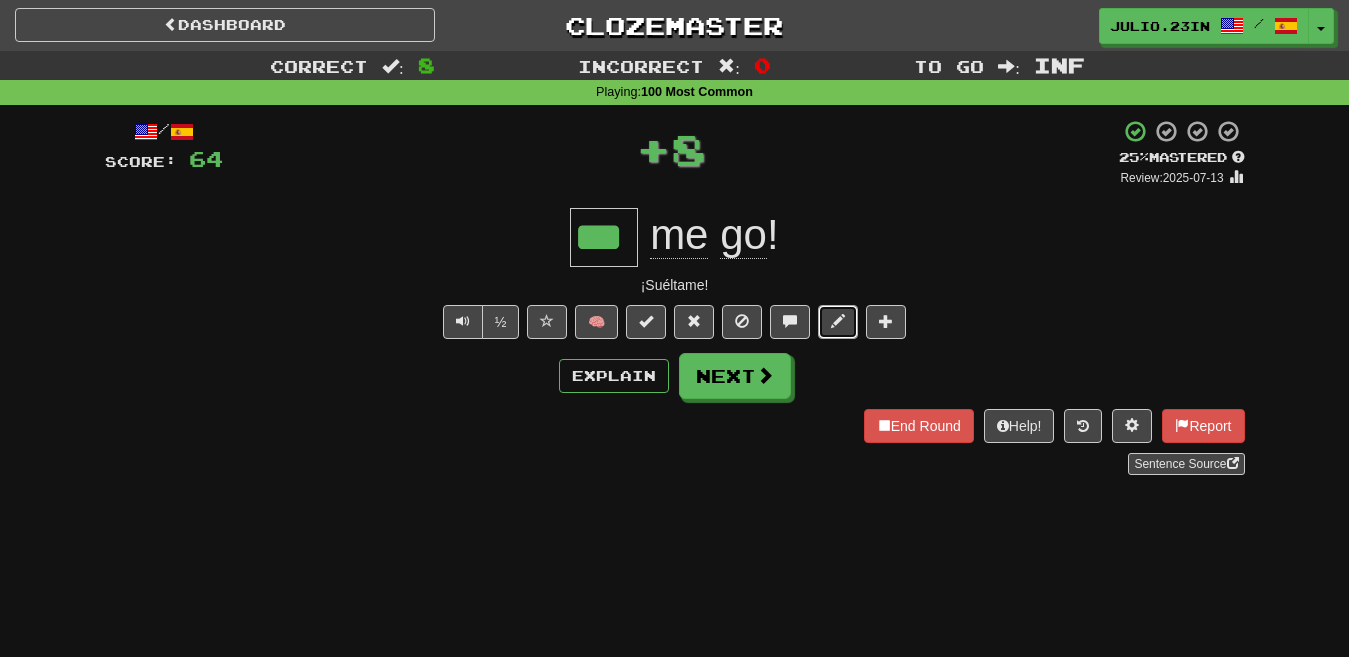 click at bounding box center [838, 322] 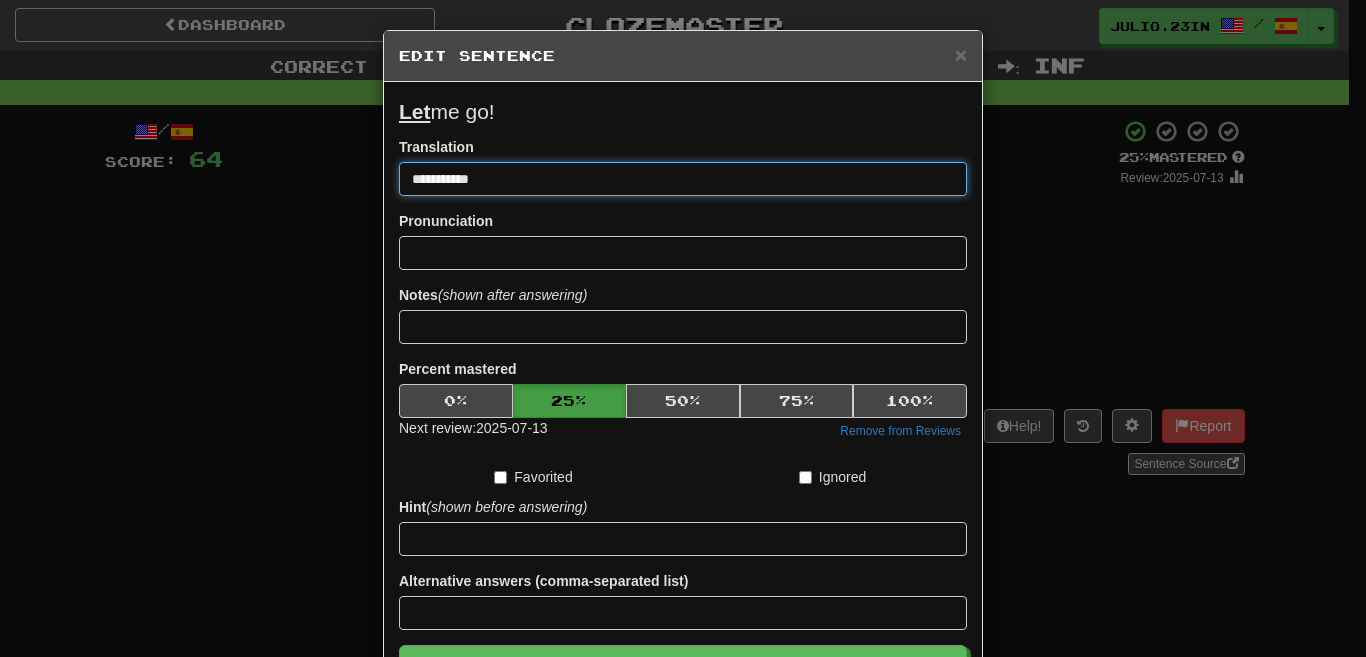 type on "**********" 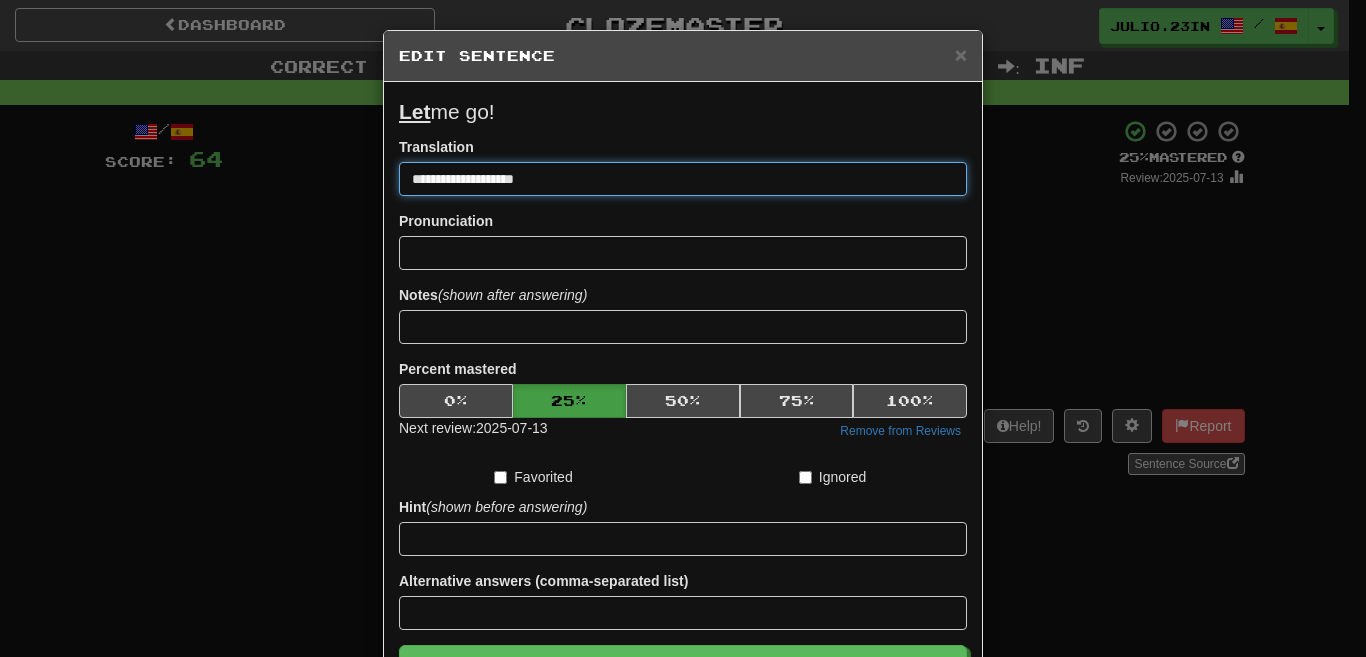 click on "Save" at bounding box center [683, 668] 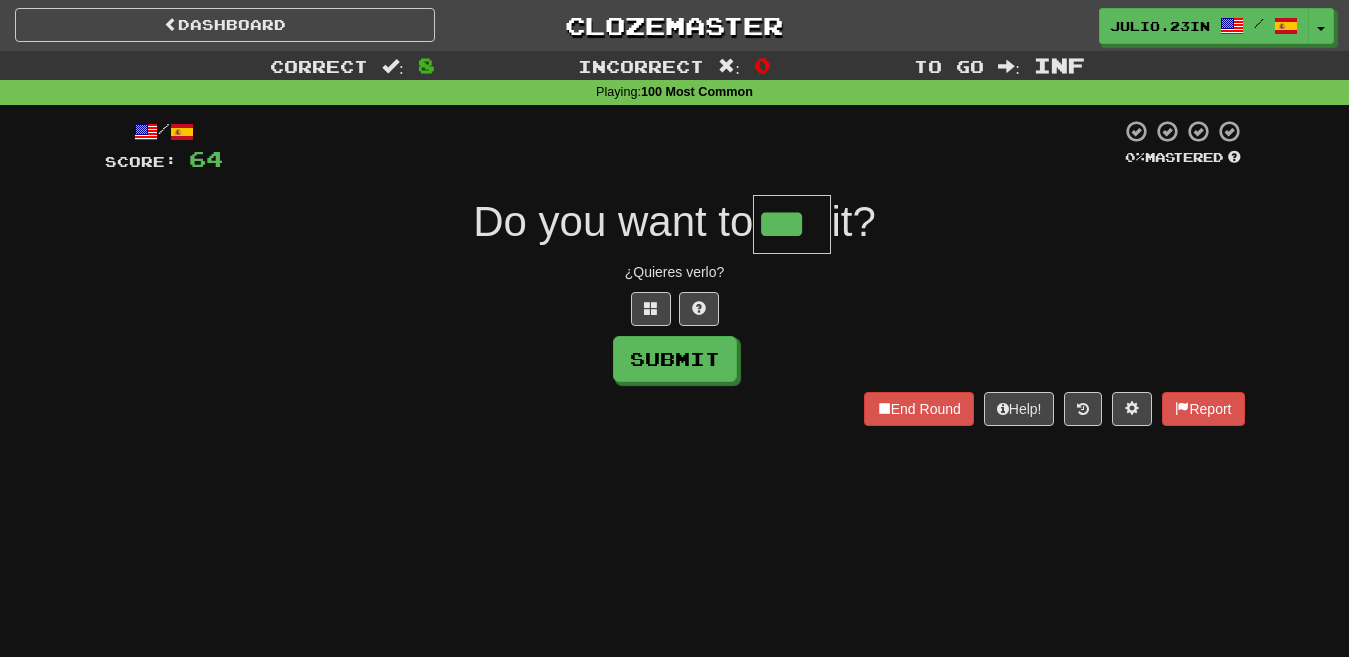 type on "***" 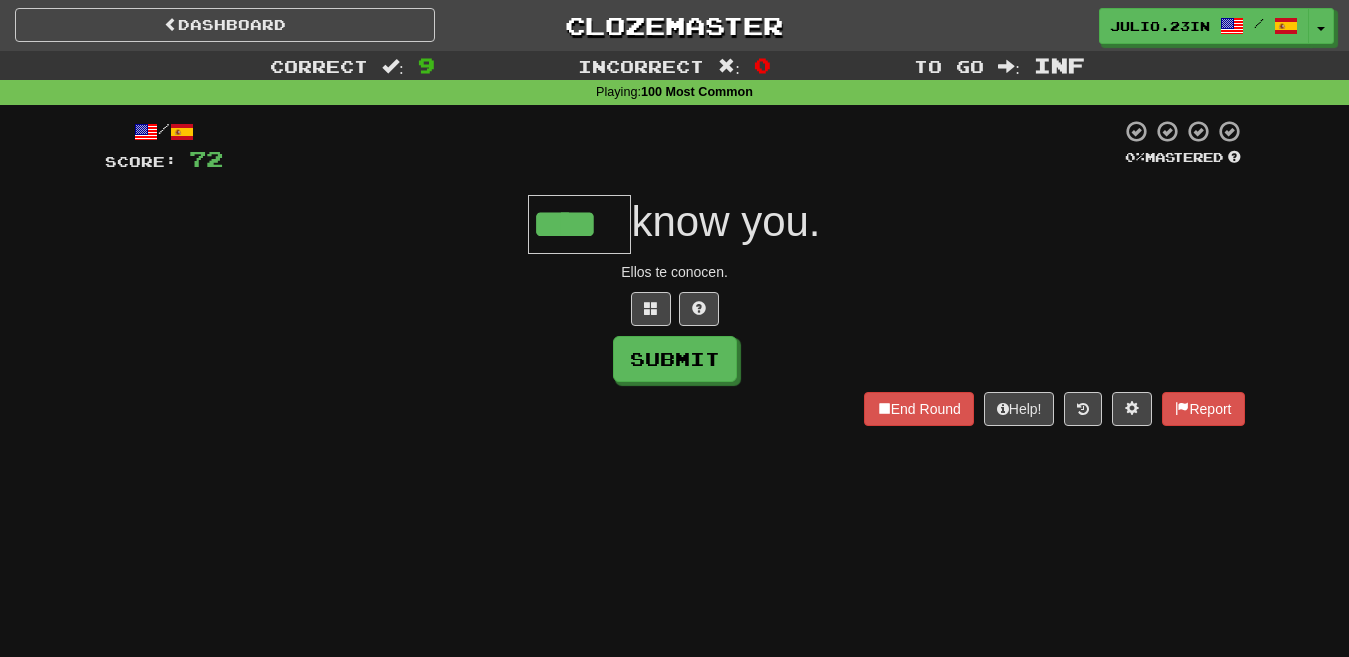 type on "****" 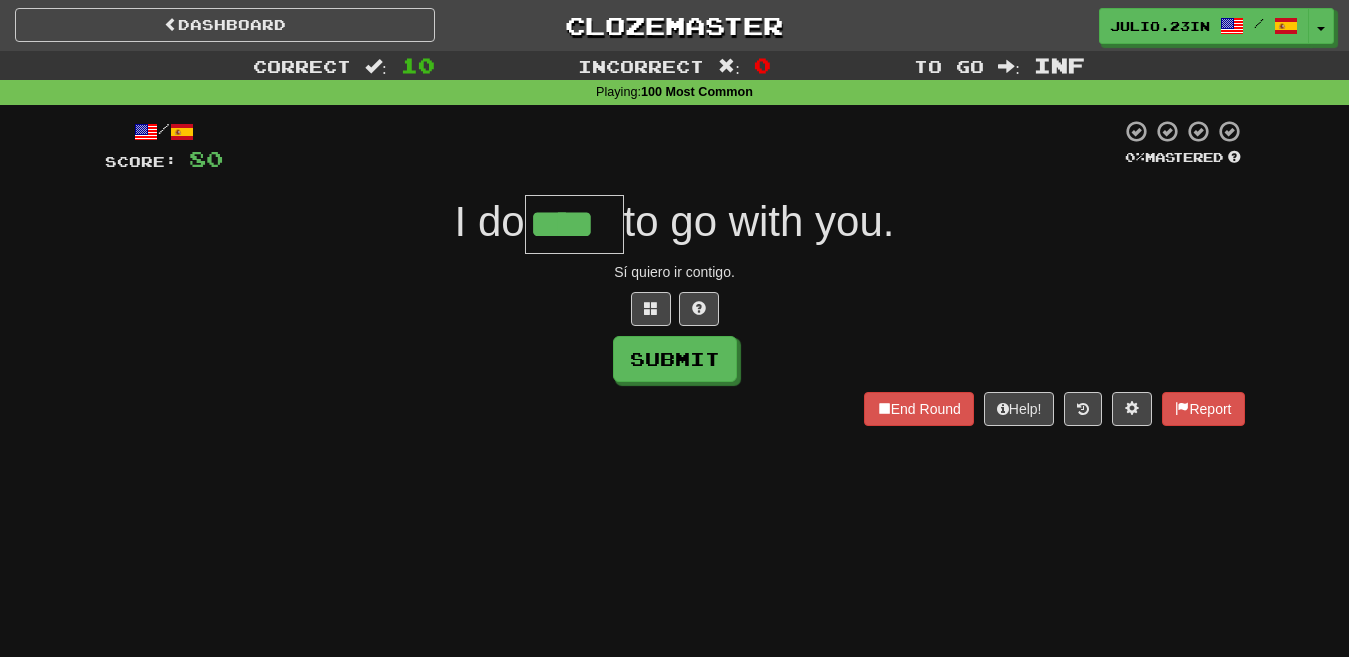 type on "****" 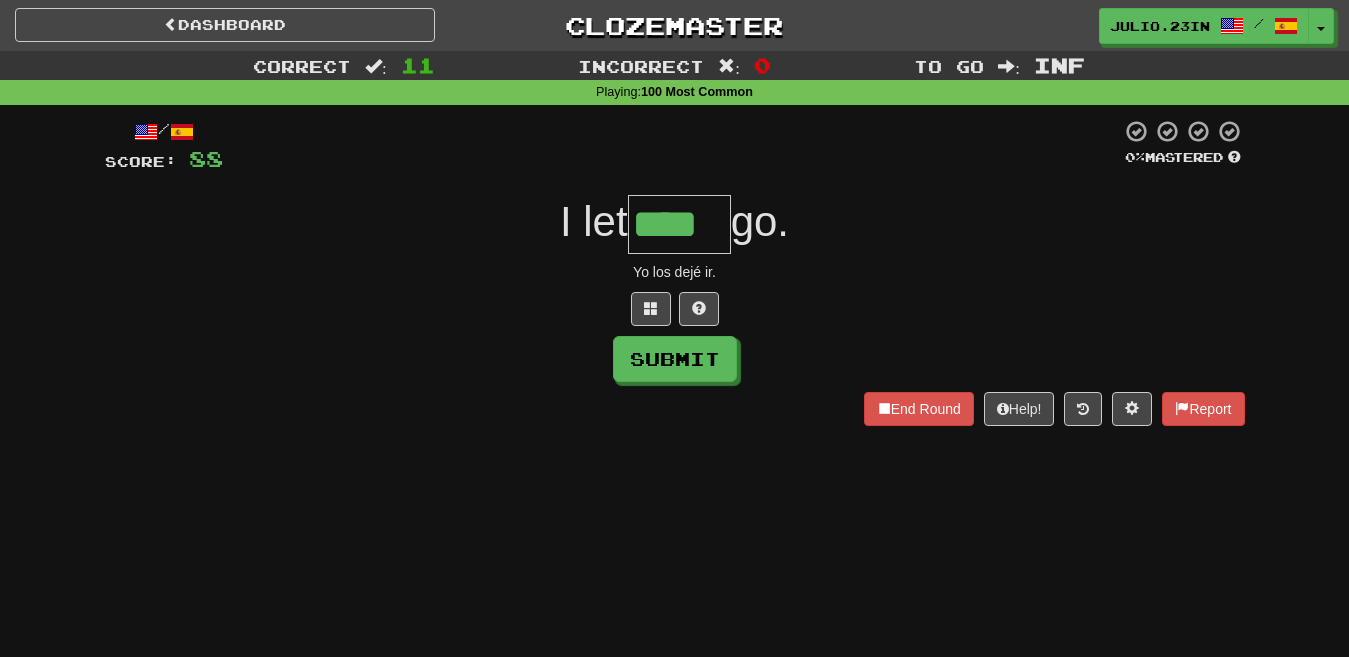 type on "****" 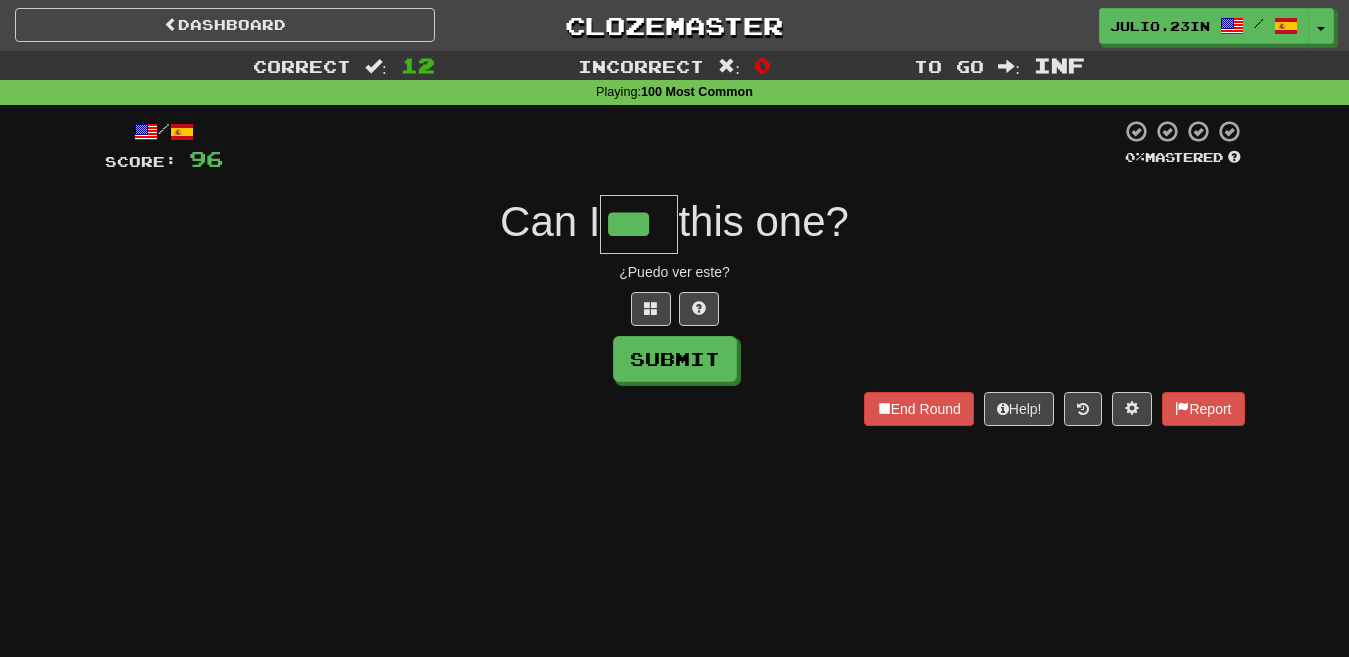 type on "***" 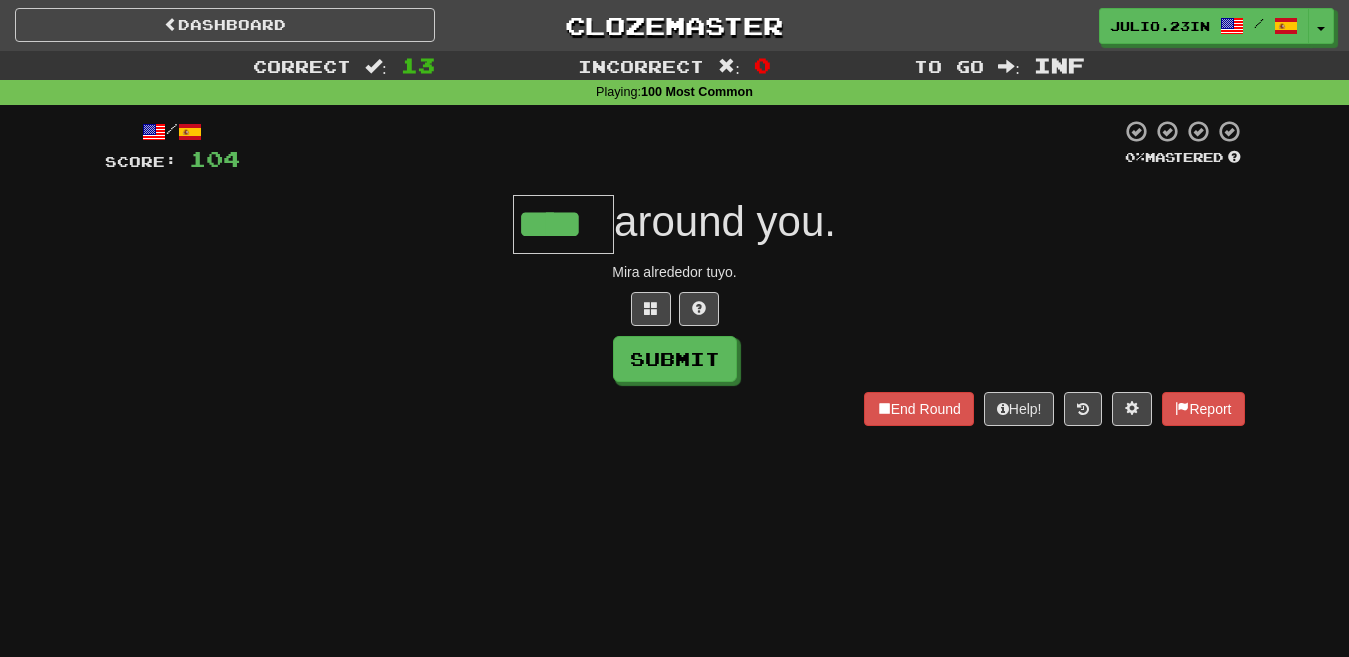 type on "****" 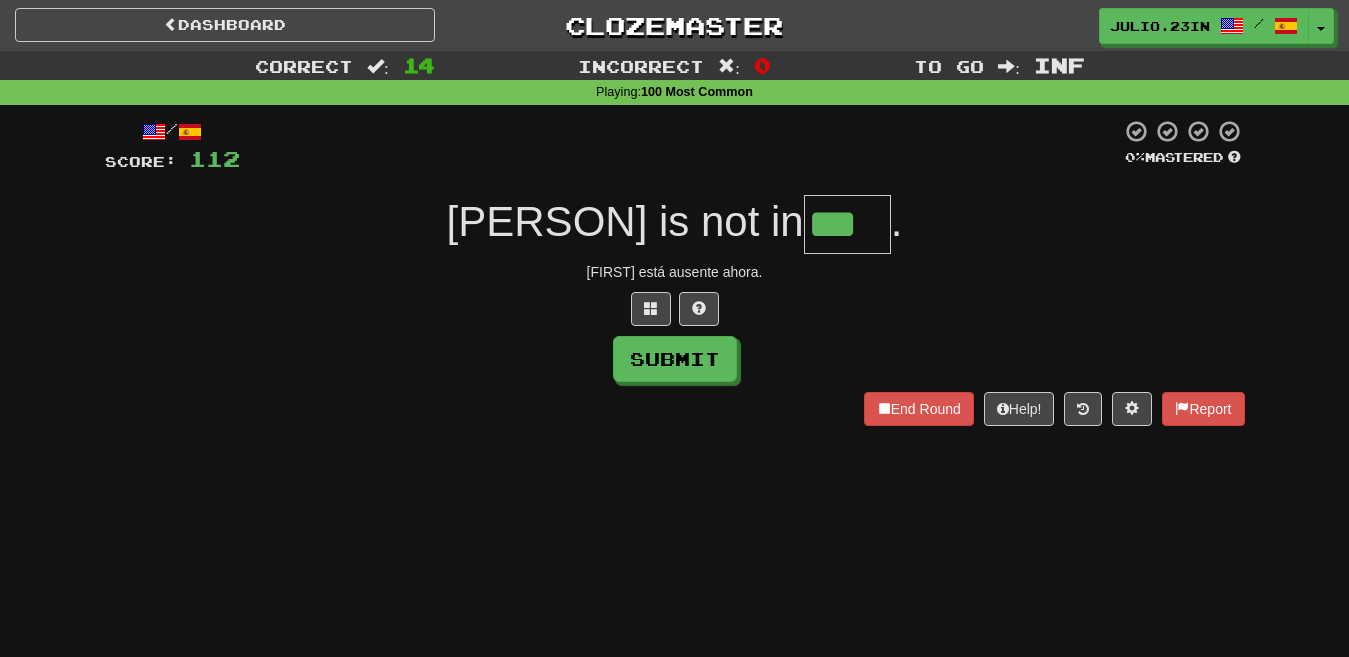 type on "***" 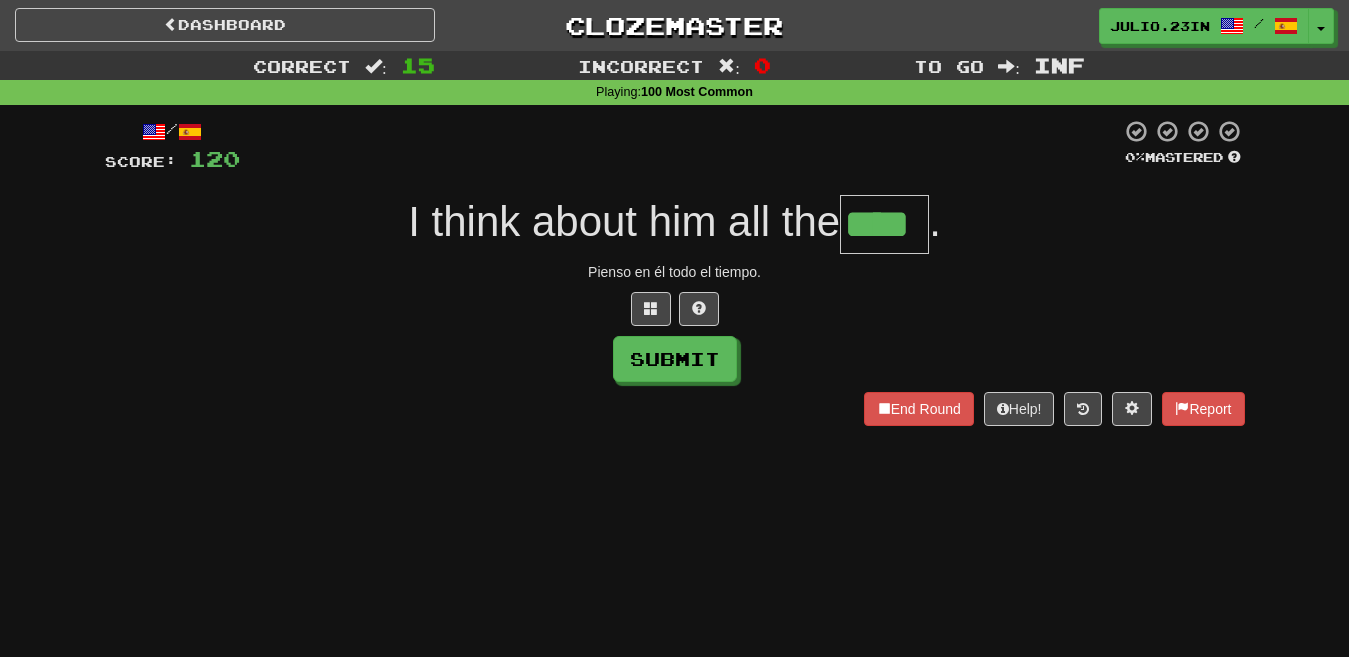 type on "****" 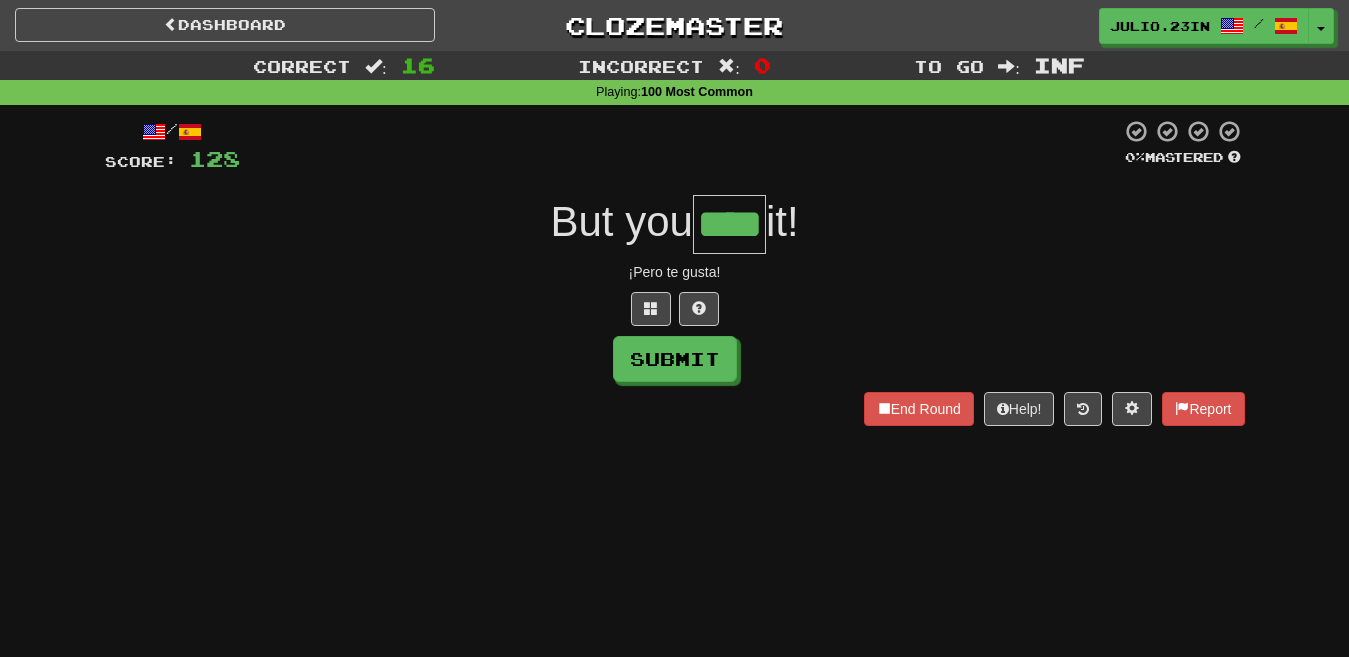 type on "****" 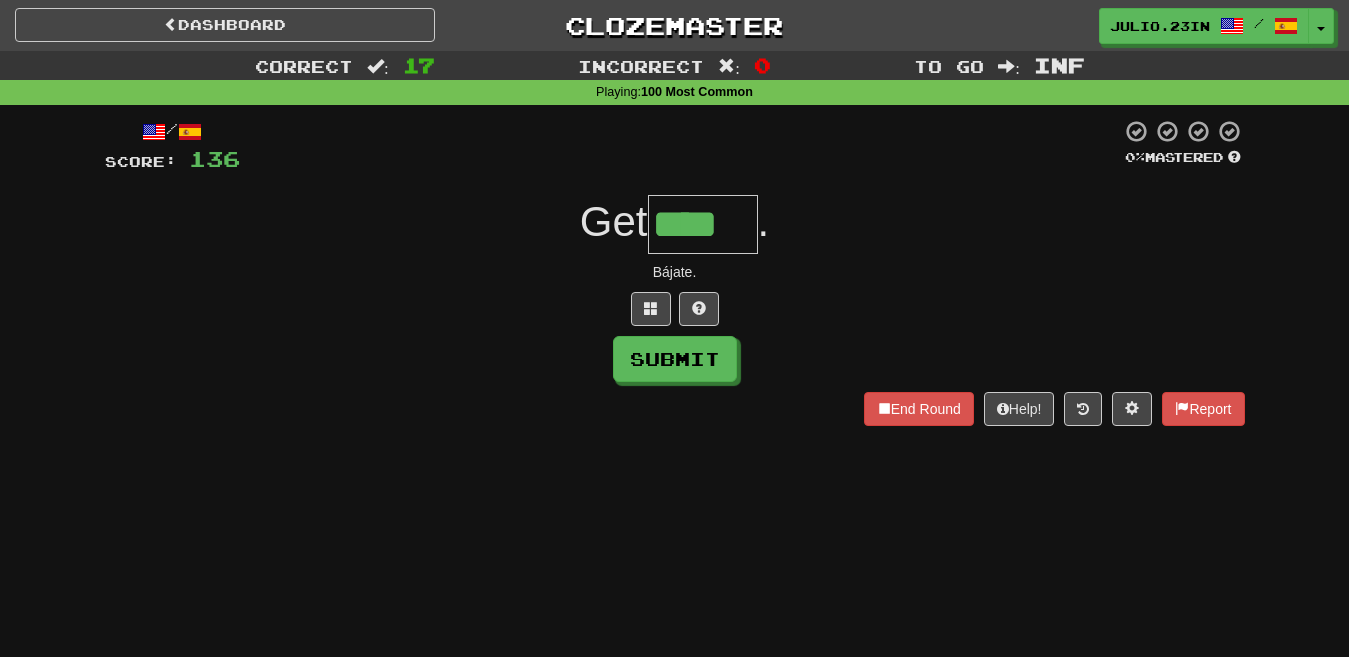 type on "****" 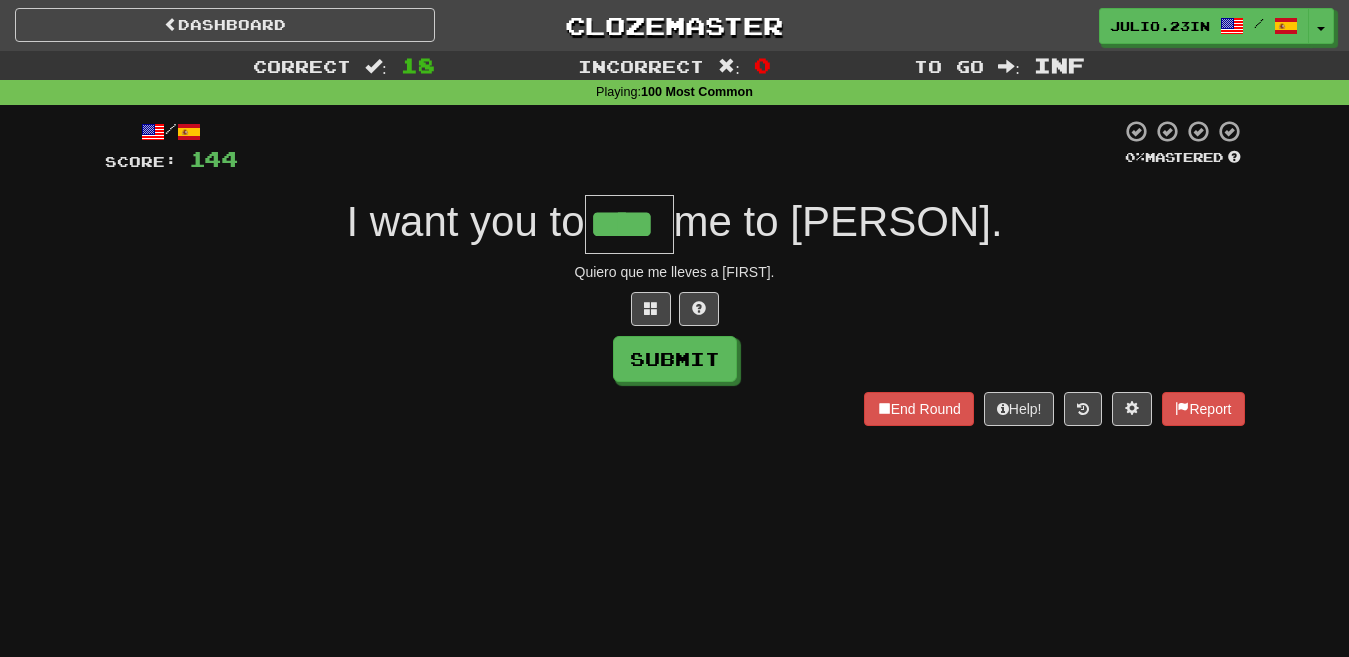type on "****" 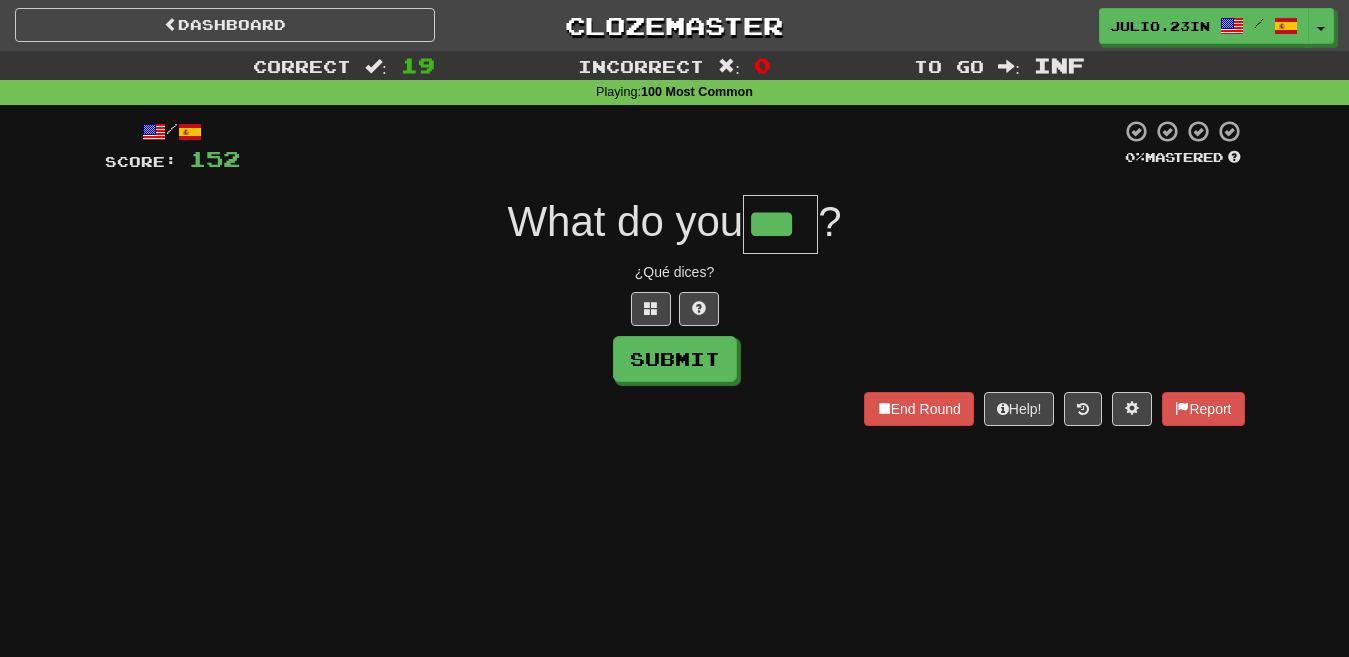 type on "***" 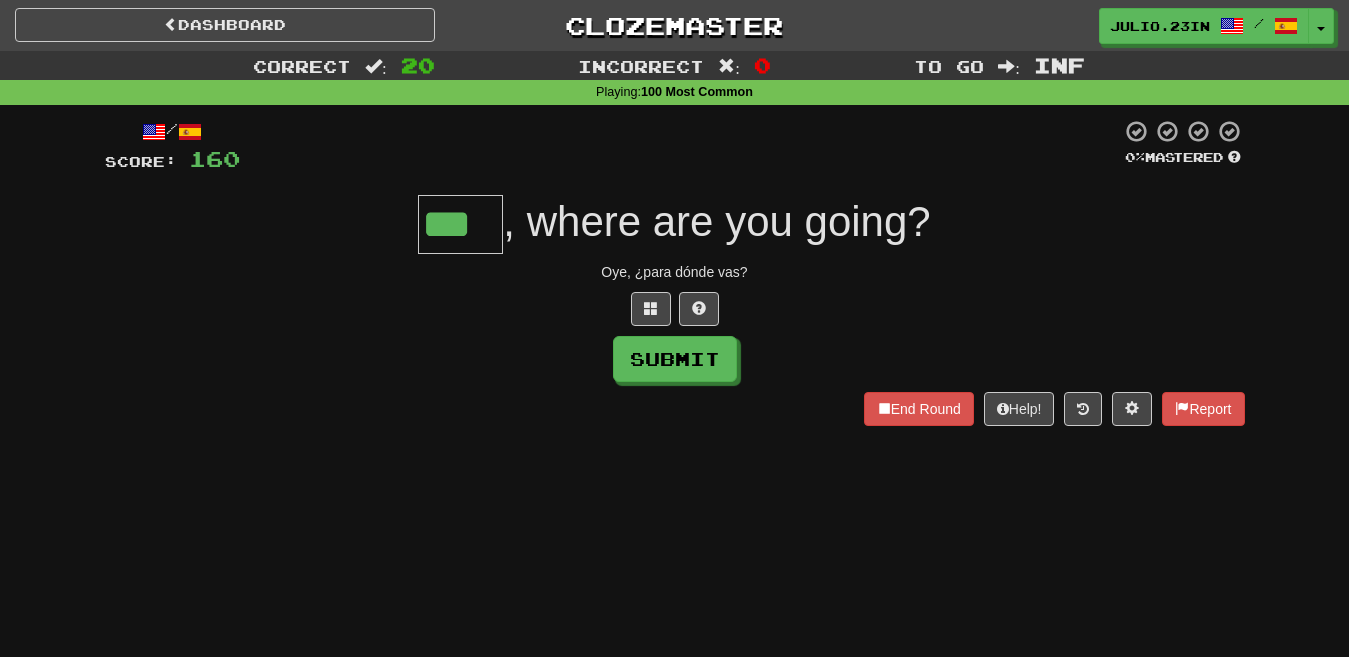 type on "***" 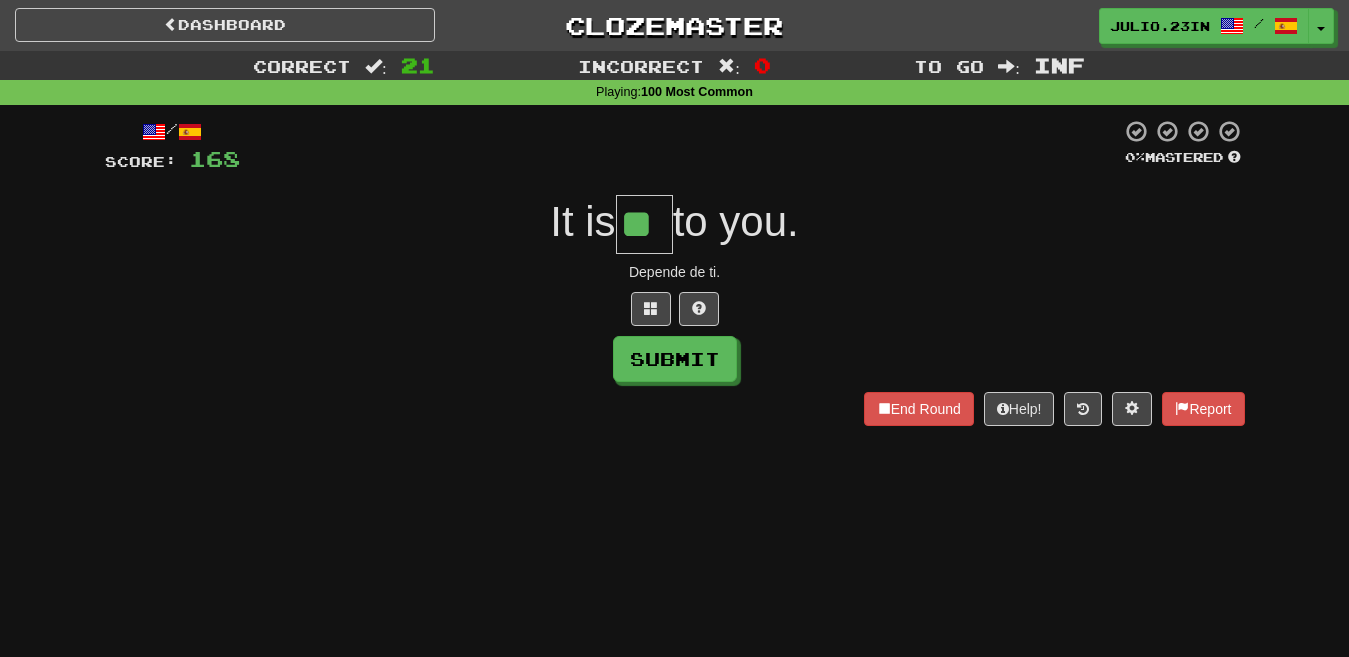 type on "**" 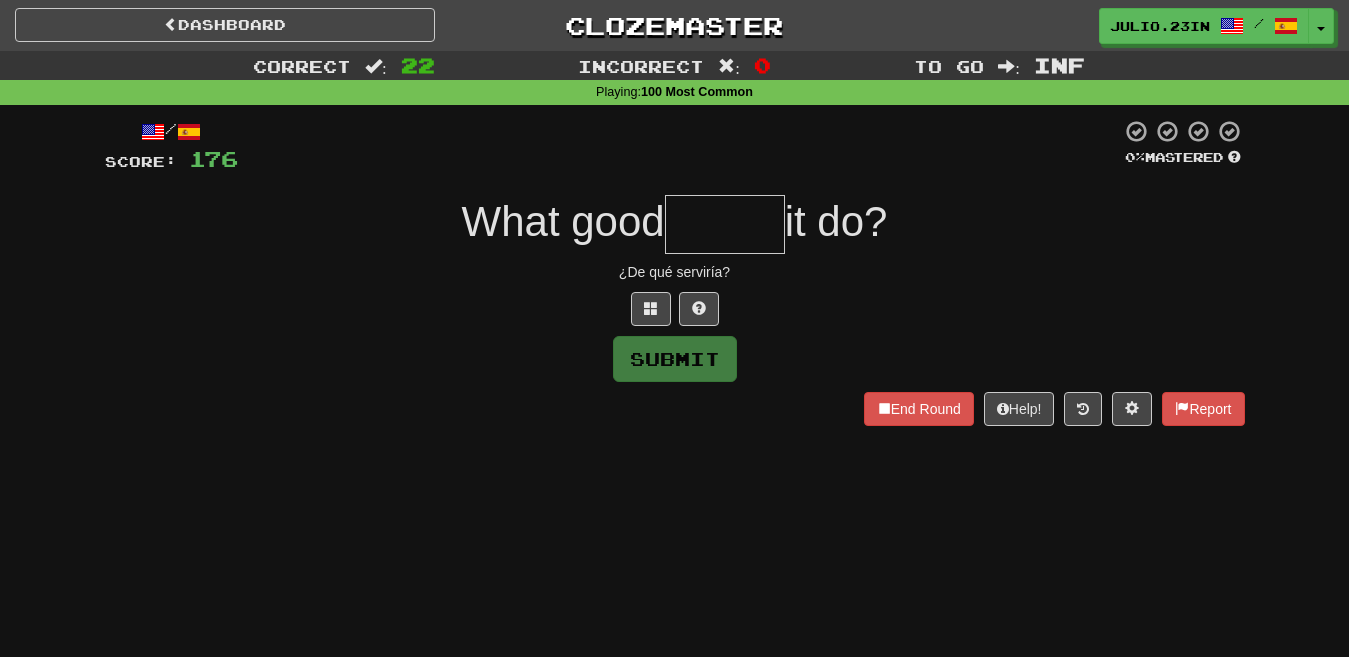 type on "*" 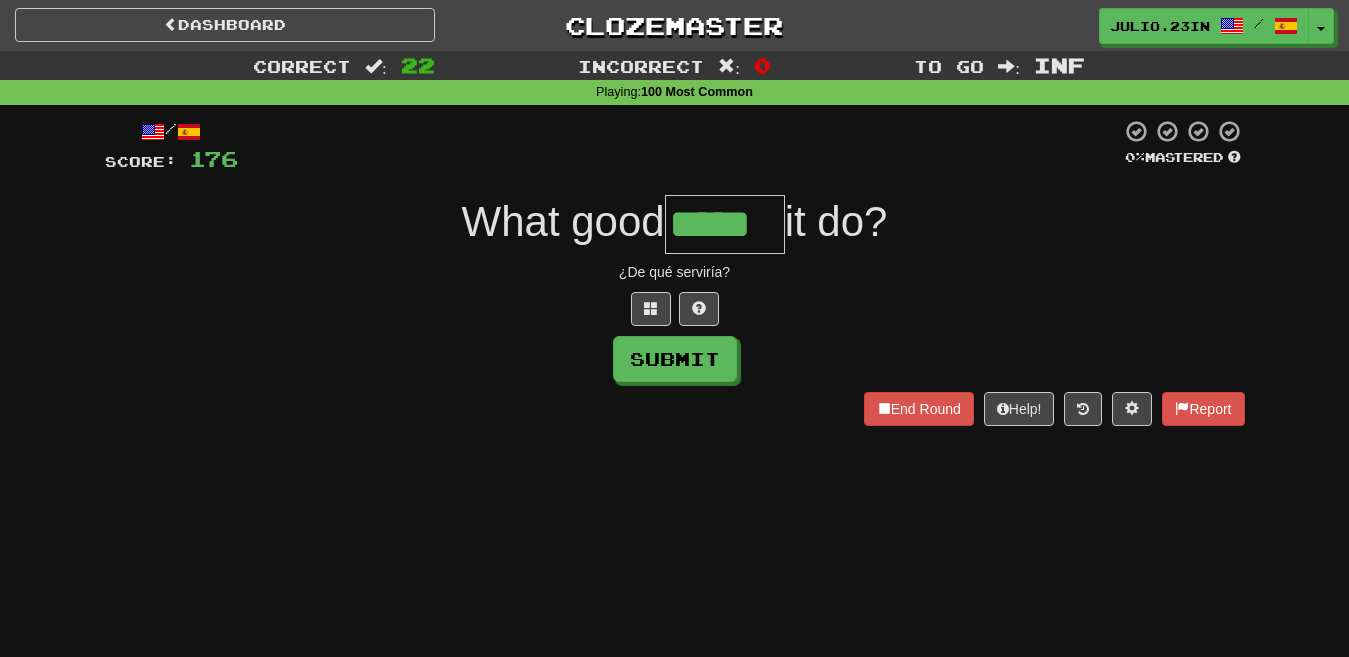 type on "*****" 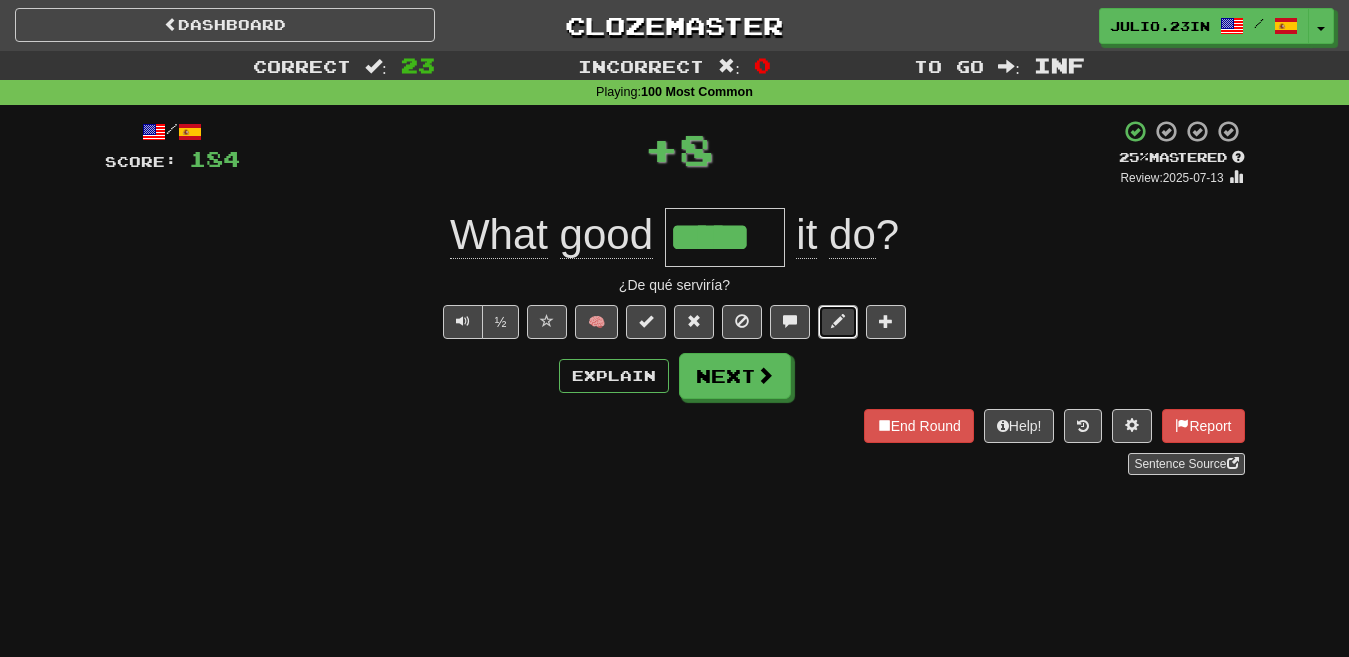click at bounding box center [838, 322] 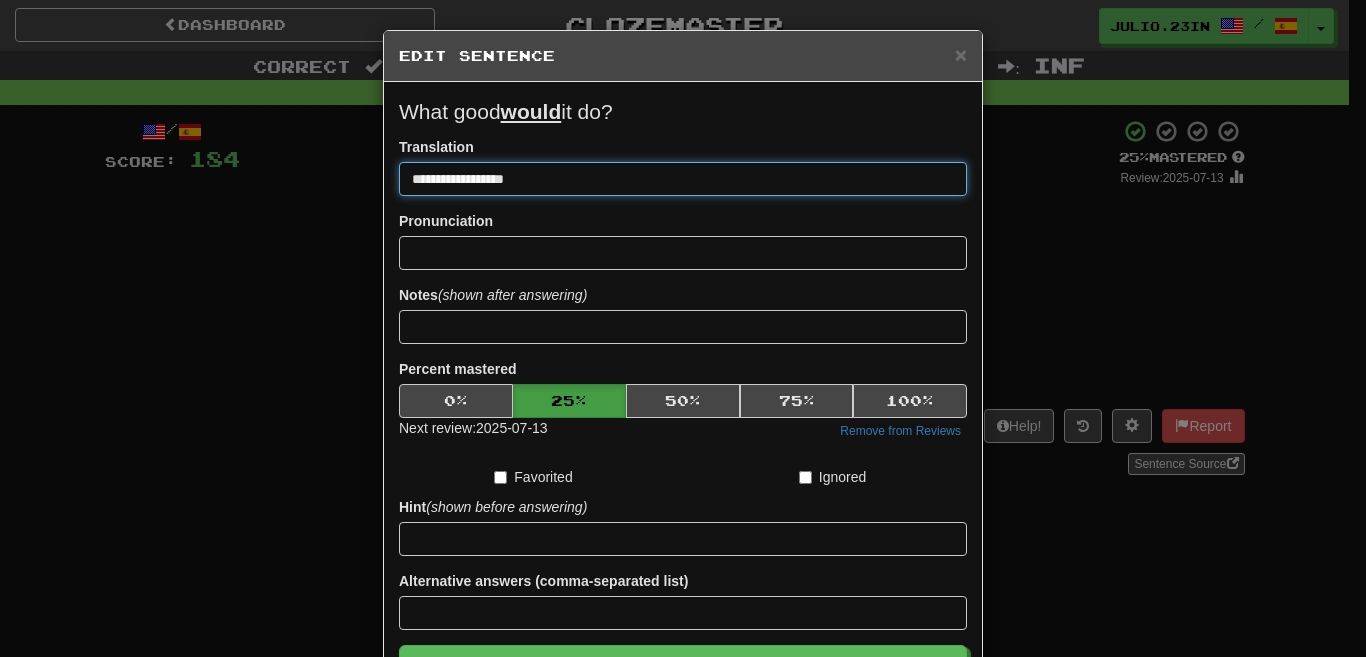 type on "**********" 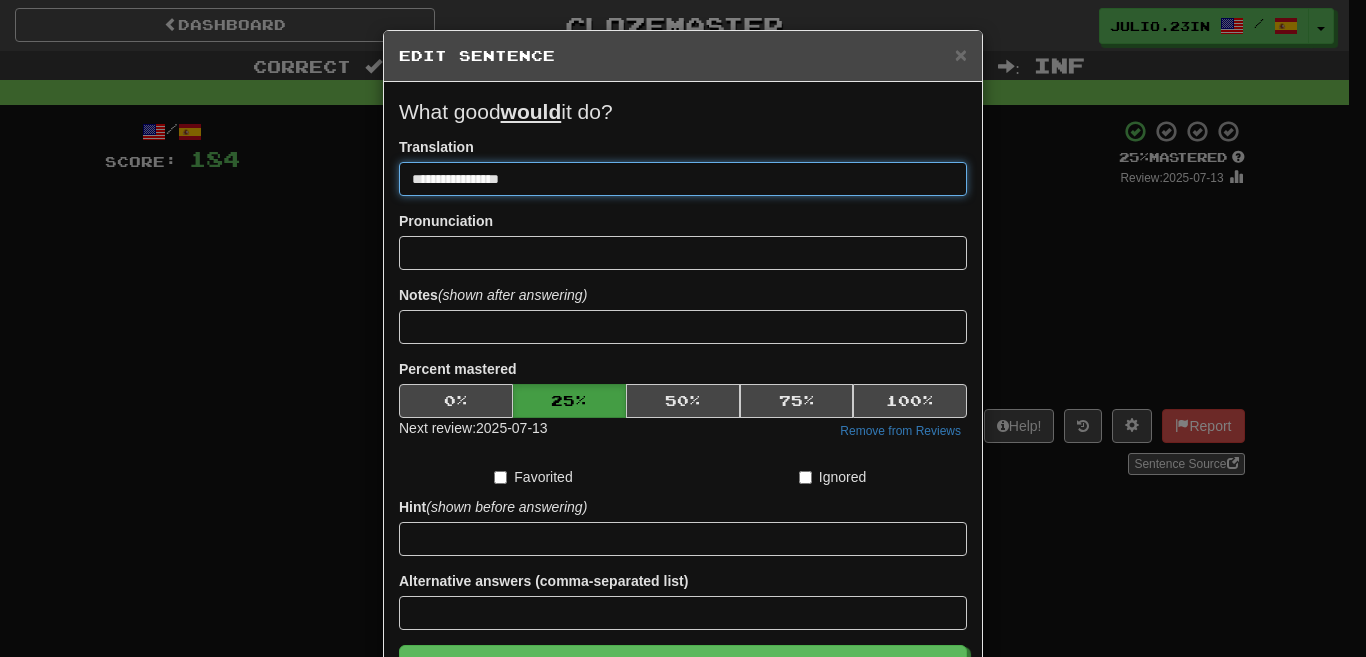 click on "Save" at bounding box center [683, 668] 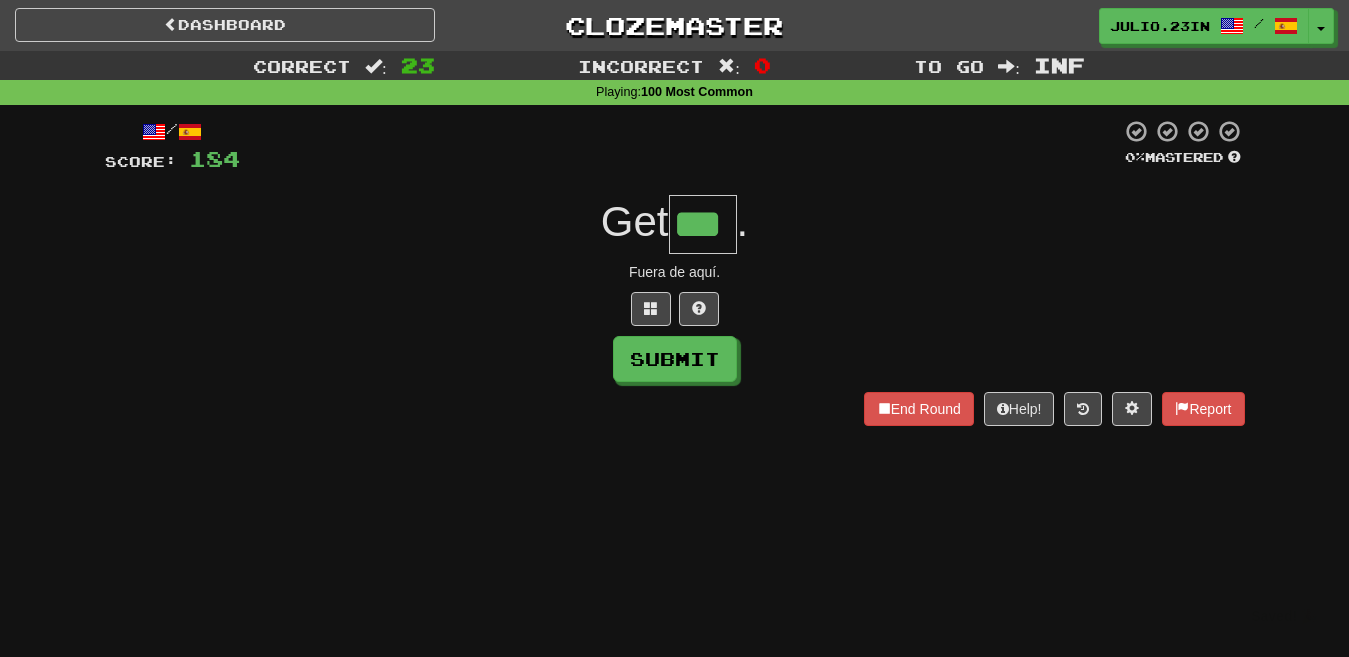 type on "***" 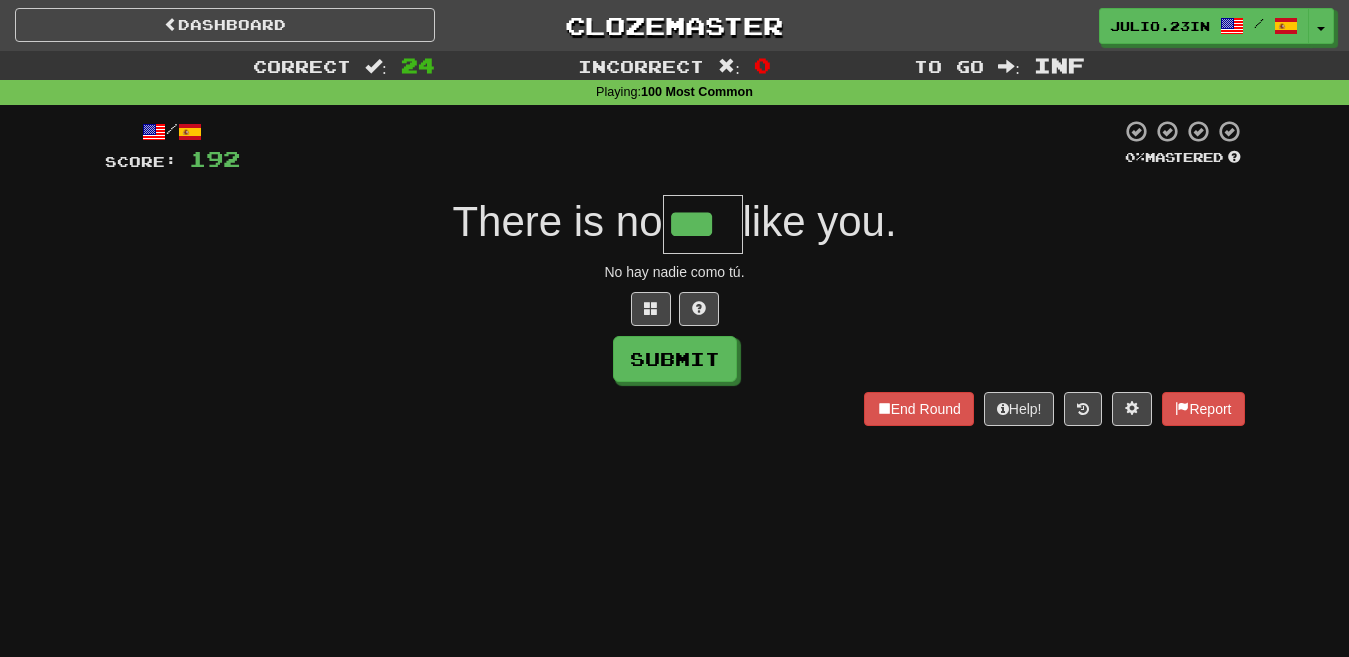type on "***" 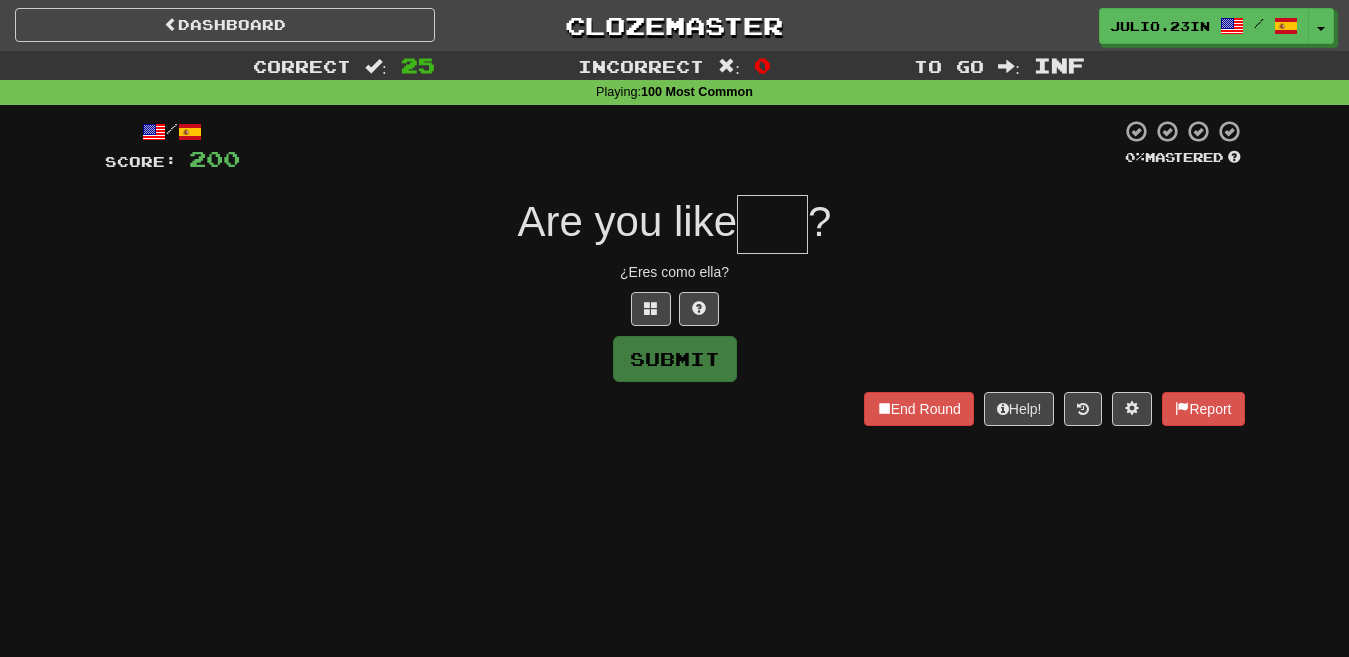 type on "*" 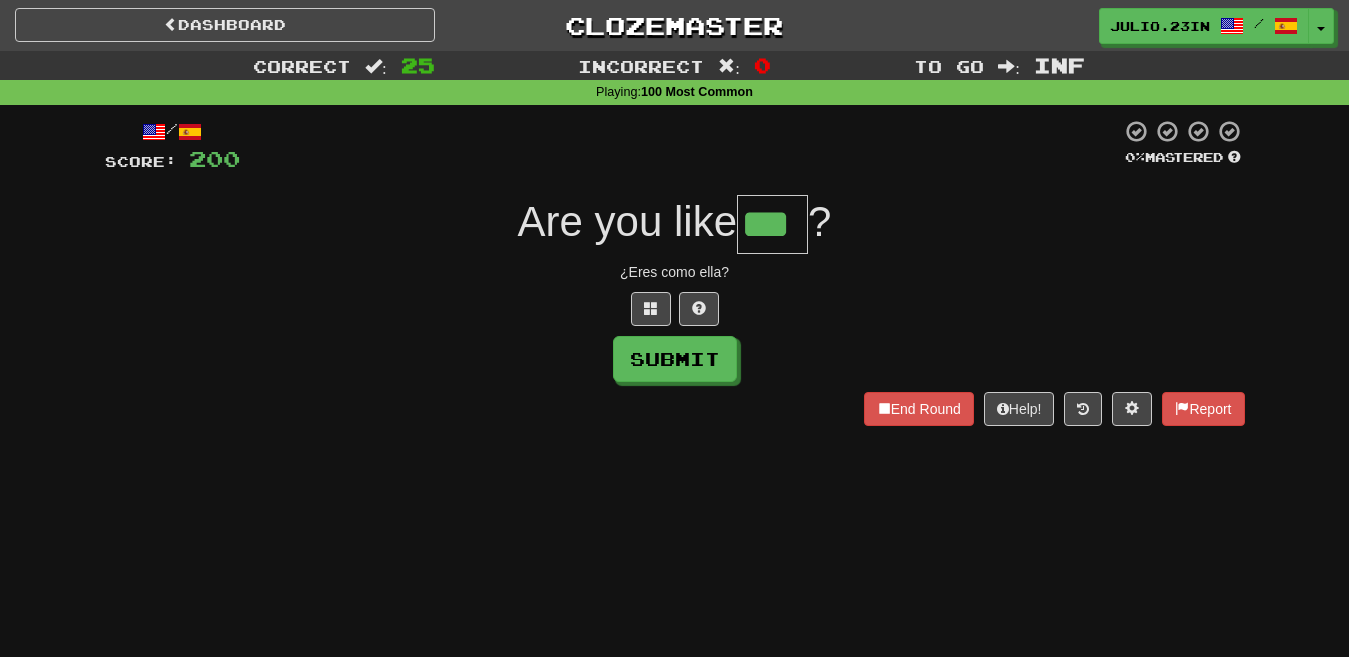 type on "***" 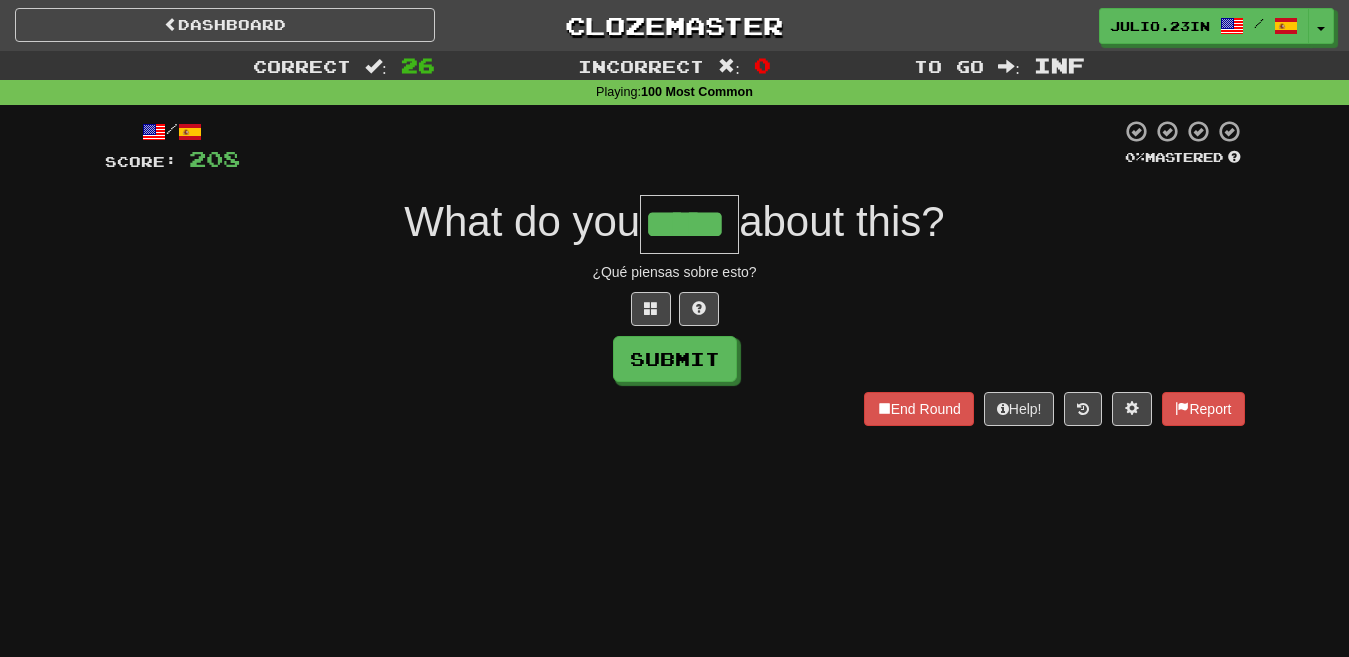 type on "*****" 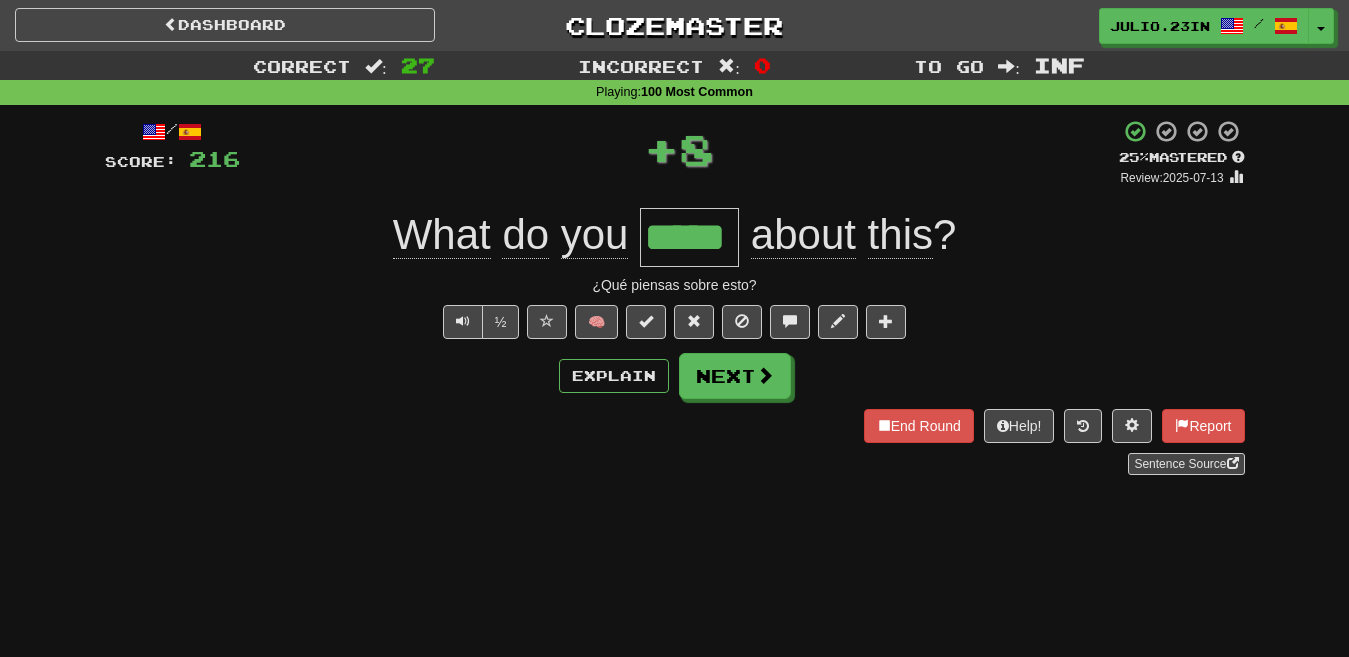 type 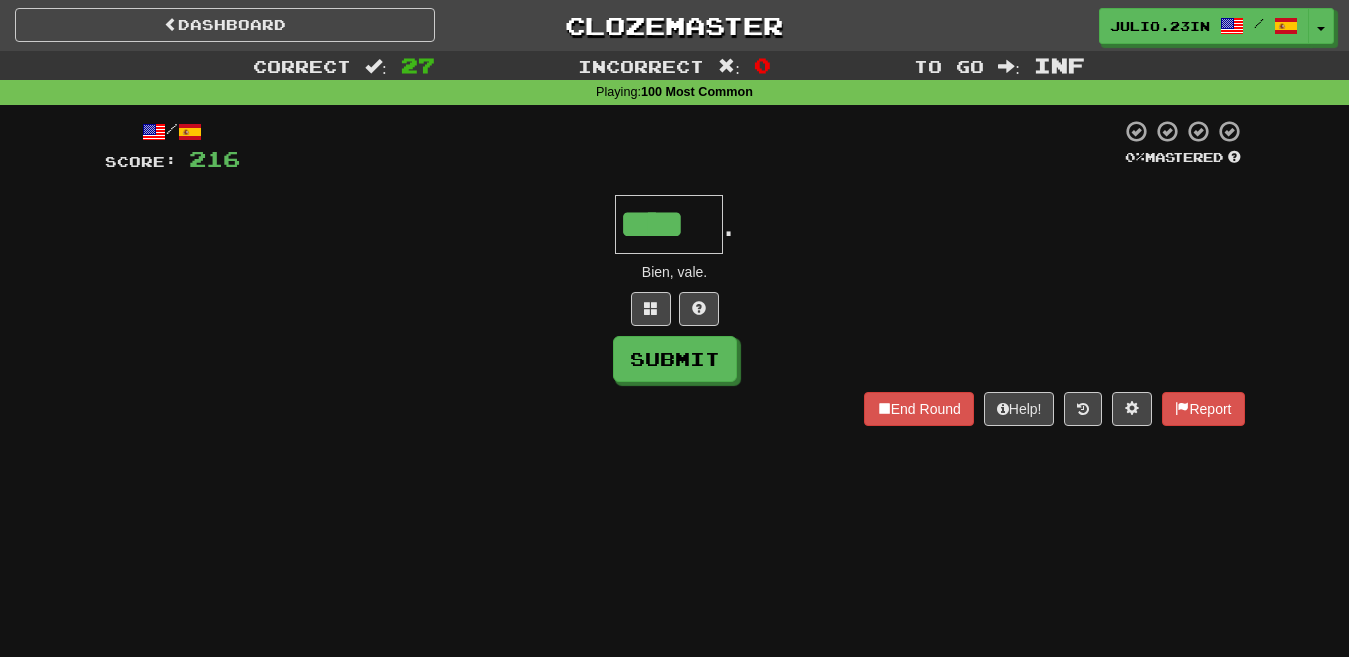 type on "****" 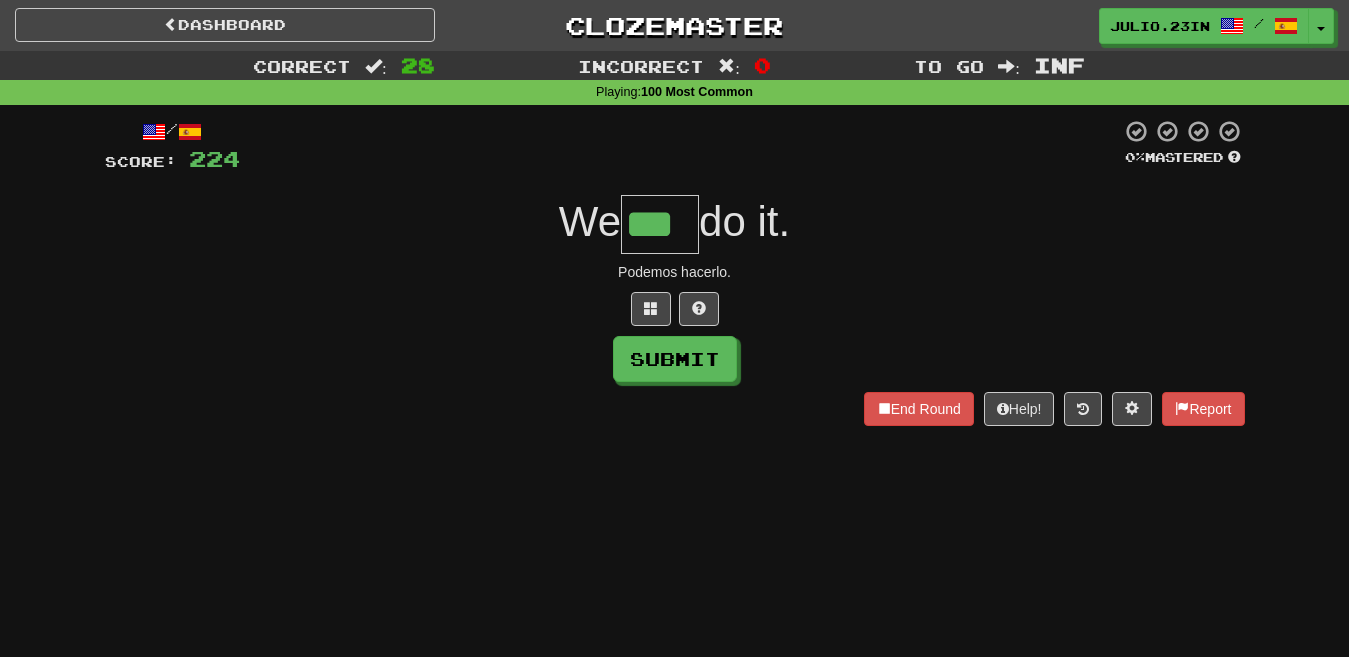 type on "***" 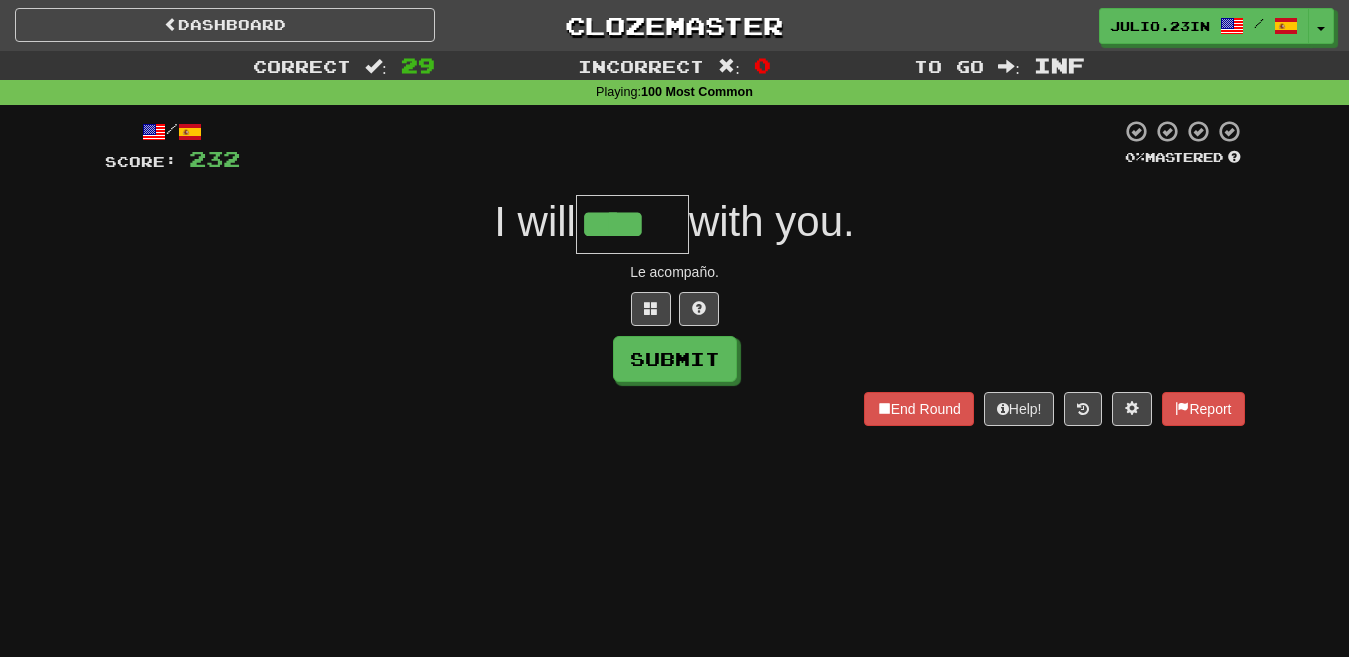 type on "****" 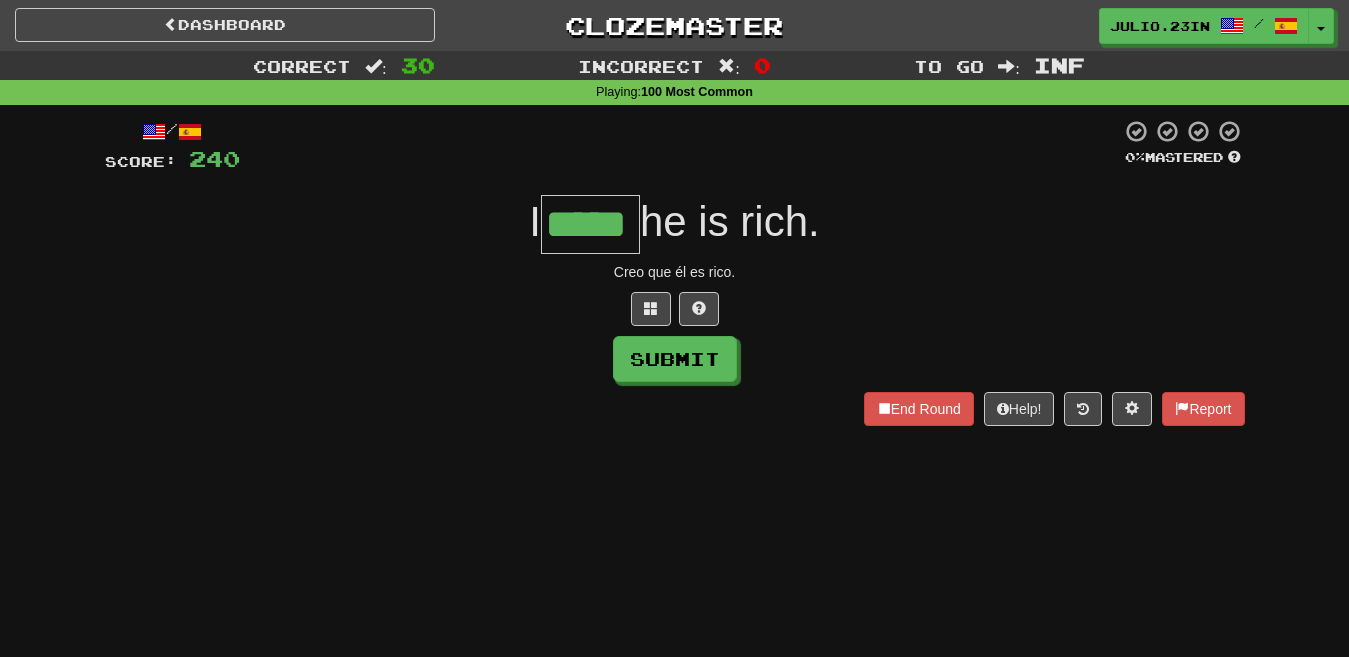 type on "*****" 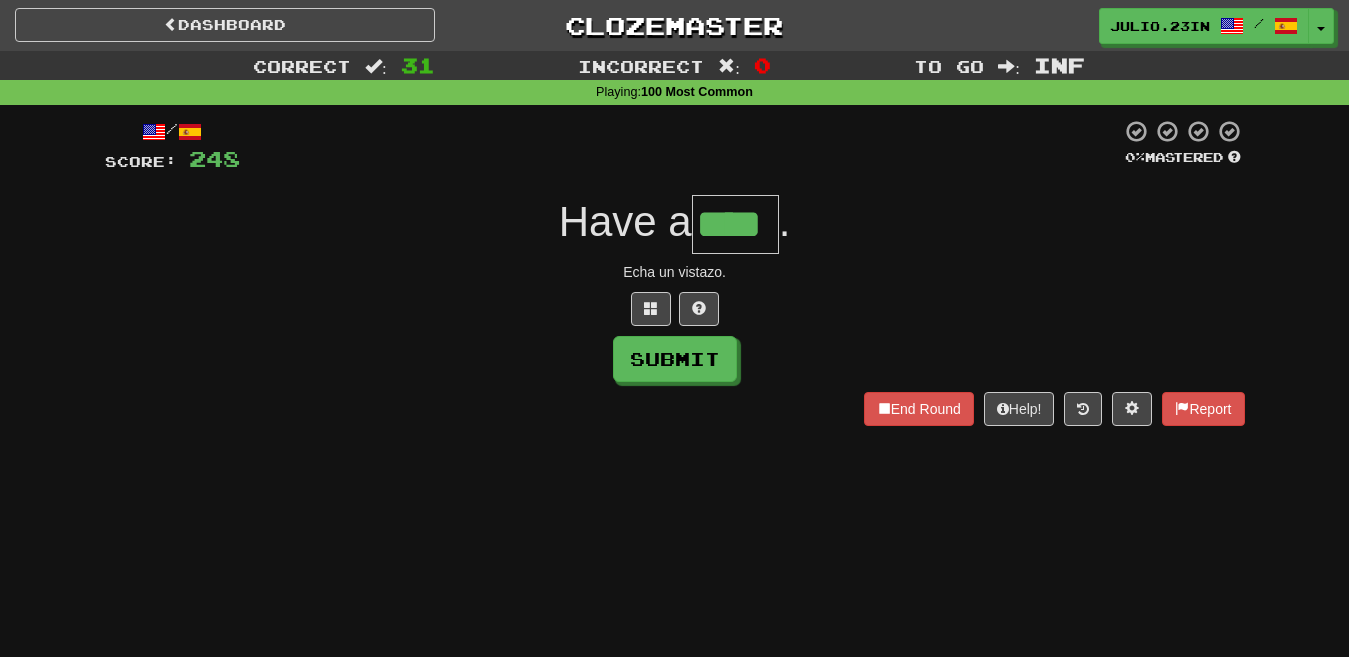 type on "****" 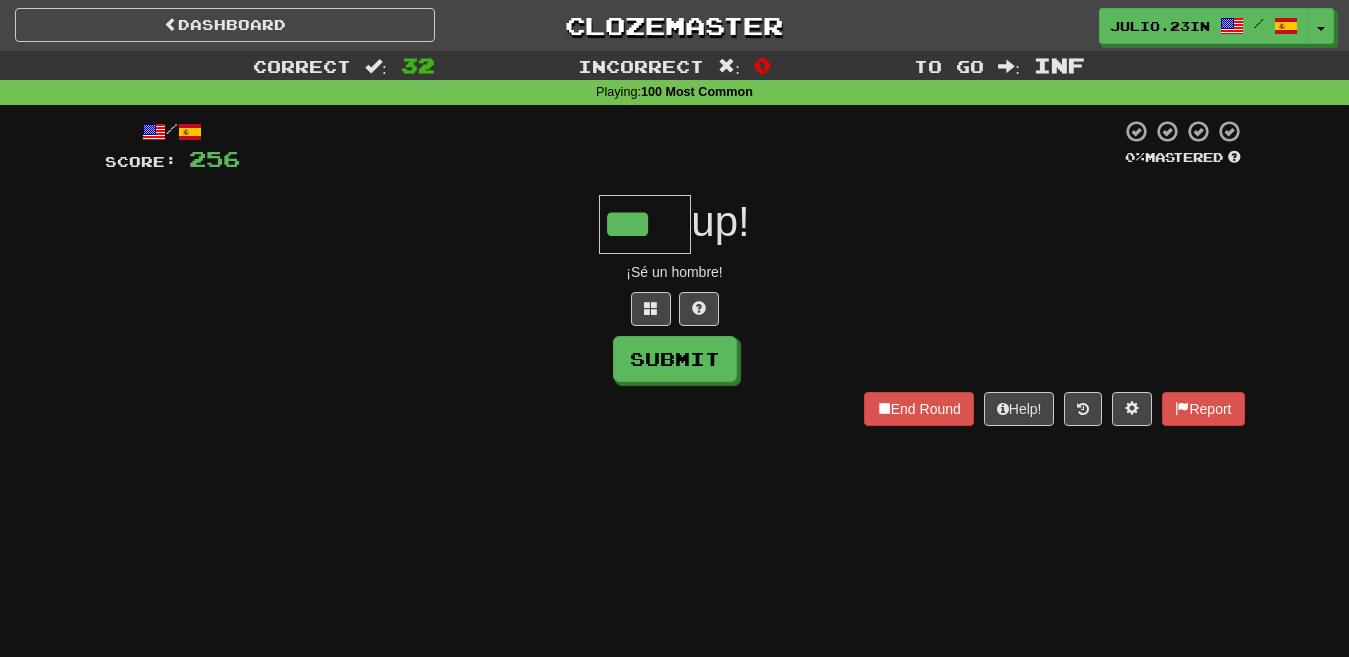 type on "***" 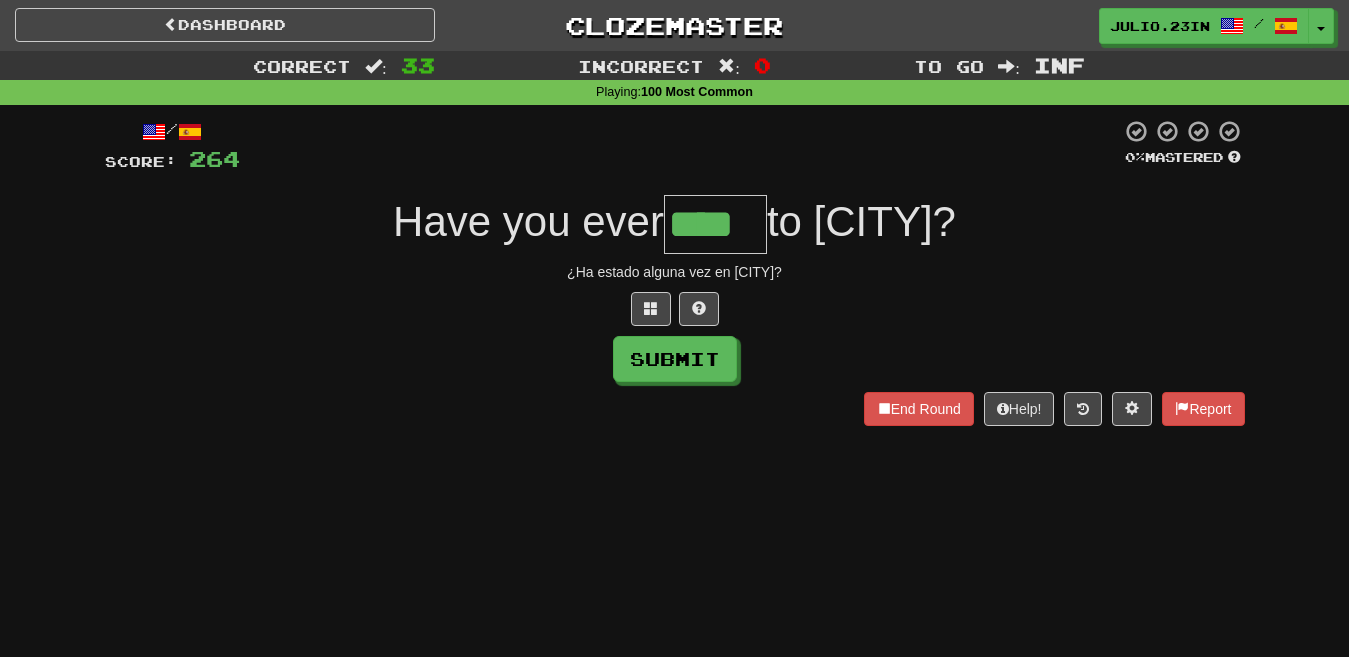 type on "****" 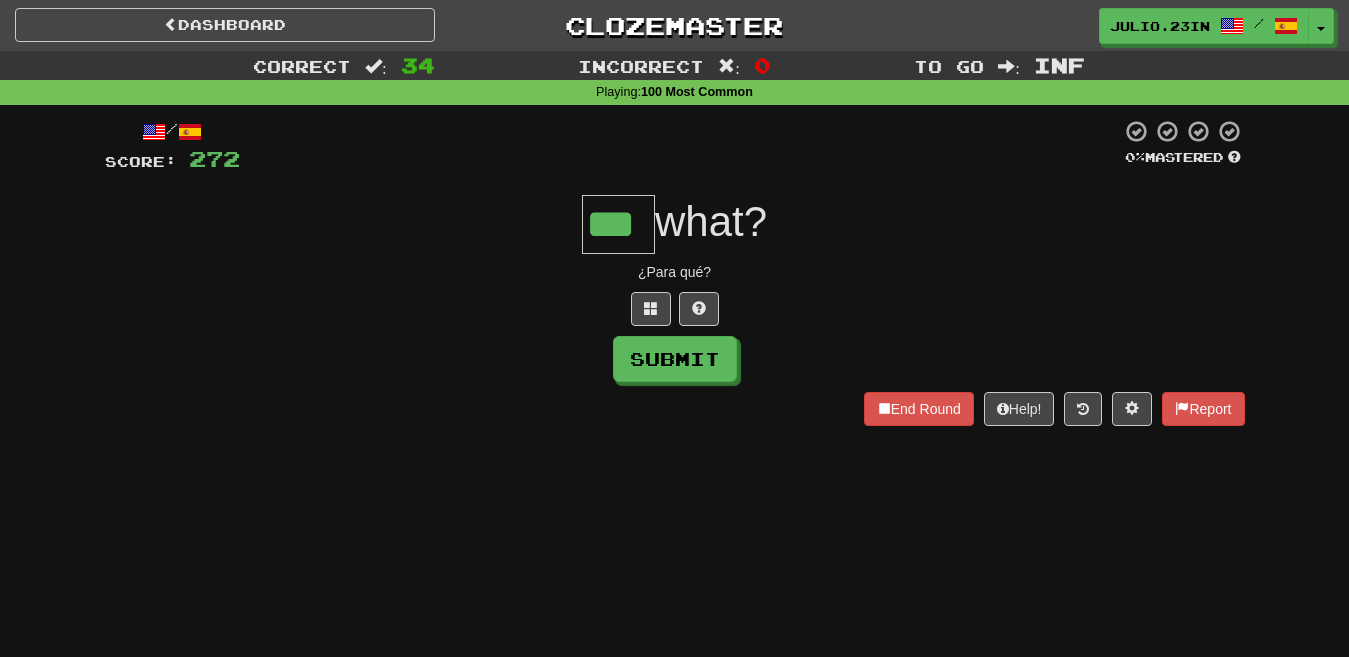 type on "***" 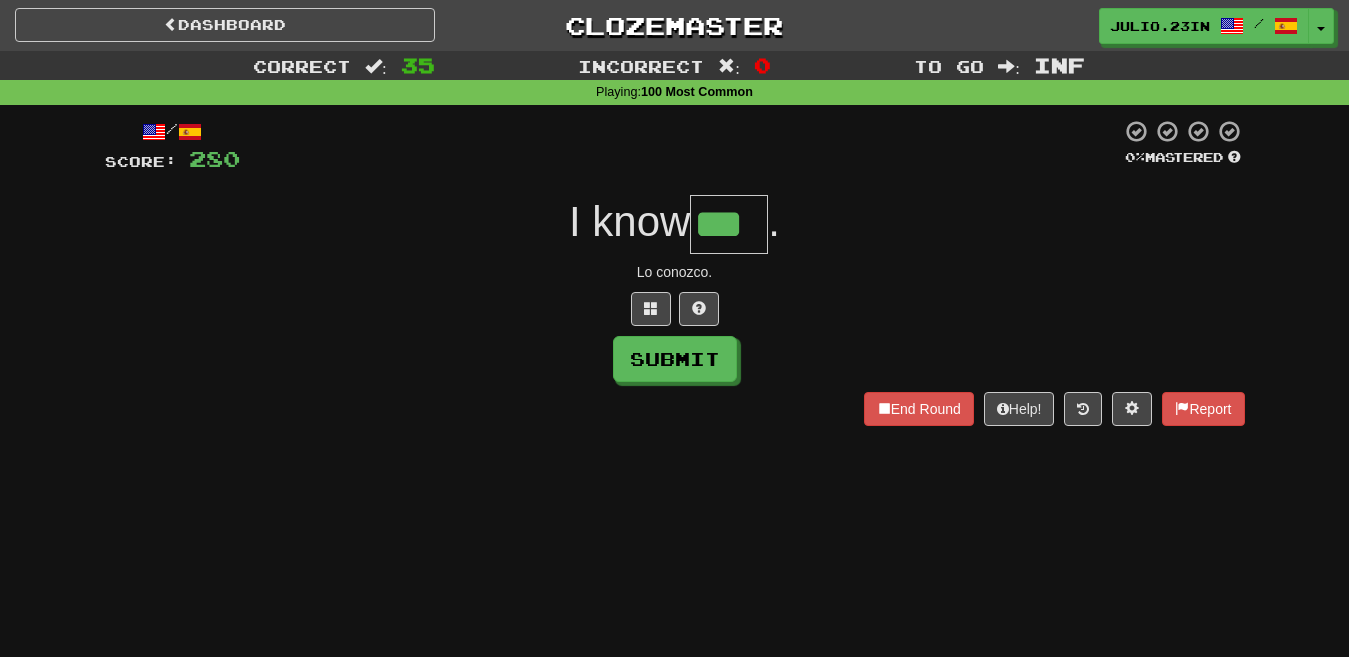 type on "***" 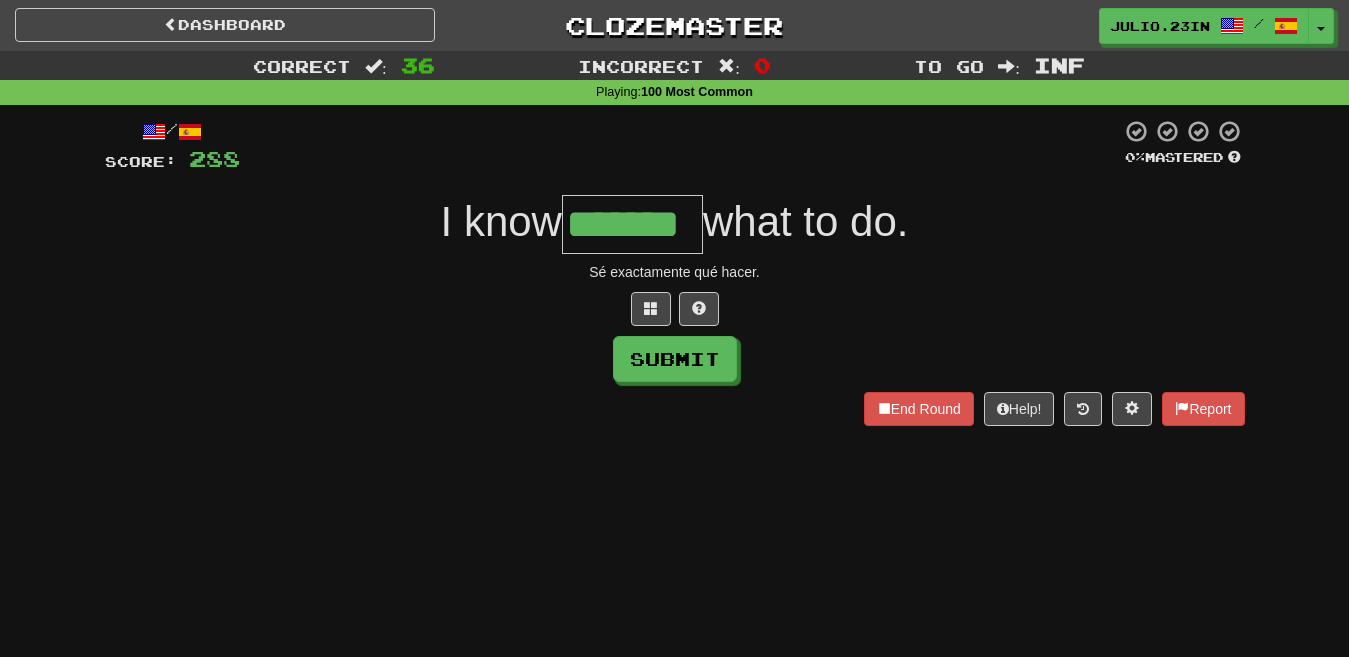 type on "*******" 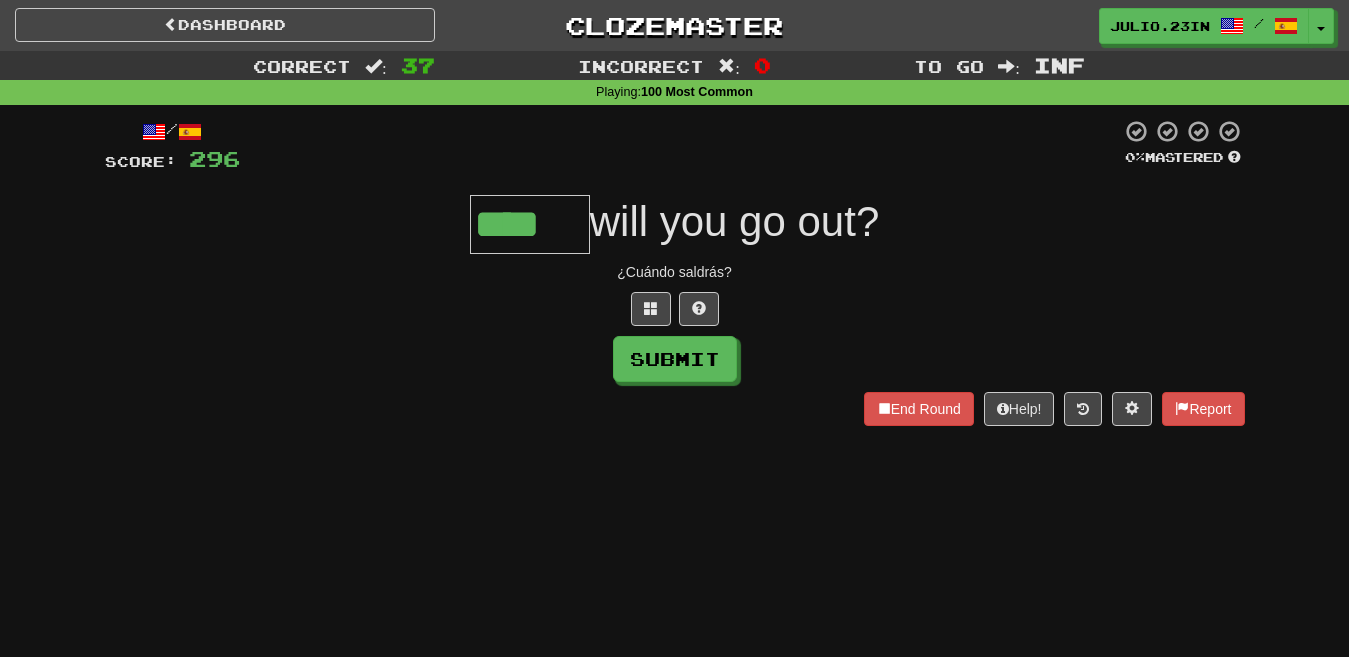 type on "****" 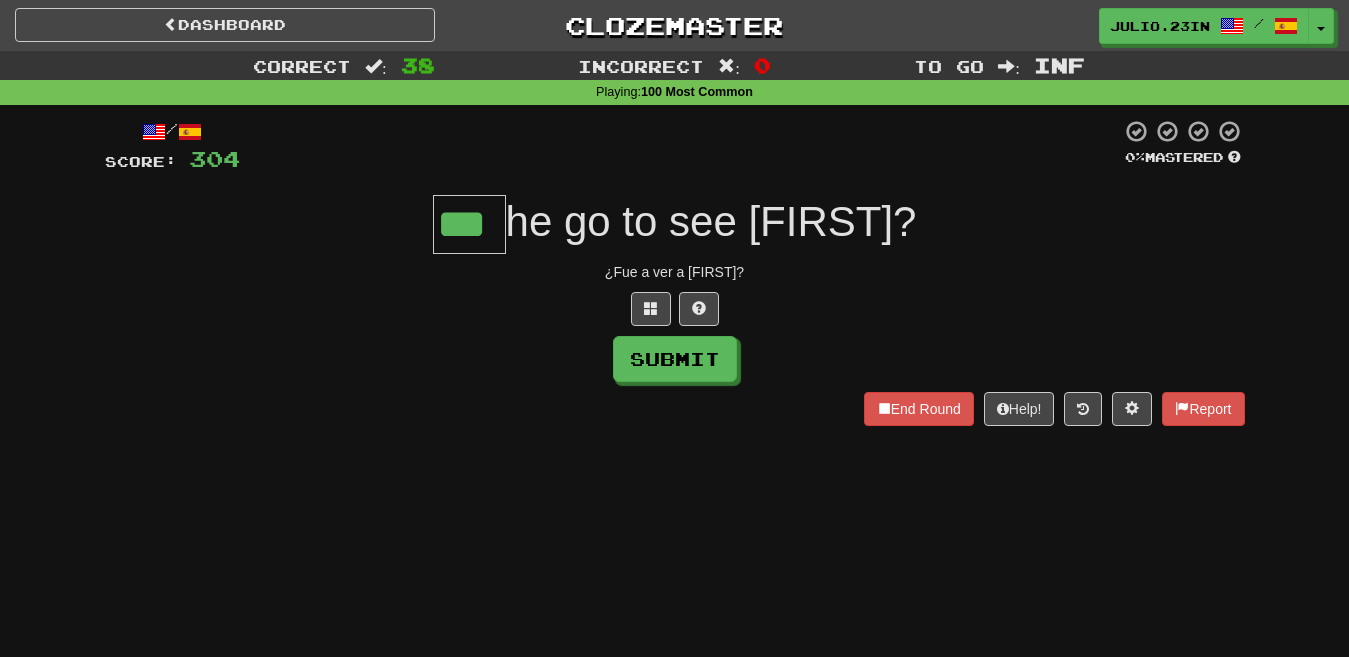 type on "***" 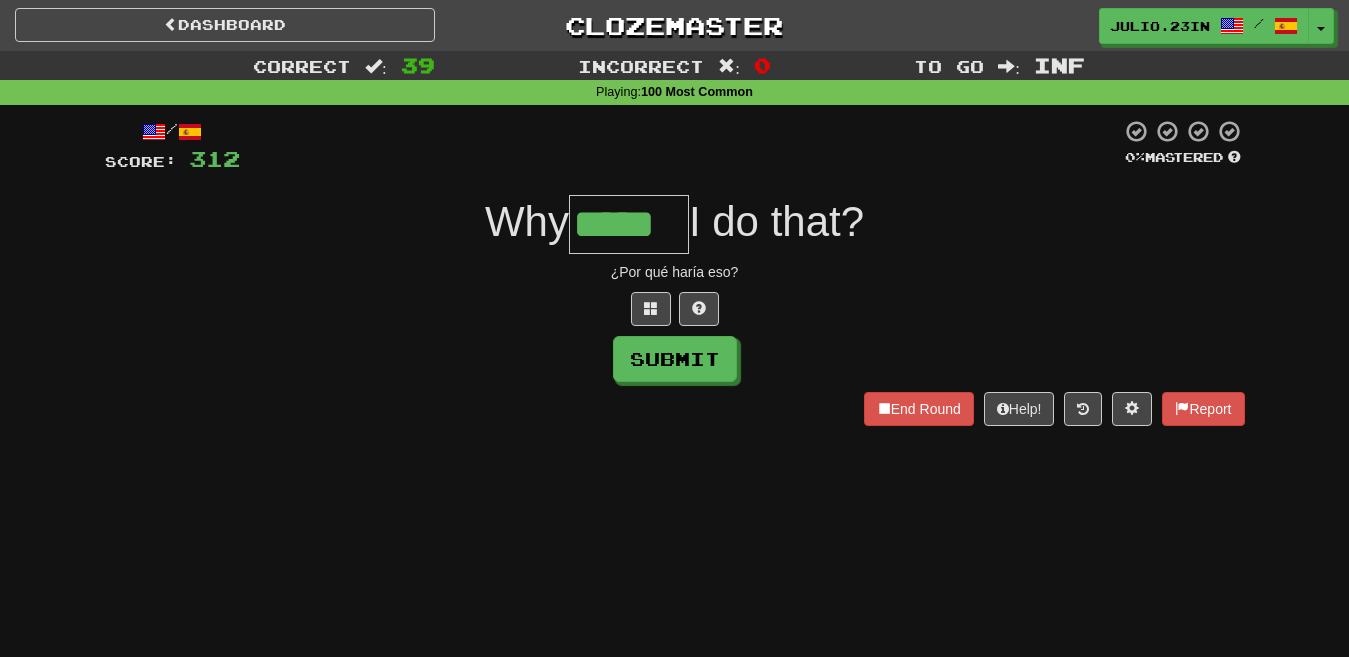 type on "*****" 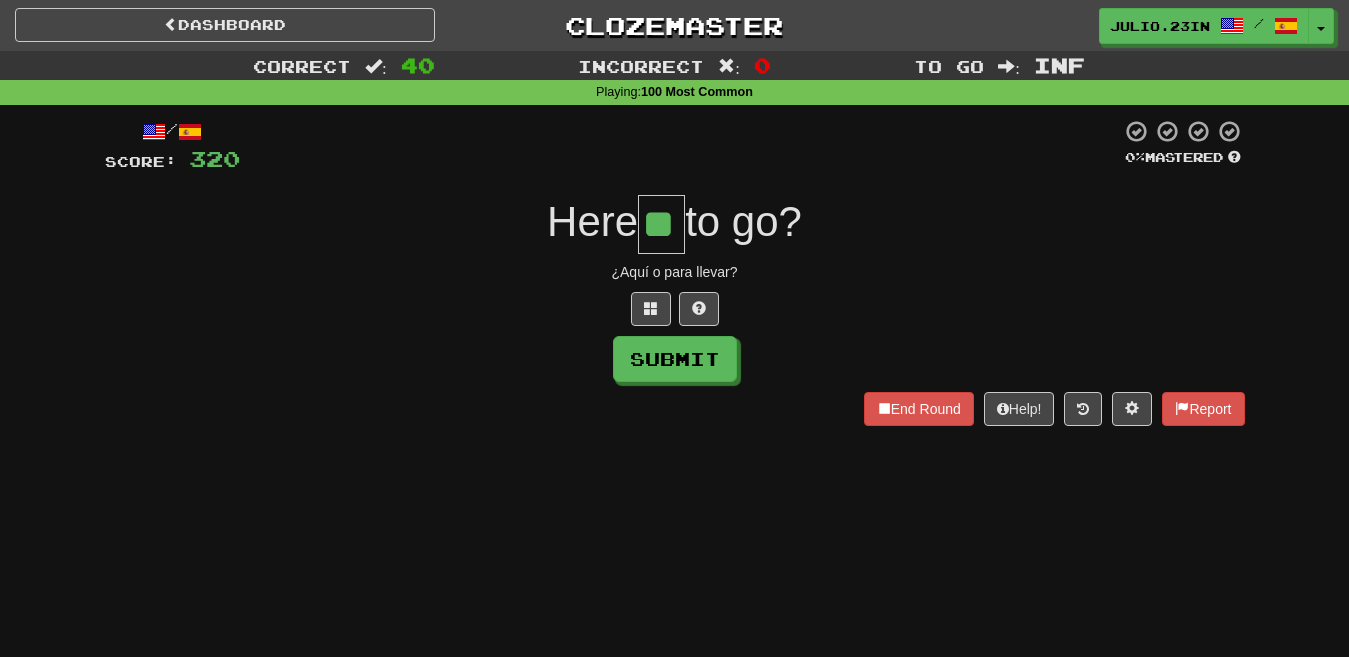 type on "**" 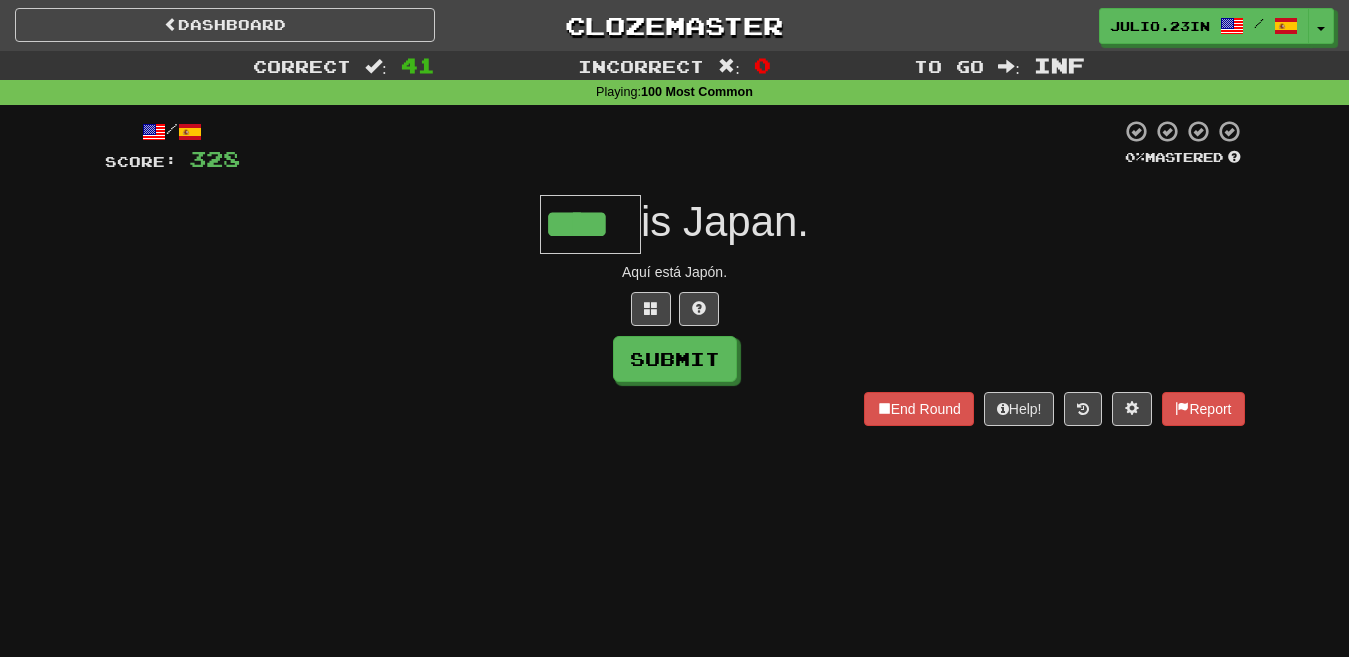 type on "****" 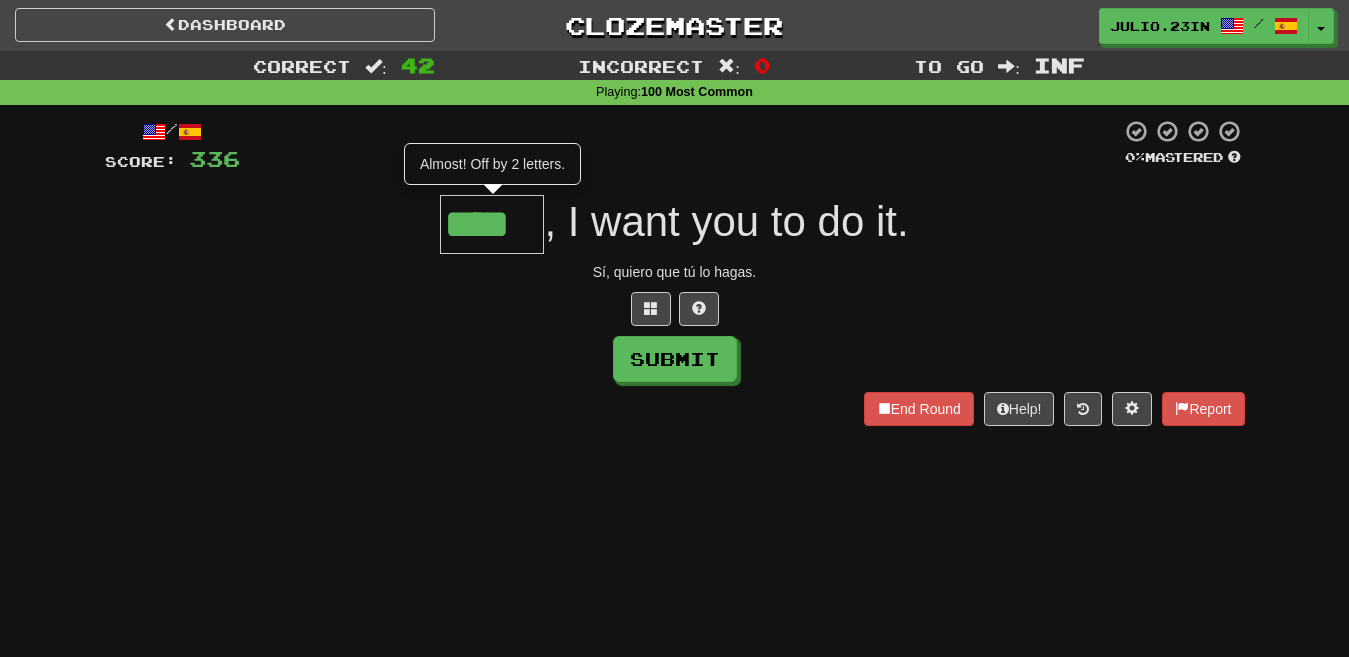 type on "****" 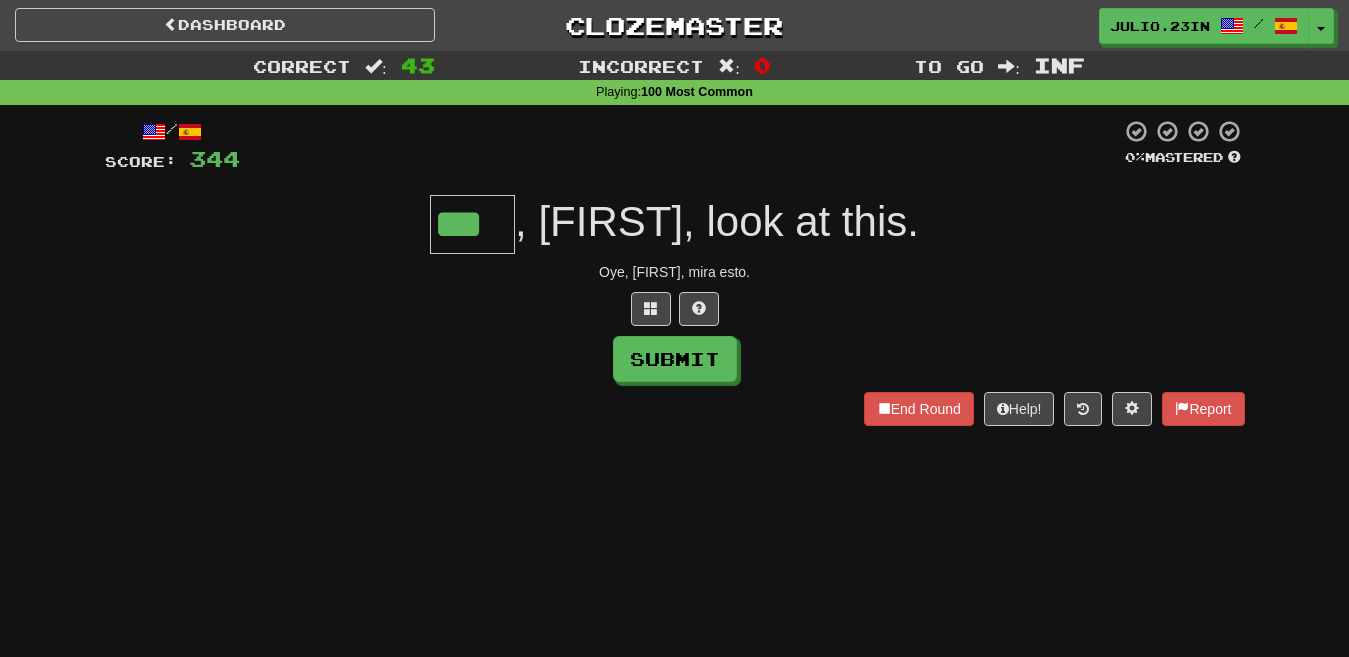 type on "***" 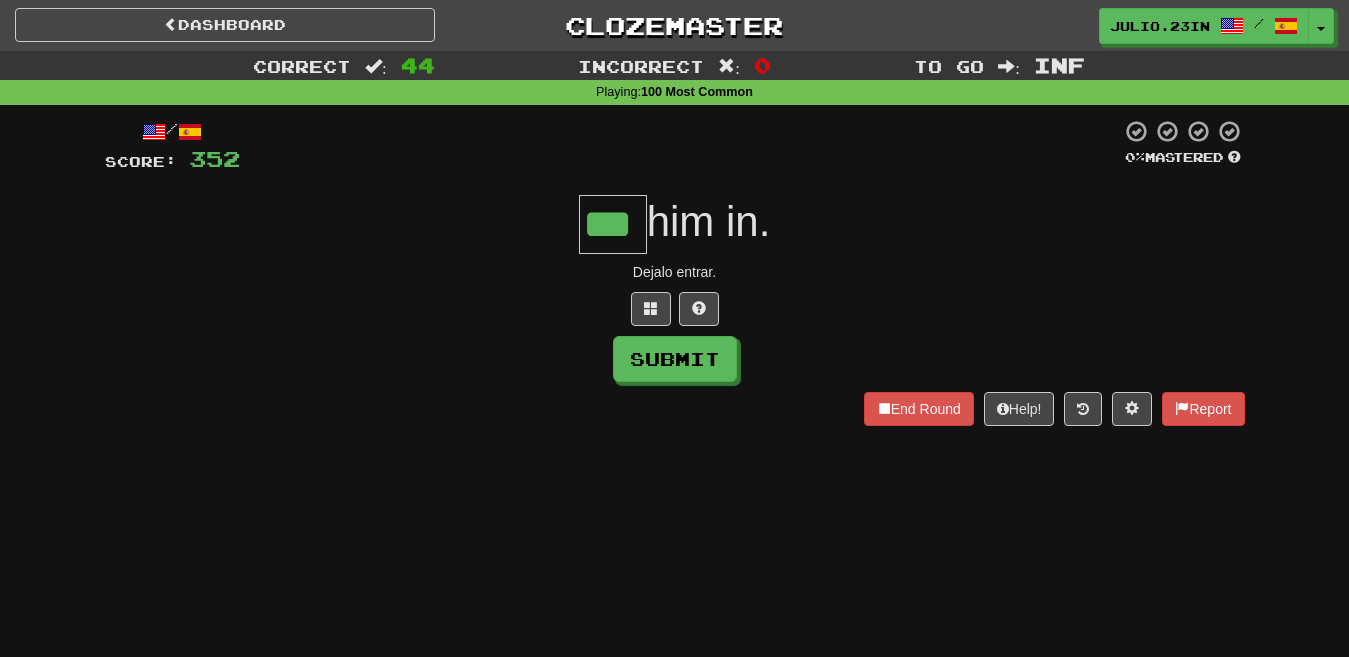type on "***" 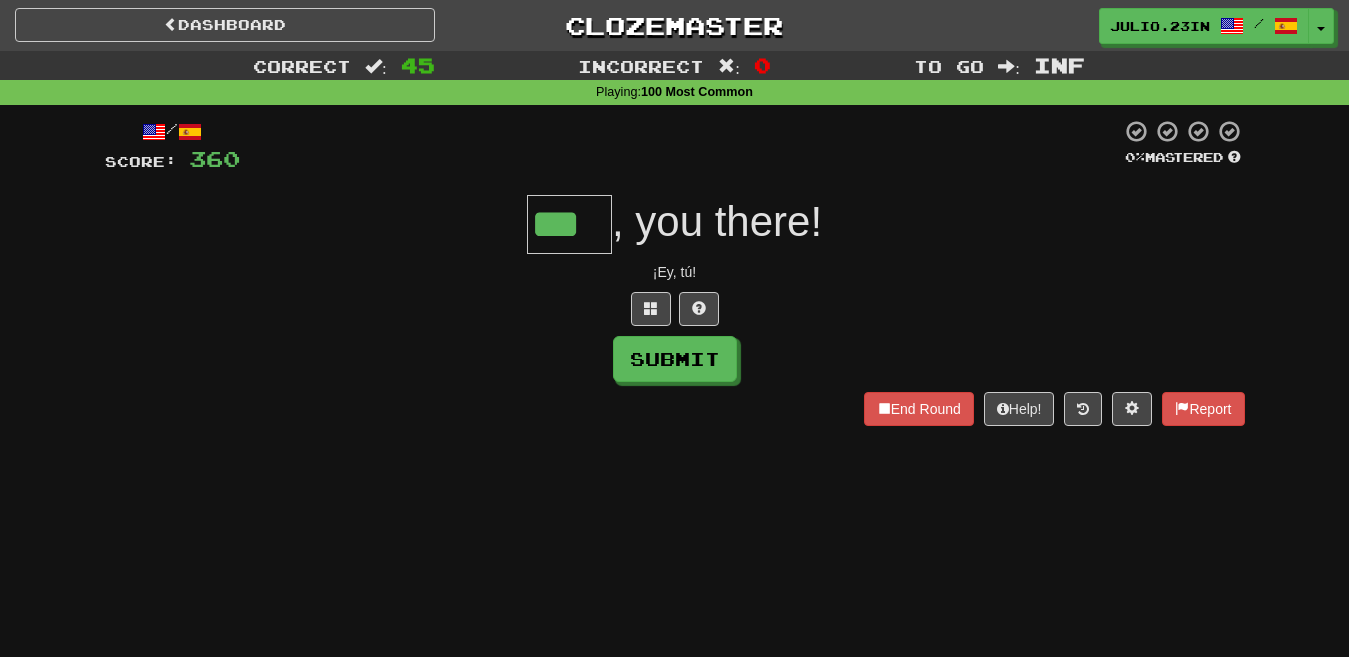 type on "***" 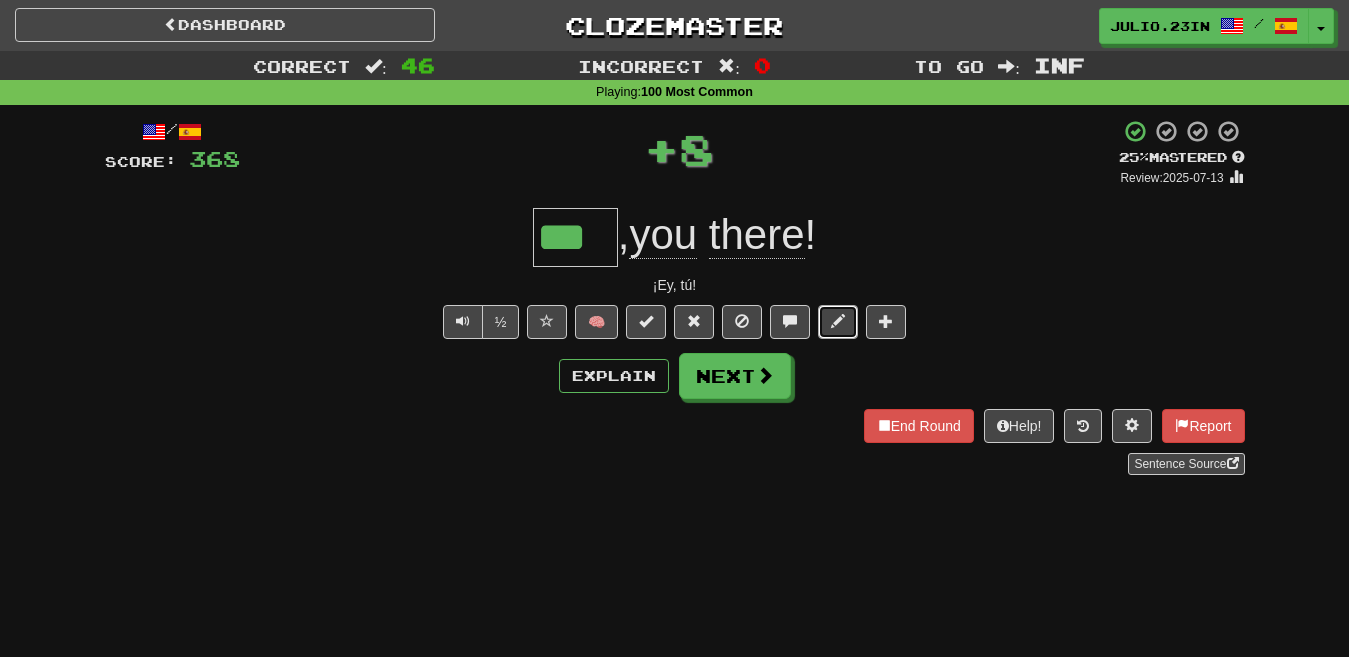 click at bounding box center [838, 321] 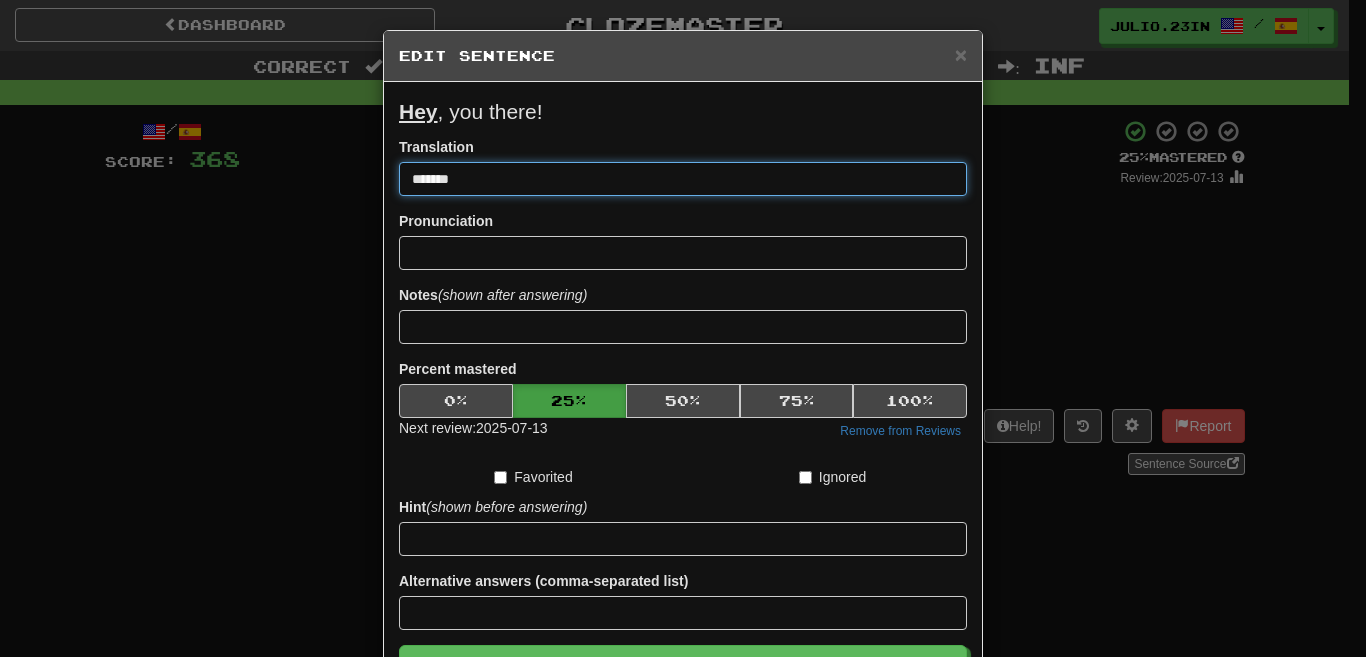 type on "**********" 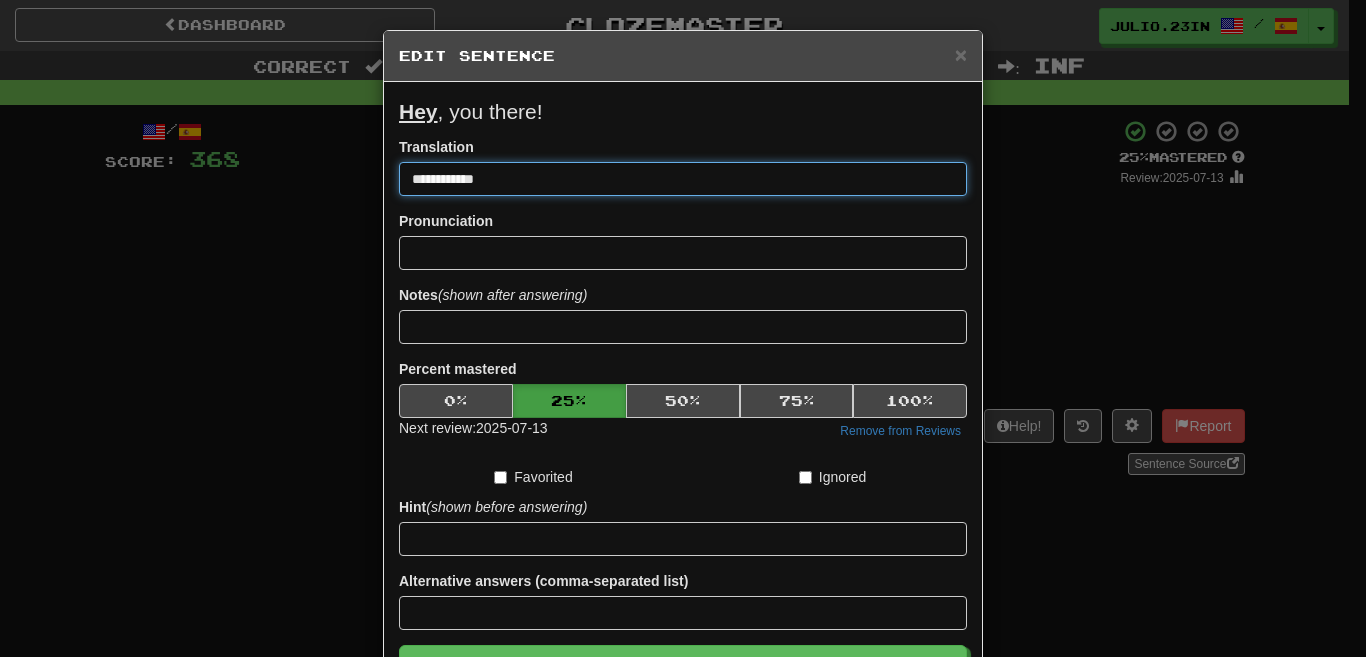 click on "Save" at bounding box center [683, 668] 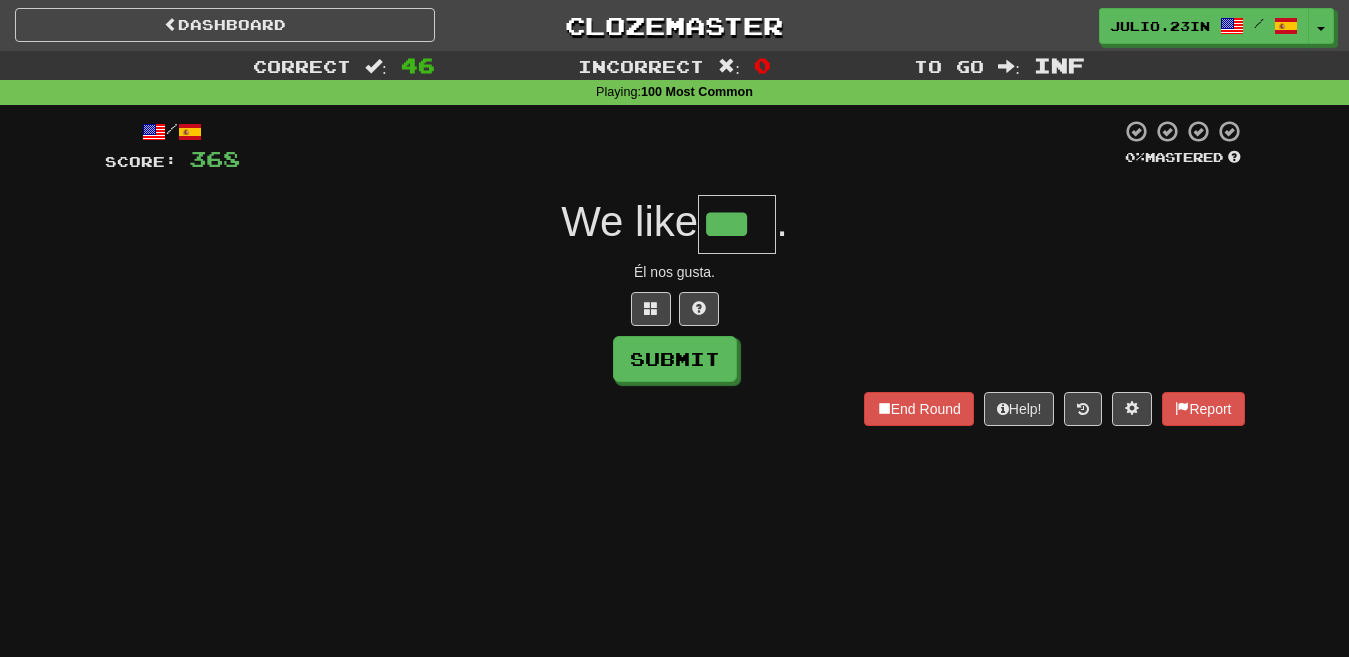 type on "***" 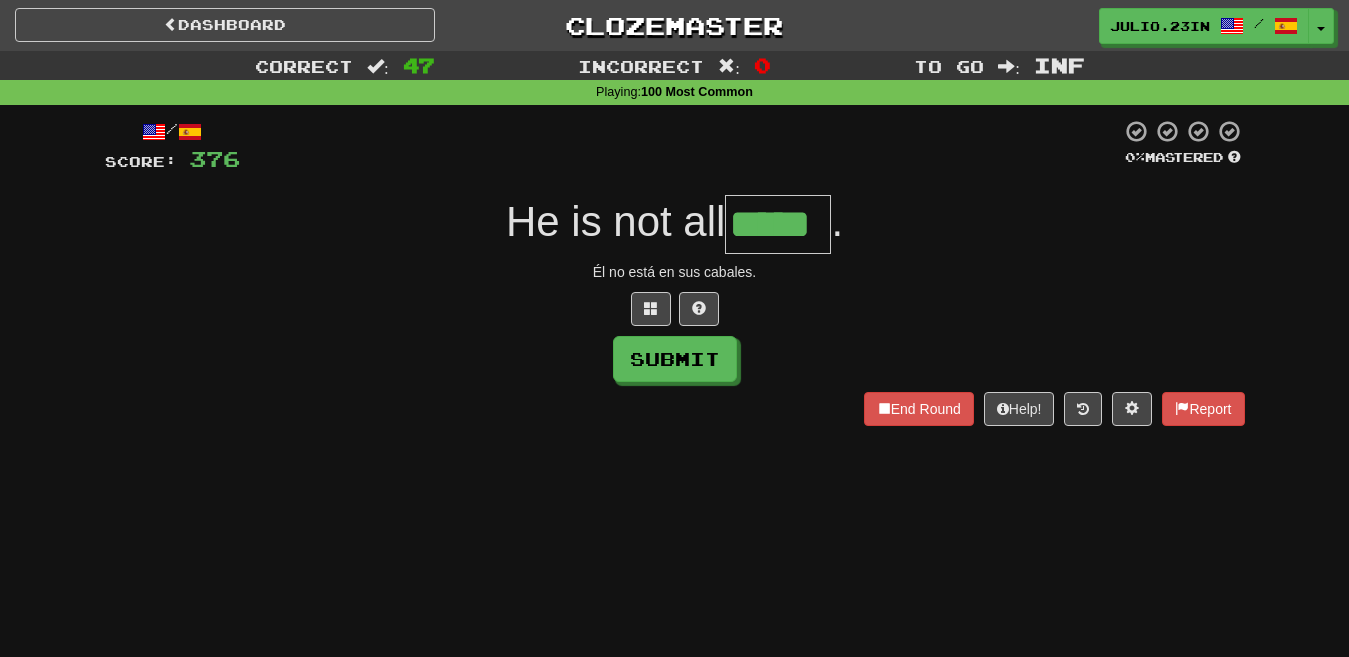 type on "*****" 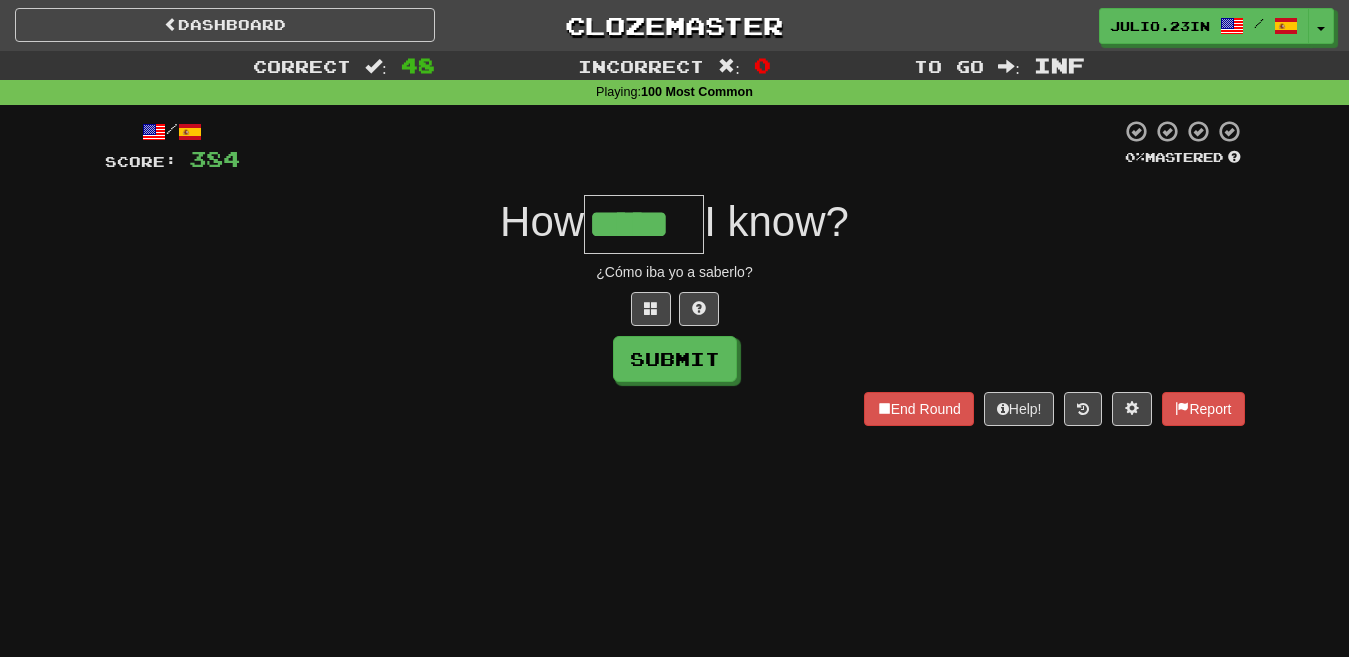 type on "*****" 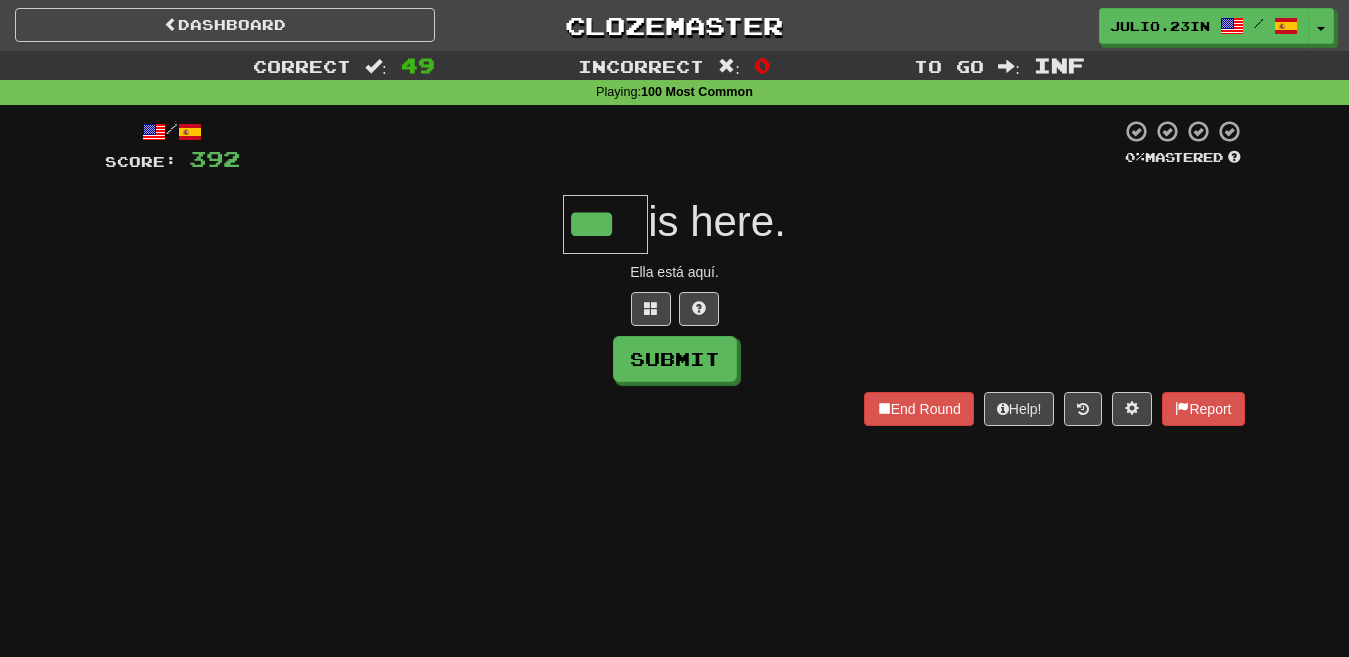 type on "***" 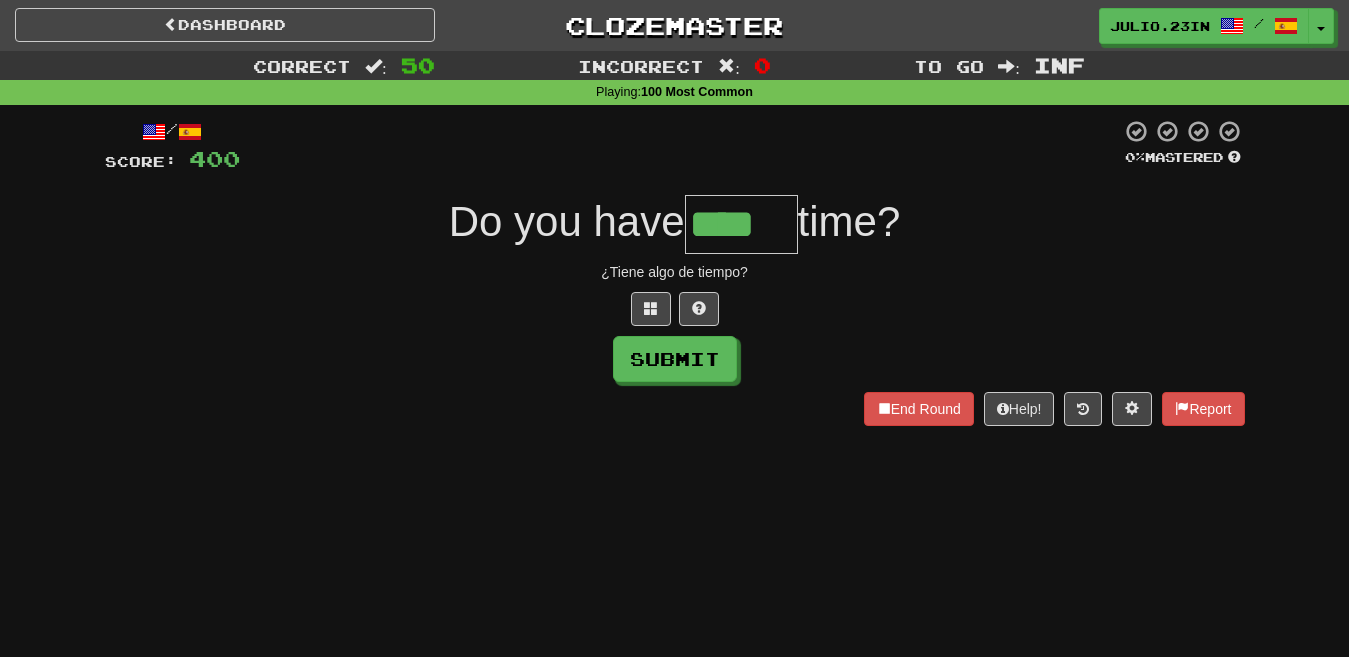 type on "****" 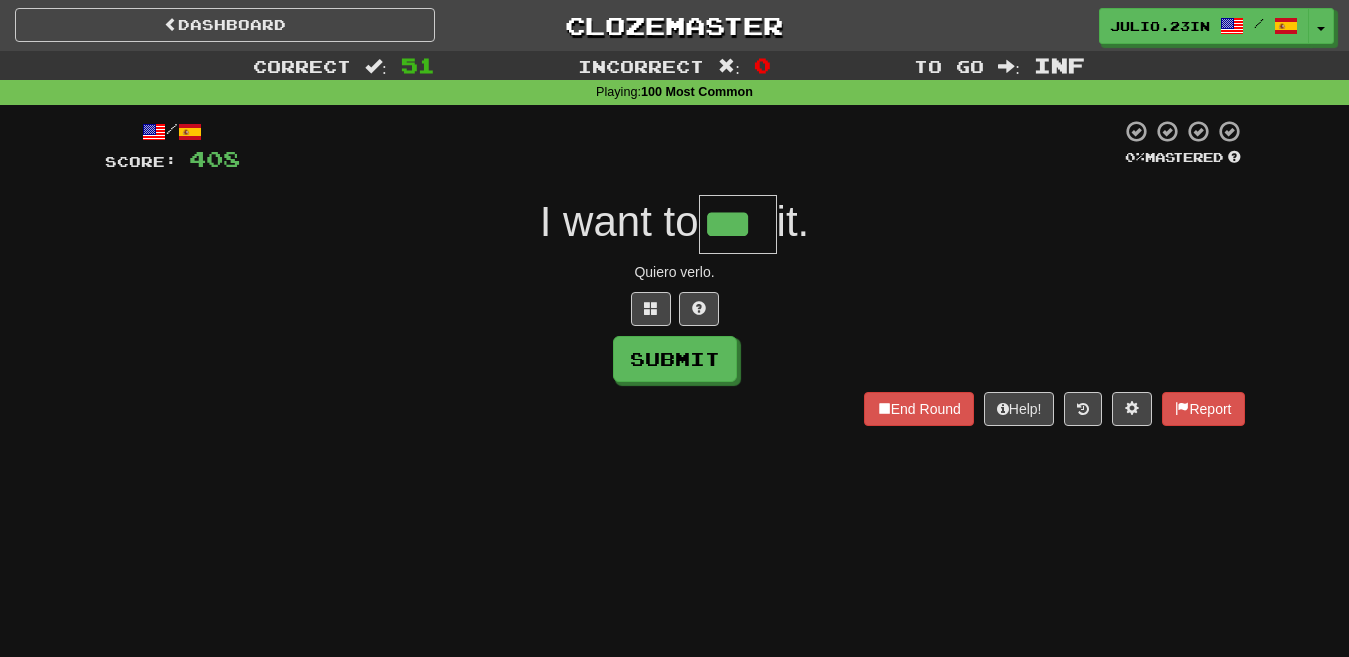 type on "***" 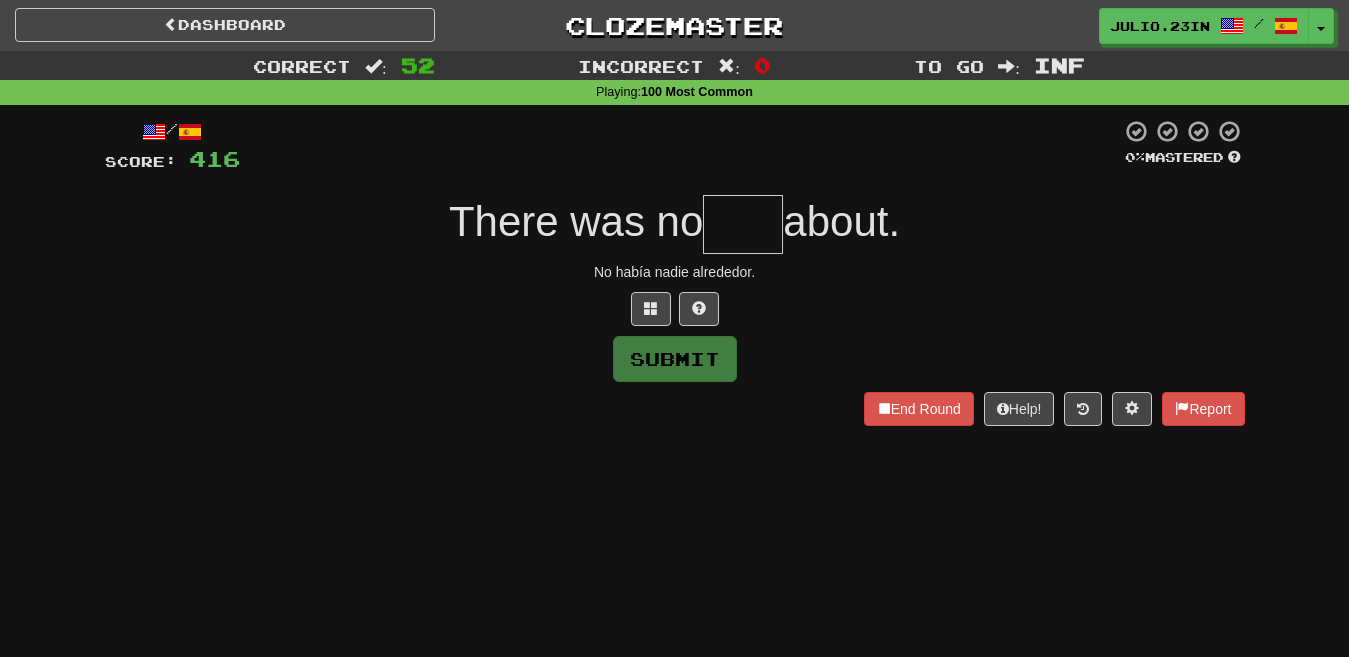 type on "*" 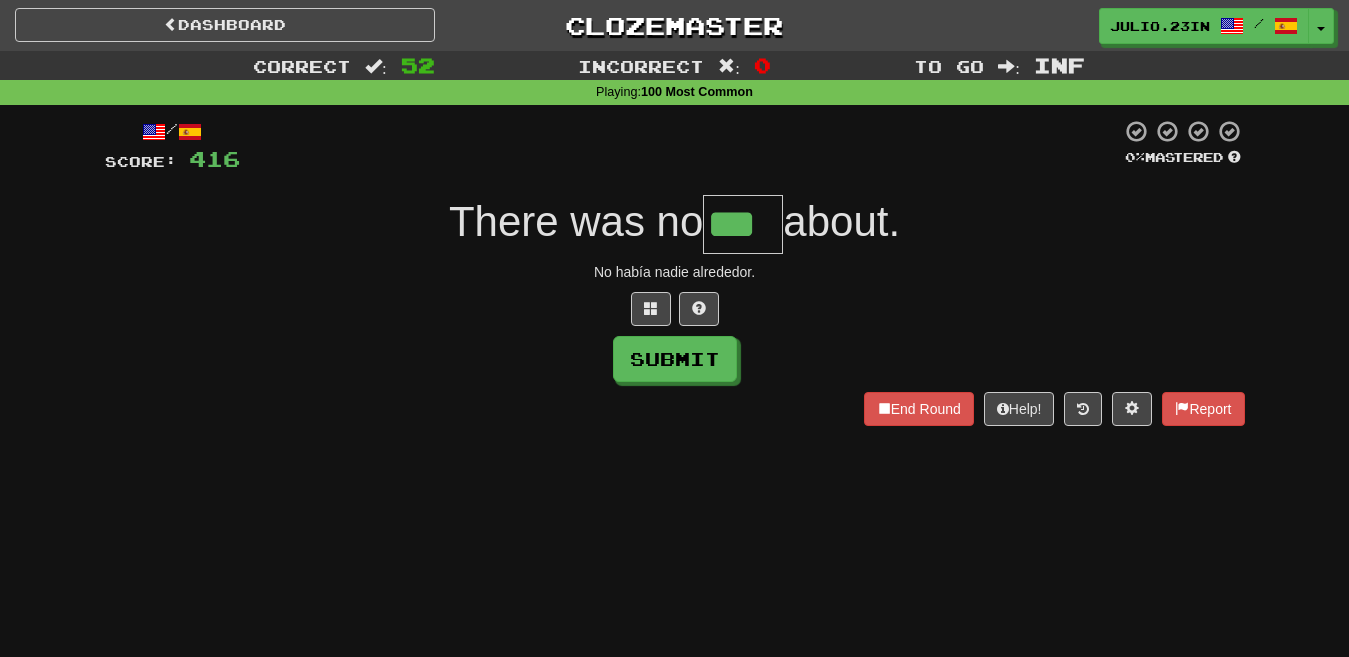 type on "***" 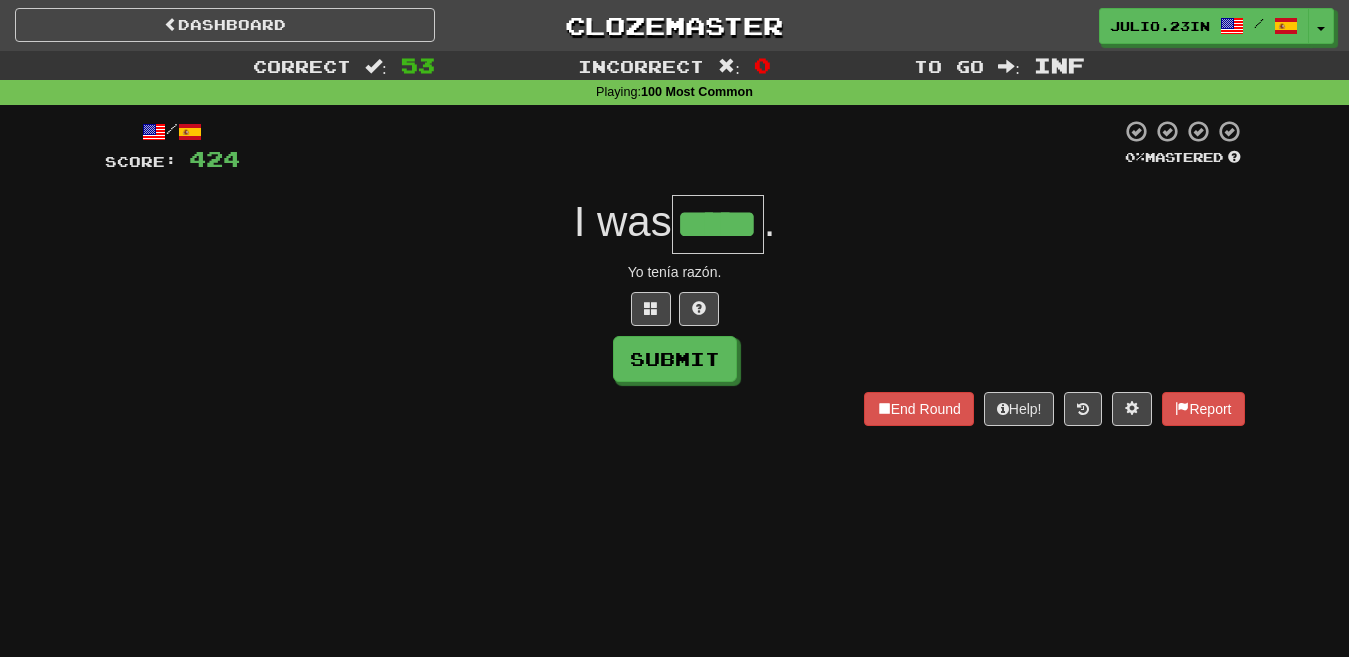 type on "*****" 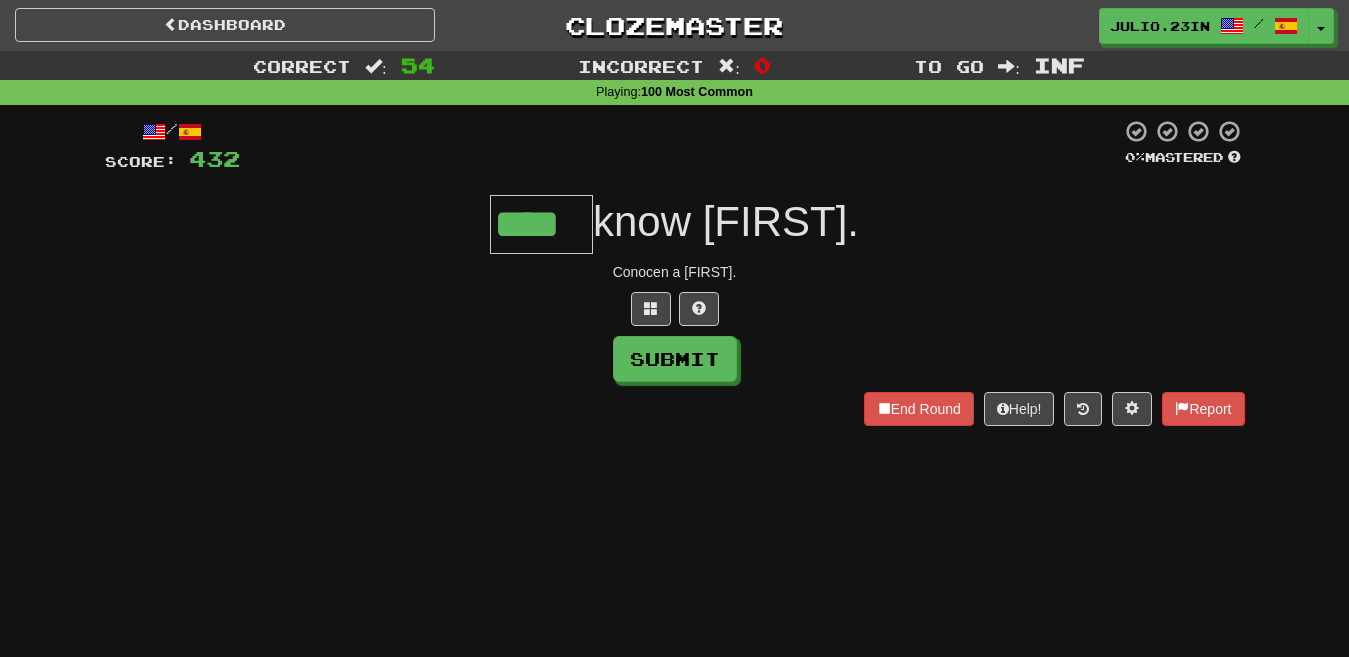 type on "****" 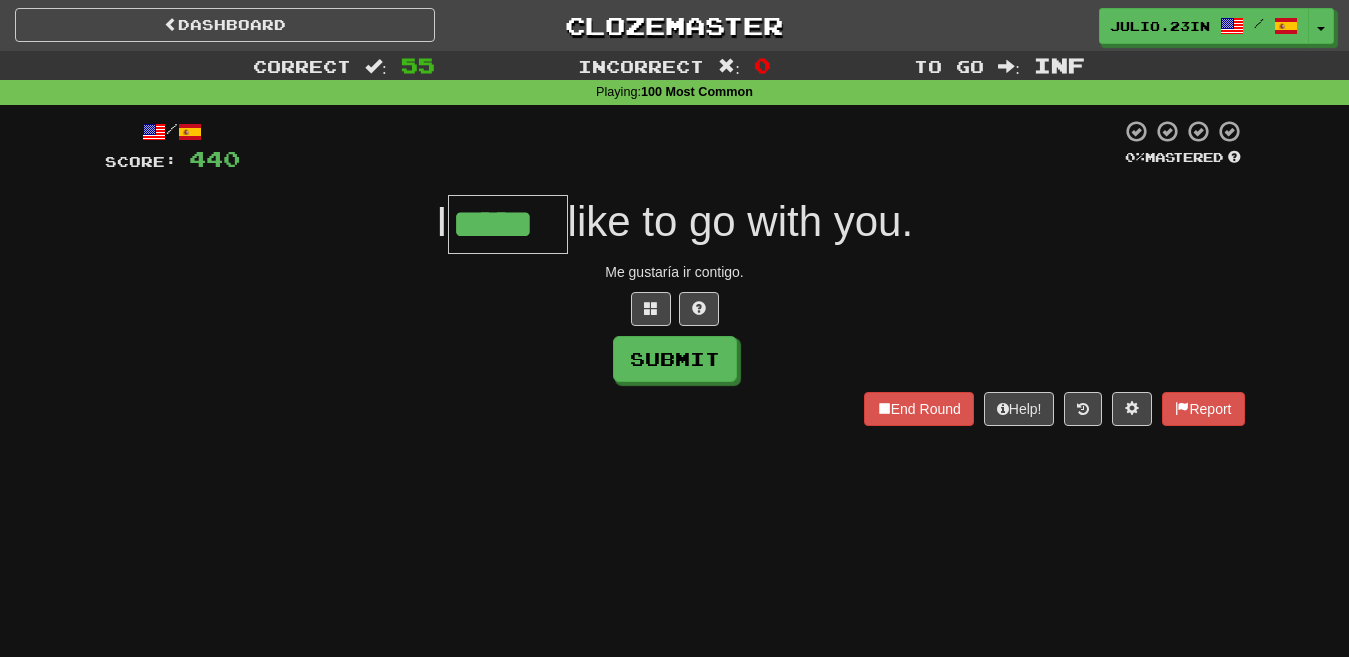 type on "*****" 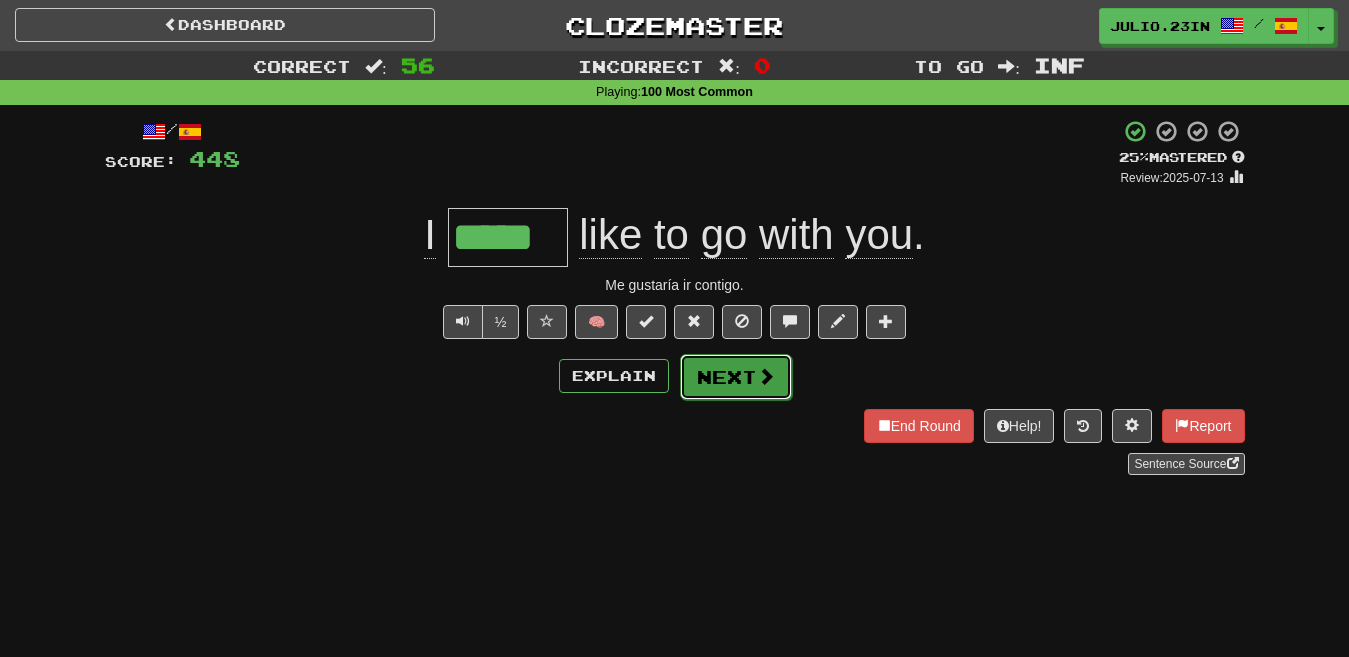 click on "Next" at bounding box center [736, 377] 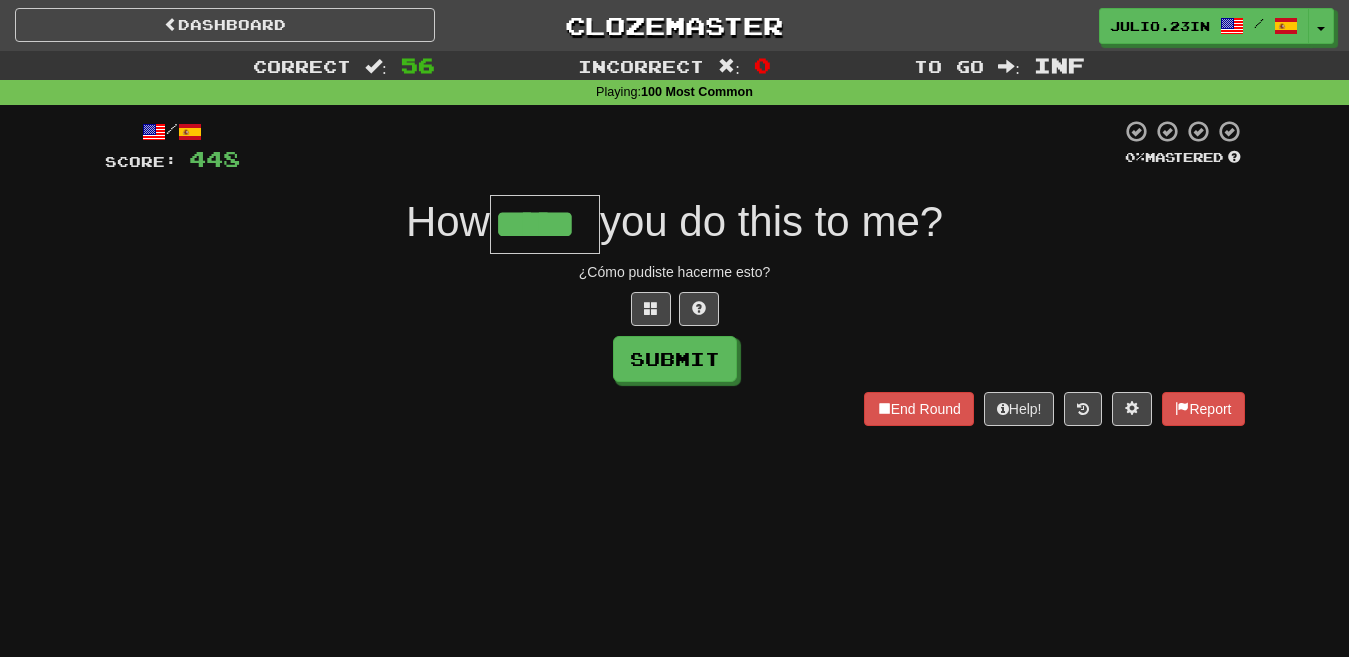 type on "*****" 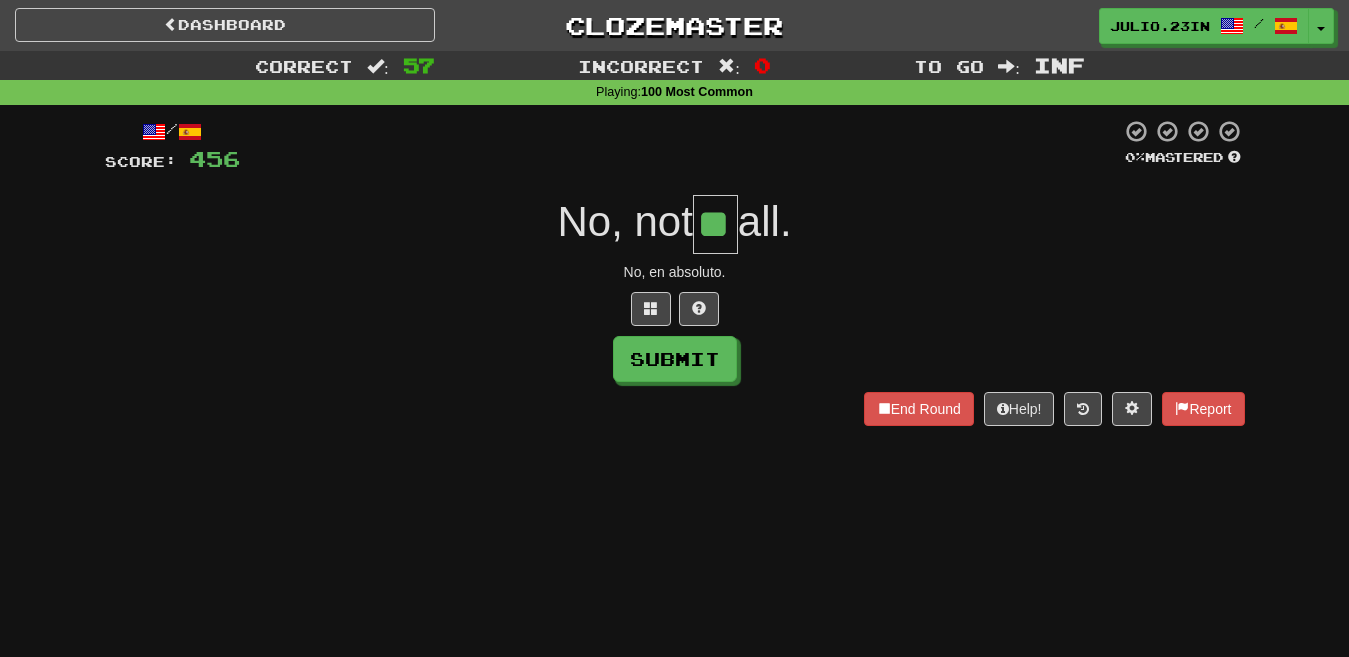 type on "**" 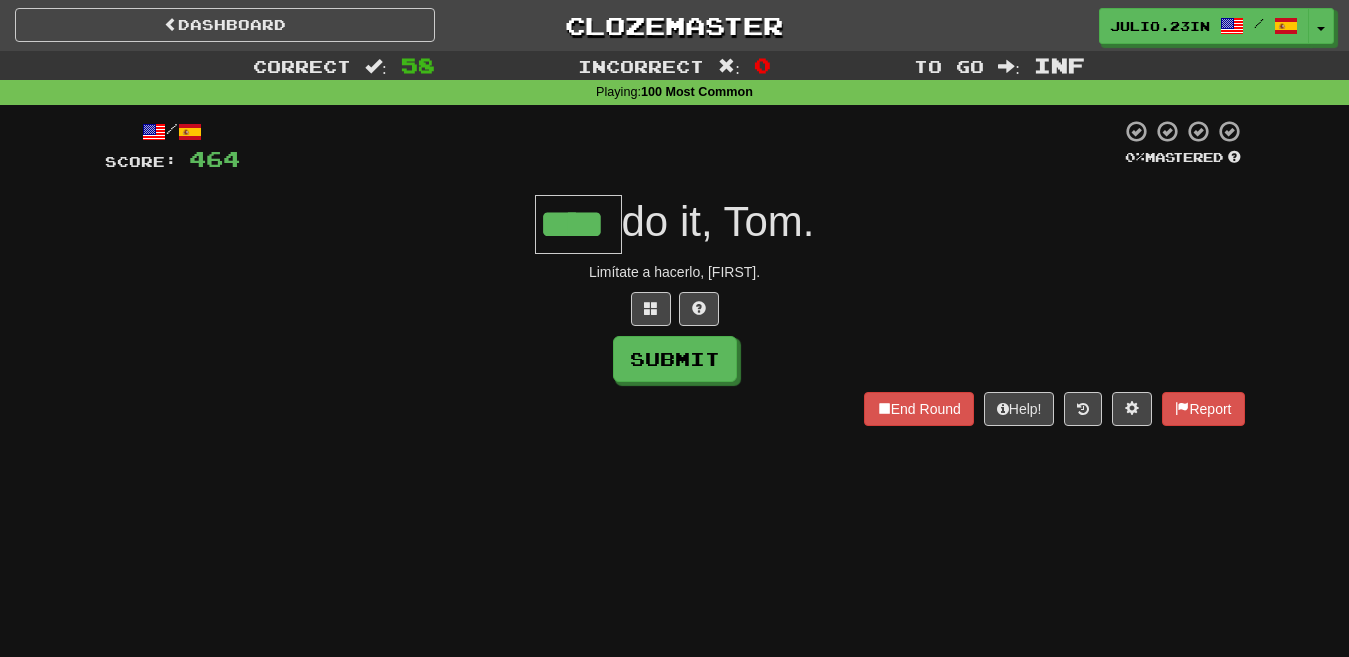 type on "****" 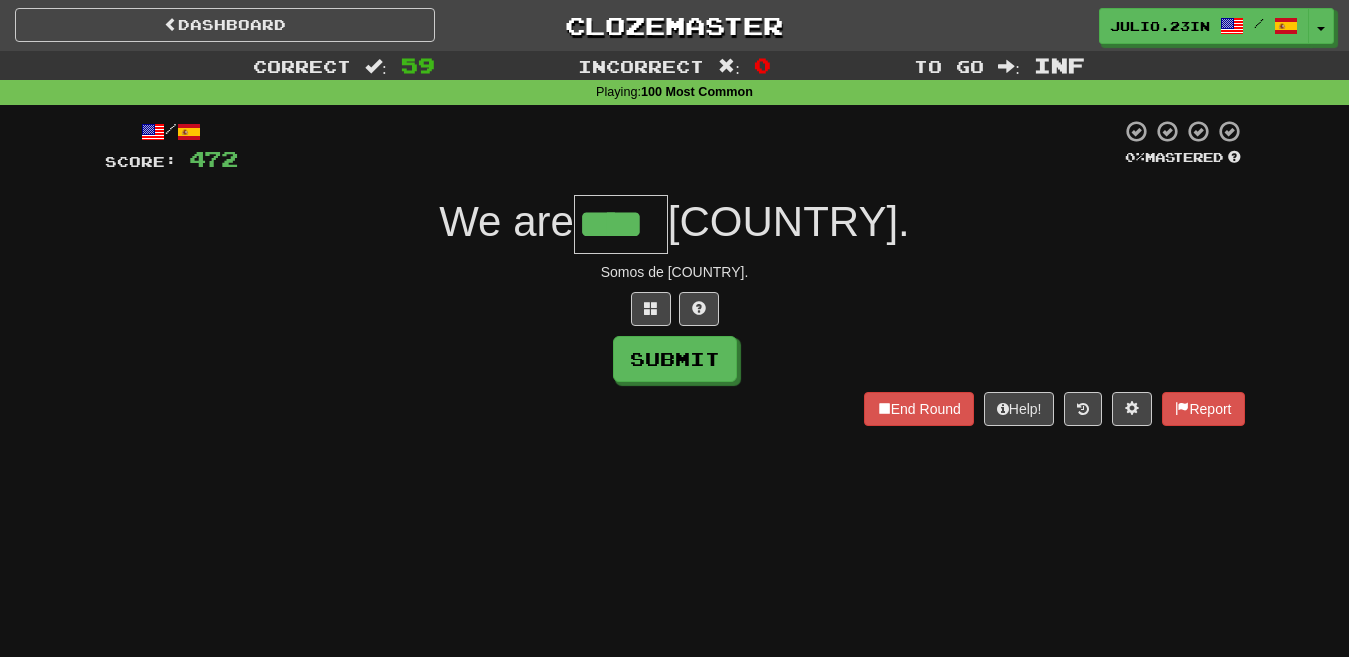 type on "****" 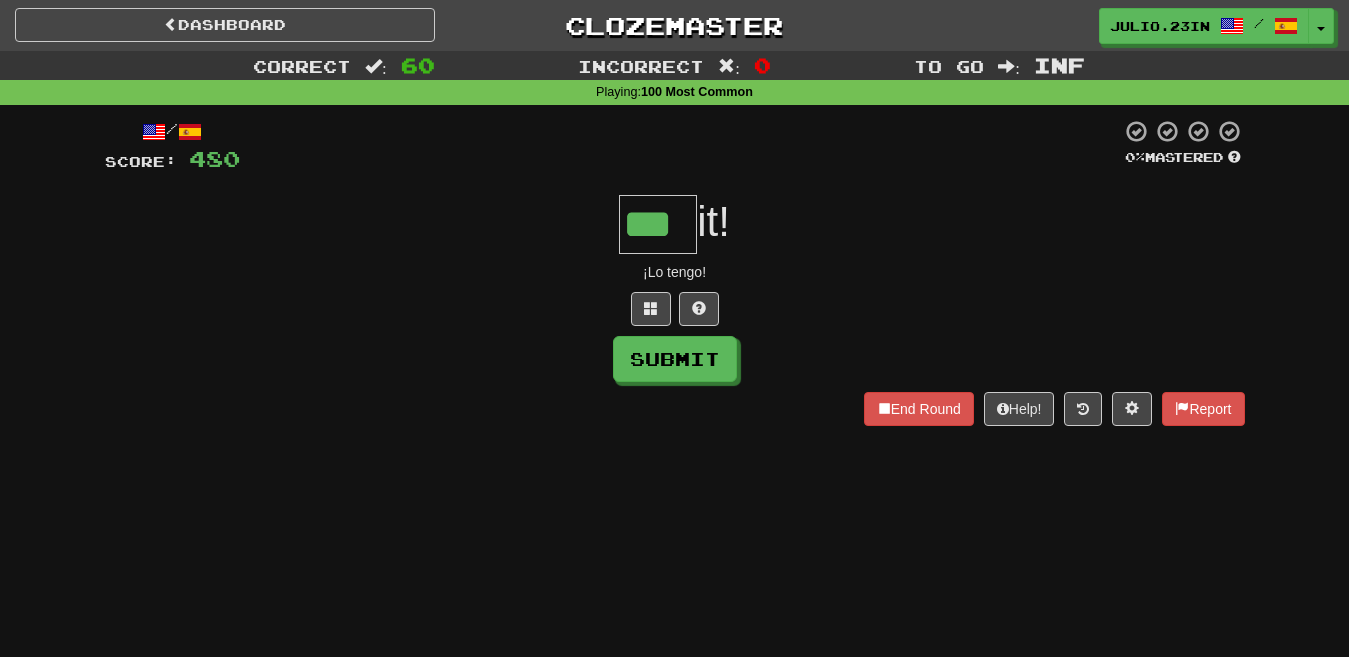 type on "***" 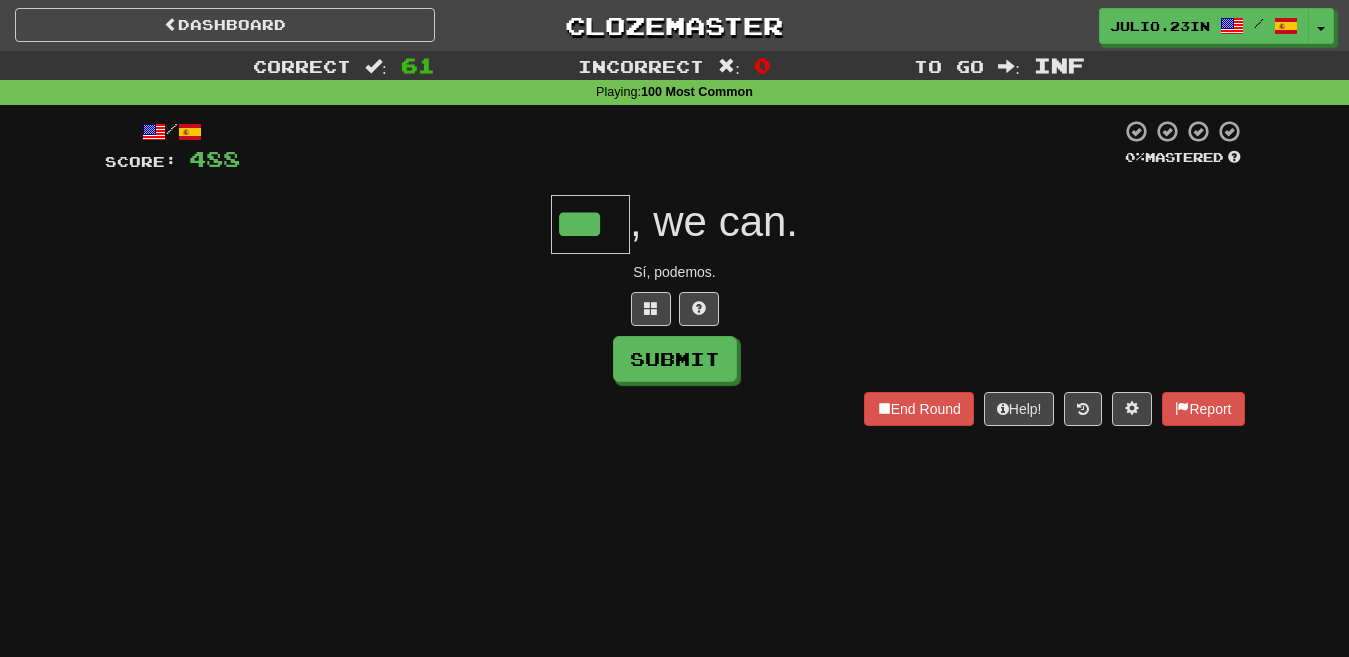 type on "***" 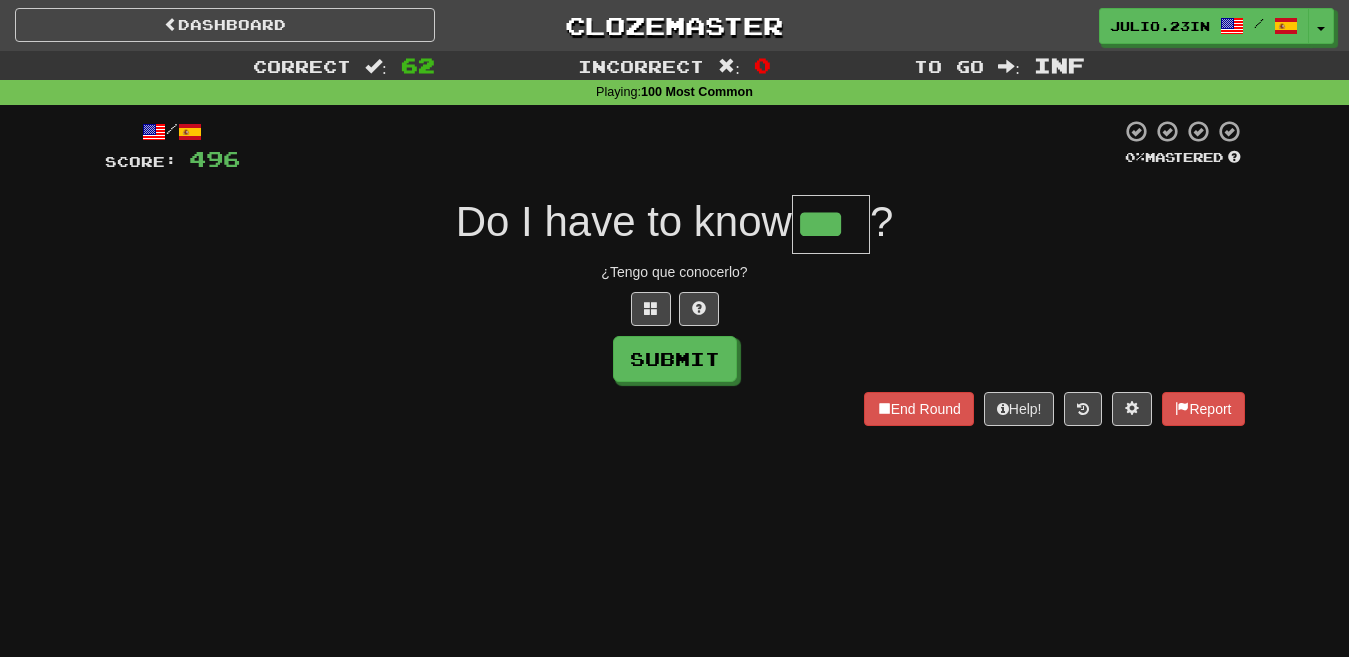type on "***" 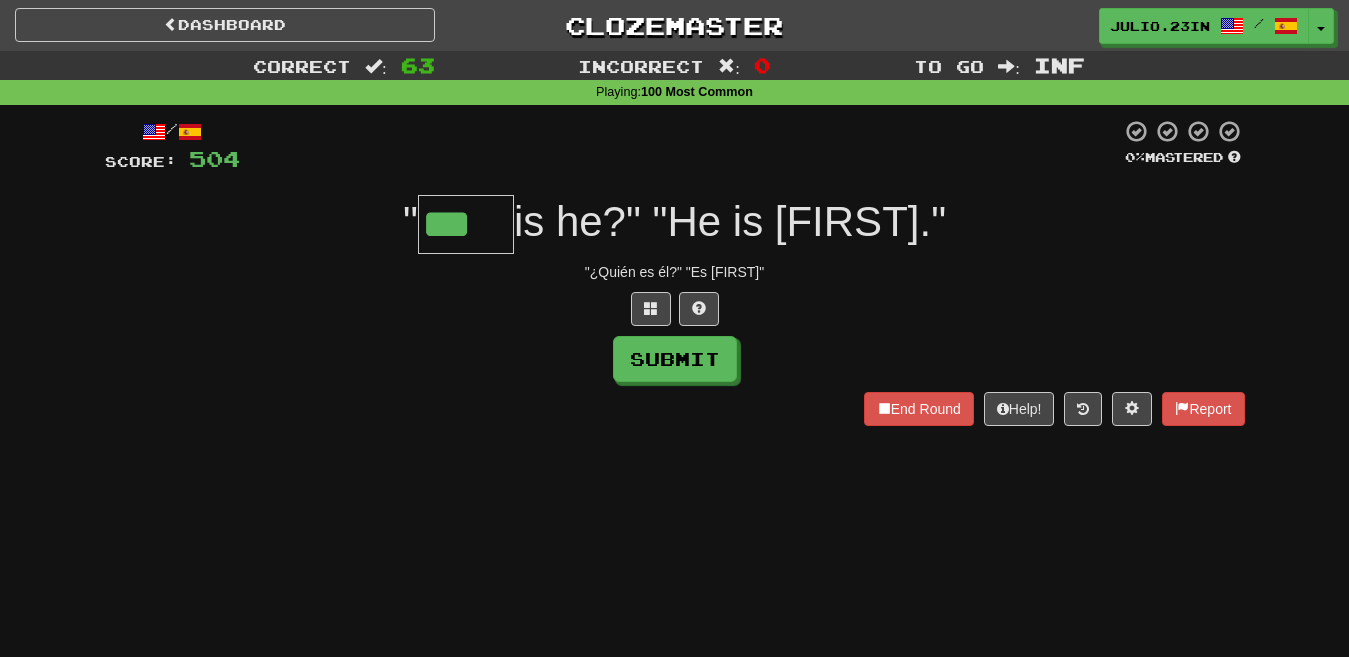 type on "***" 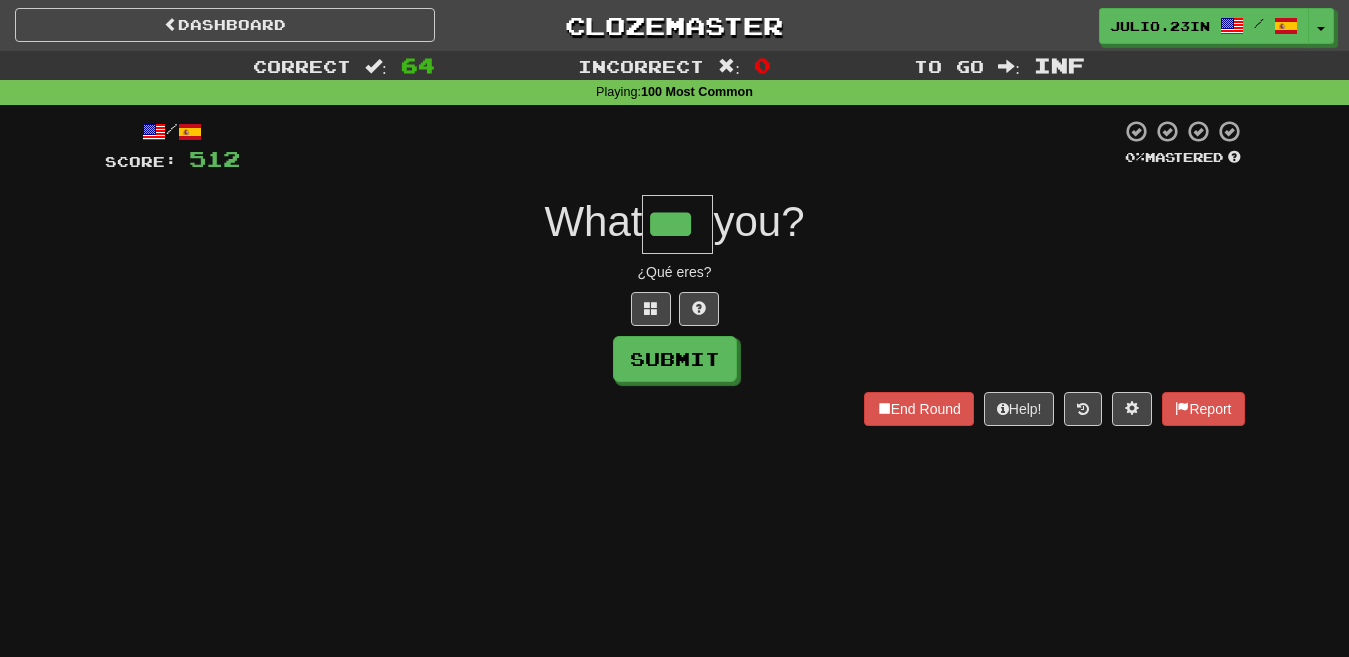 type on "***" 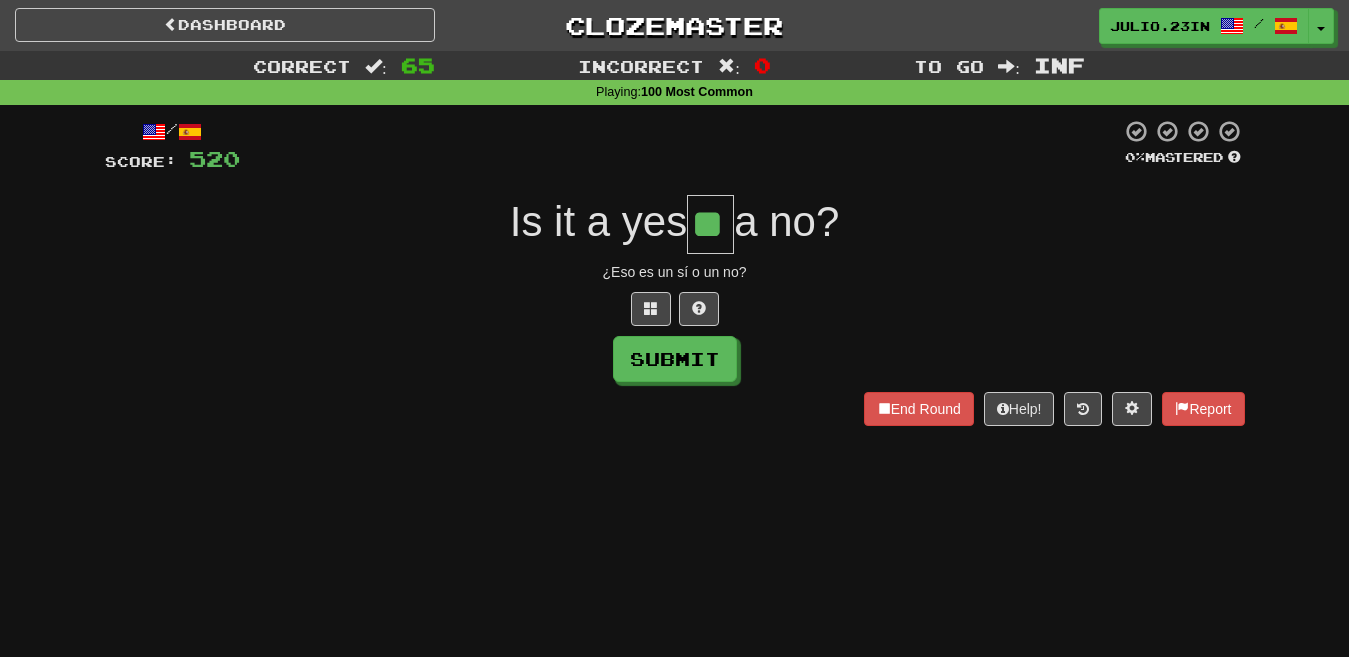 type on "**" 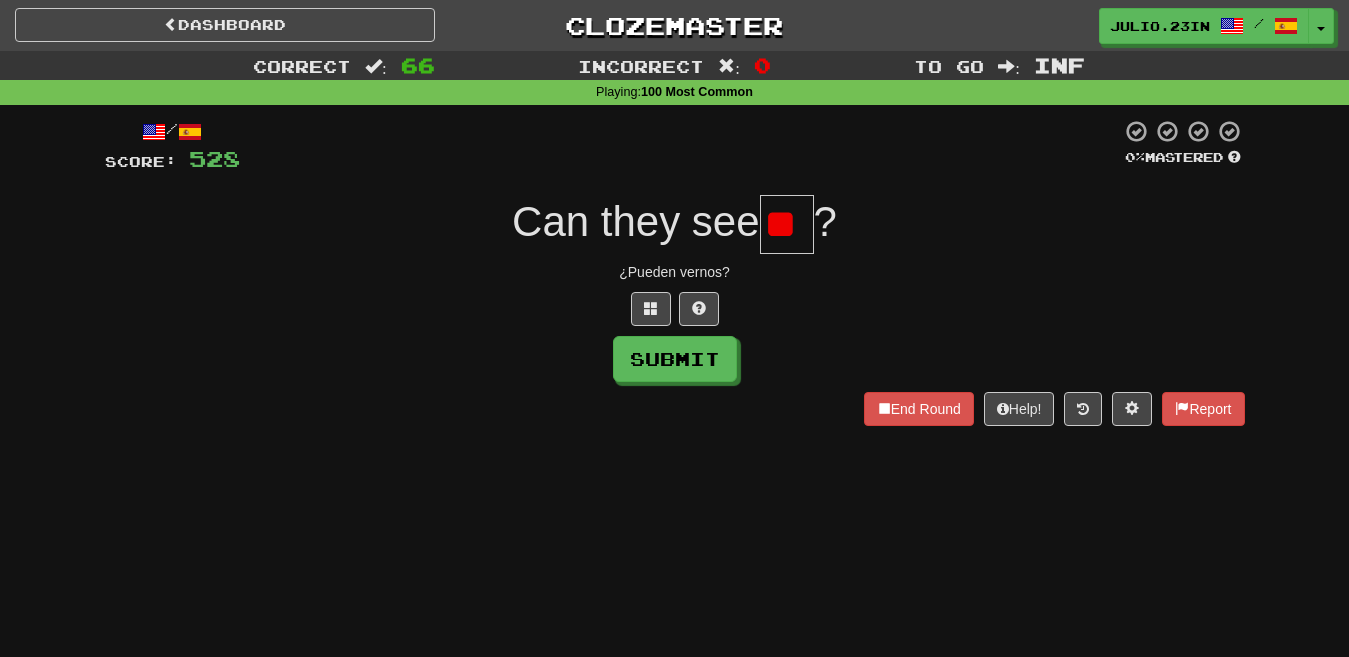 type on "*" 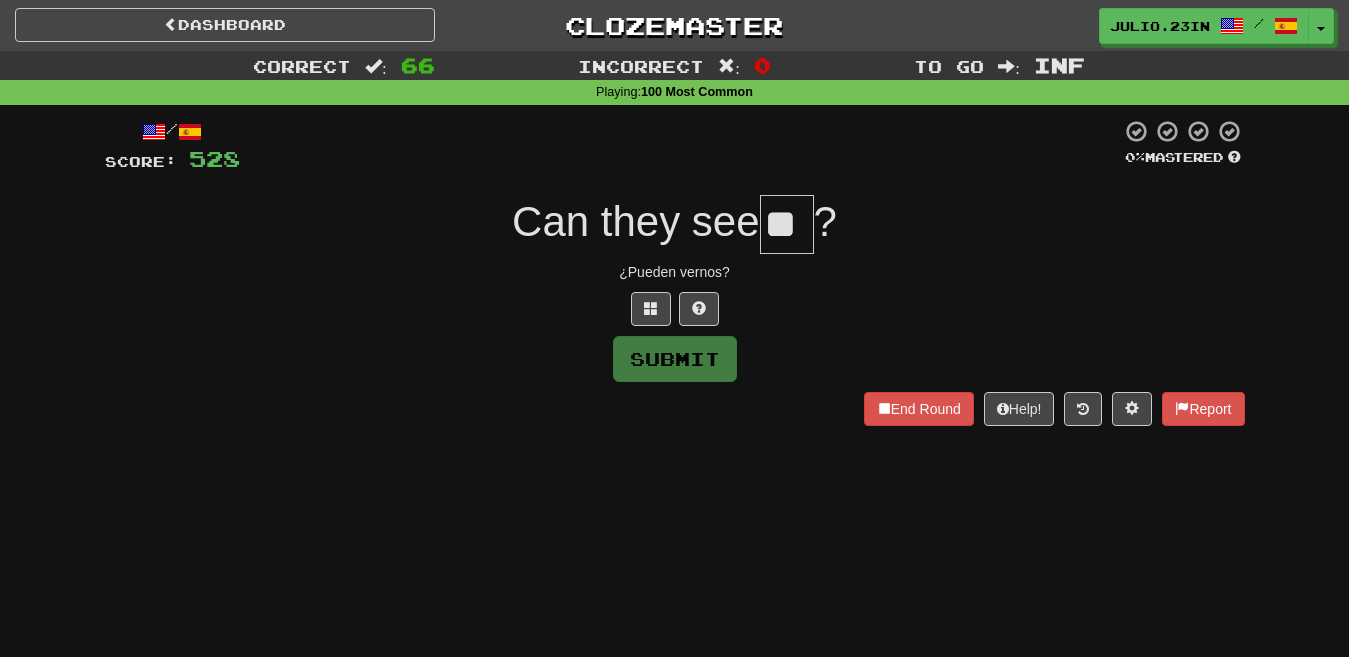 type on "**" 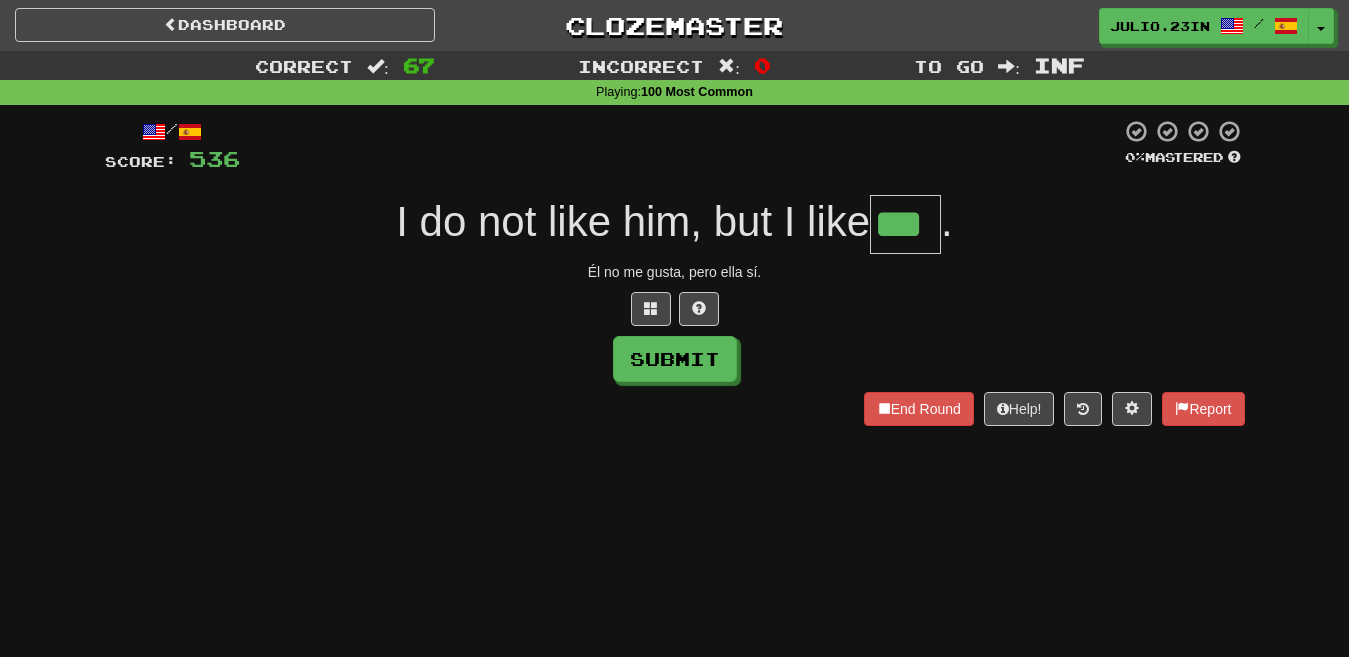 type on "***" 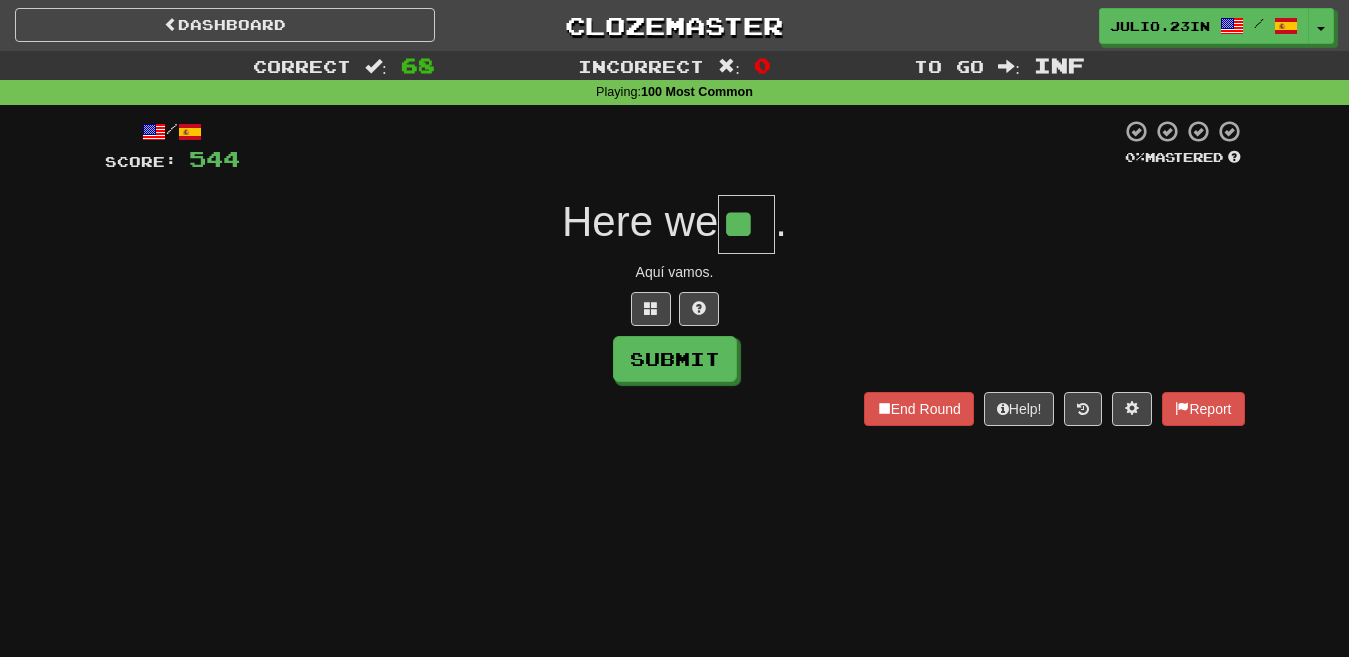 type on "**" 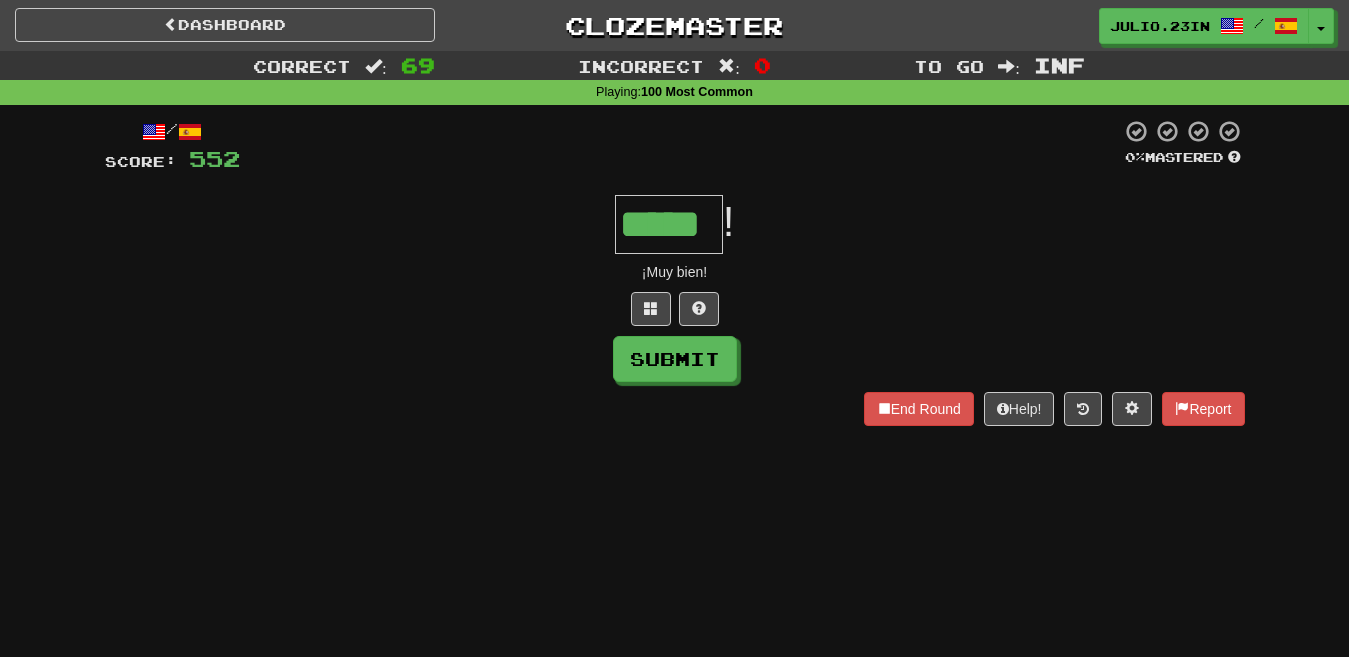 type on "*****" 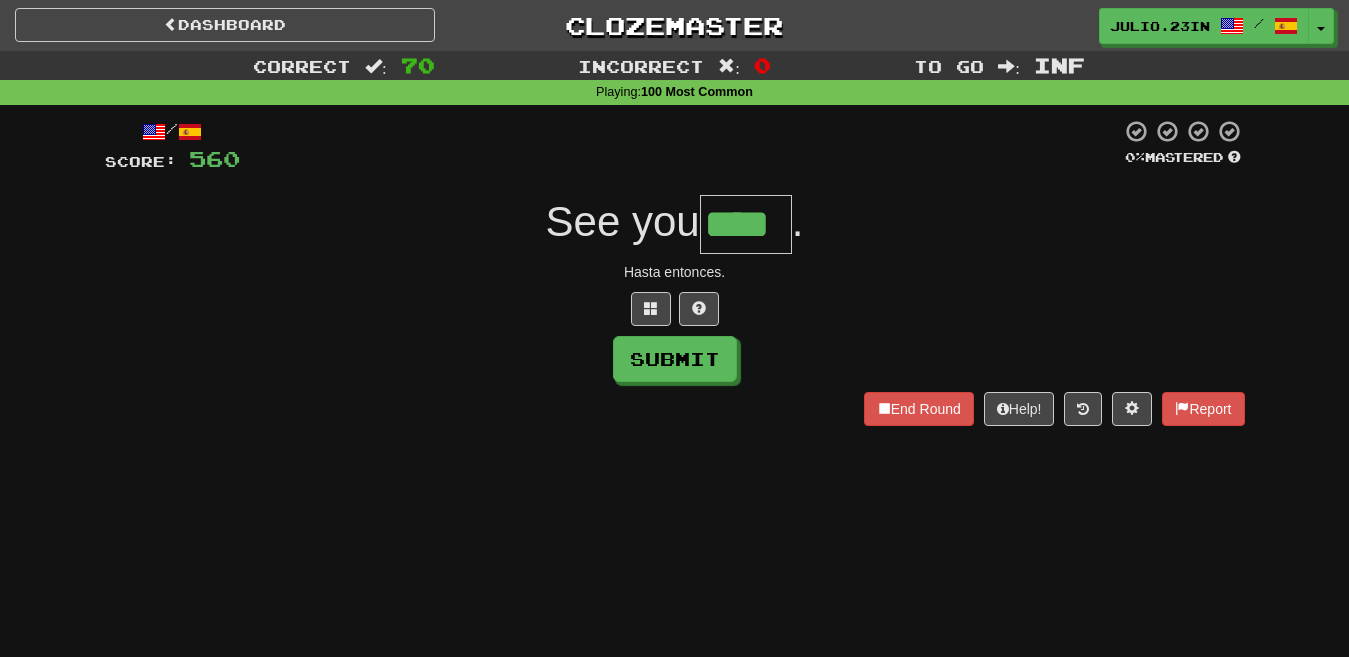 type on "****" 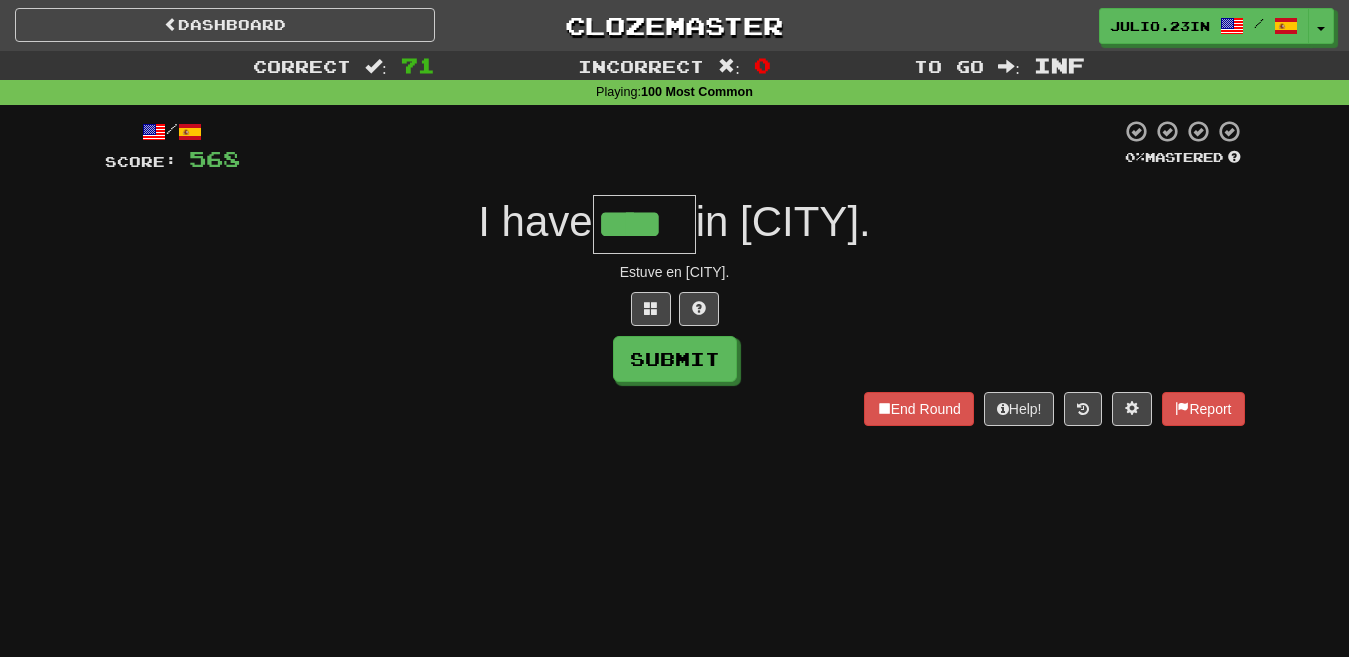 type on "****" 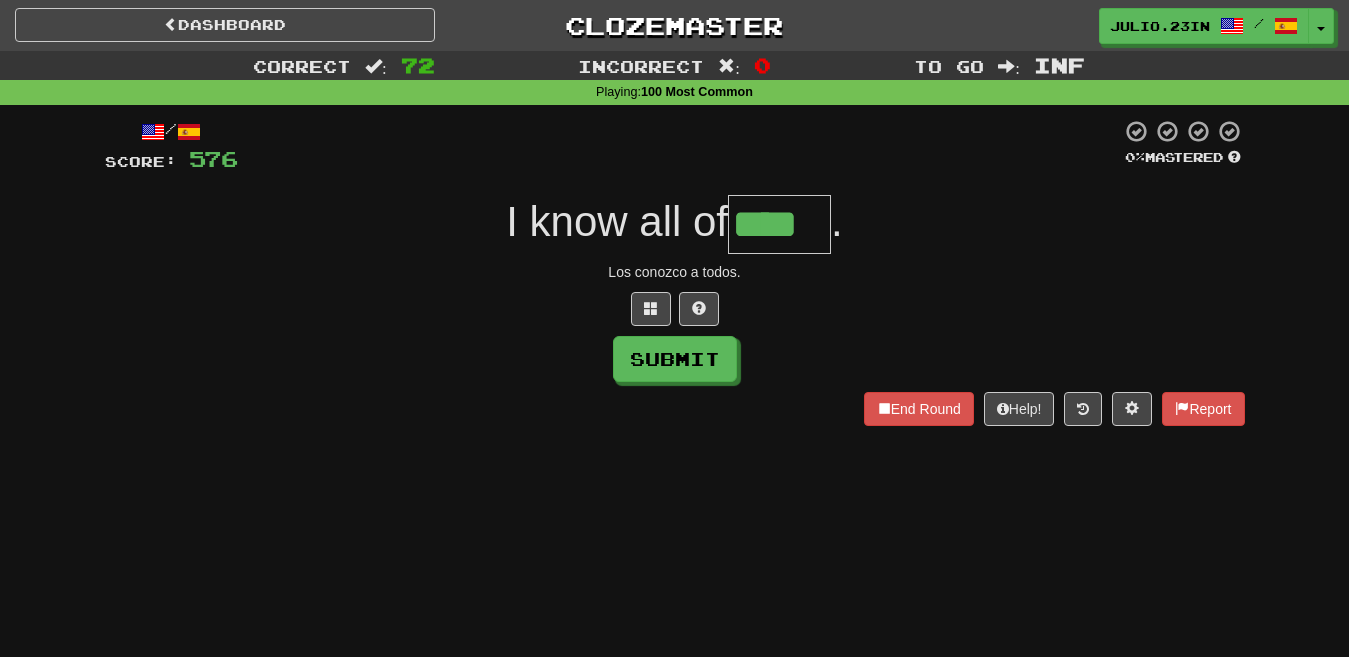type on "****" 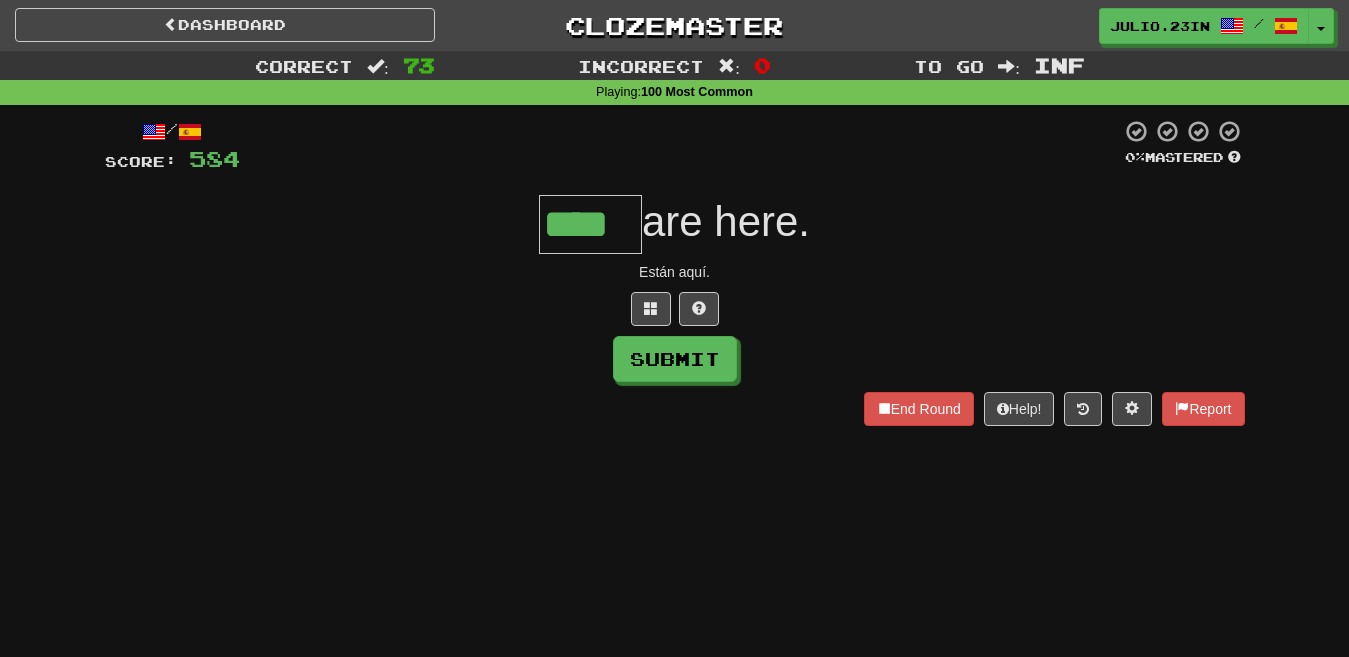 type on "****" 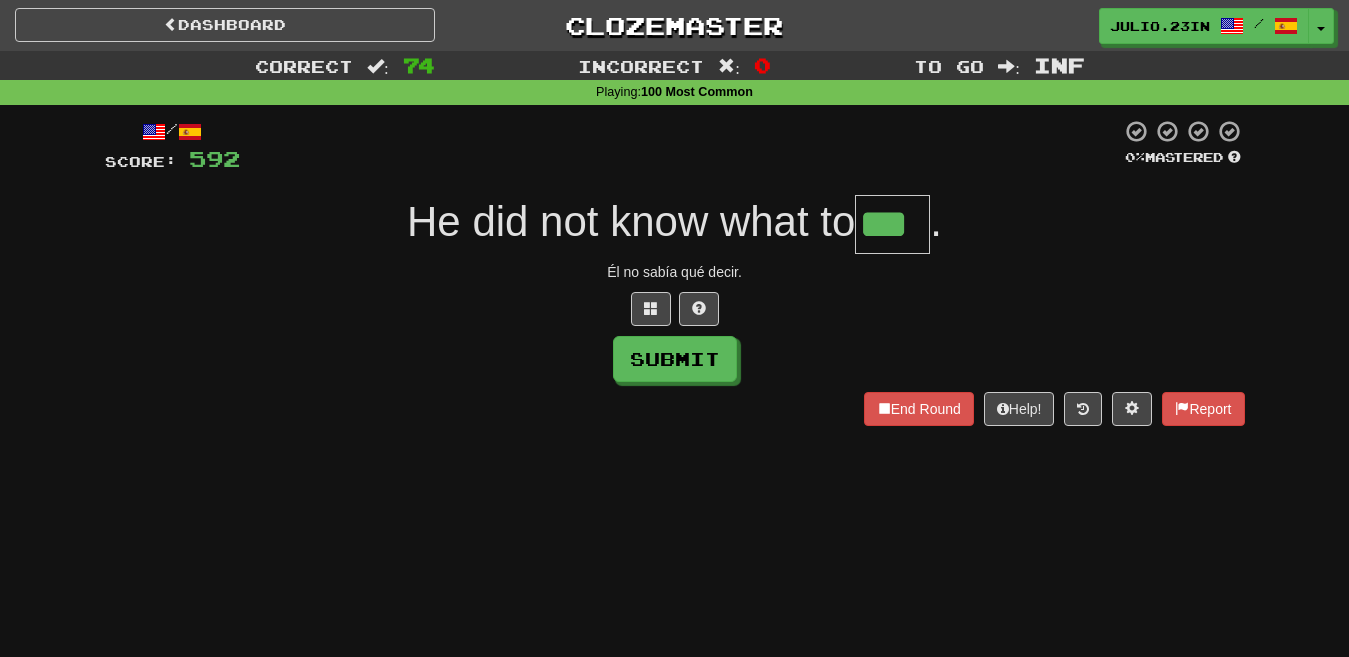 type on "***" 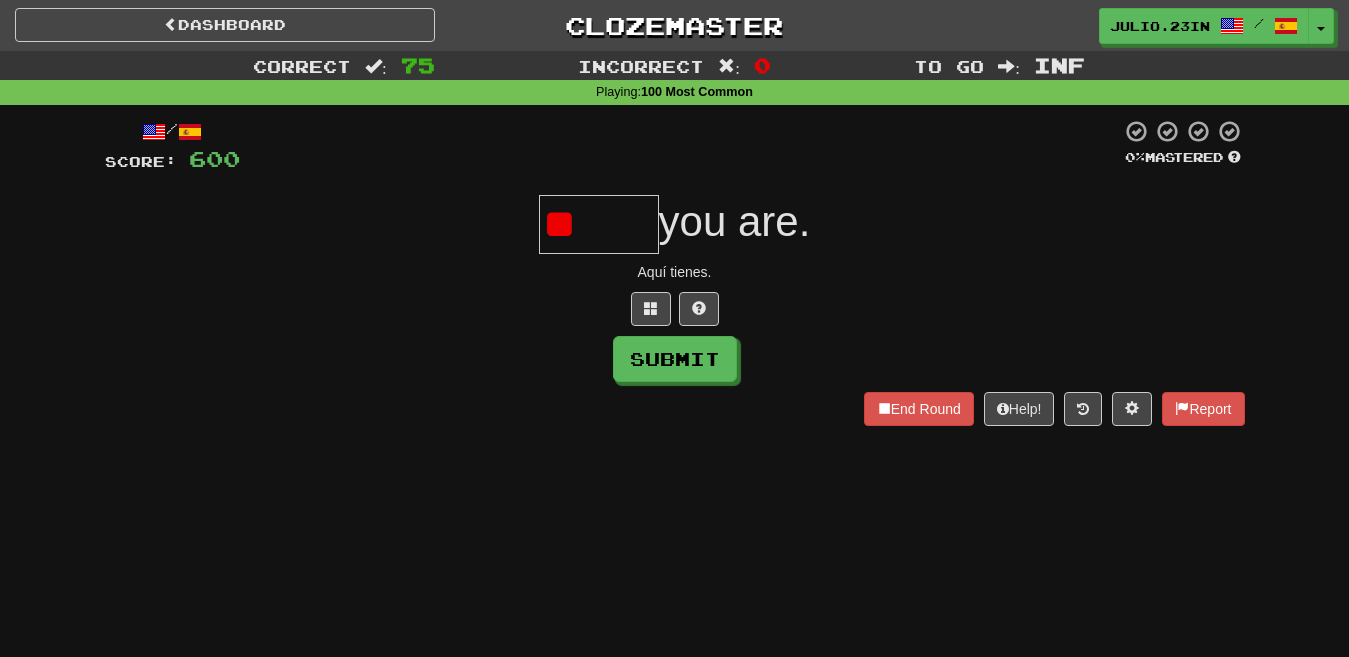 type on "*" 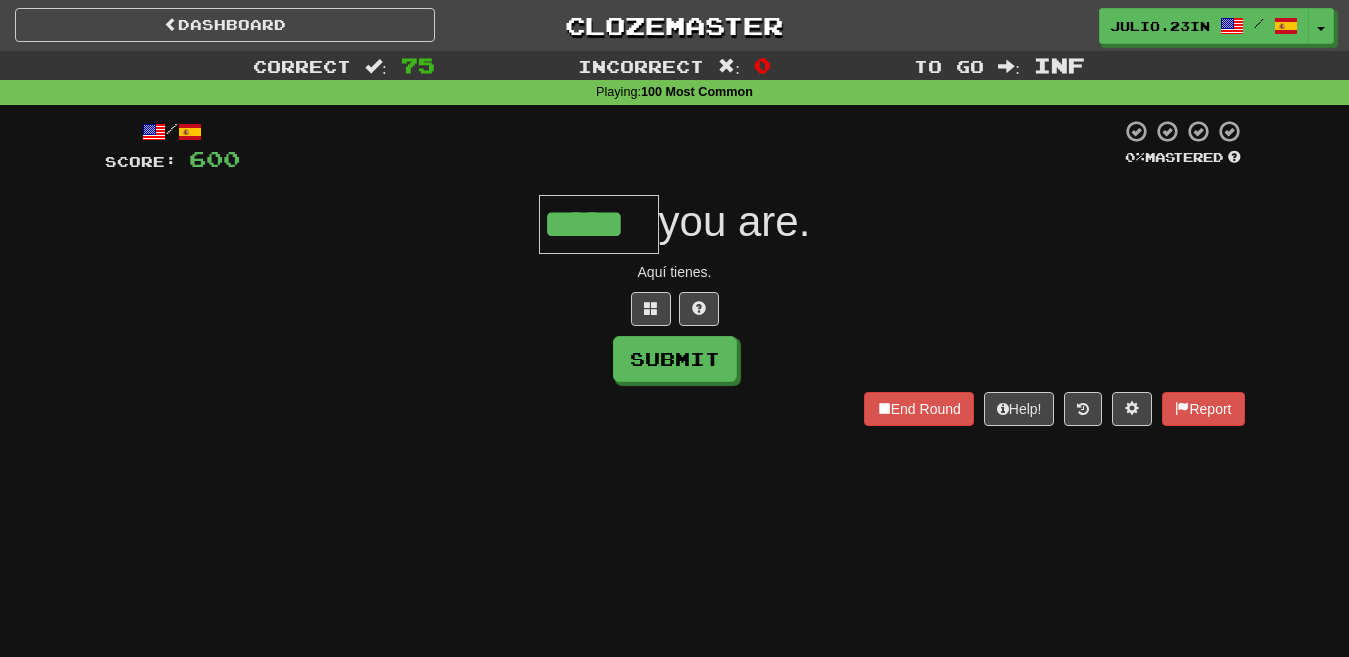 type on "*****" 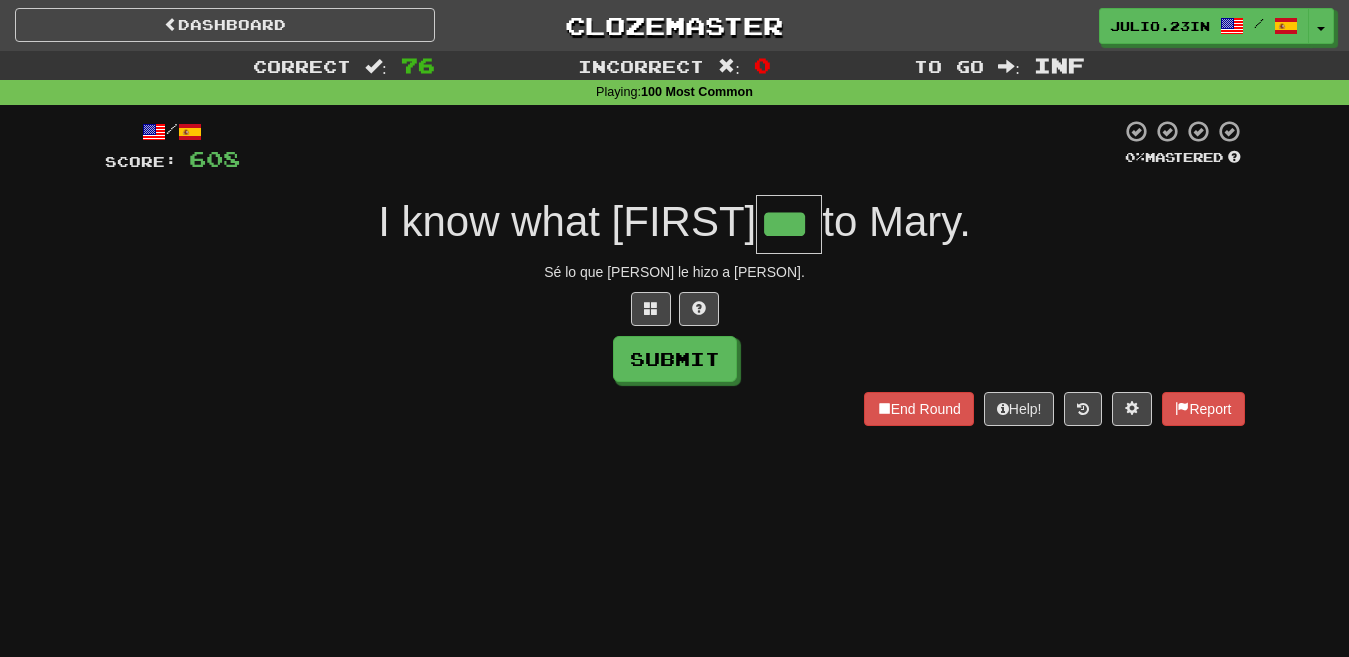 type on "***" 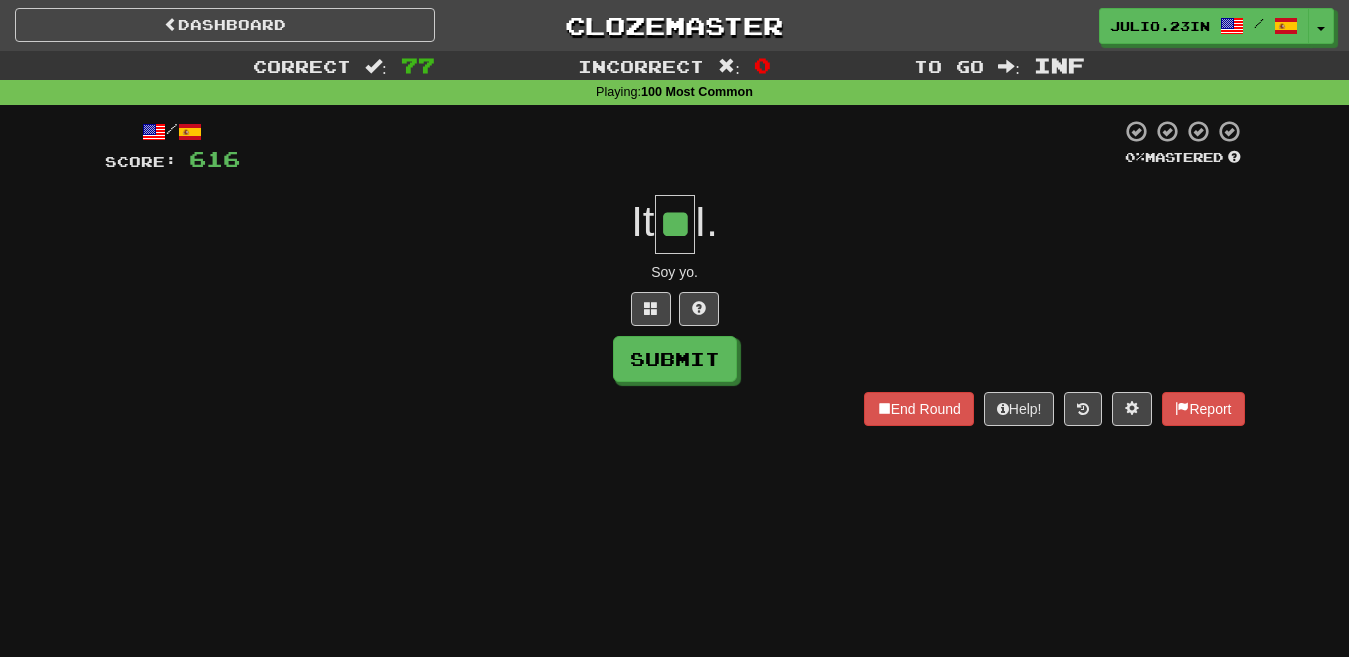 type on "**" 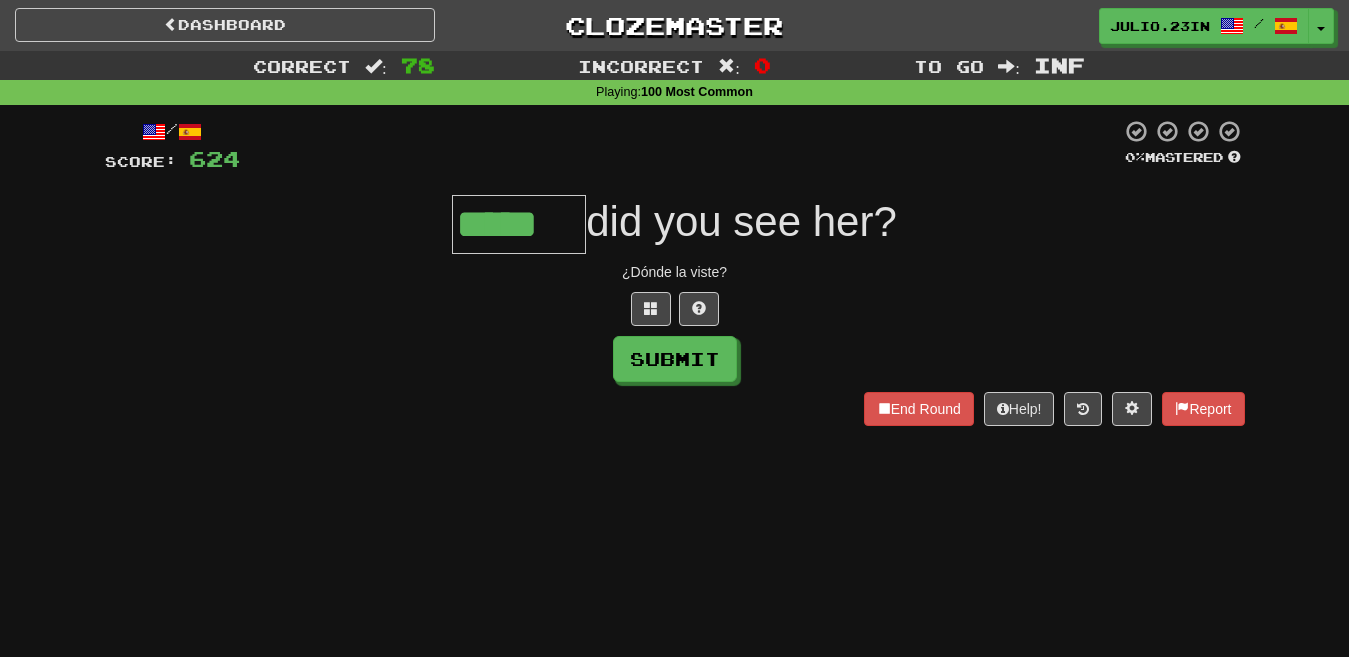 type on "*****" 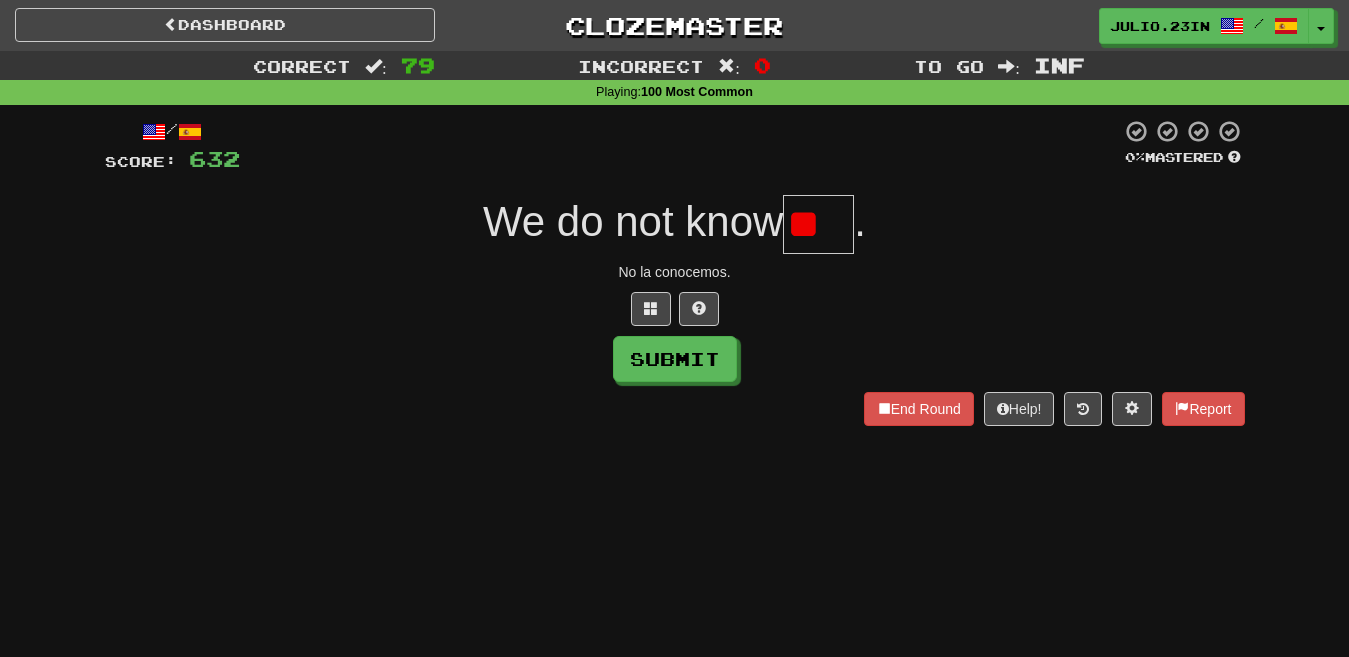 scroll, scrollTop: 0, scrollLeft: 0, axis: both 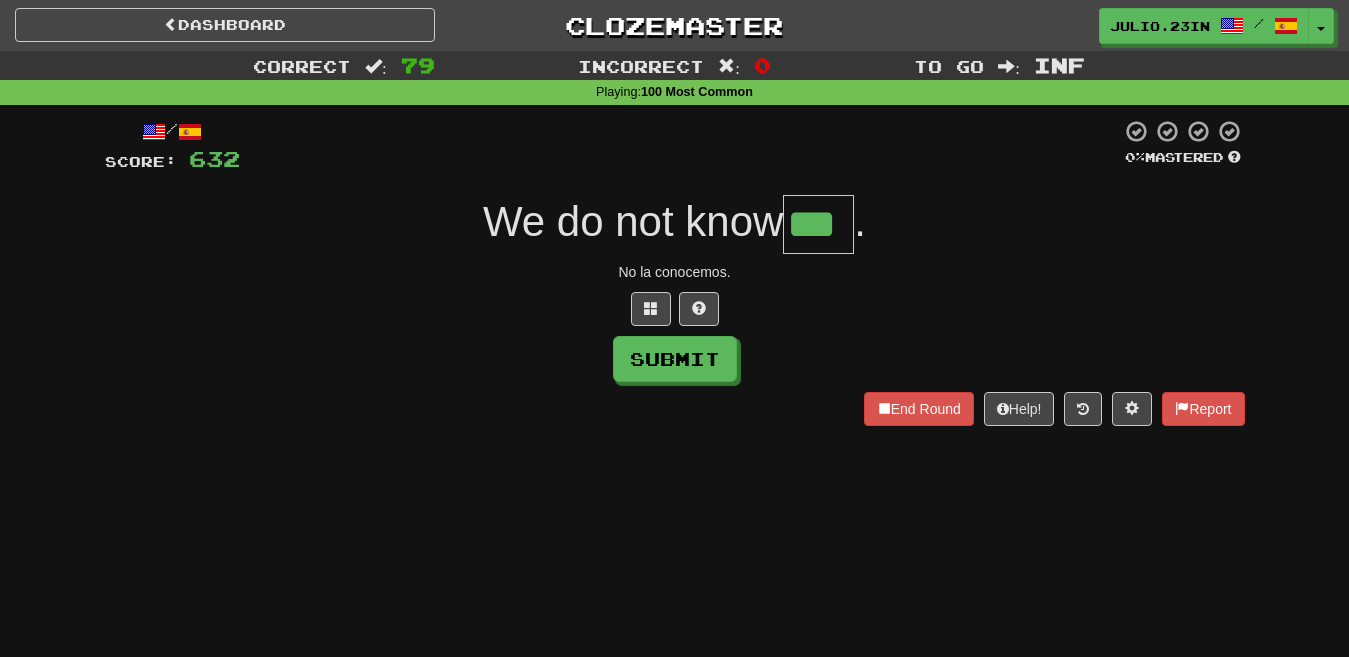 type on "***" 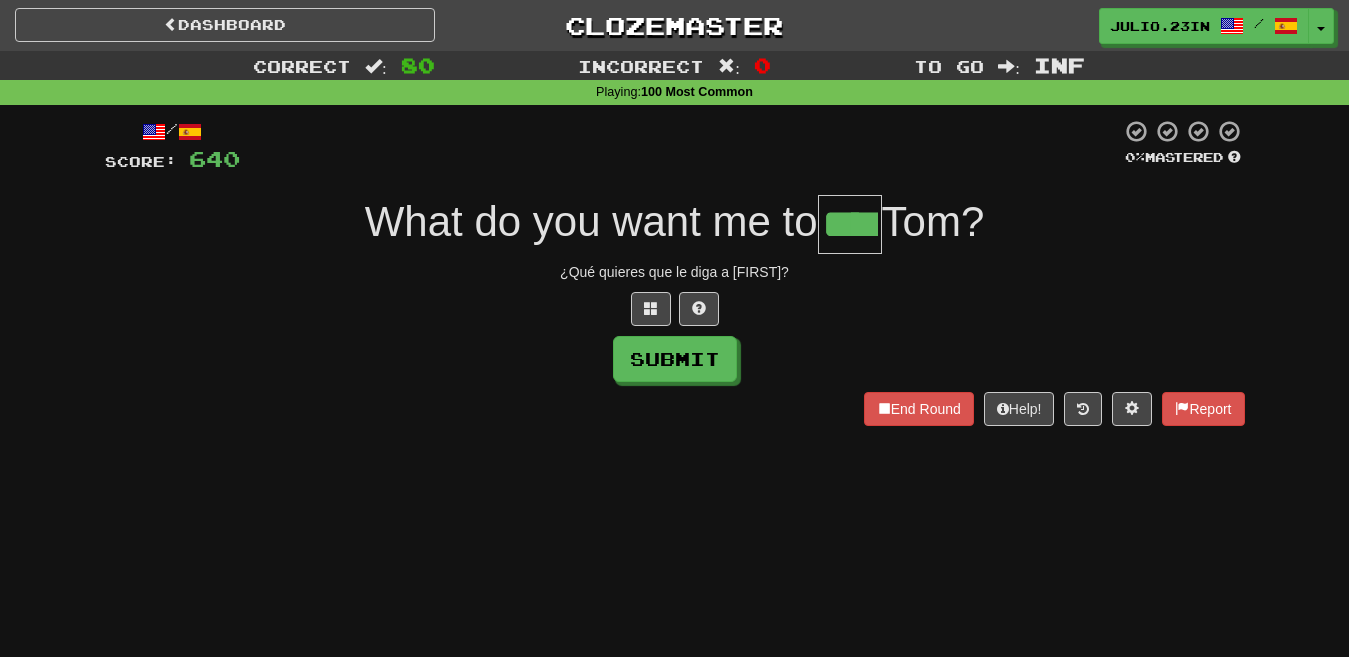 type on "****" 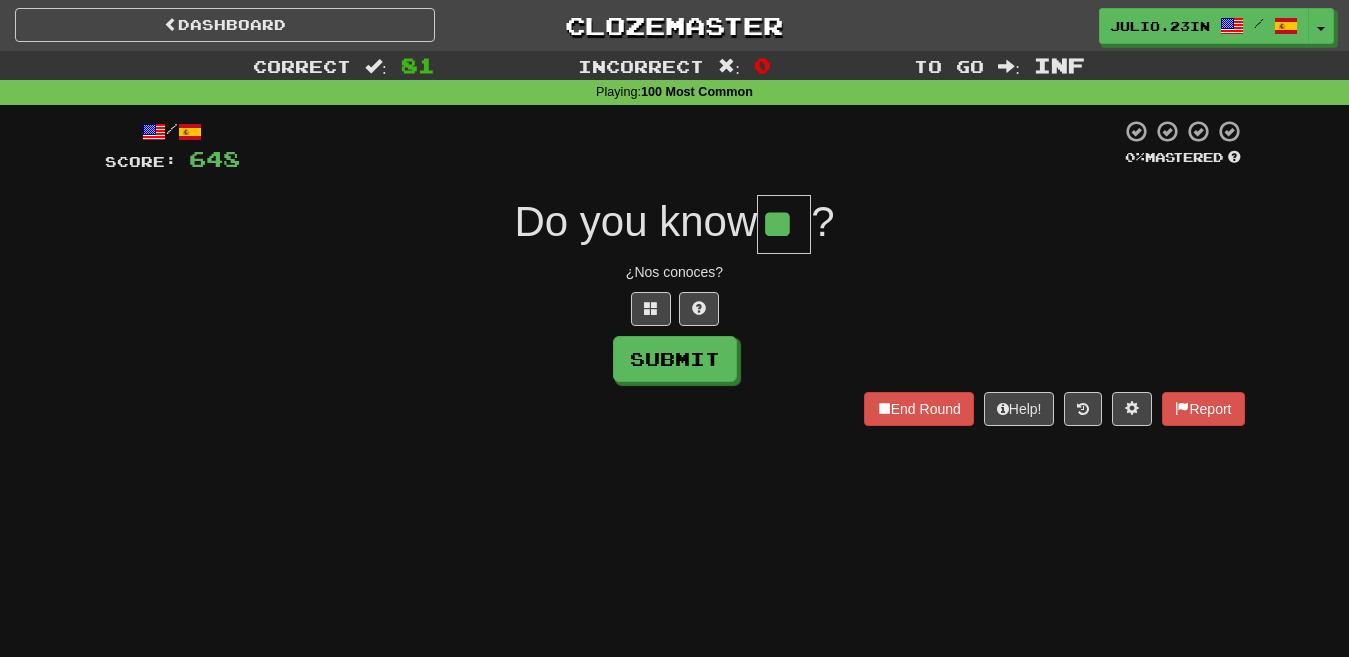 type on "**" 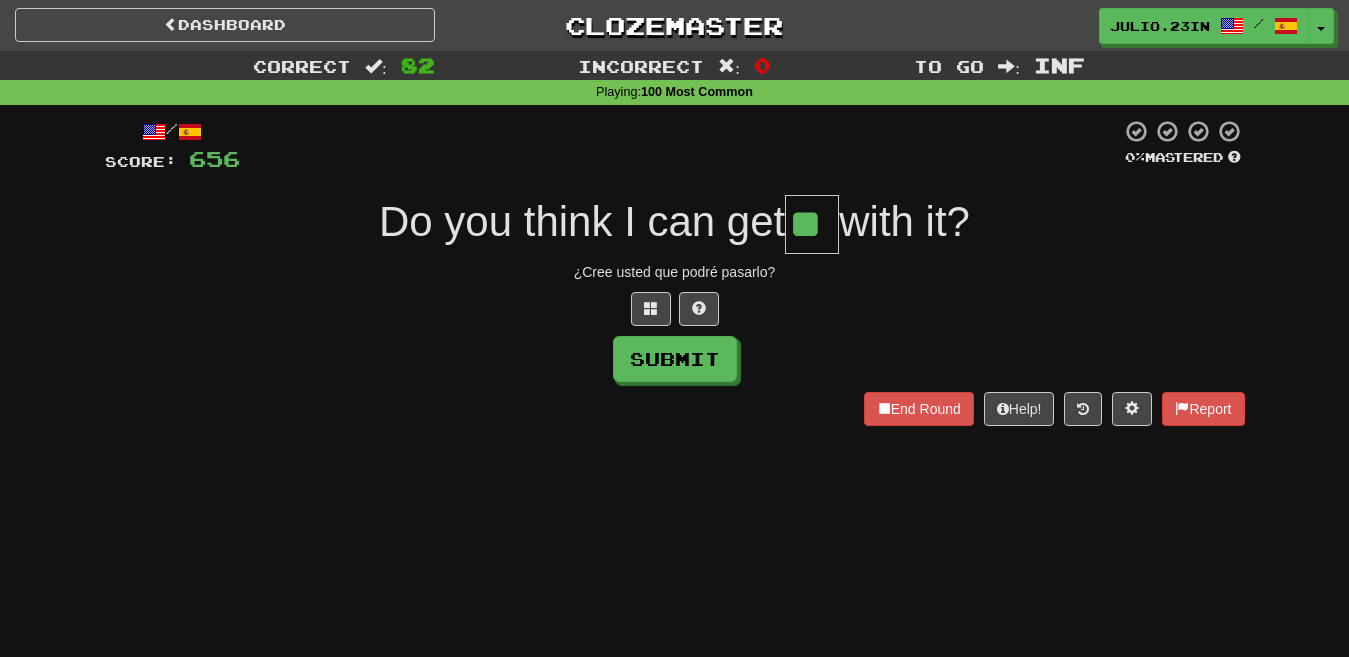 type on "**" 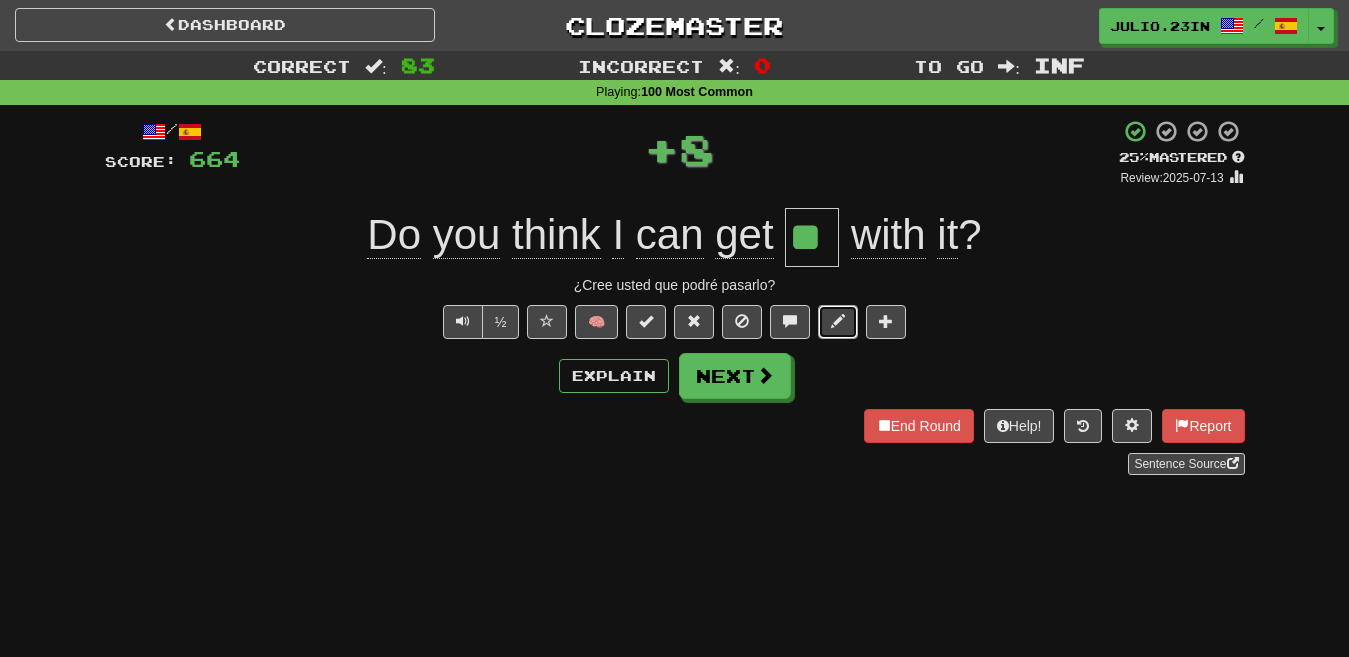 click at bounding box center [838, 322] 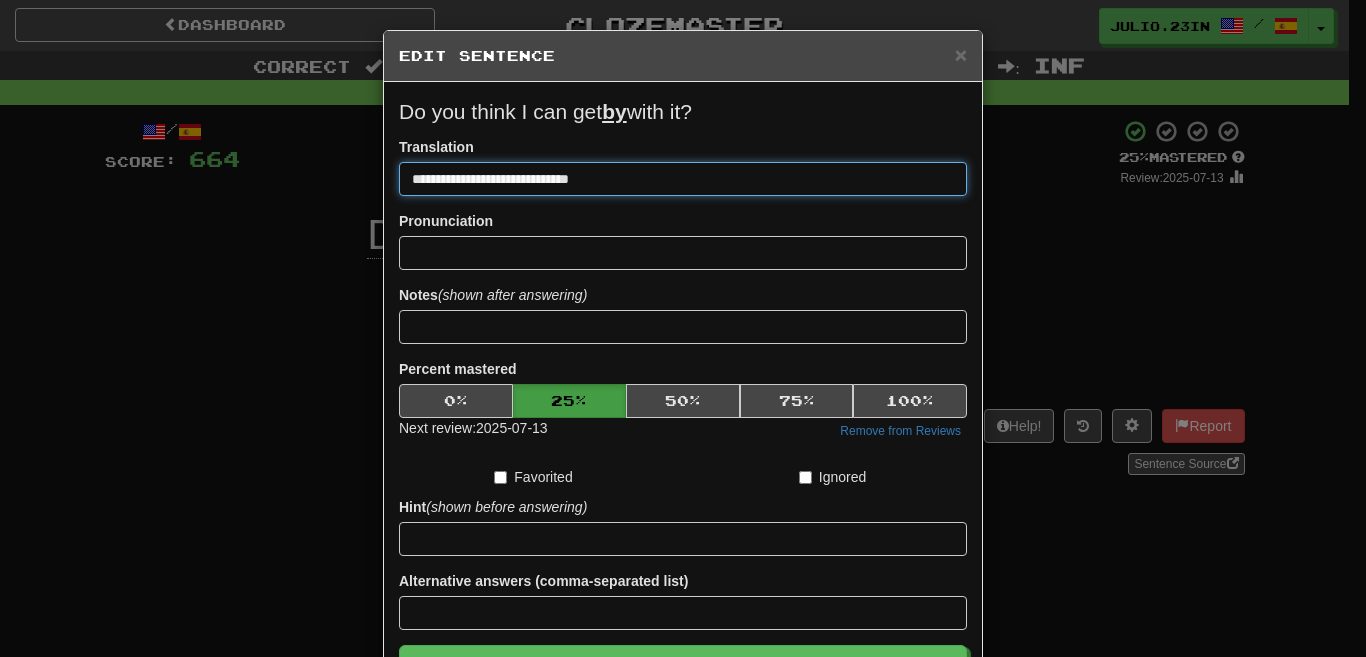 type on "**********" 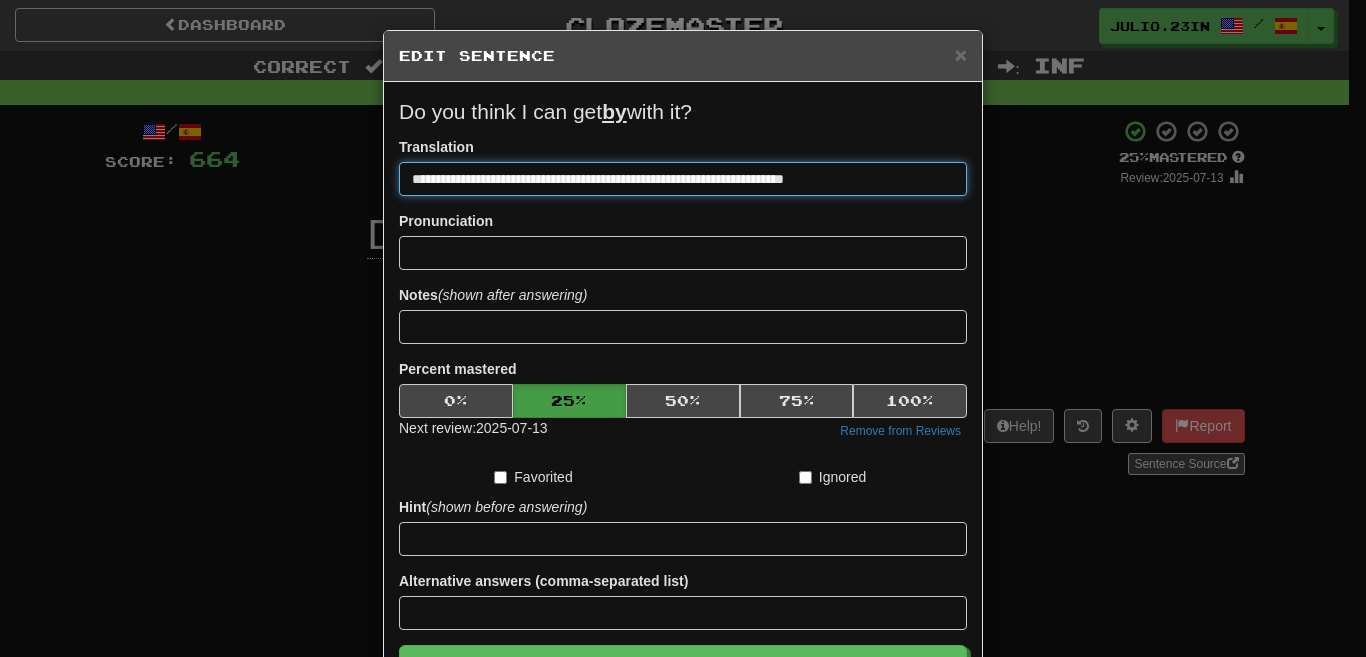 click on "Save" at bounding box center (683, 668) 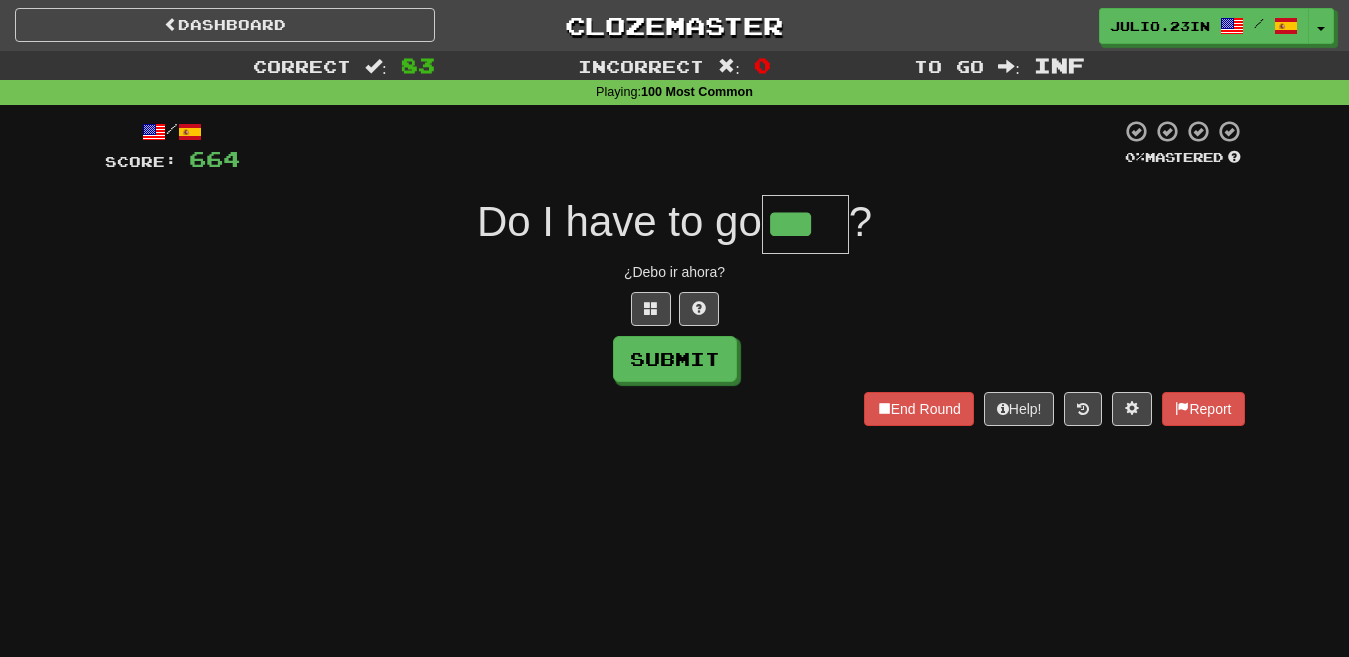 type on "***" 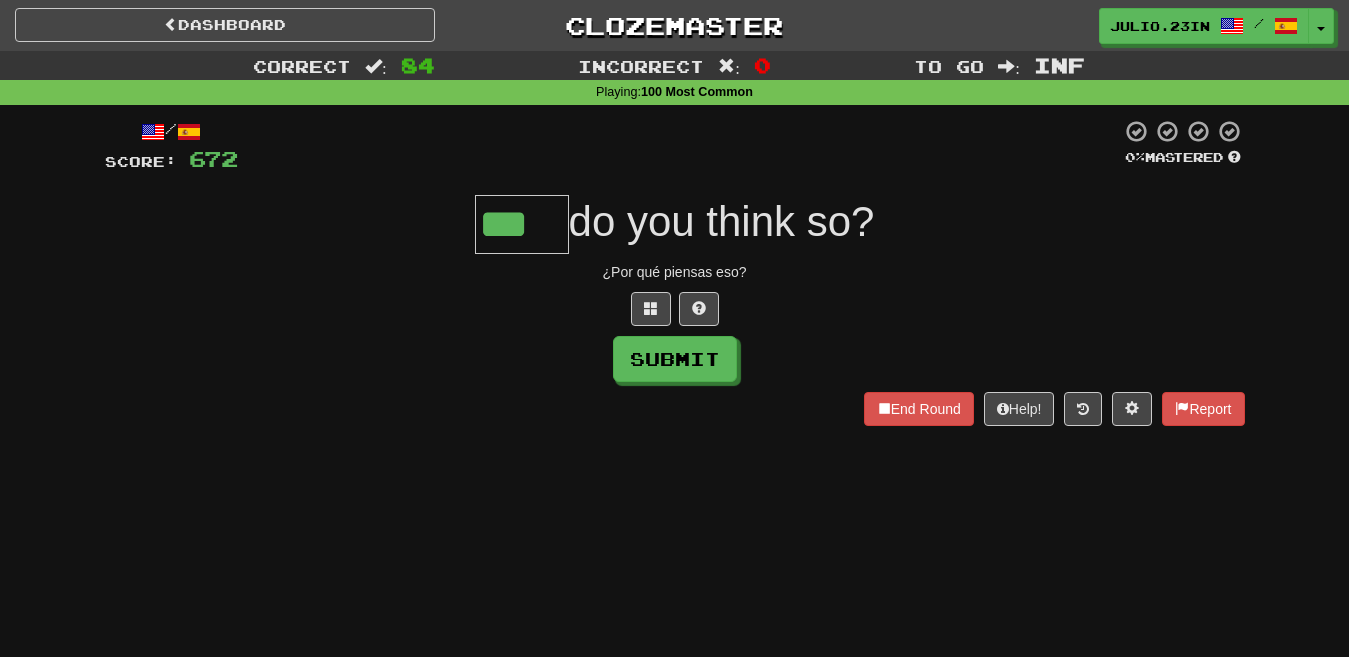 type on "***" 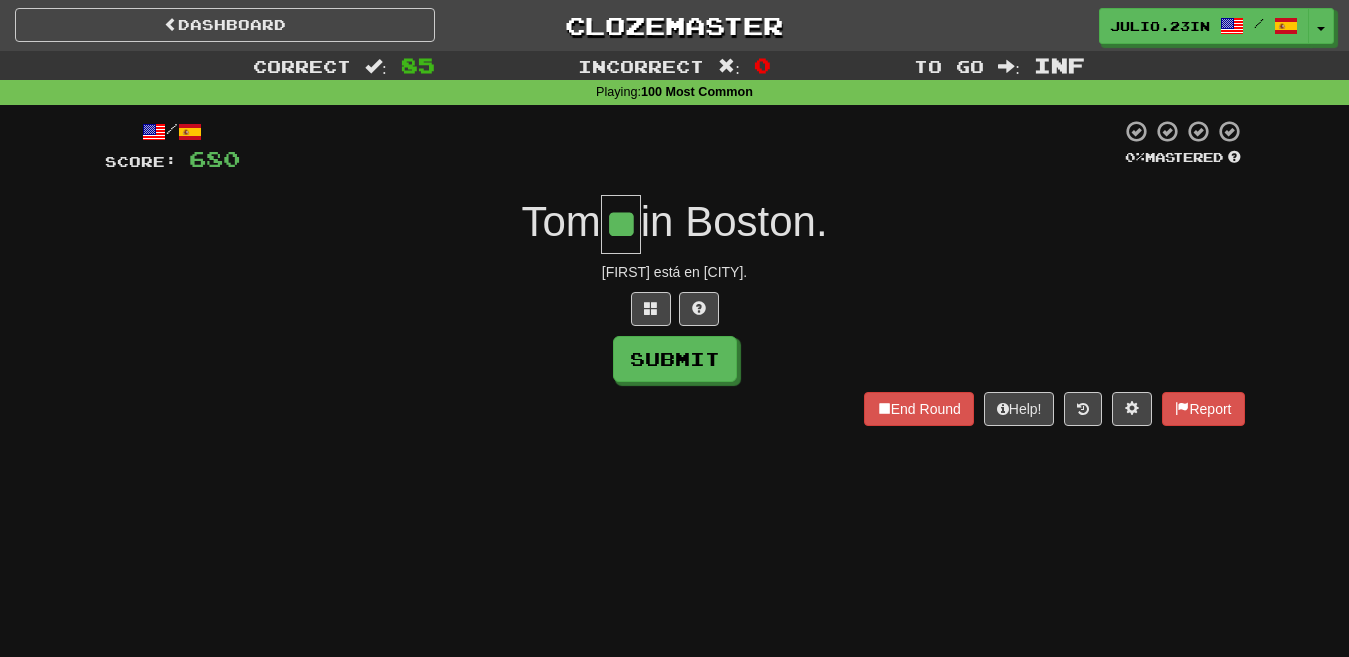 type on "**" 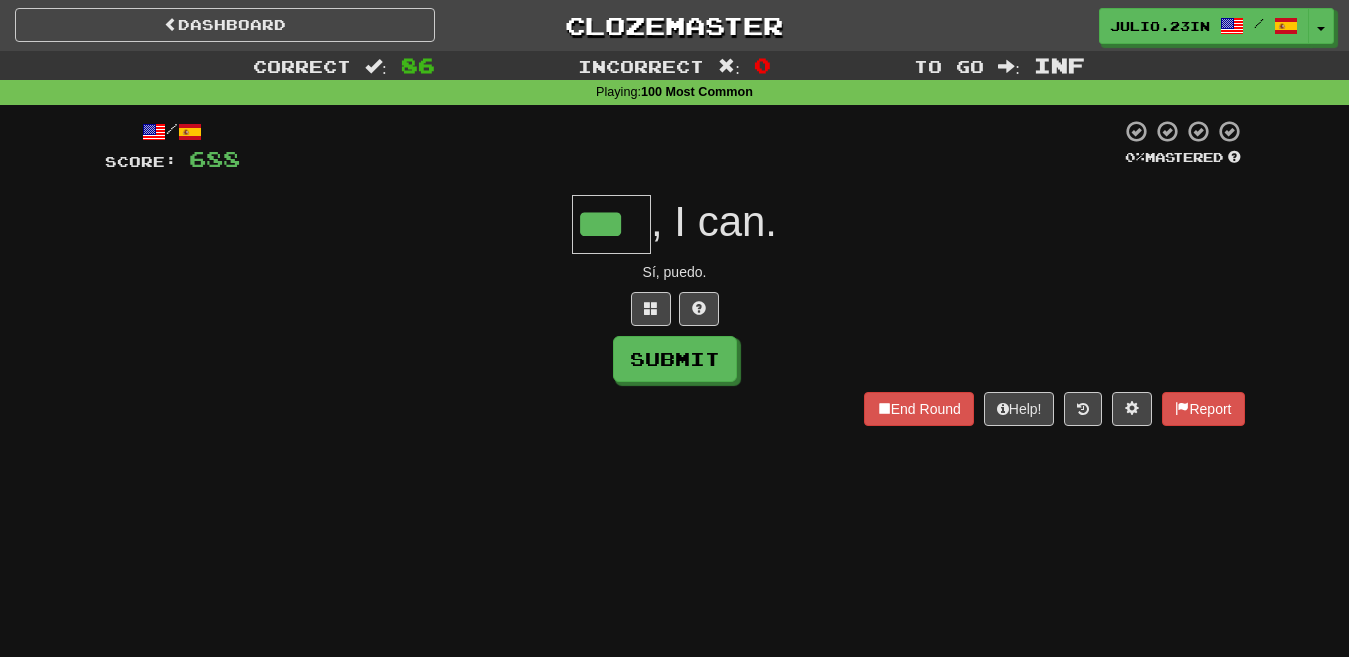 type on "***" 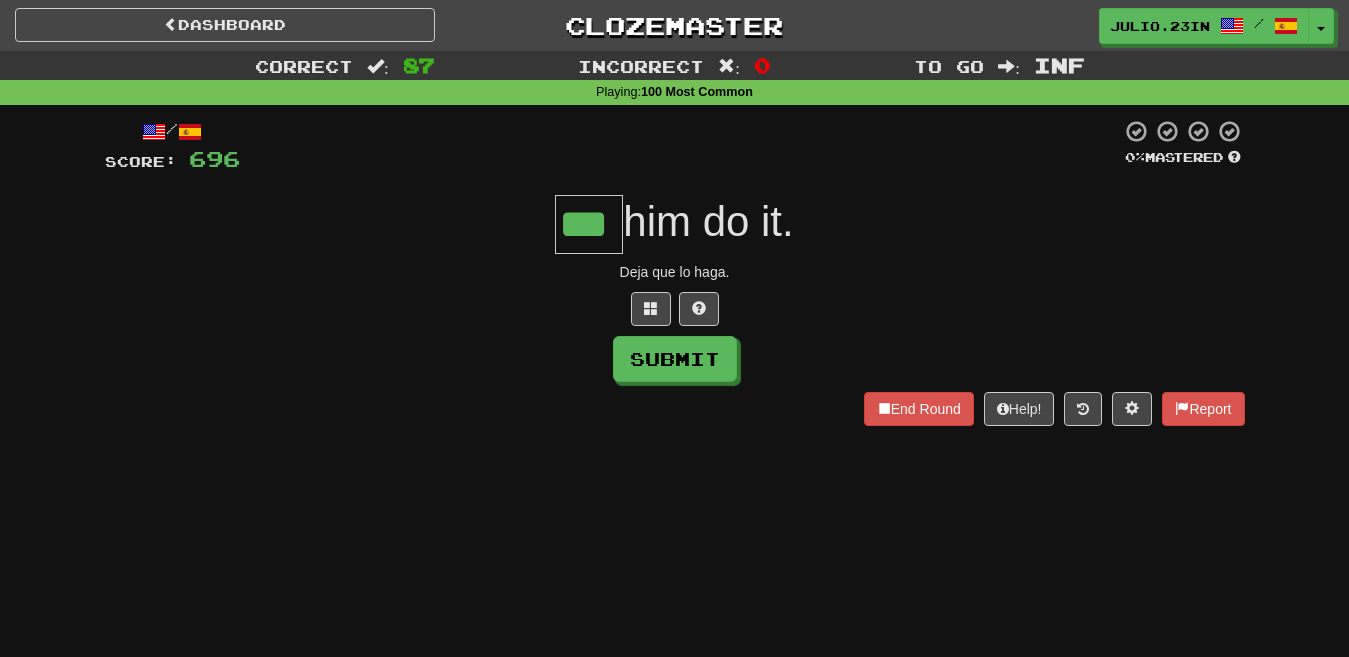 type on "***" 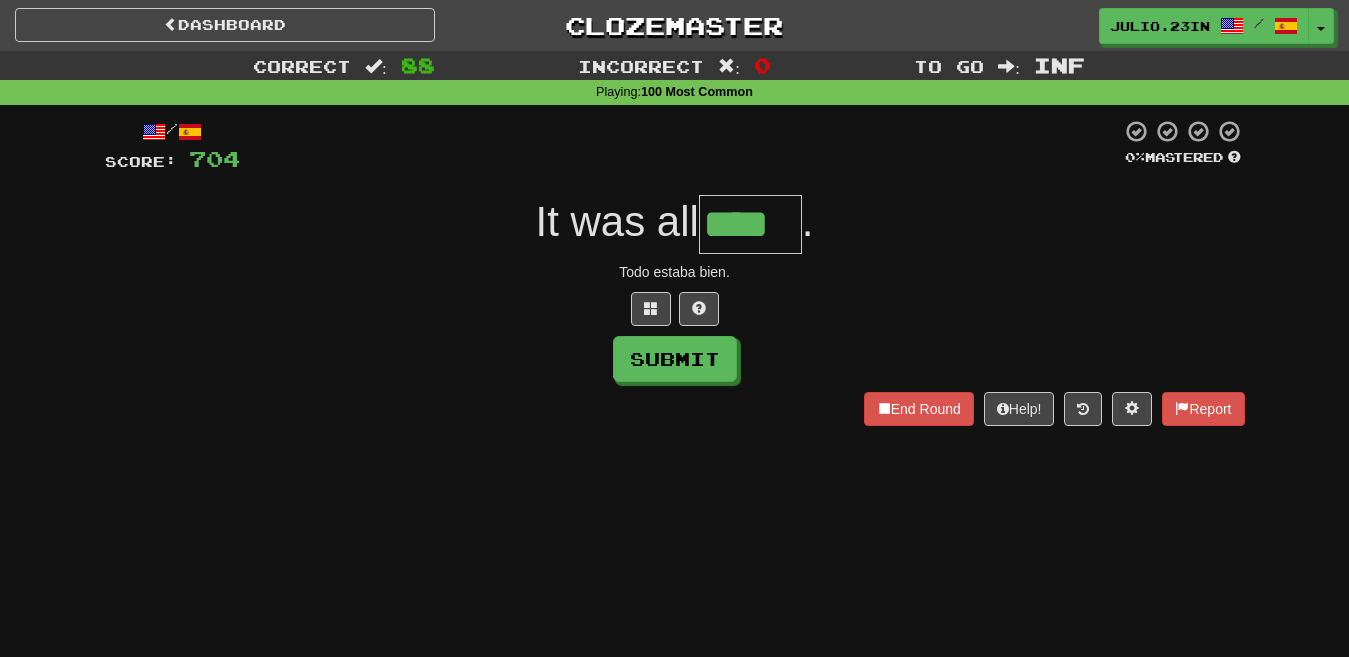 type on "****" 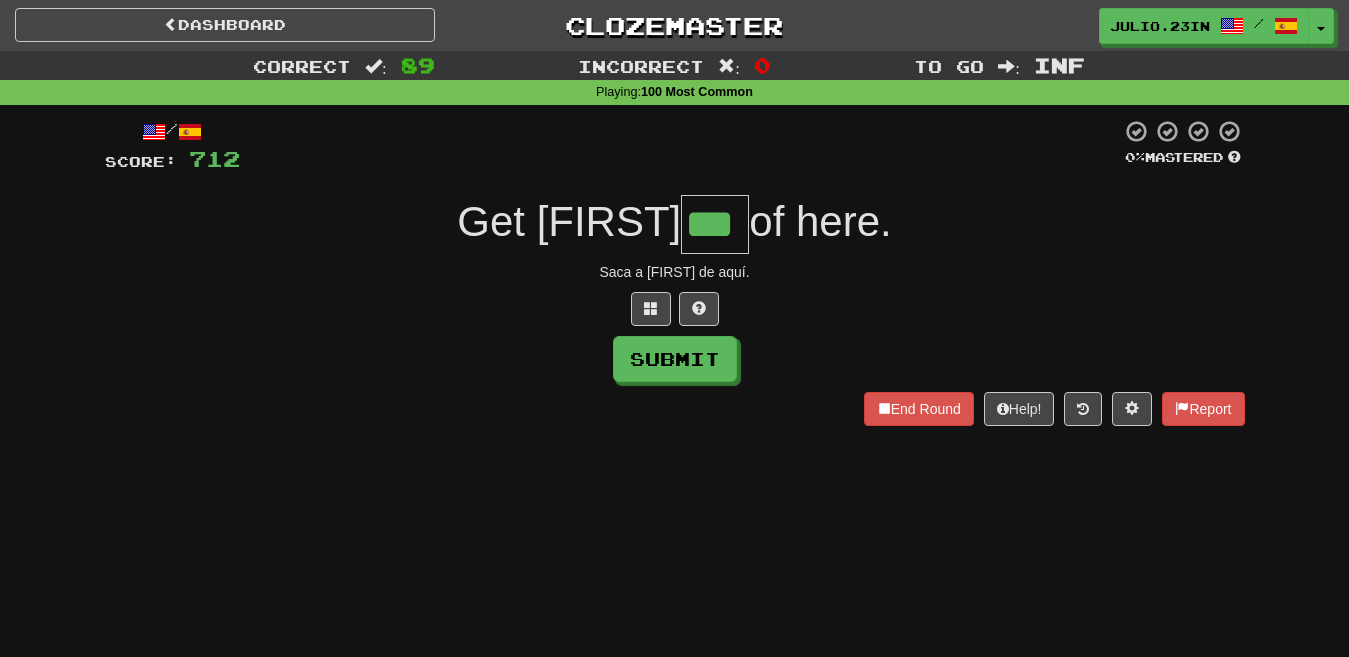 type on "***" 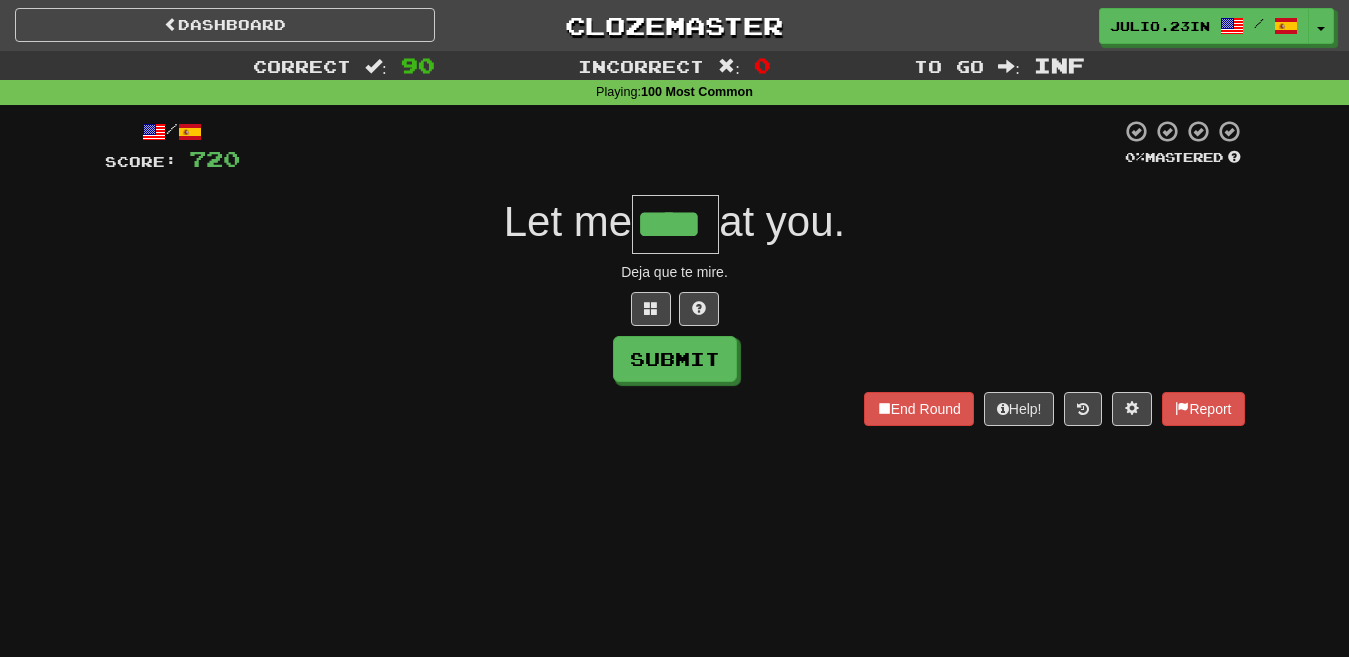 type on "****" 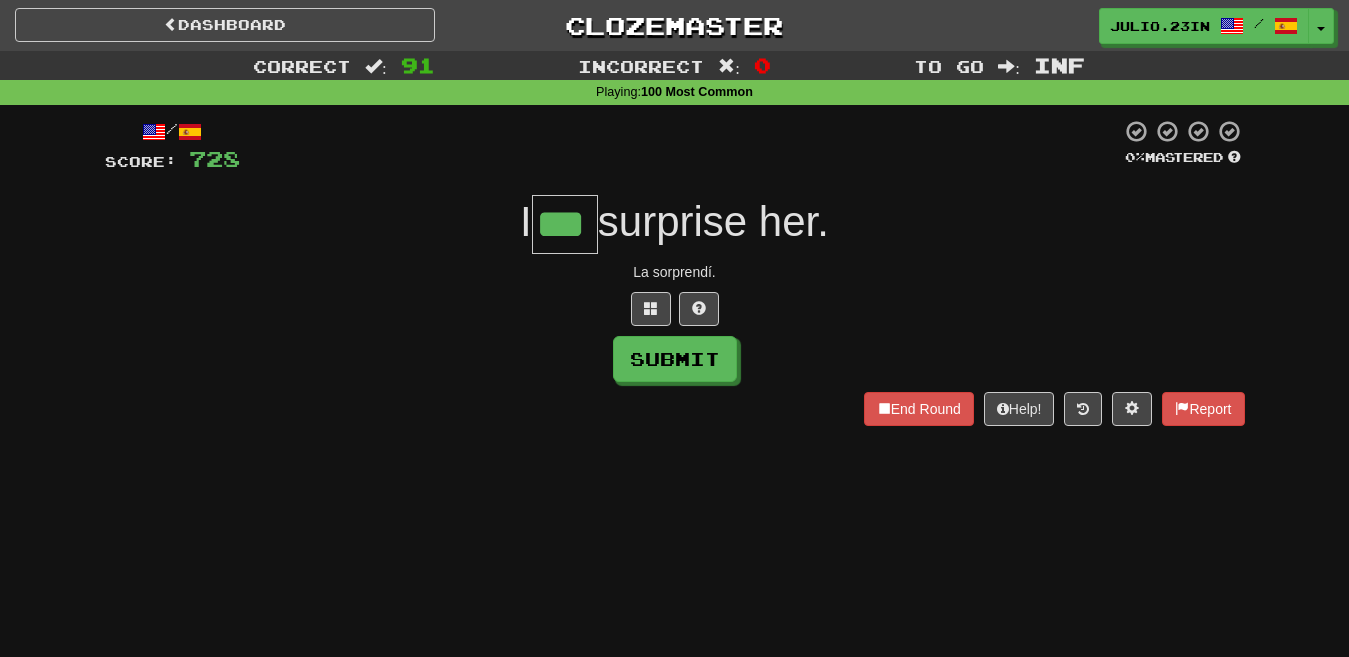 type on "***" 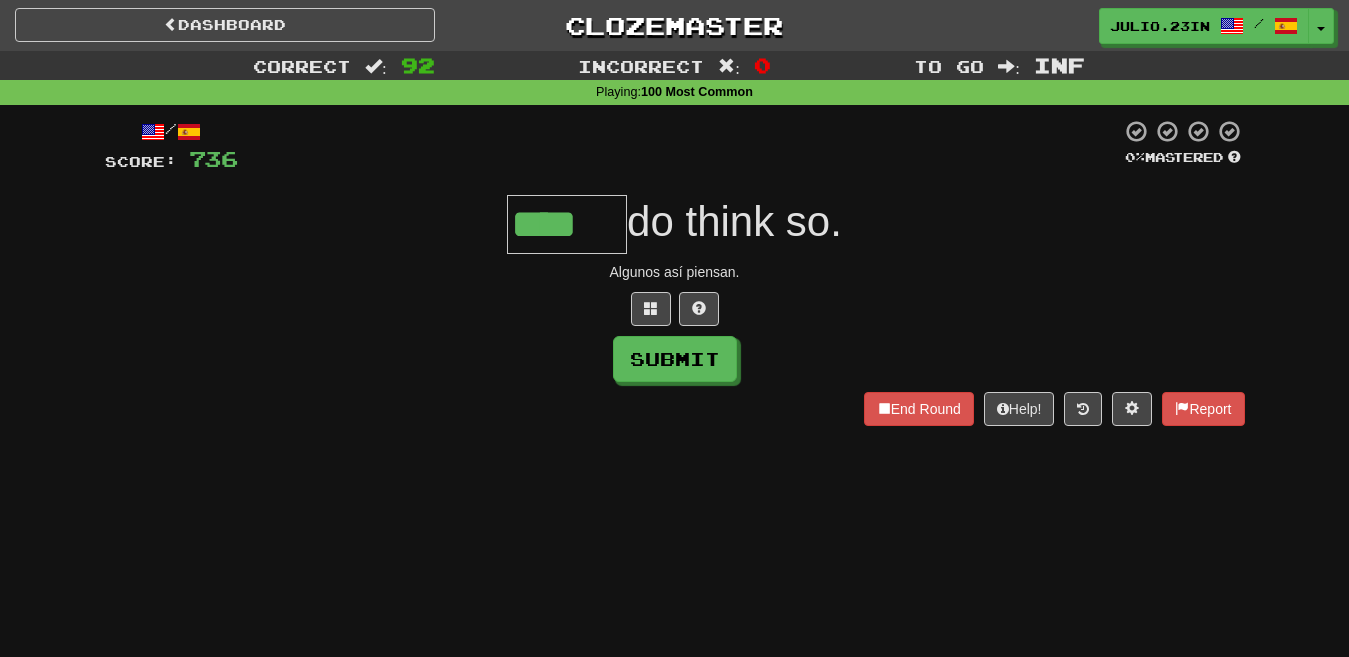 type on "****" 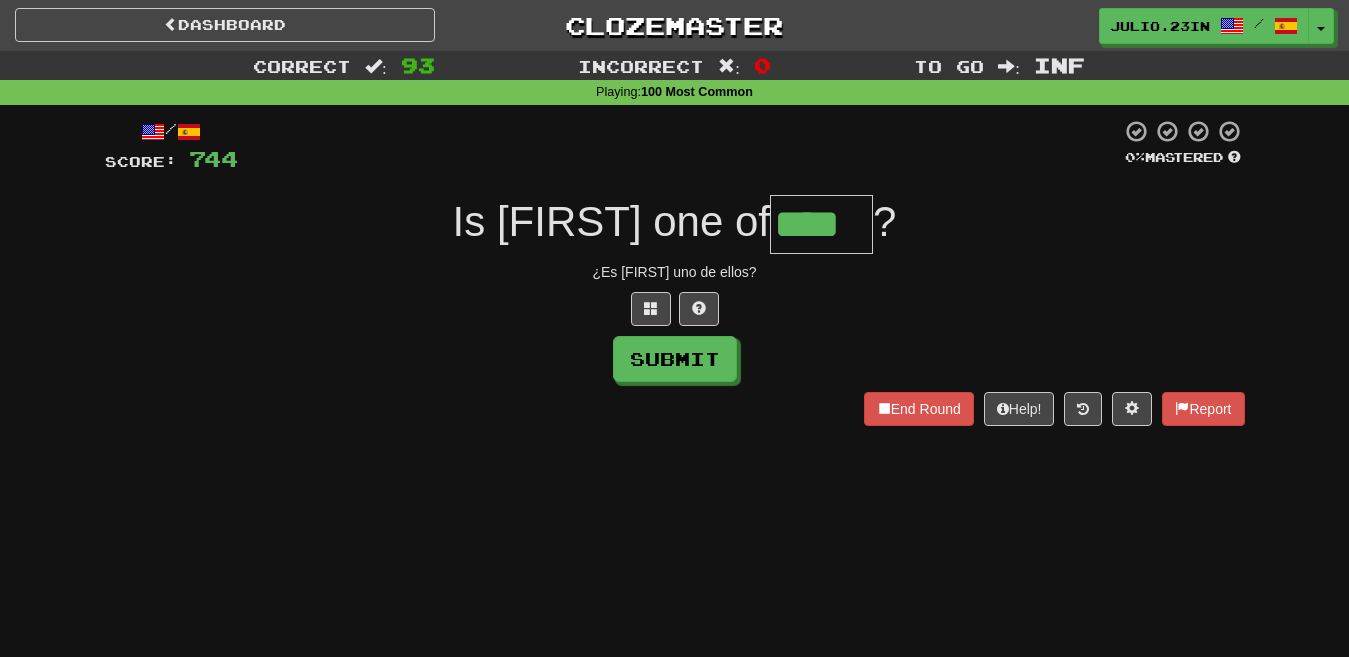 type on "****" 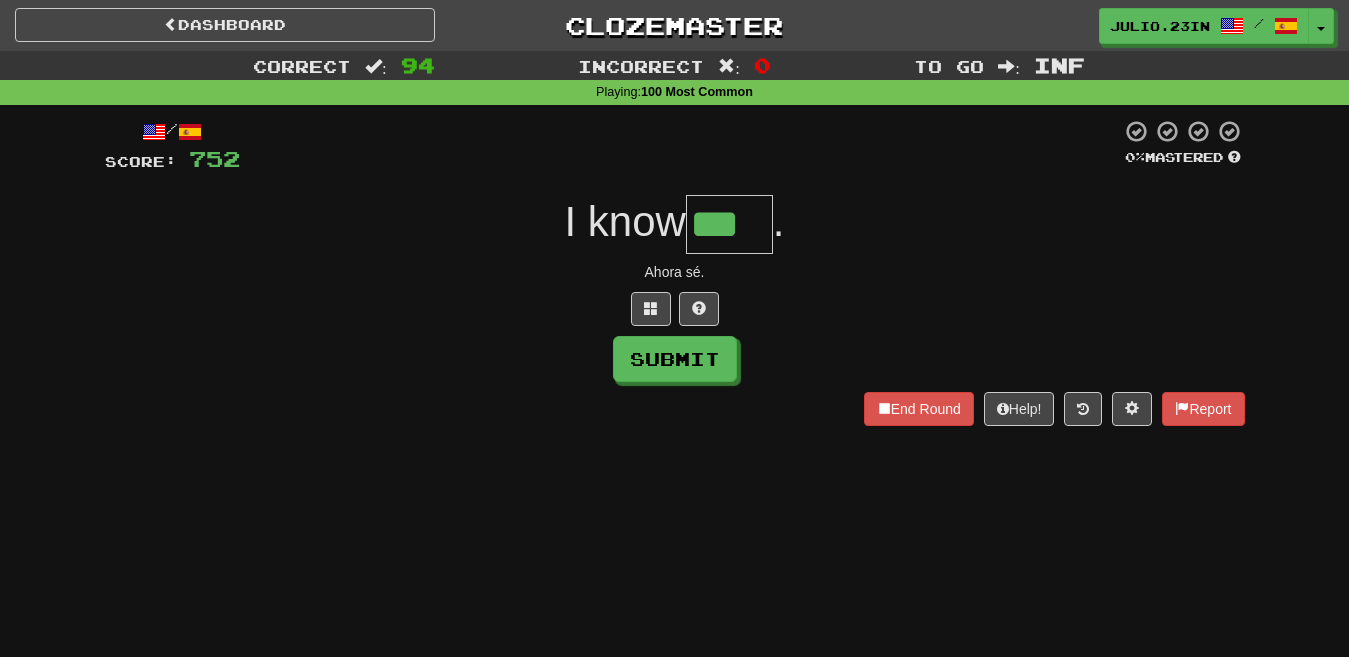 type on "***" 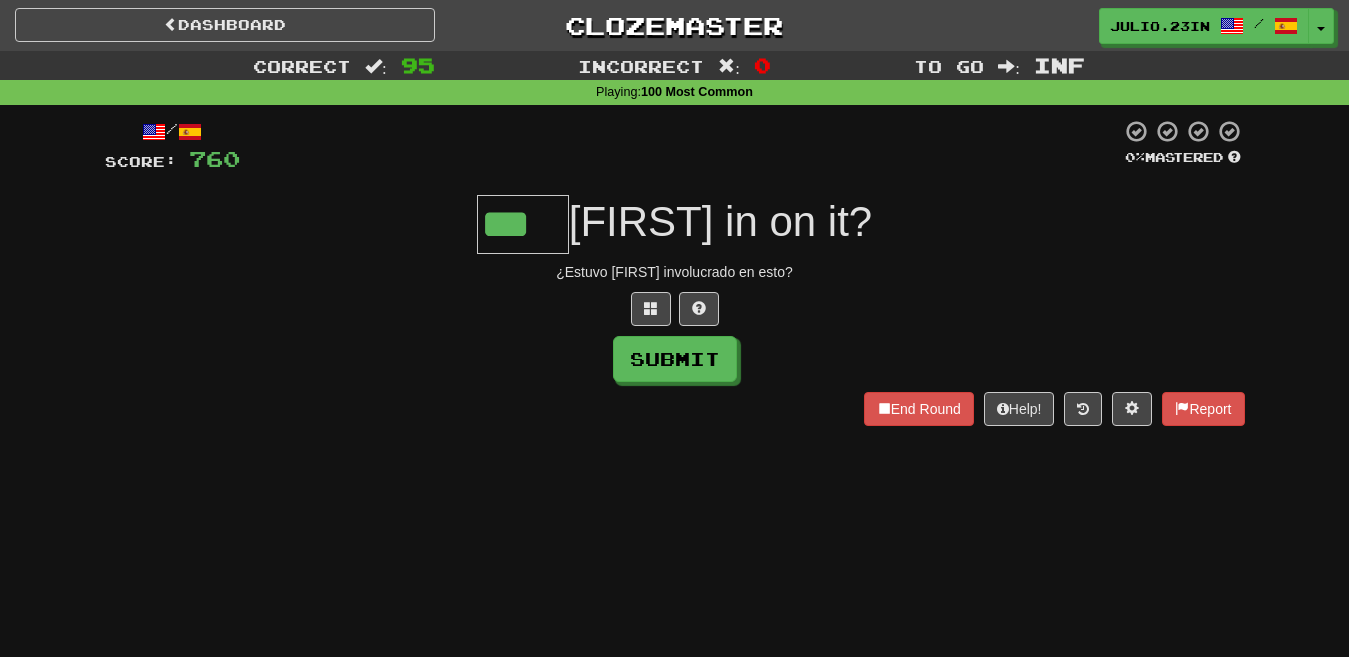 type on "***" 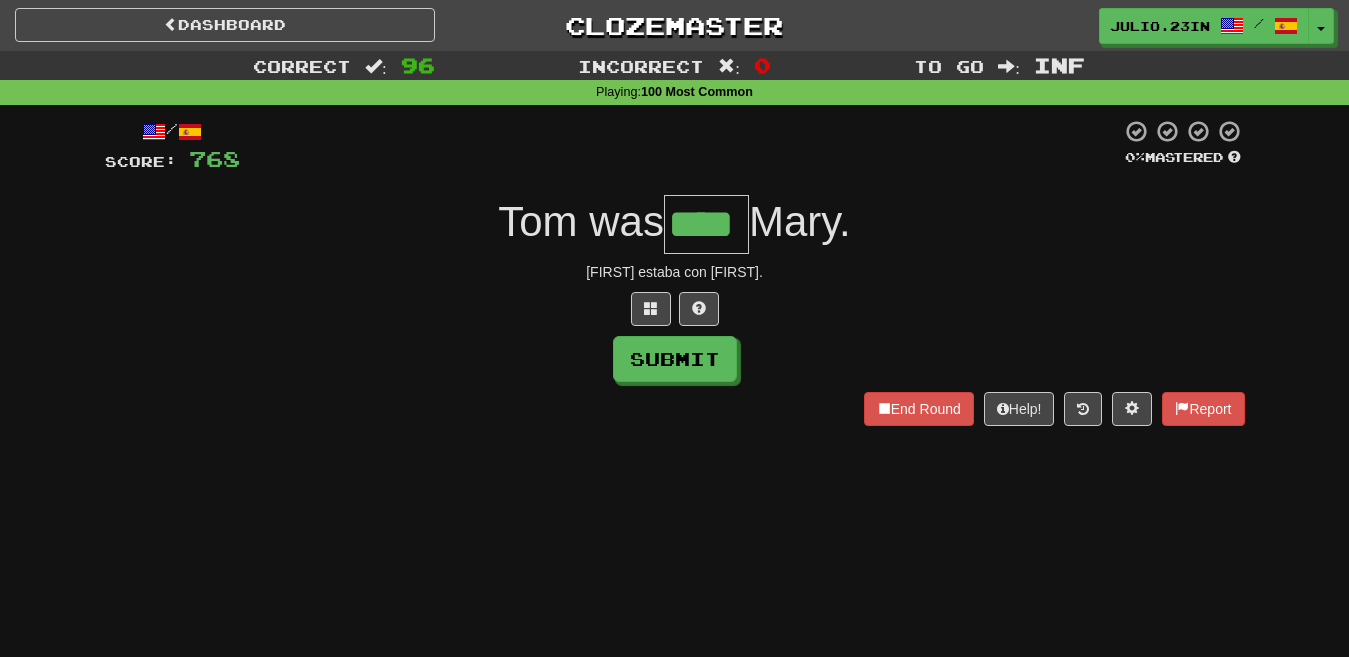 type on "****" 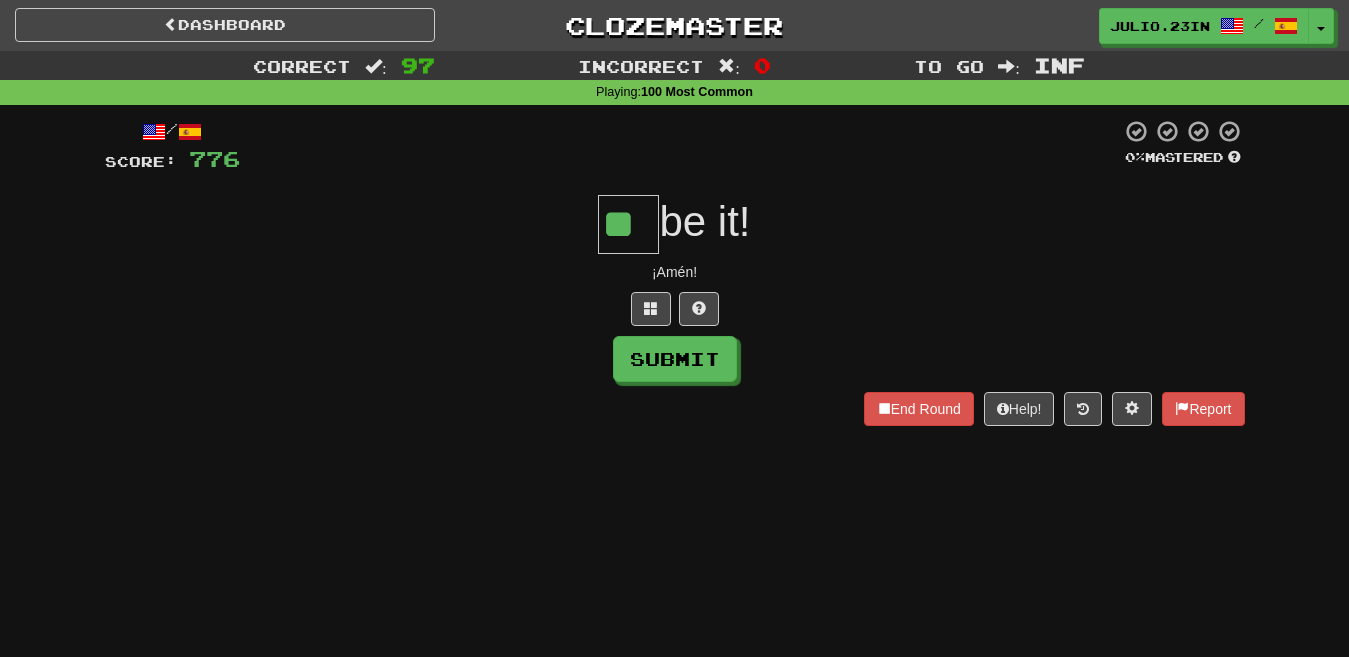 type on "**" 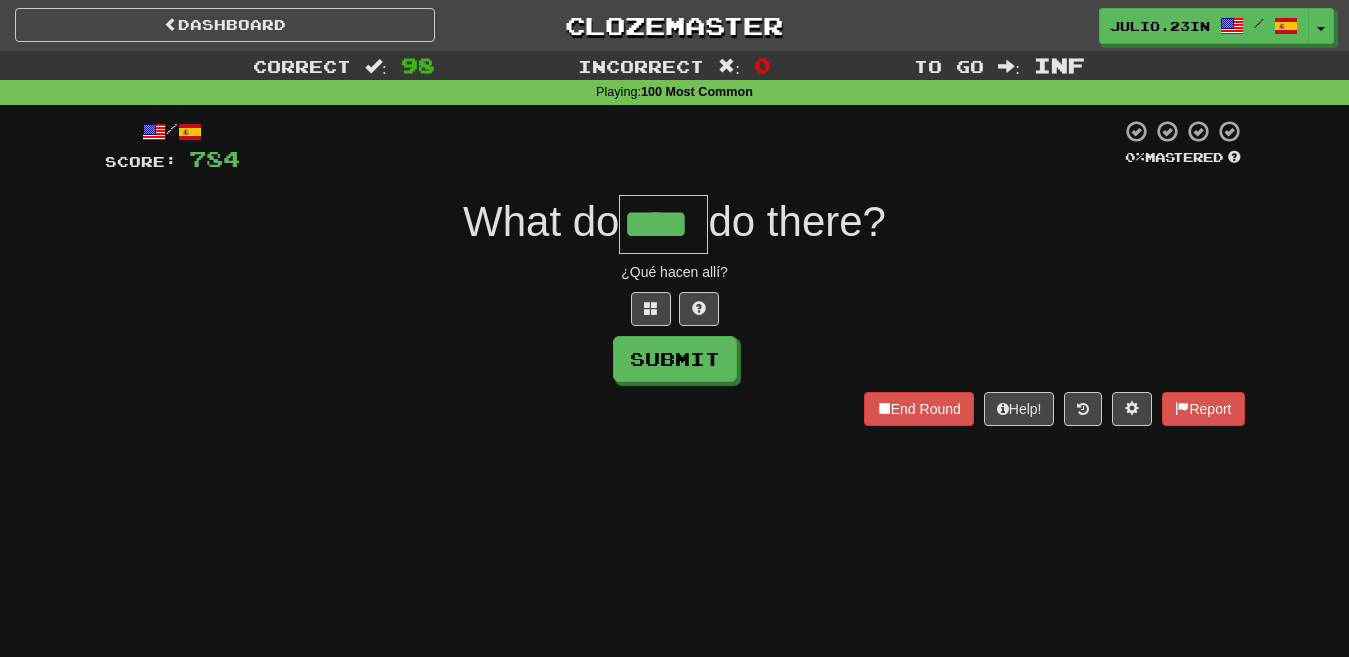 type on "****" 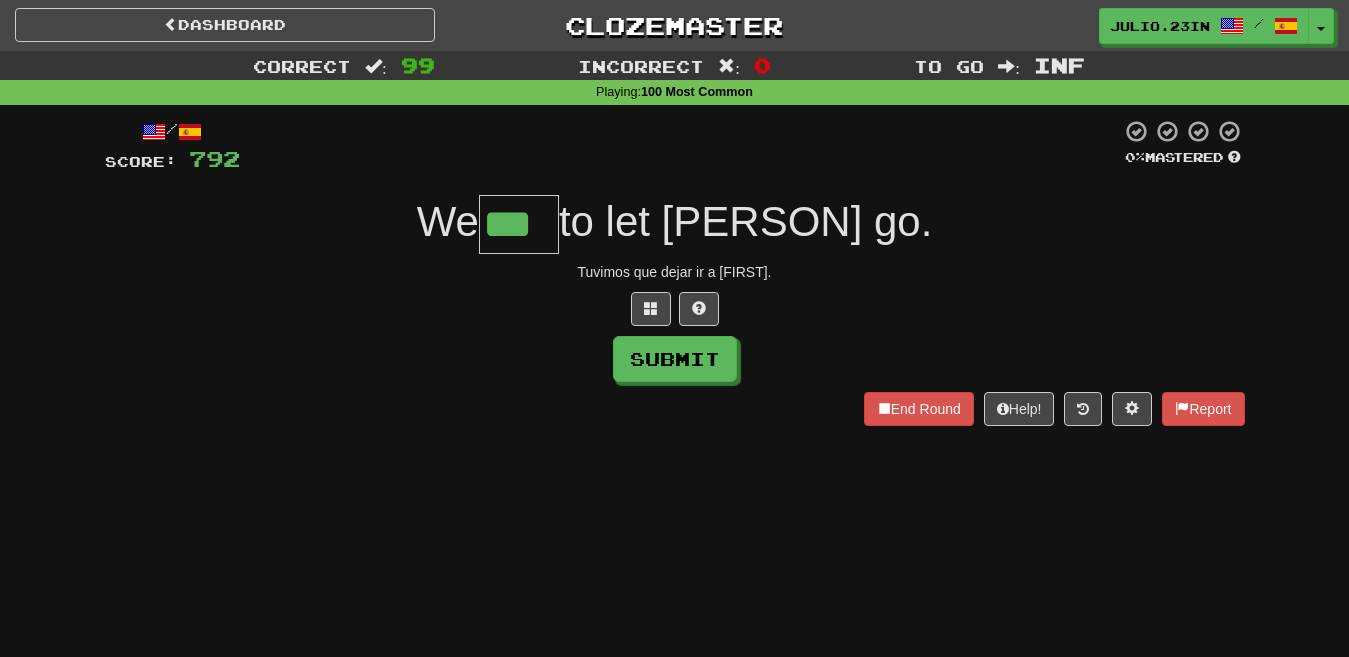 type on "***" 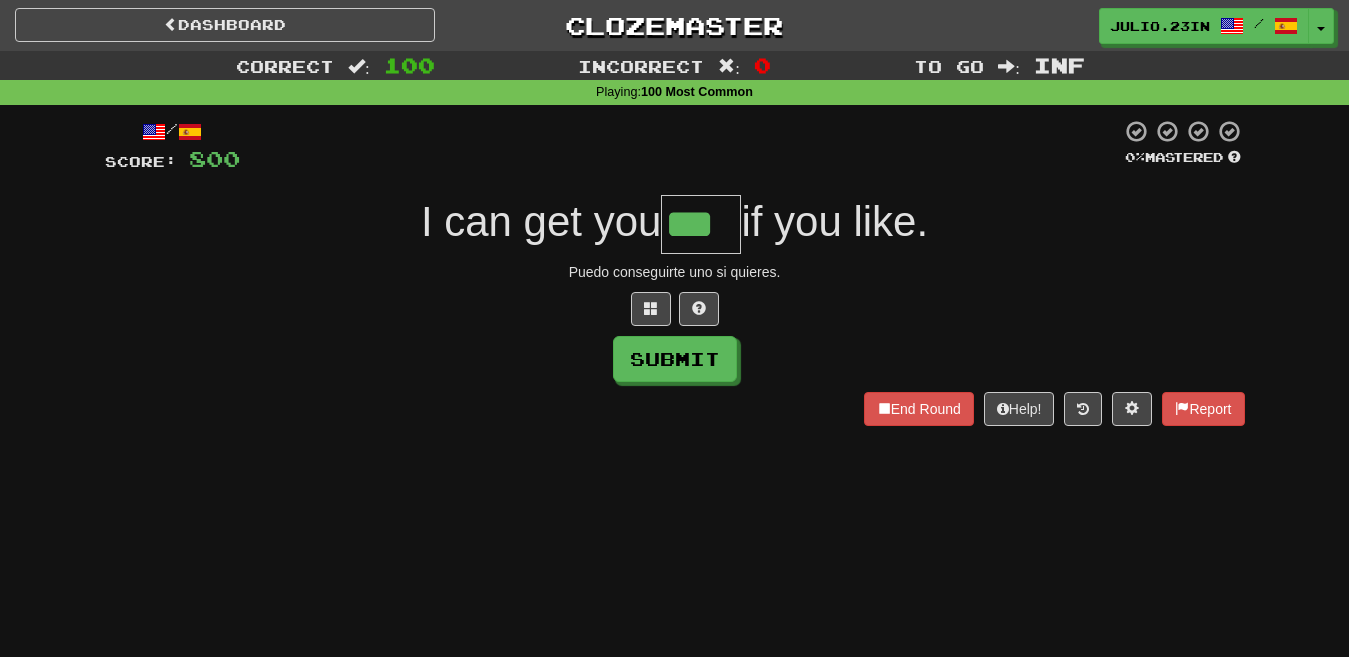 type on "***" 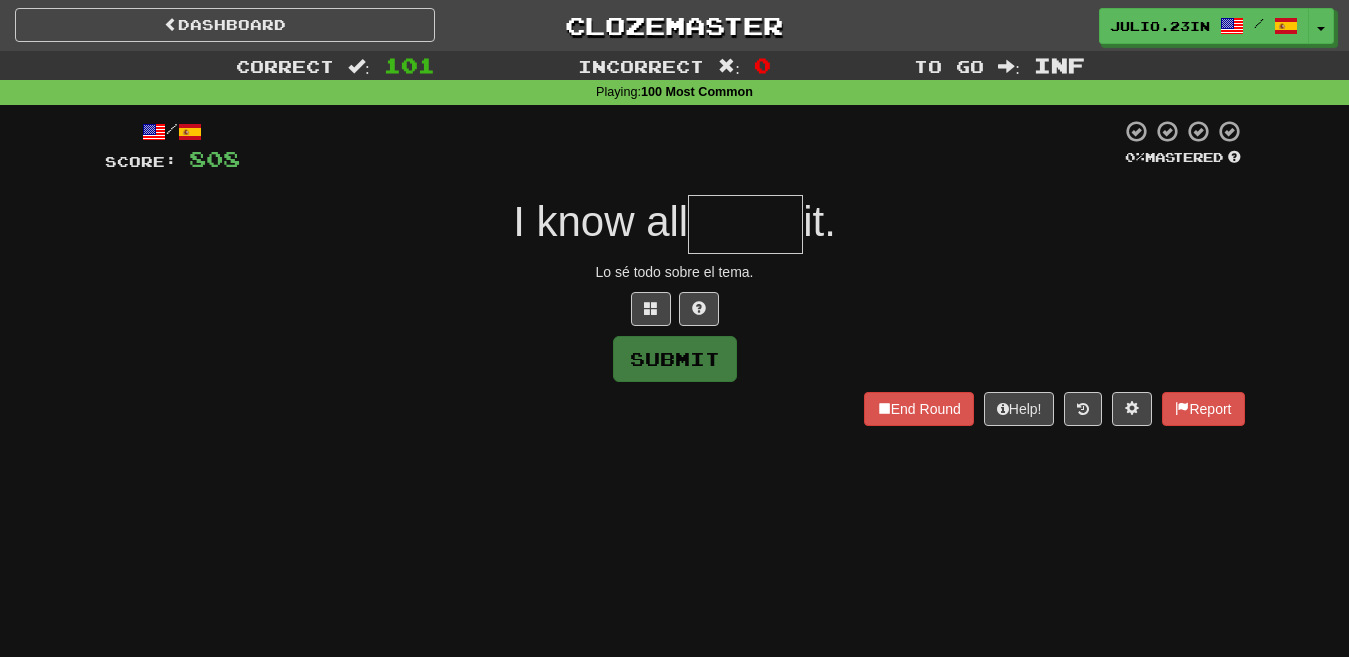 type on "*" 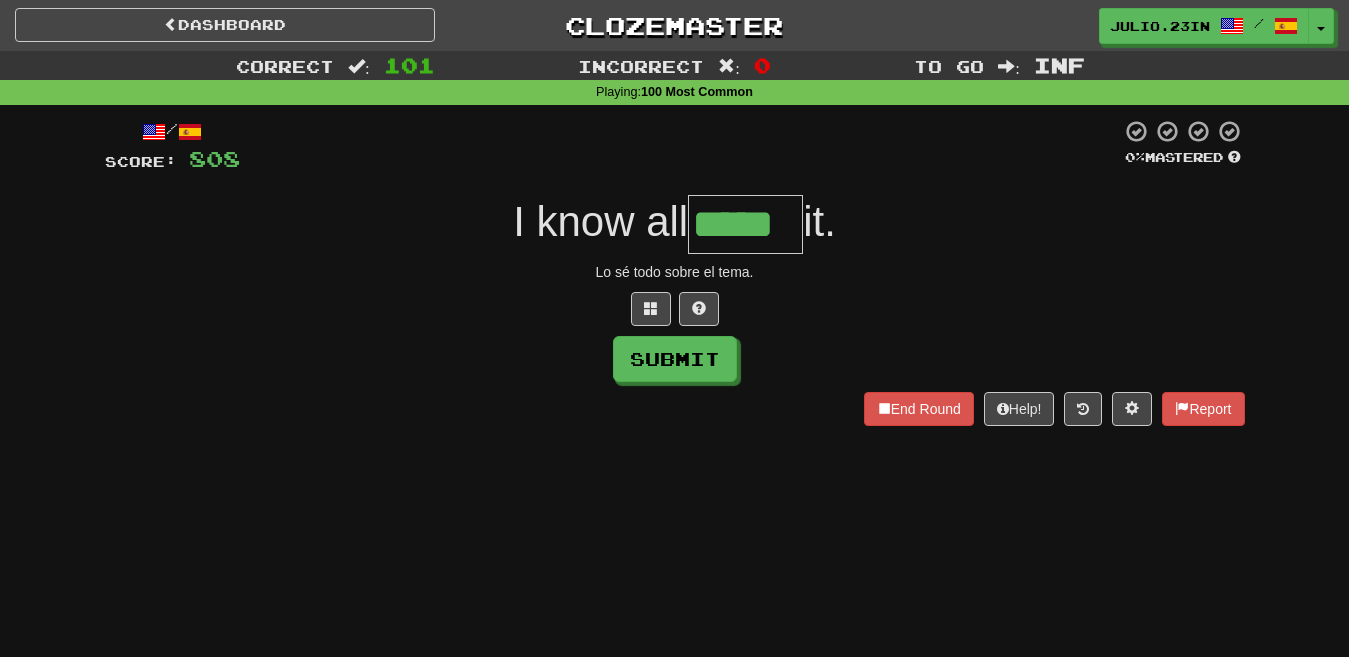 type on "*****" 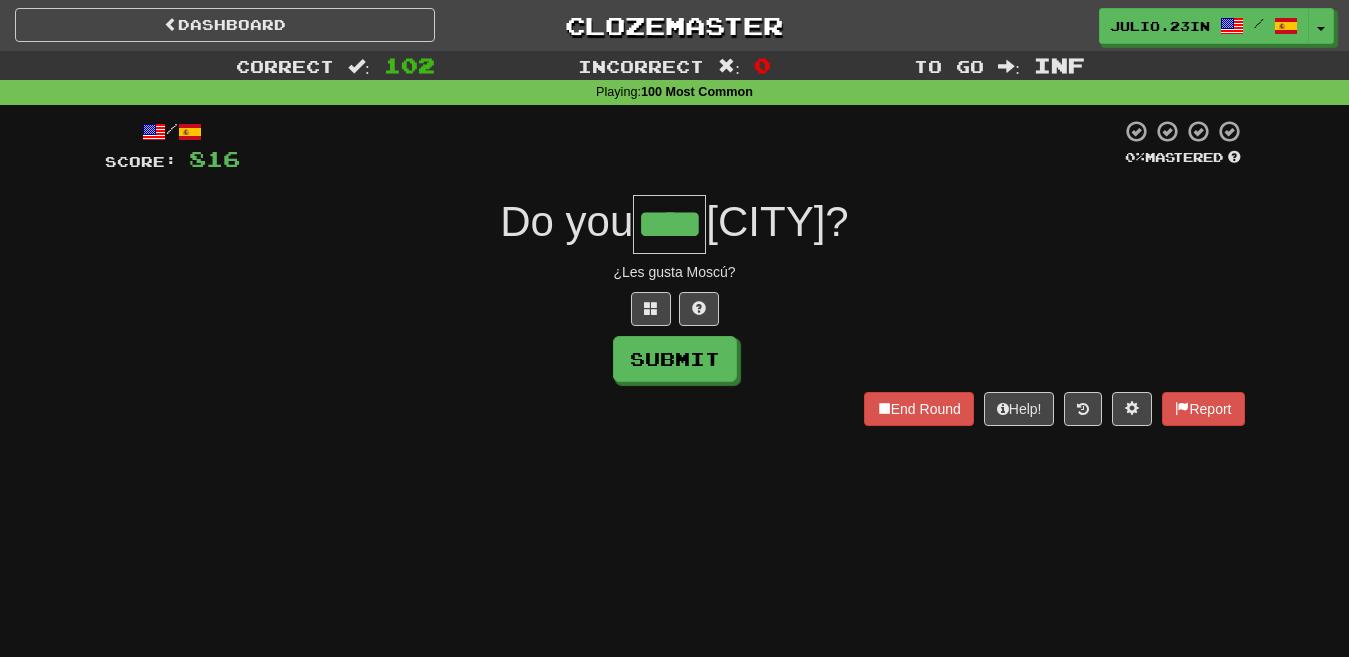 type on "****" 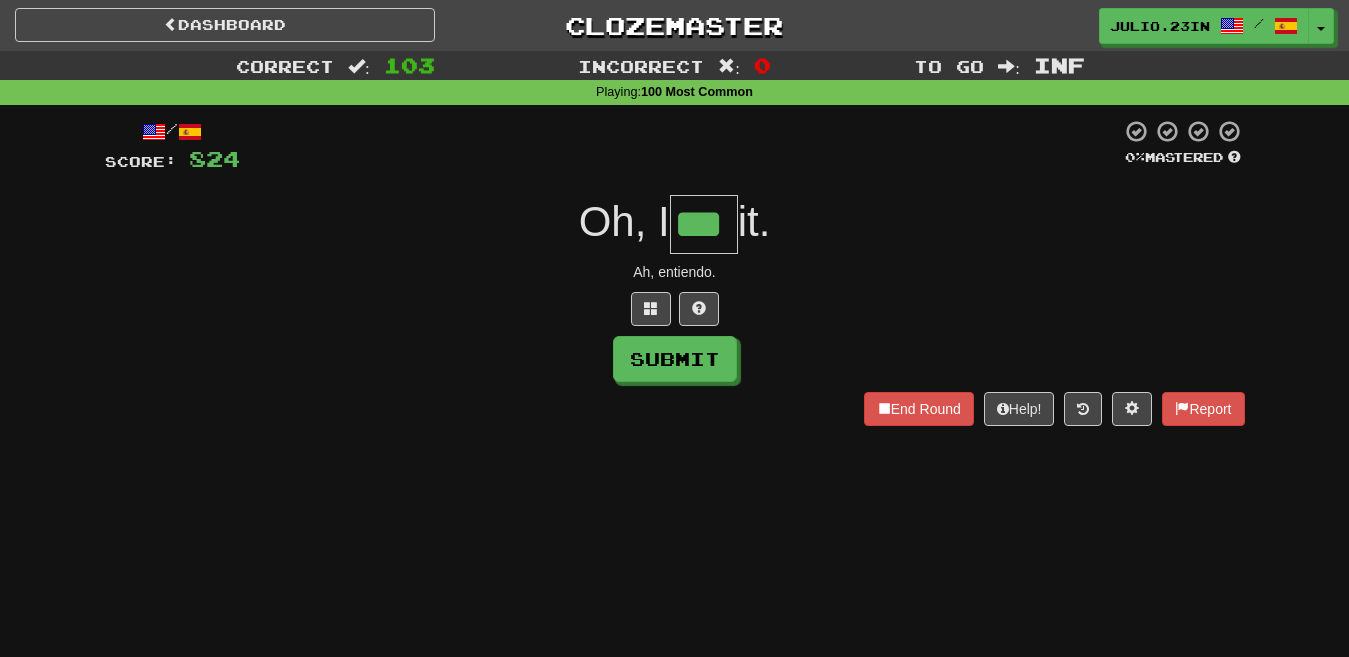 type on "***" 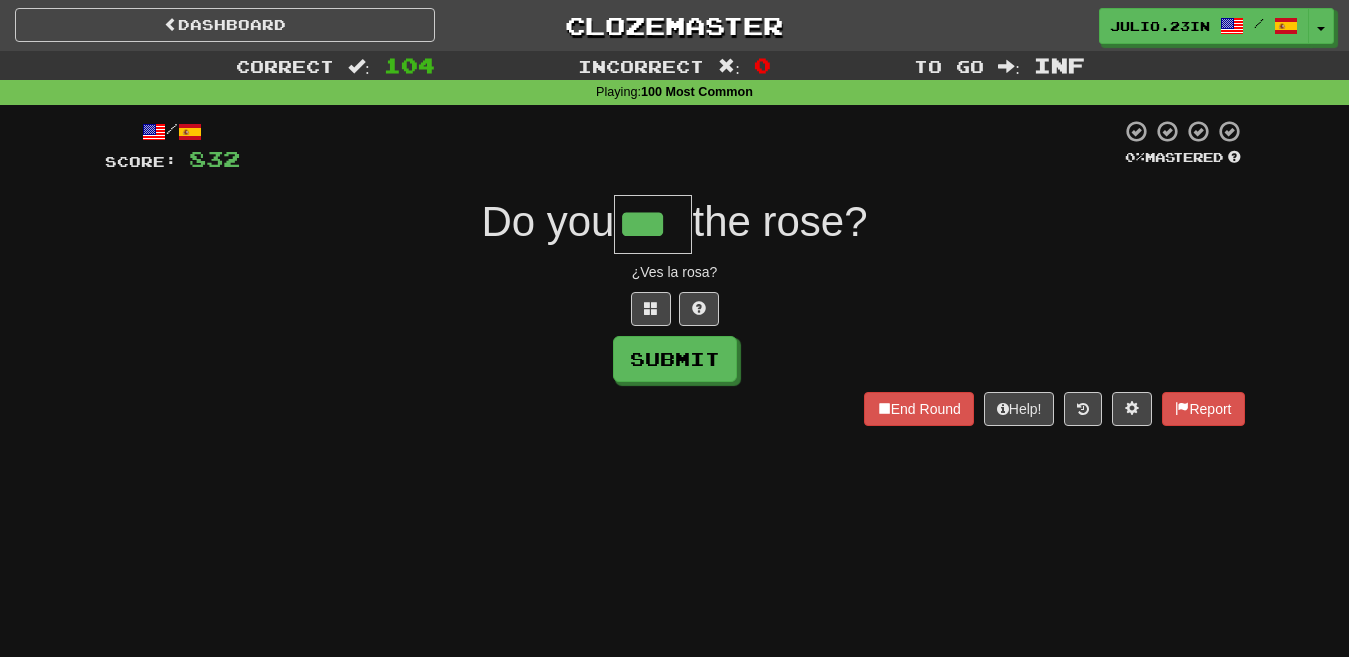 type on "***" 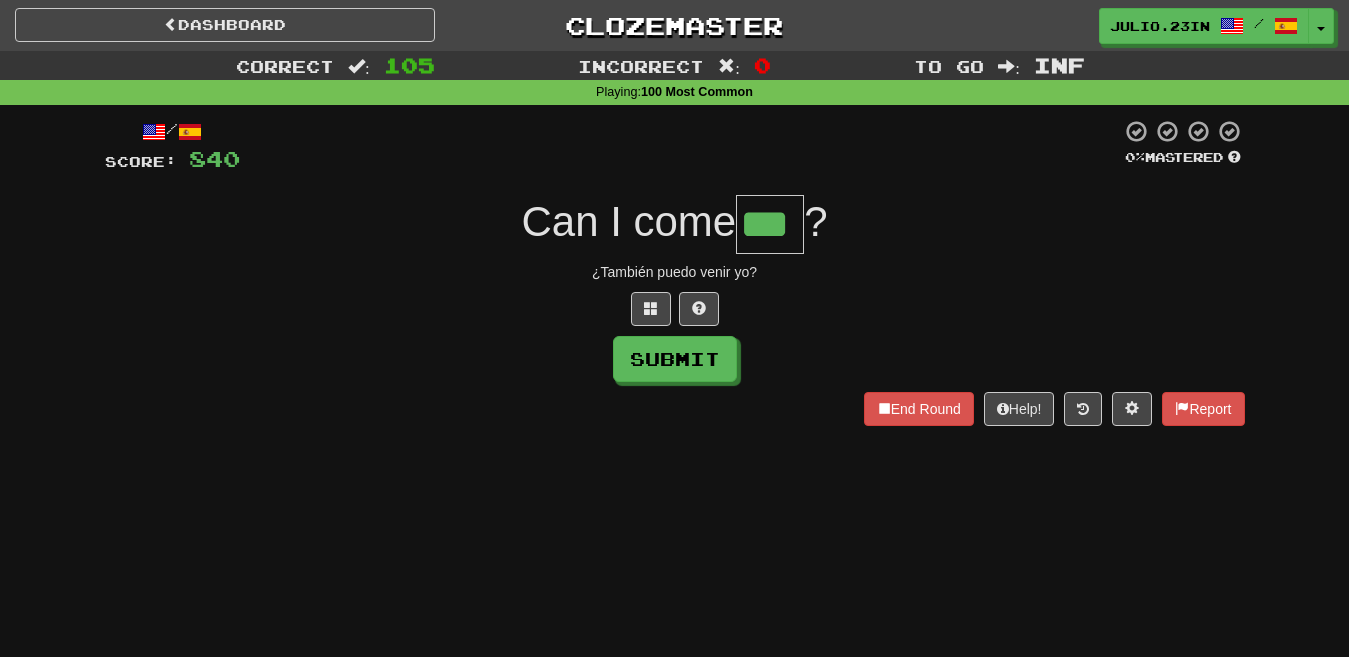 type on "***" 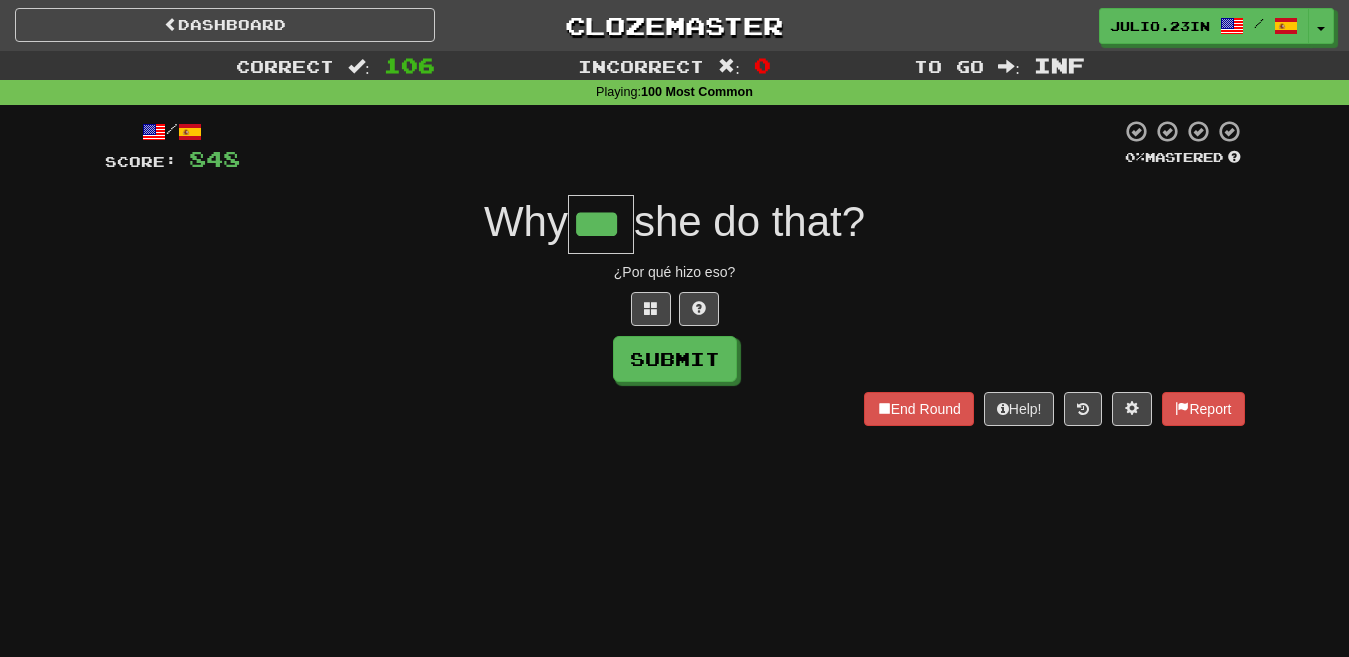 type on "***" 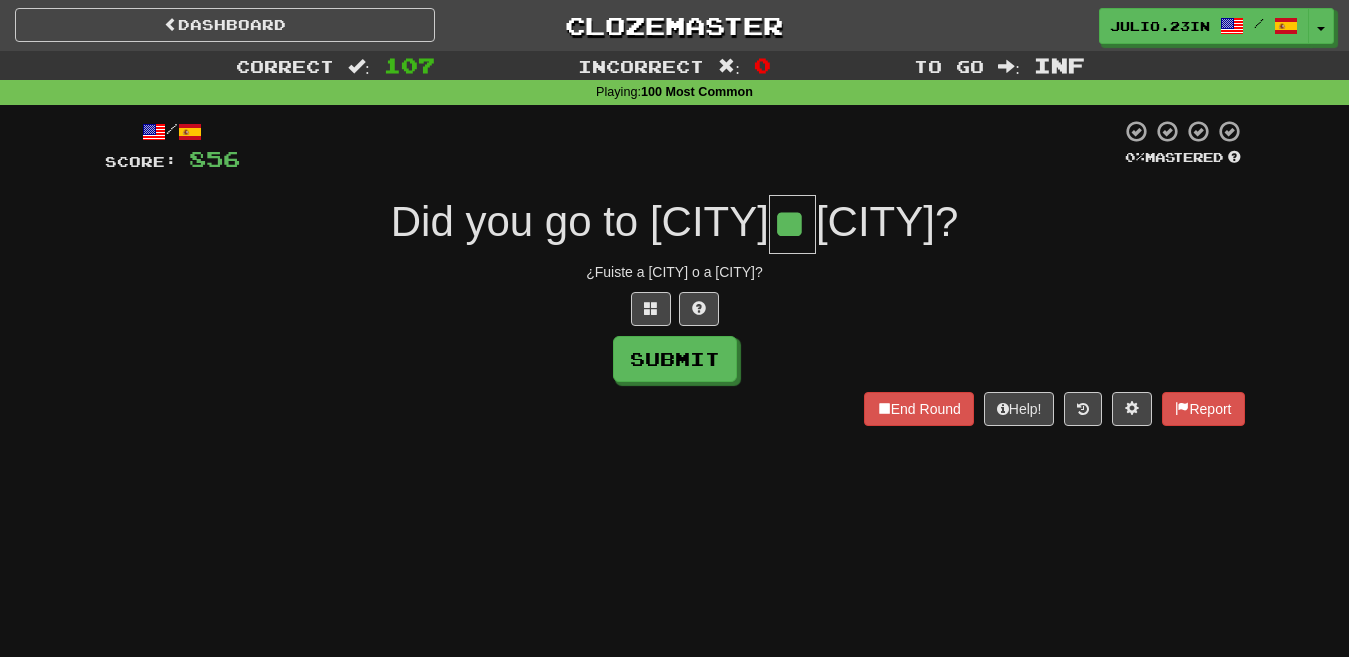 type on "**" 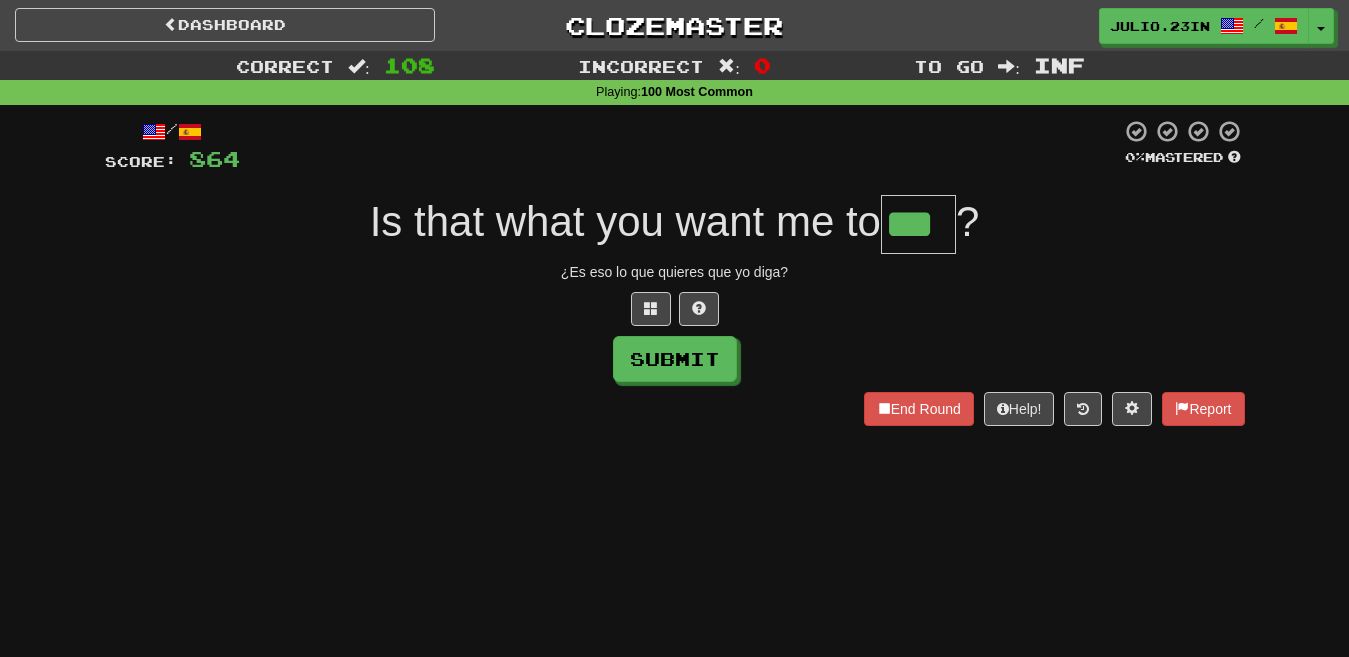 type on "***" 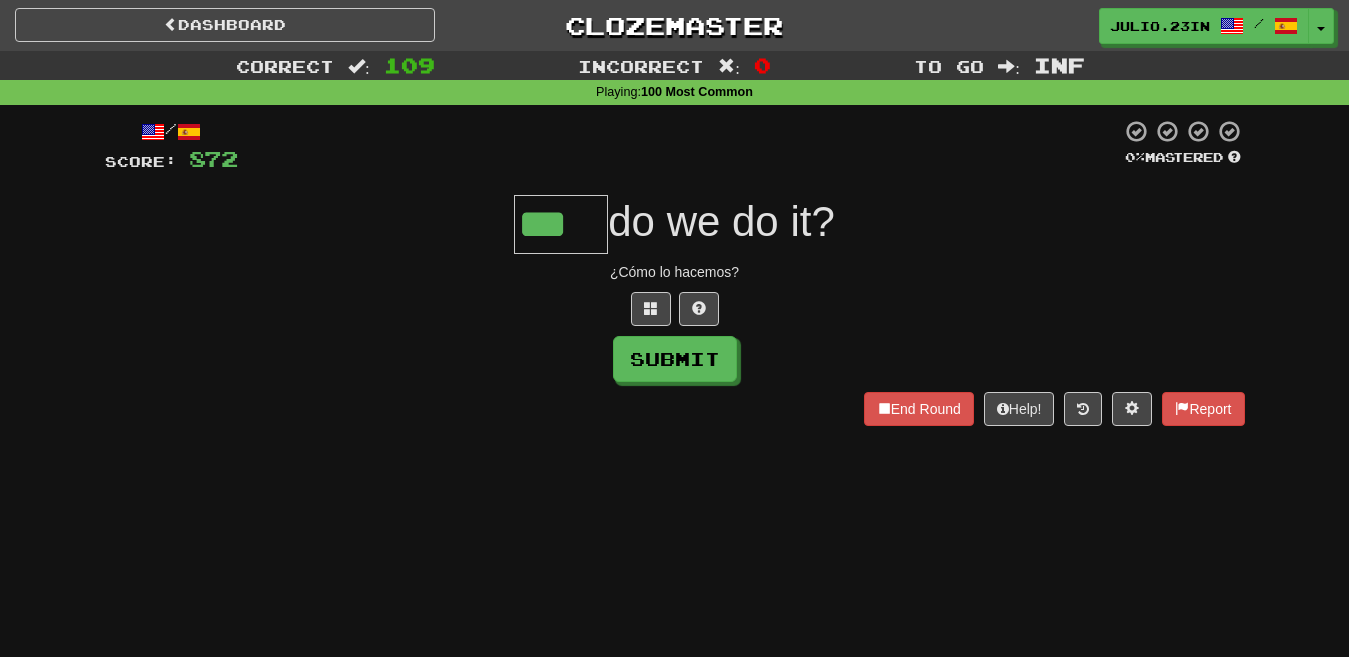type on "***" 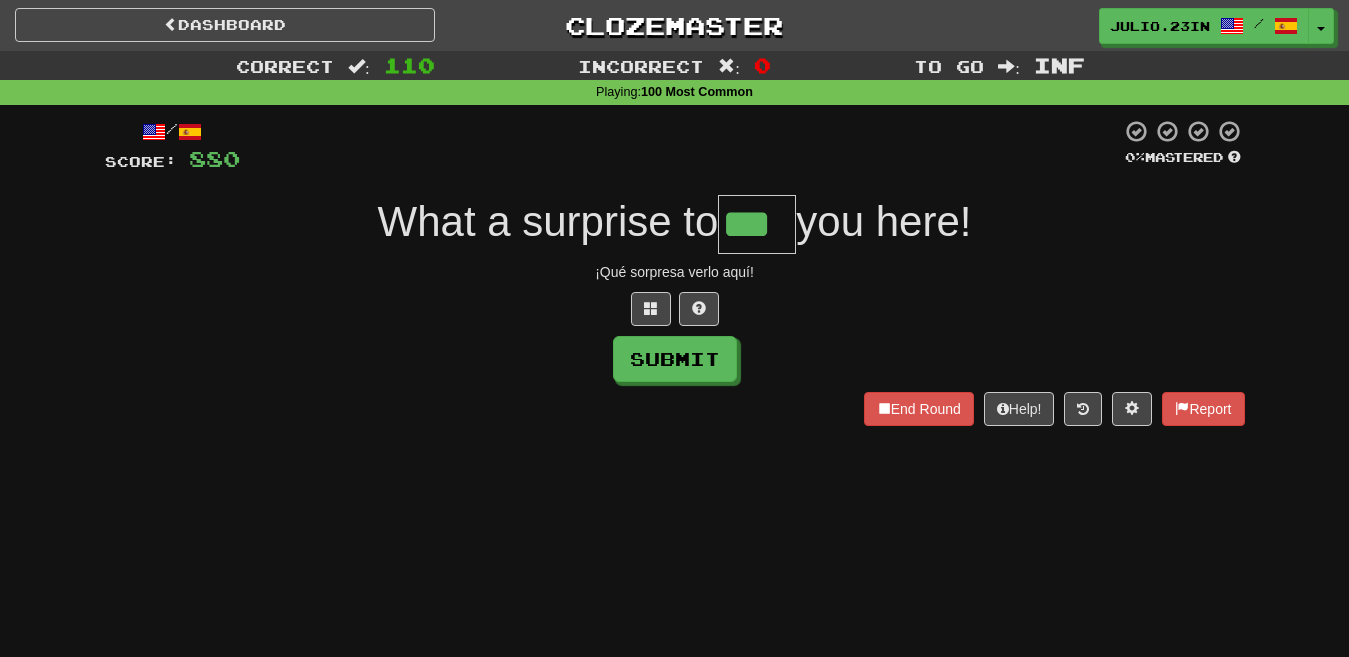 type on "***" 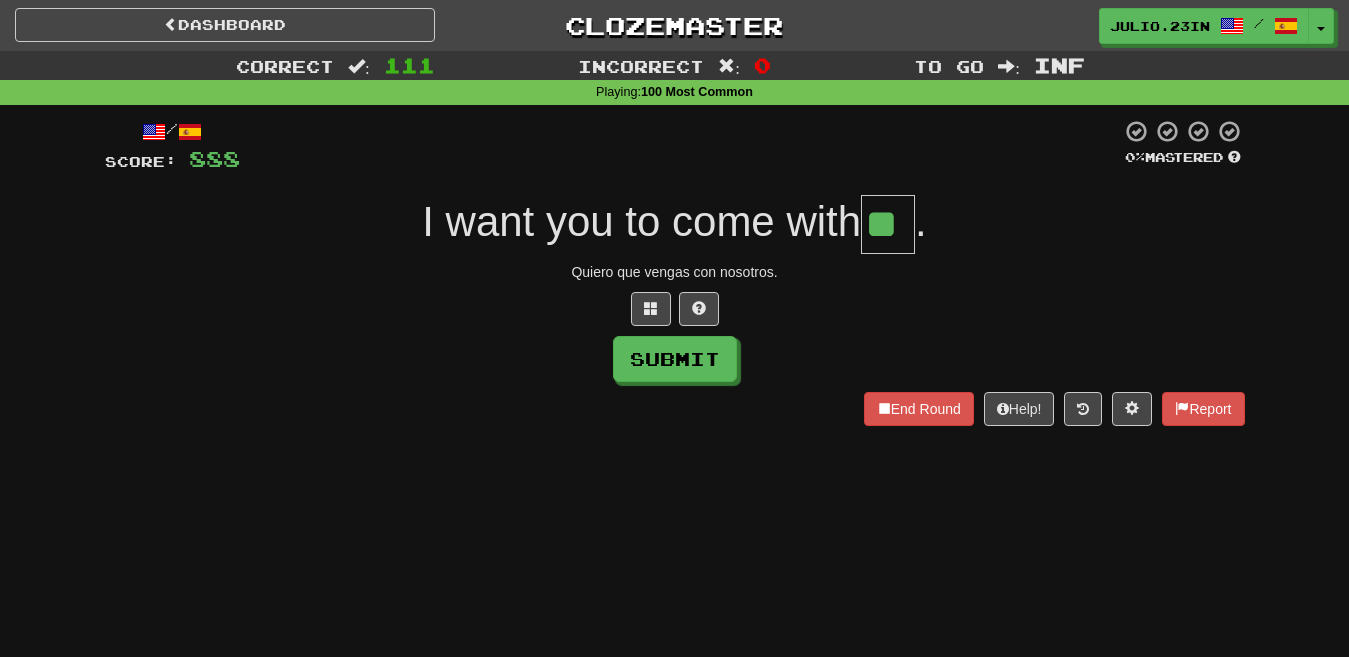 type on "**" 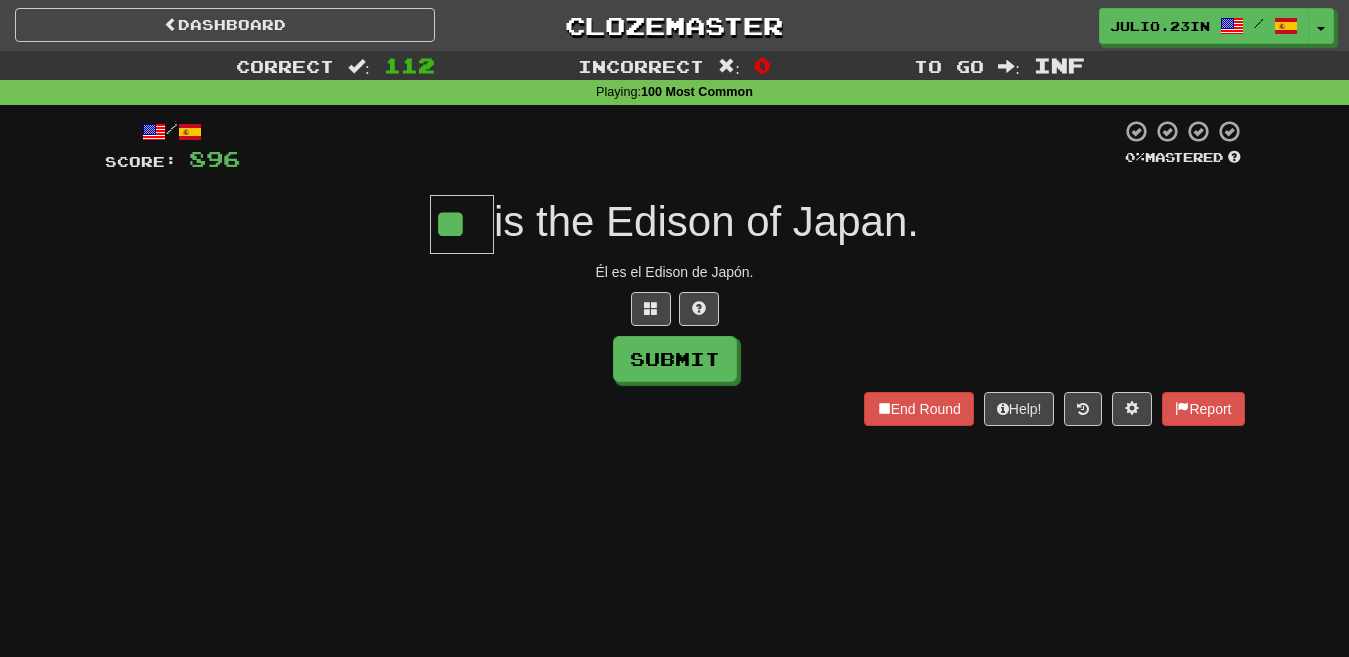 type on "**" 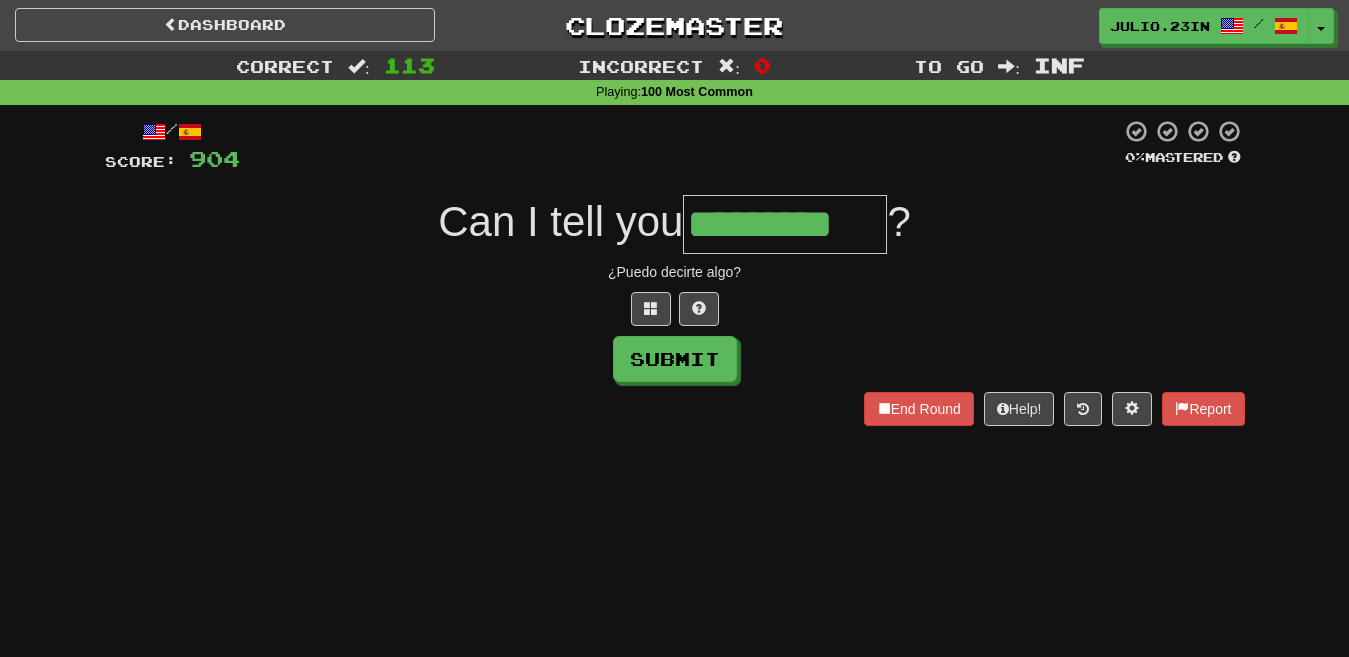 type on "*********" 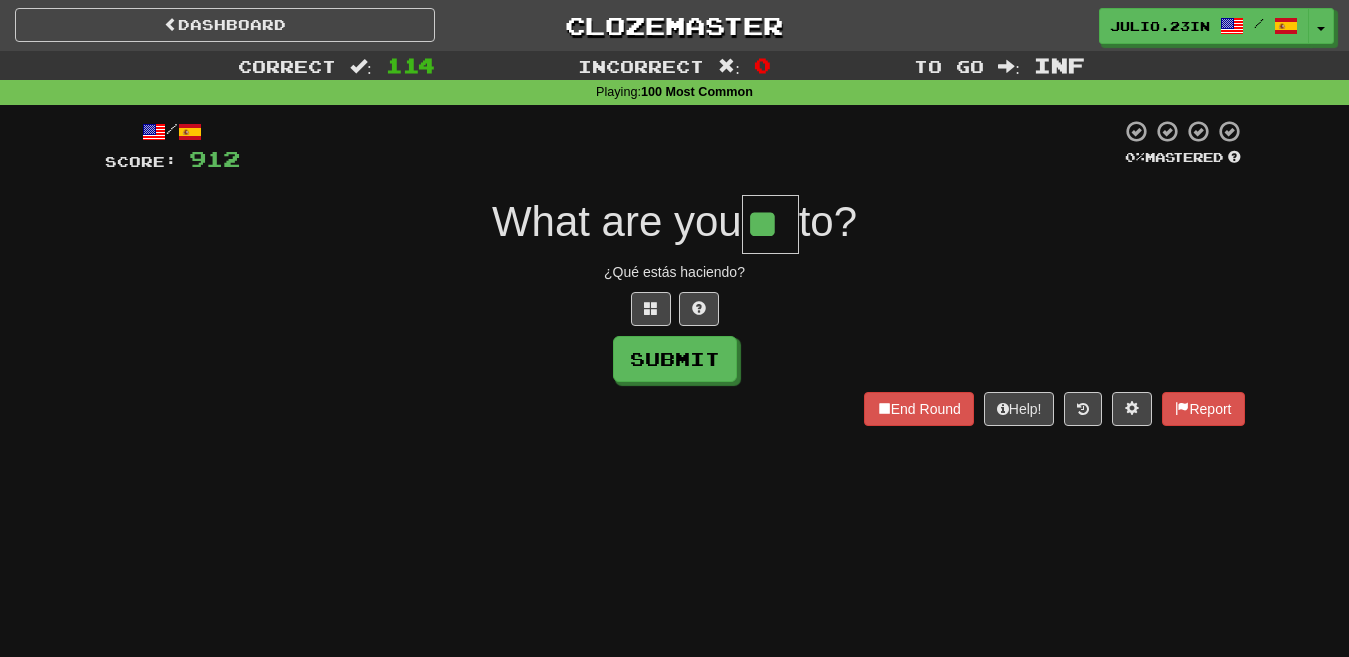 type on "**" 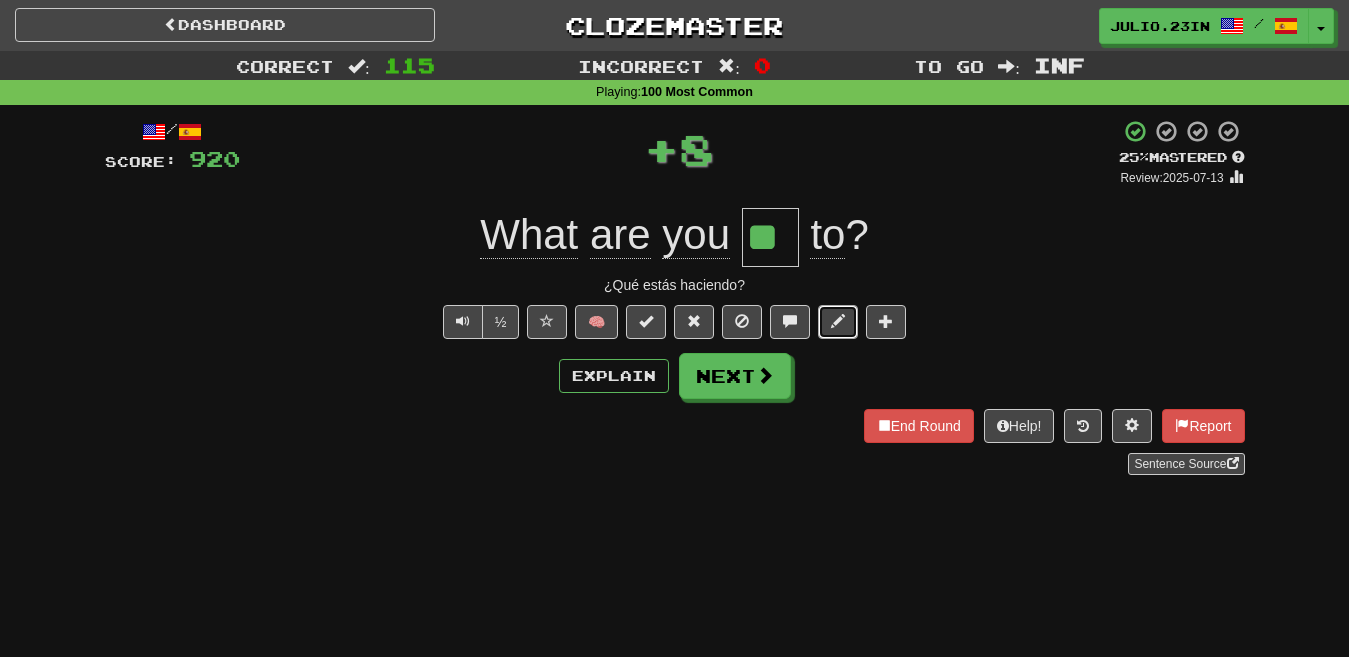 click at bounding box center [838, 321] 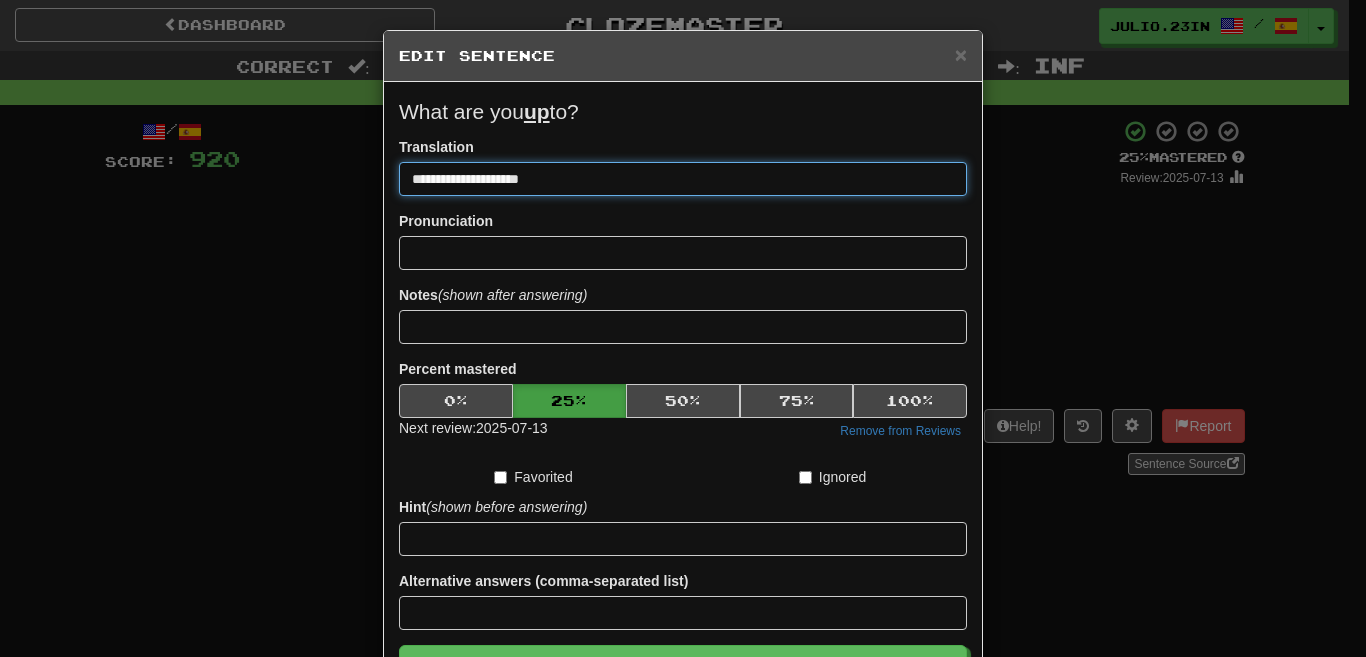 click on "**********" at bounding box center (683, 179) 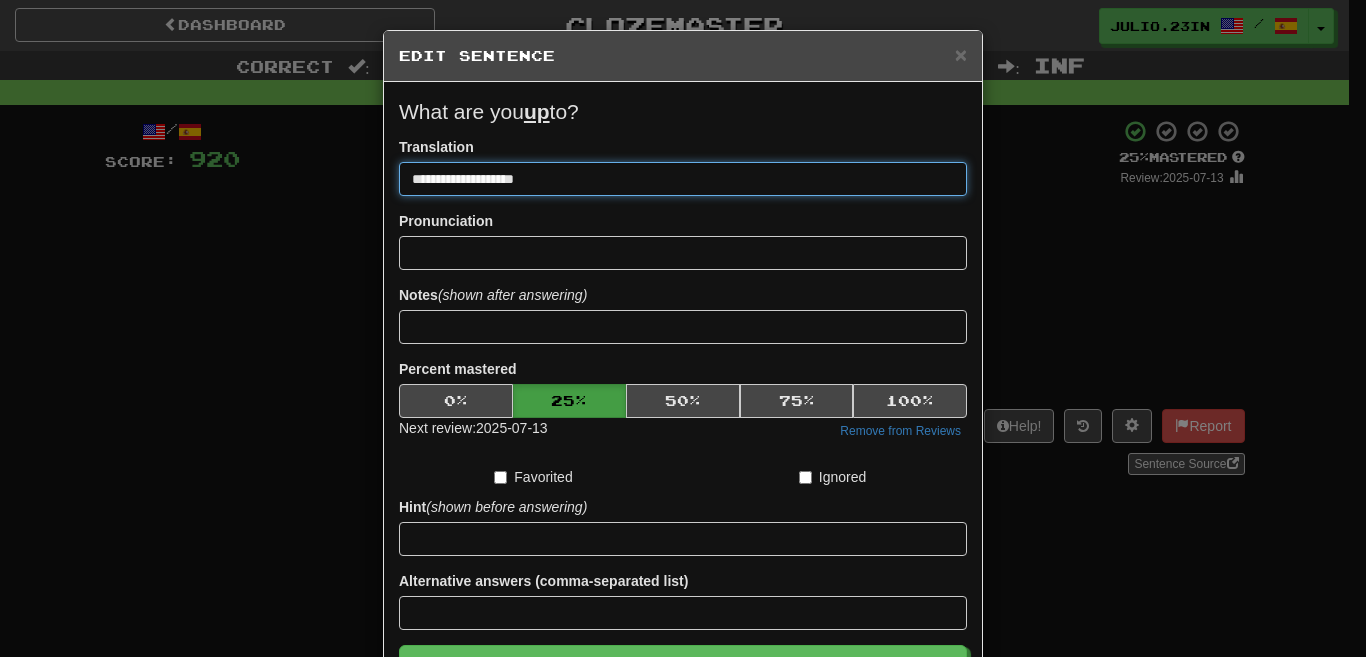 type on "**********" 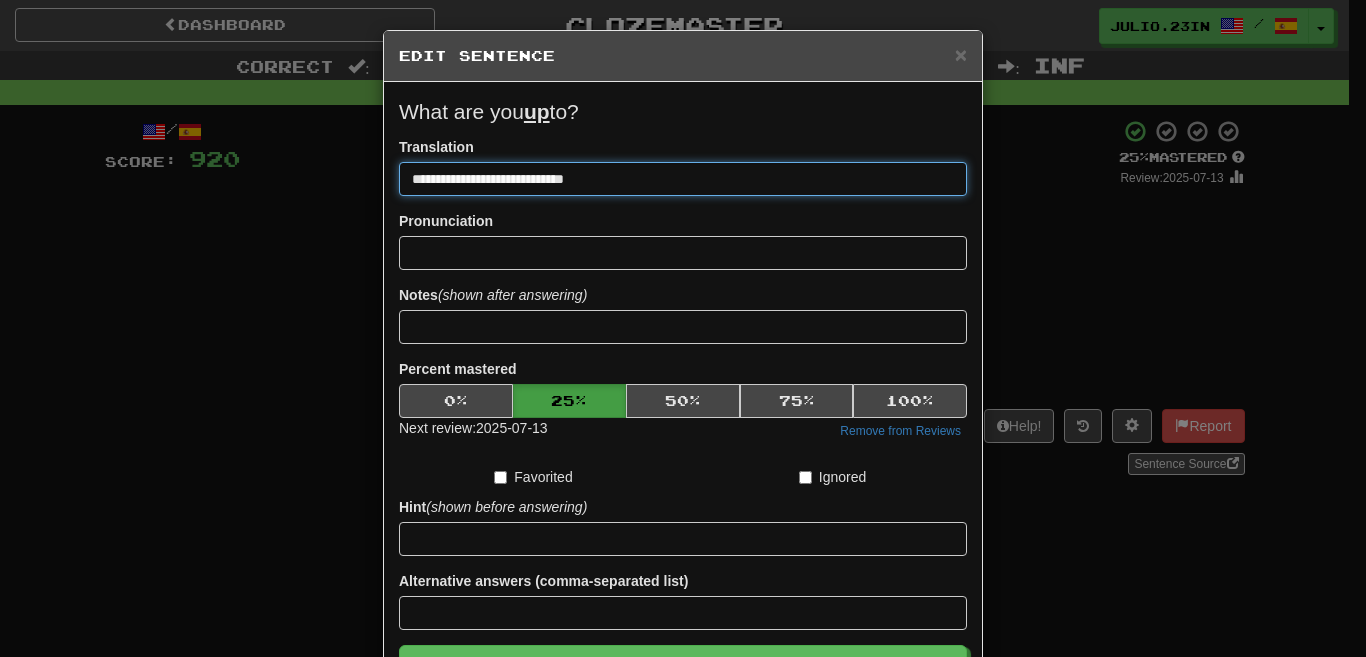 click on "Save" at bounding box center [683, 668] 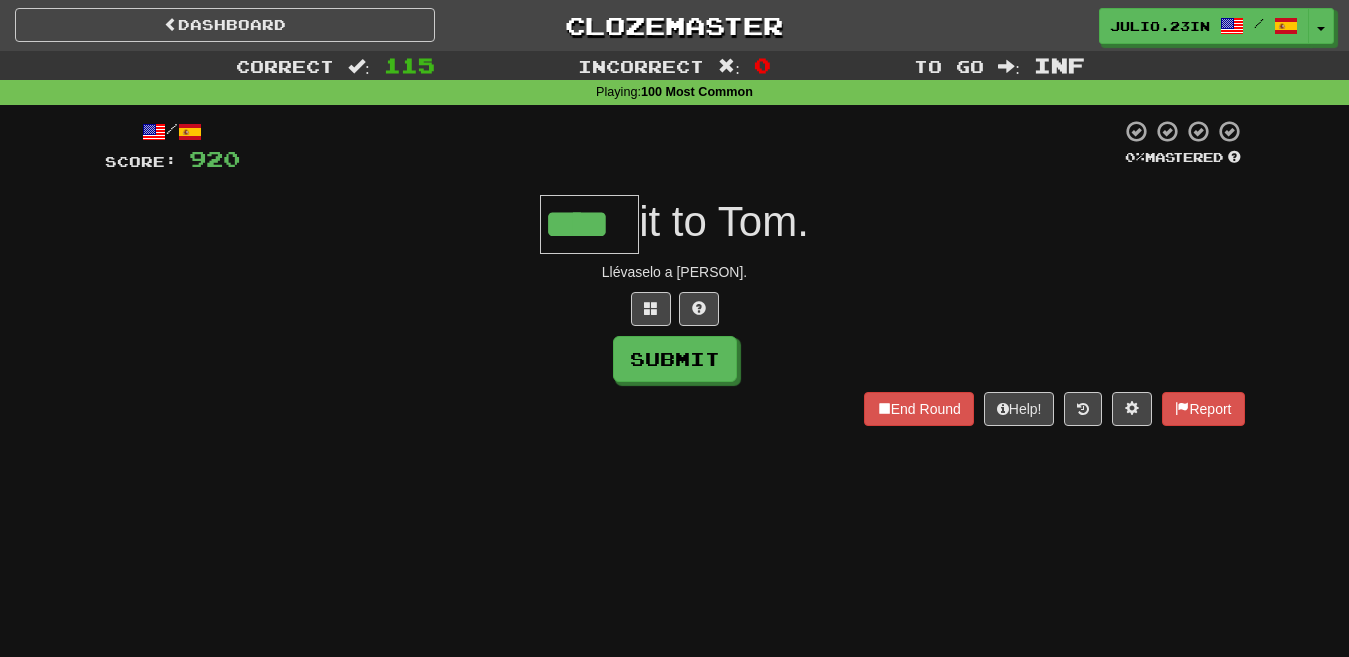type on "****" 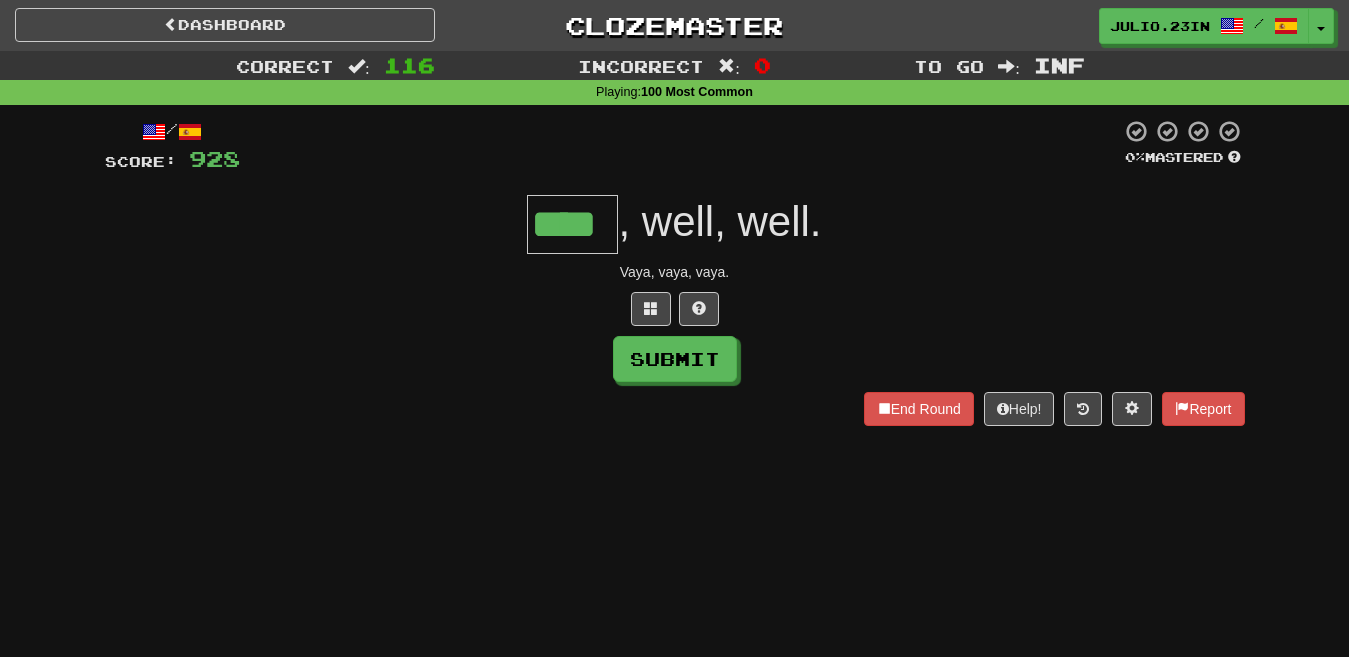 type on "****" 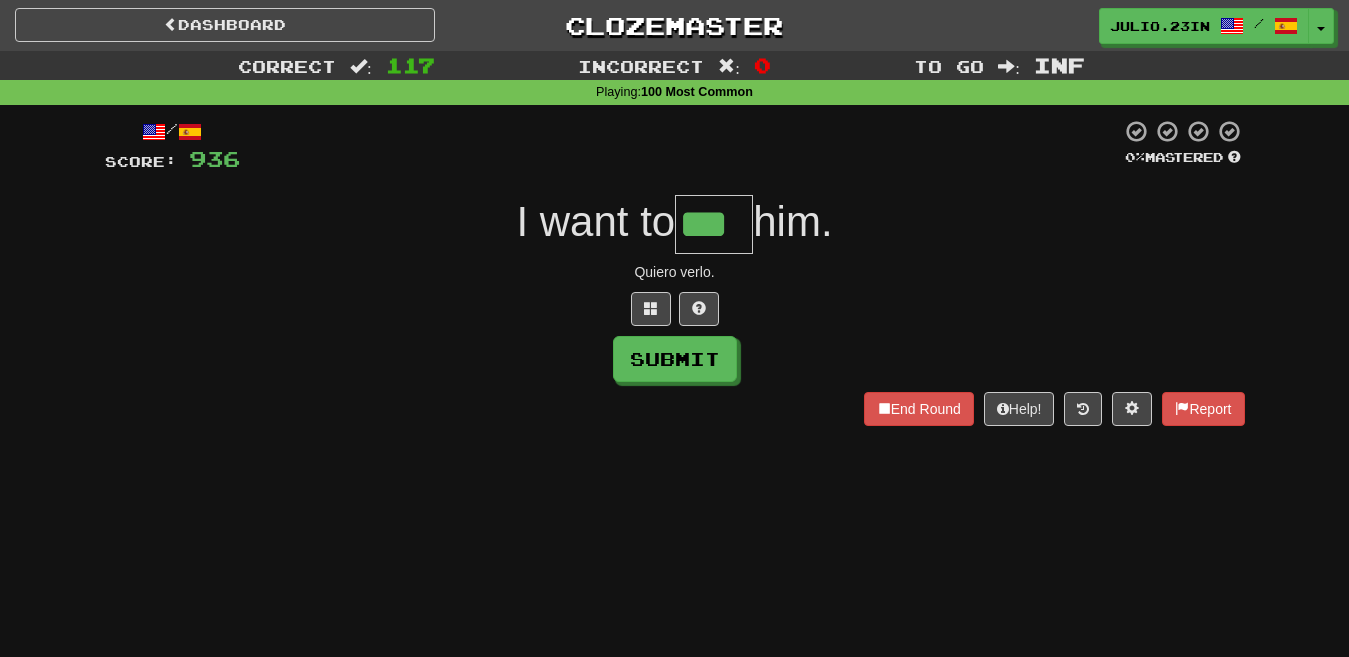type on "***" 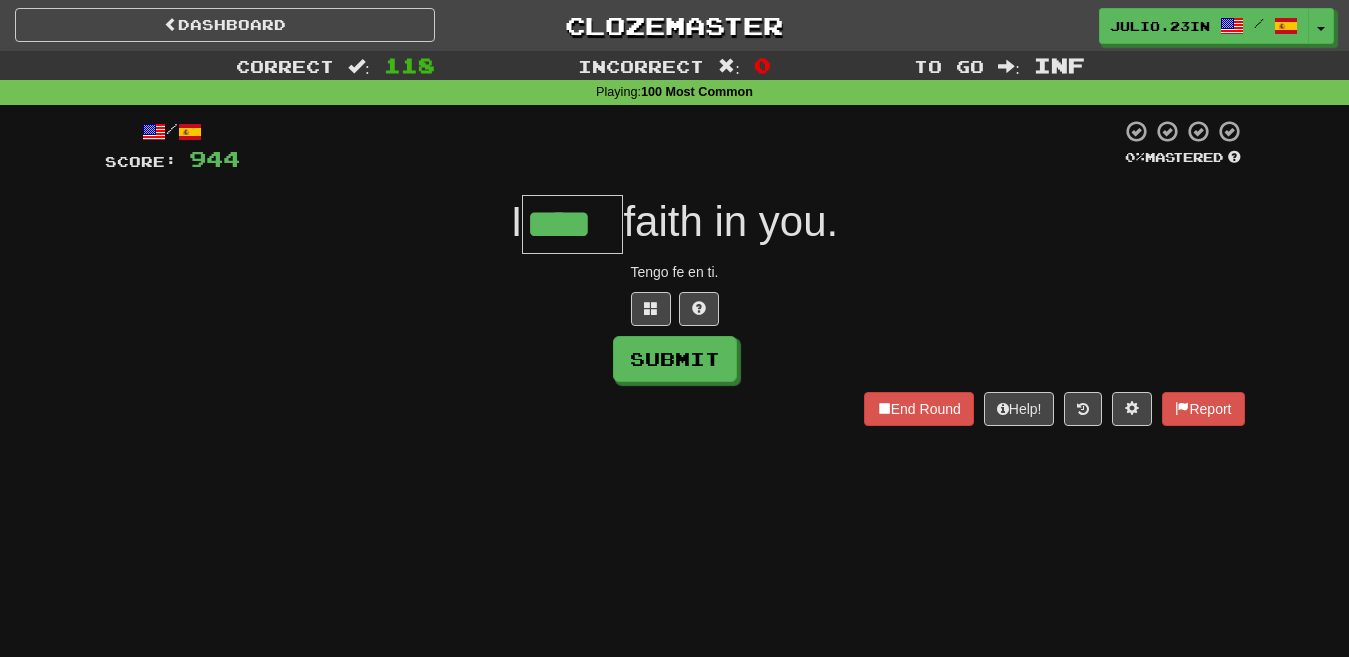 type on "****" 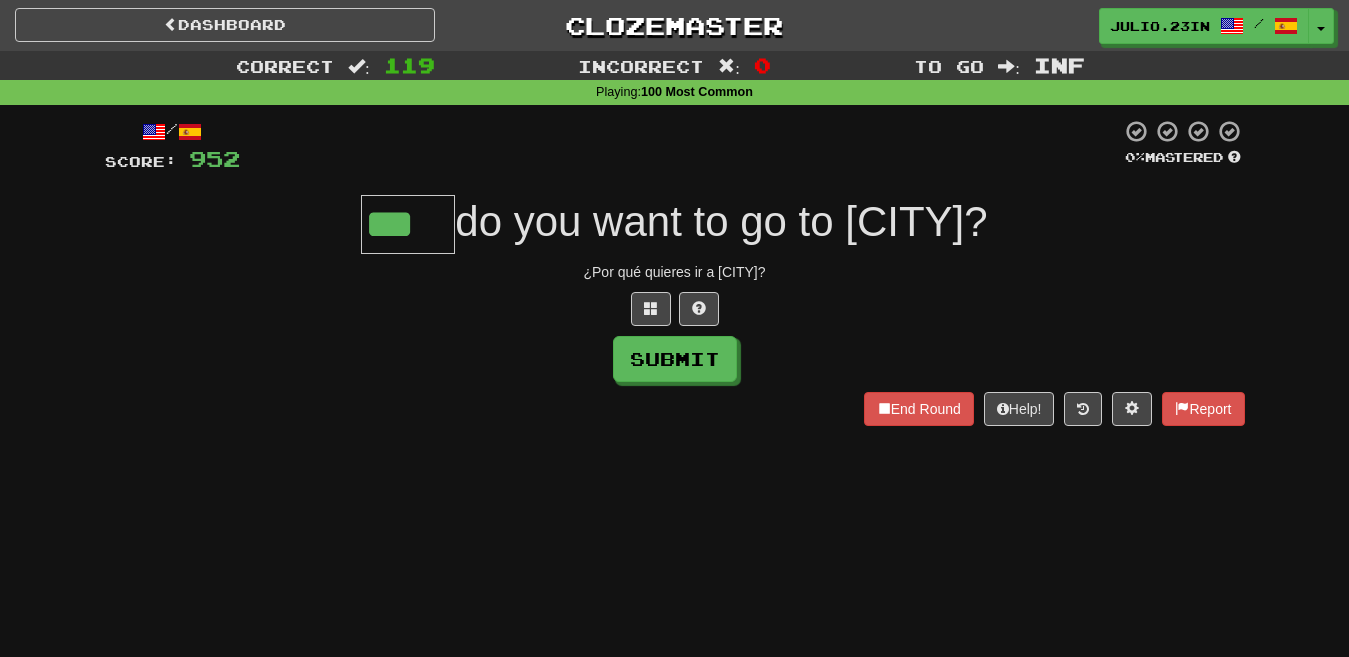 type on "***" 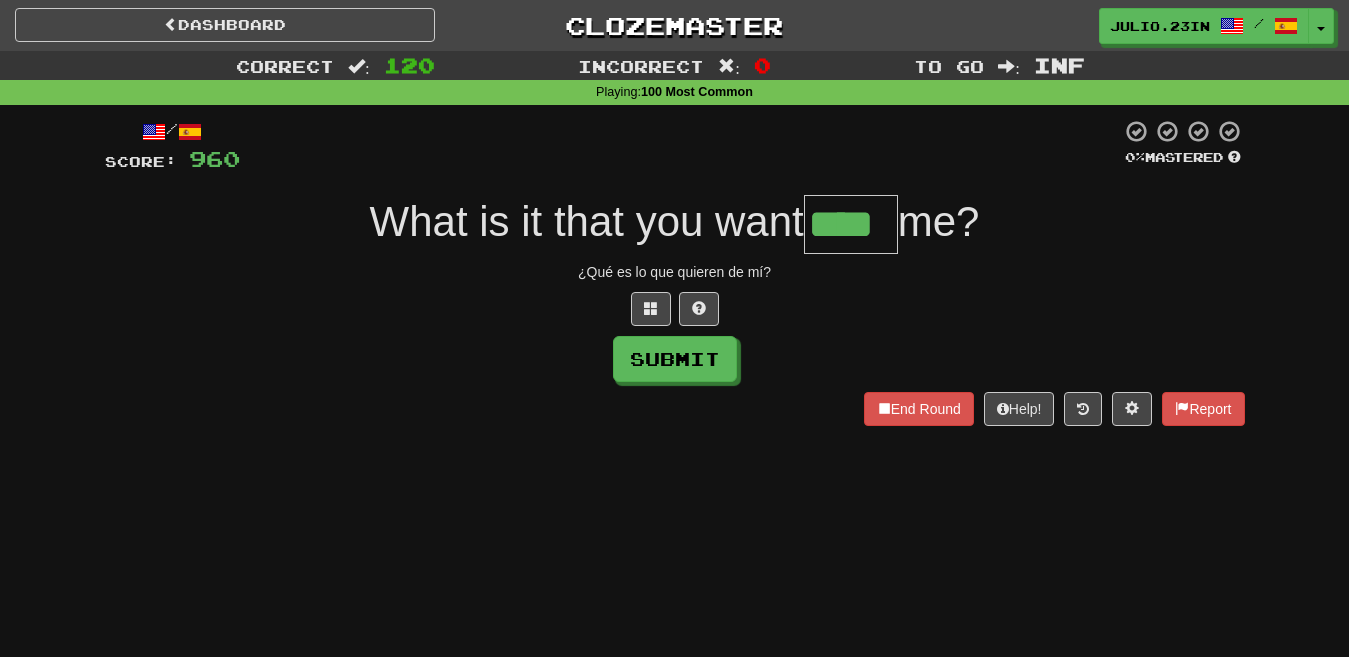 type on "****" 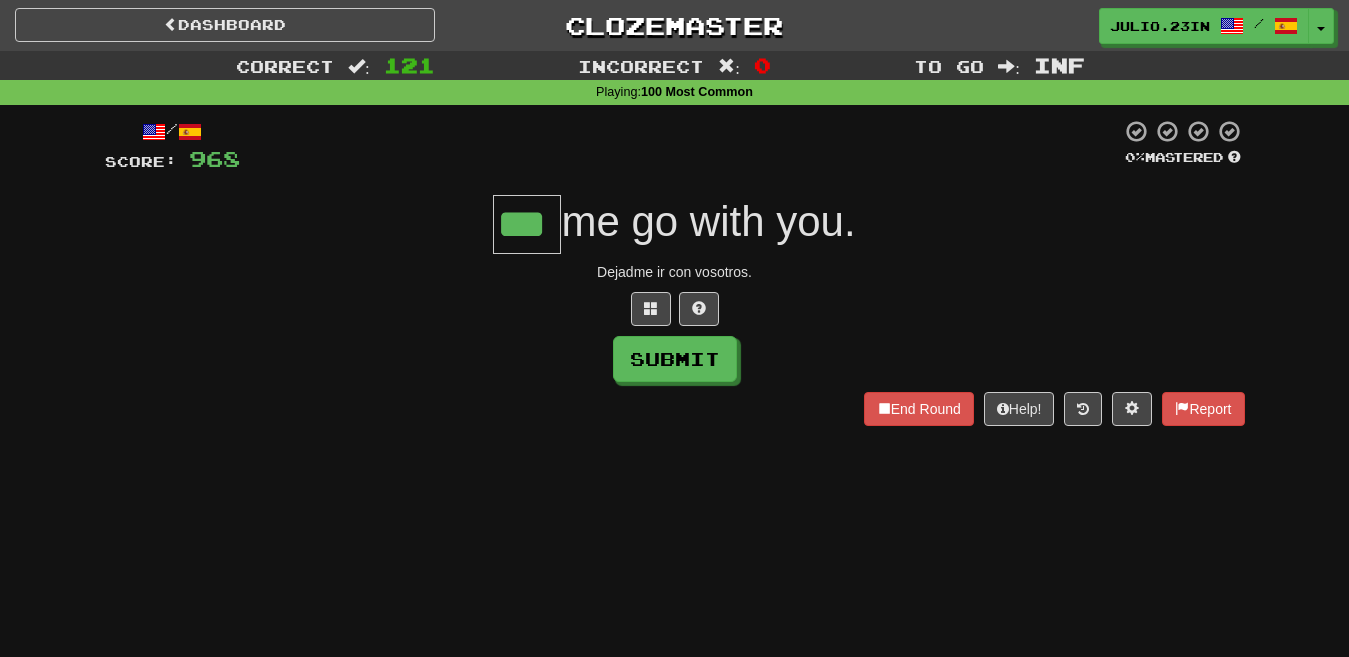 type on "***" 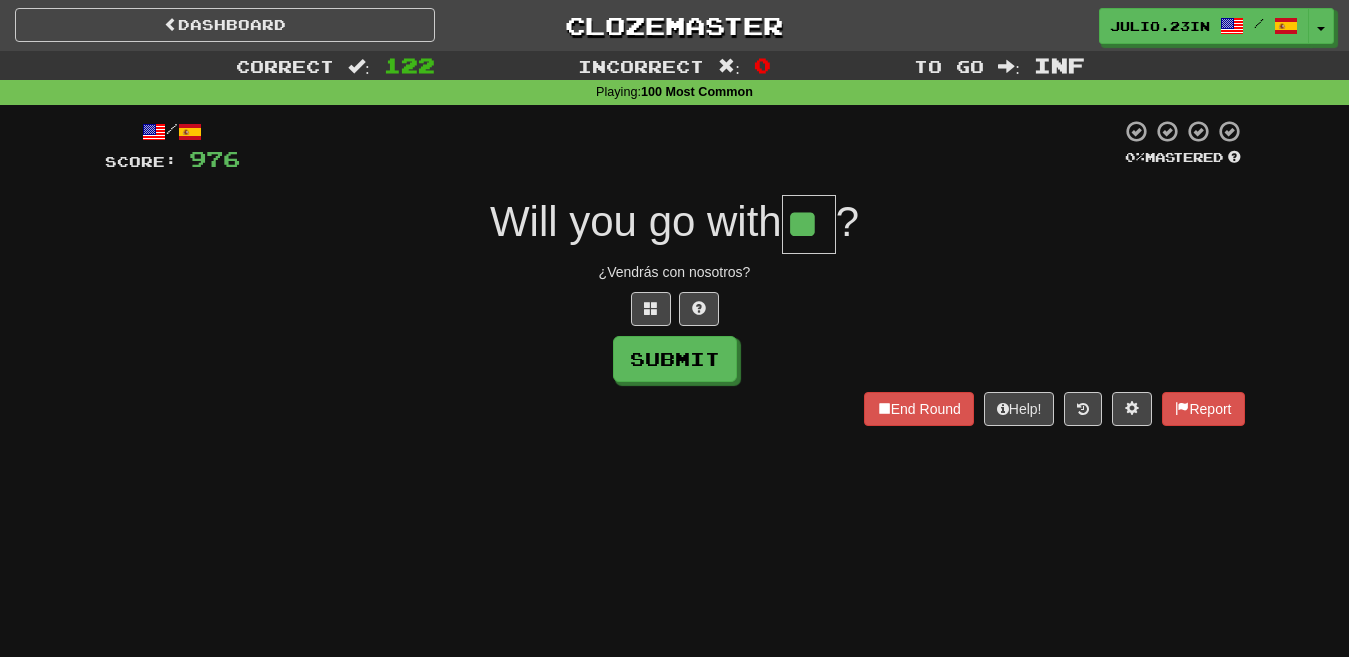 type on "**" 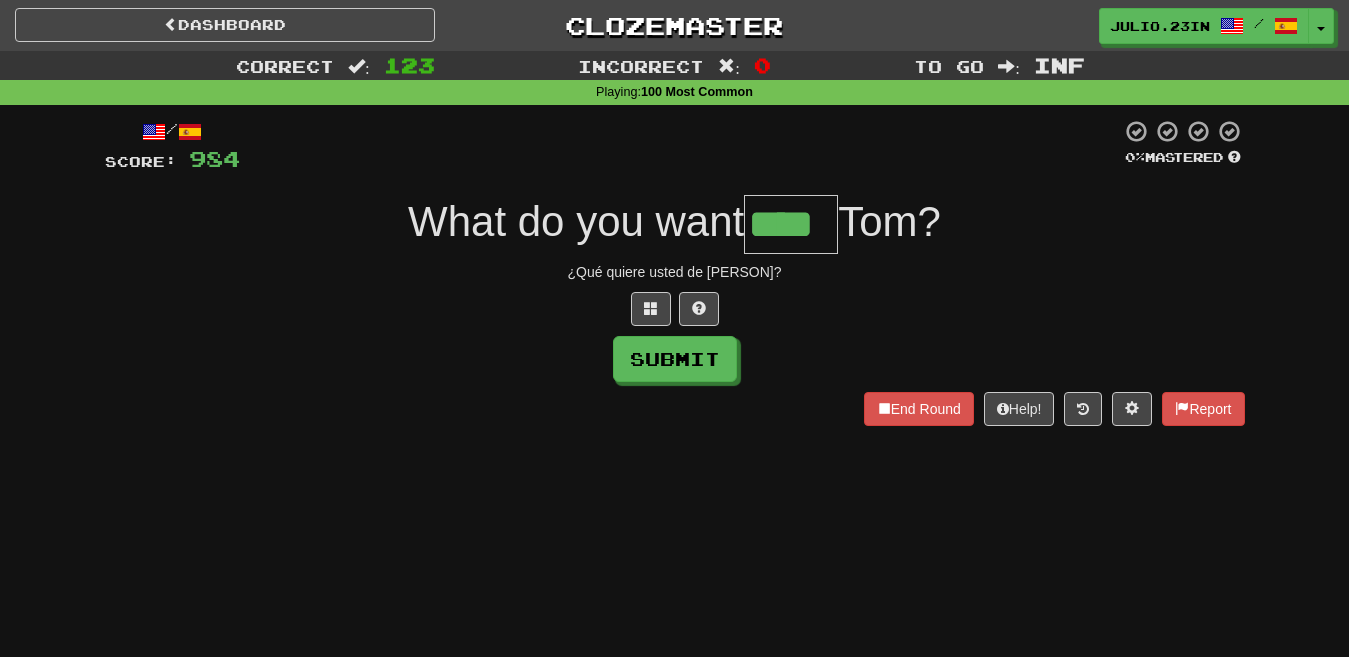 type on "****" 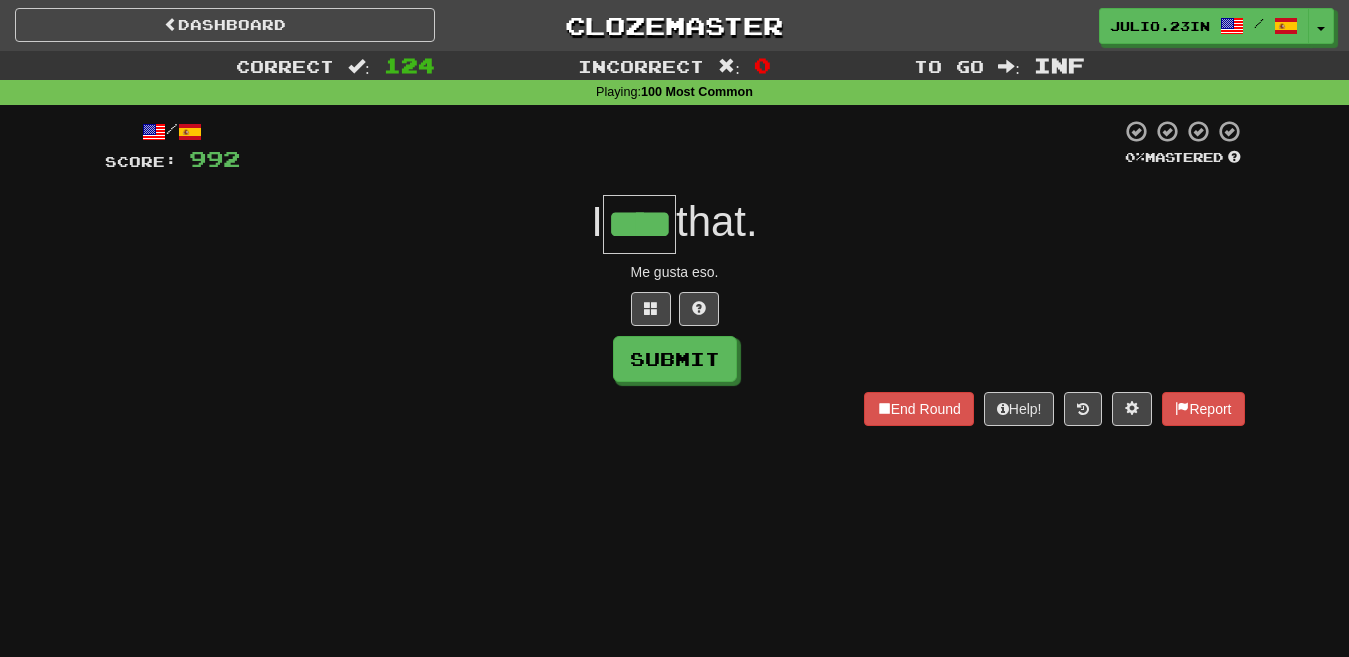 type on "****" 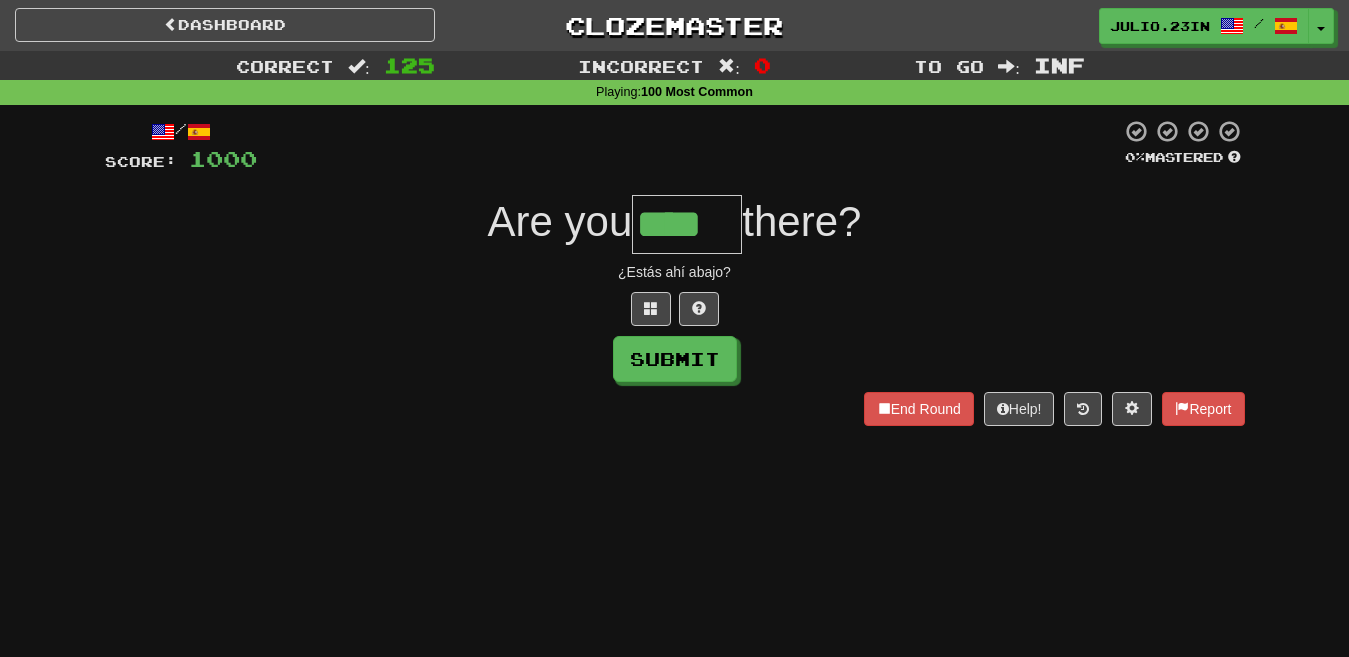 type on "****" 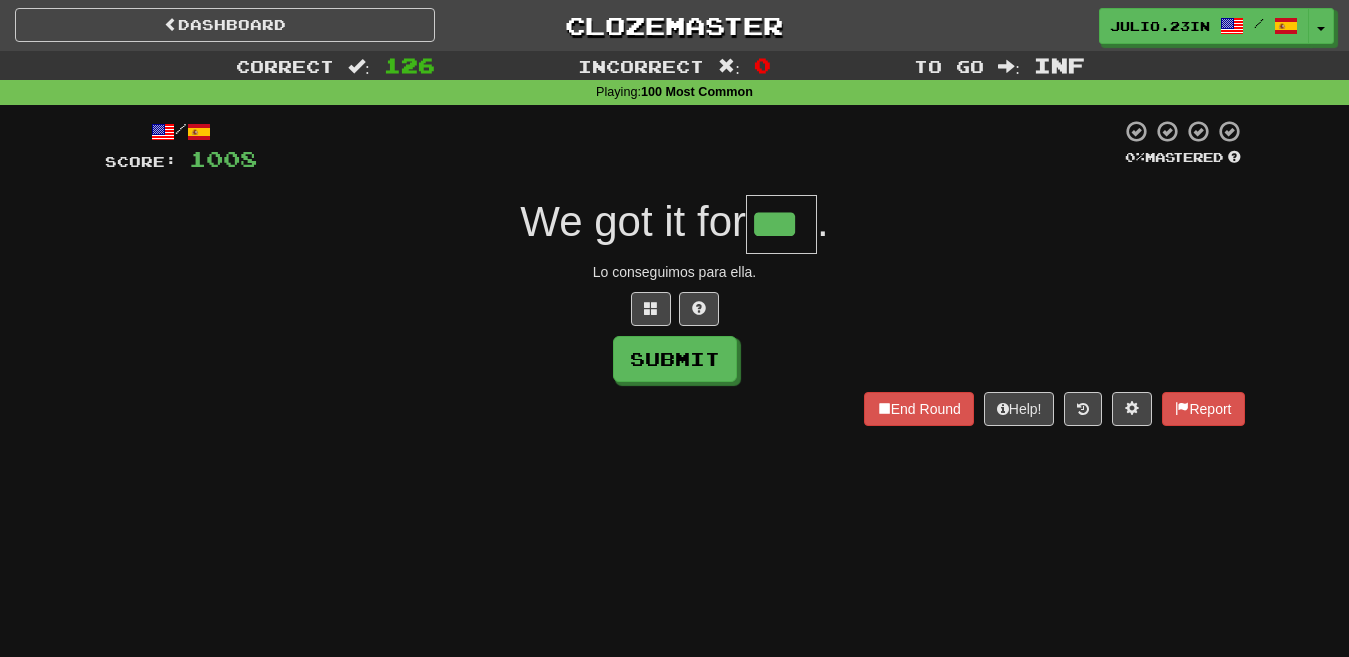 type on "***" 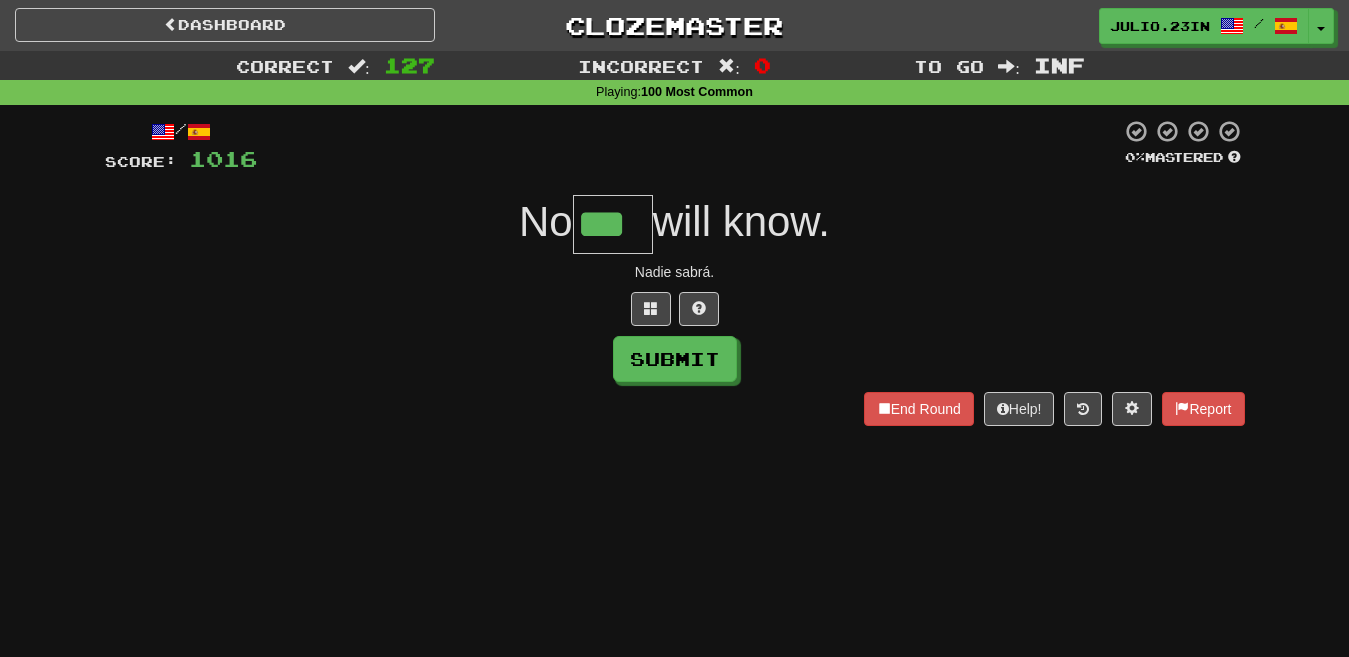 type on "***" 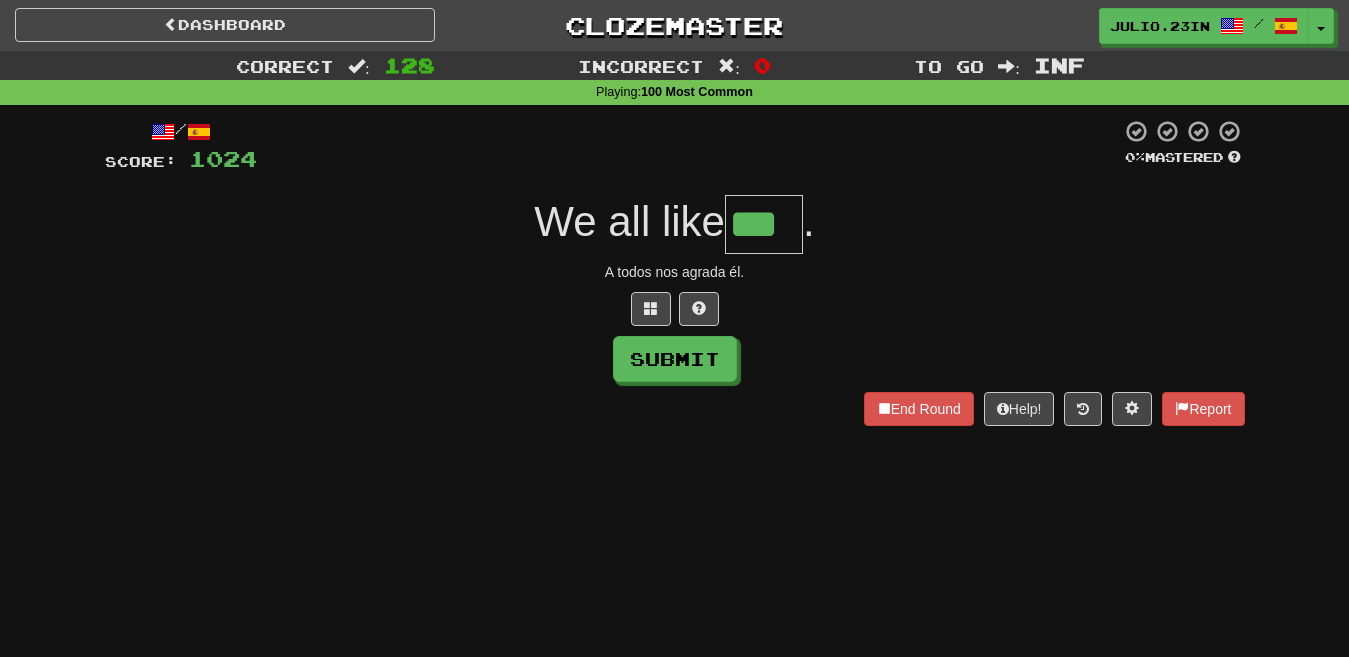 type on "***" 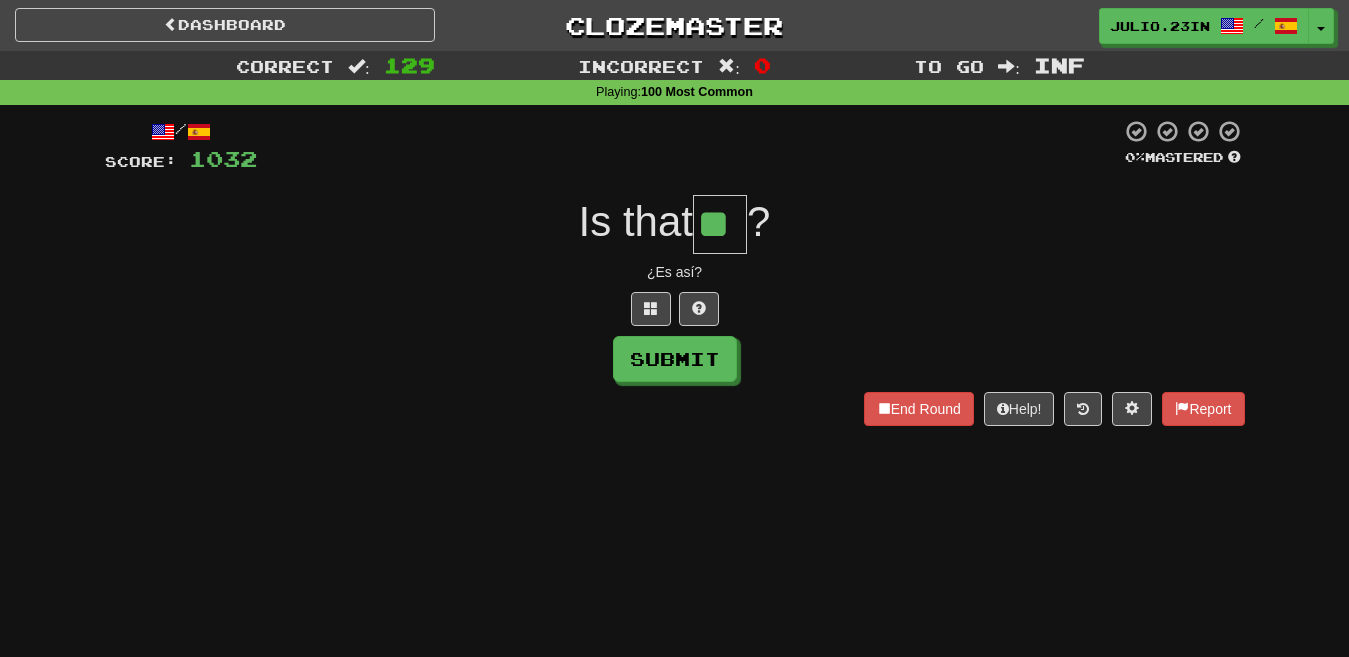 type on "**" 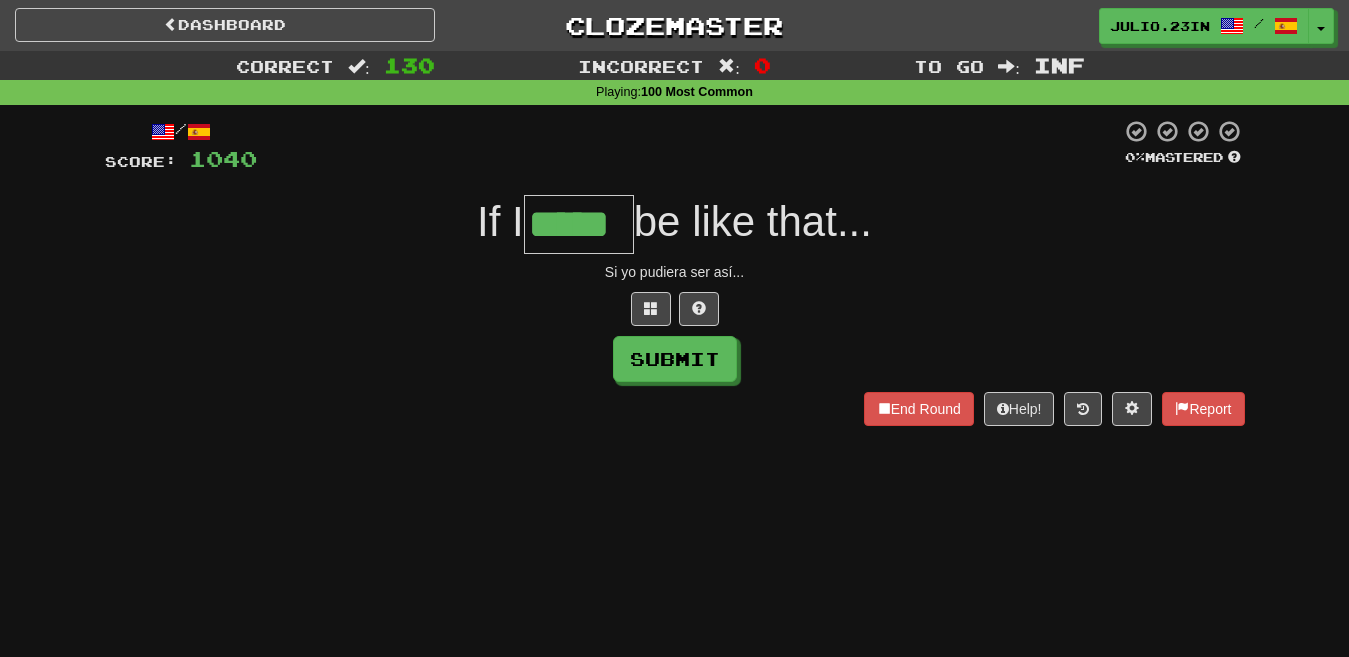 type on "*****" 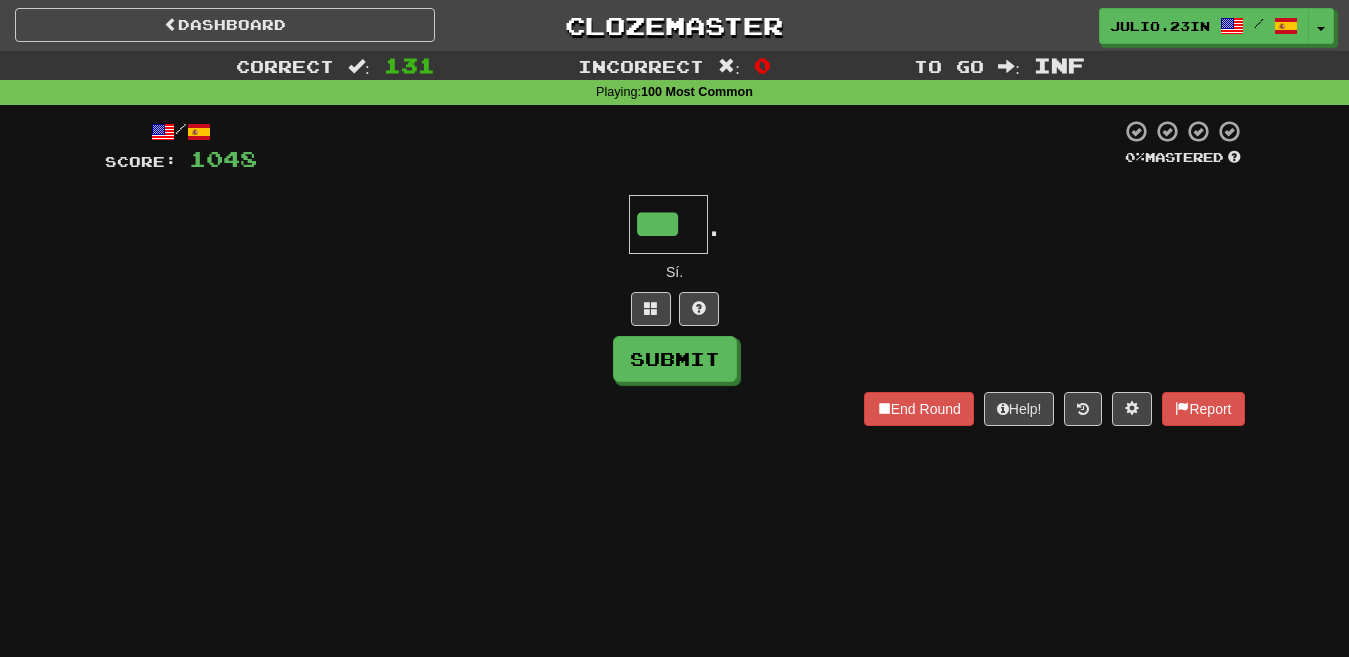 type on "***" 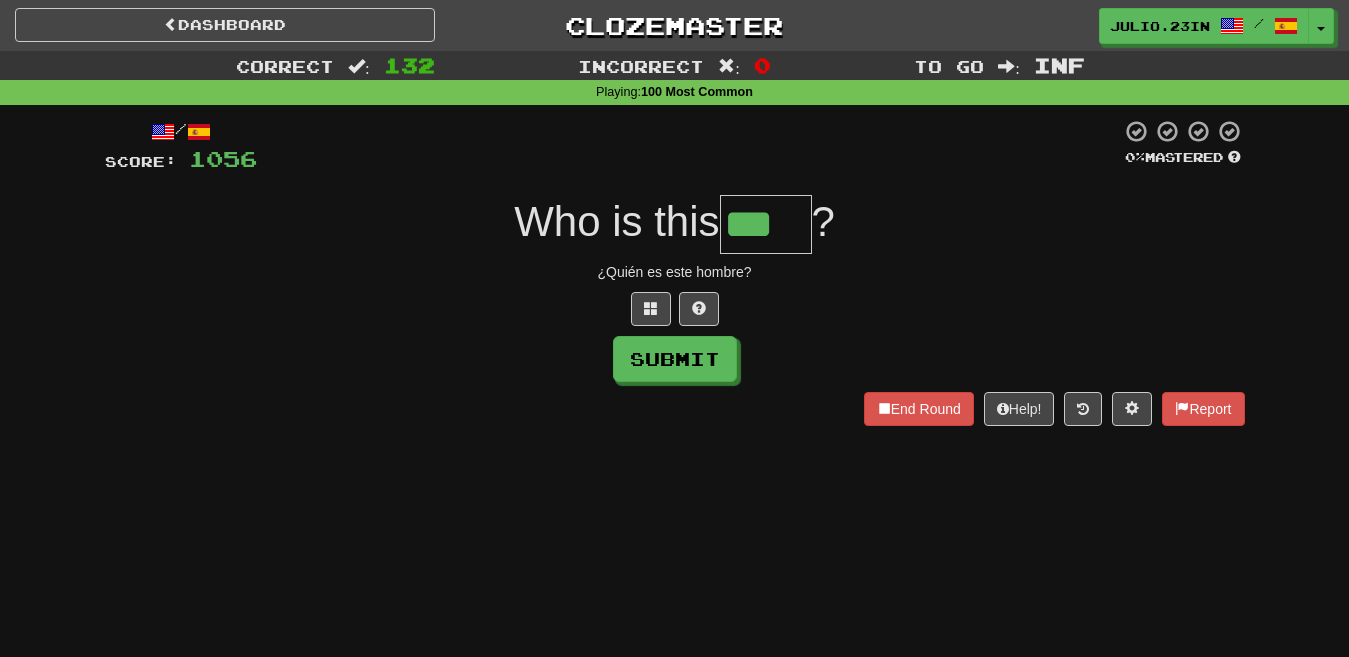 type on "***" 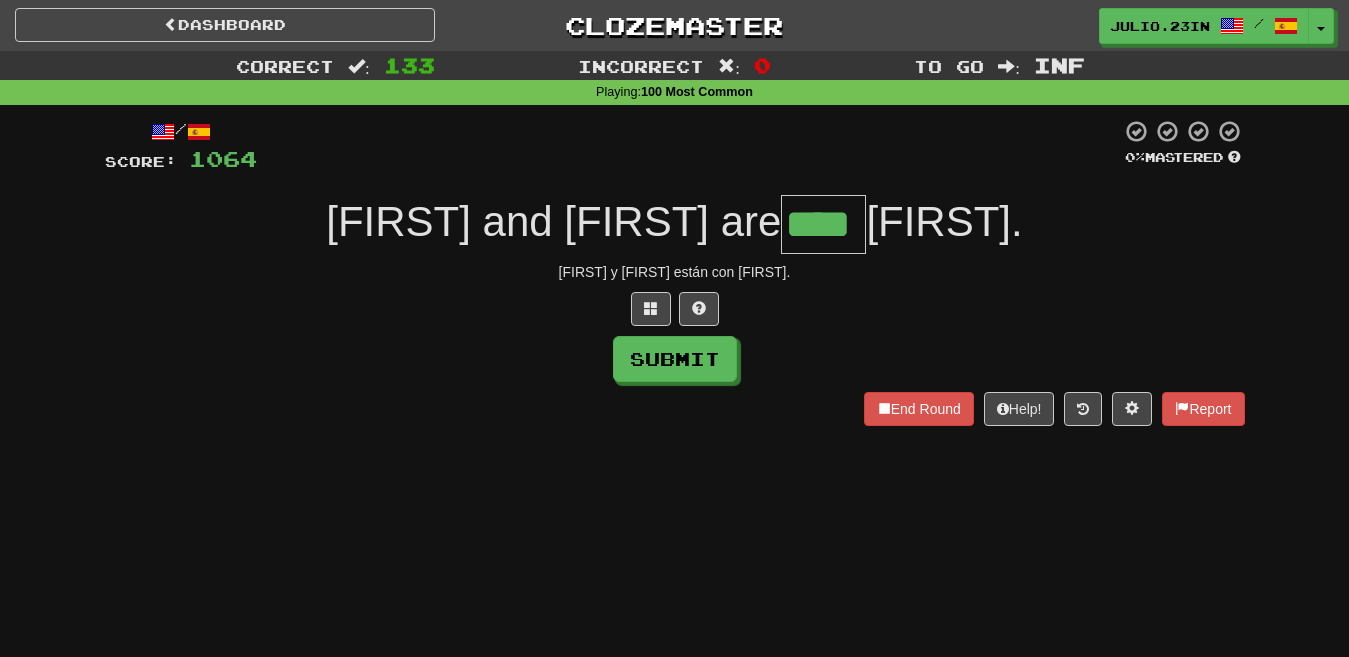 type on "****" 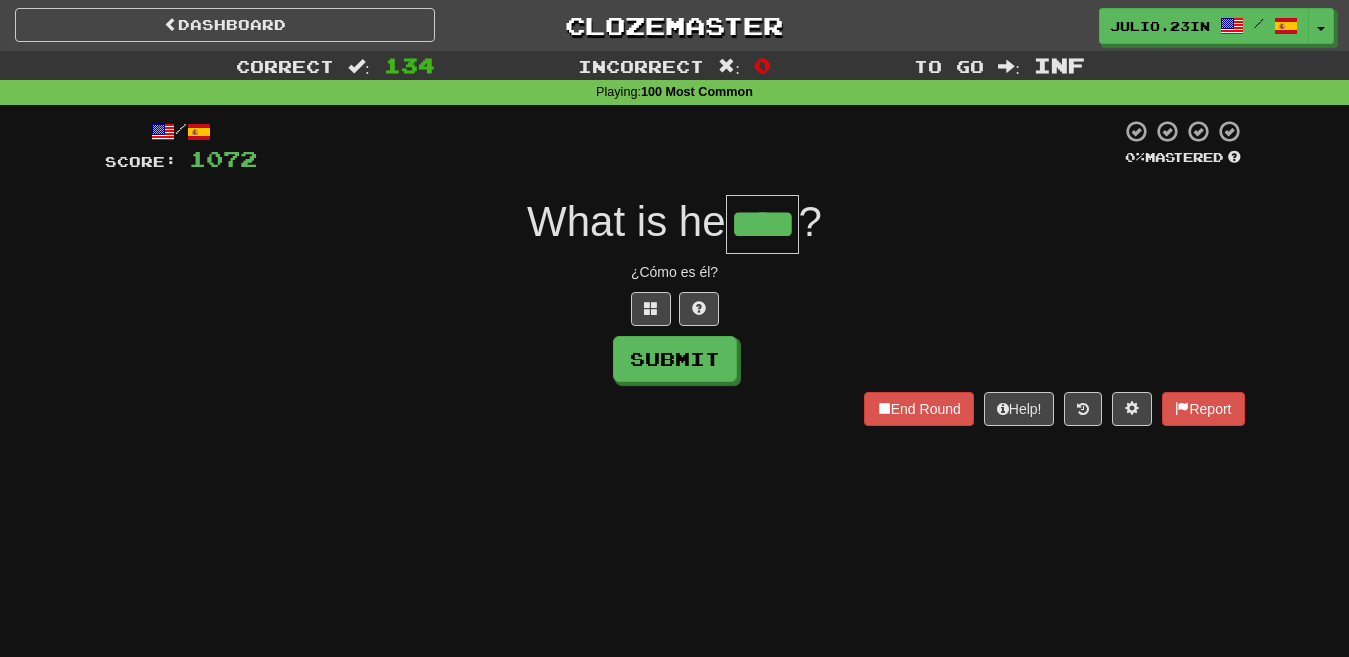type on "****" 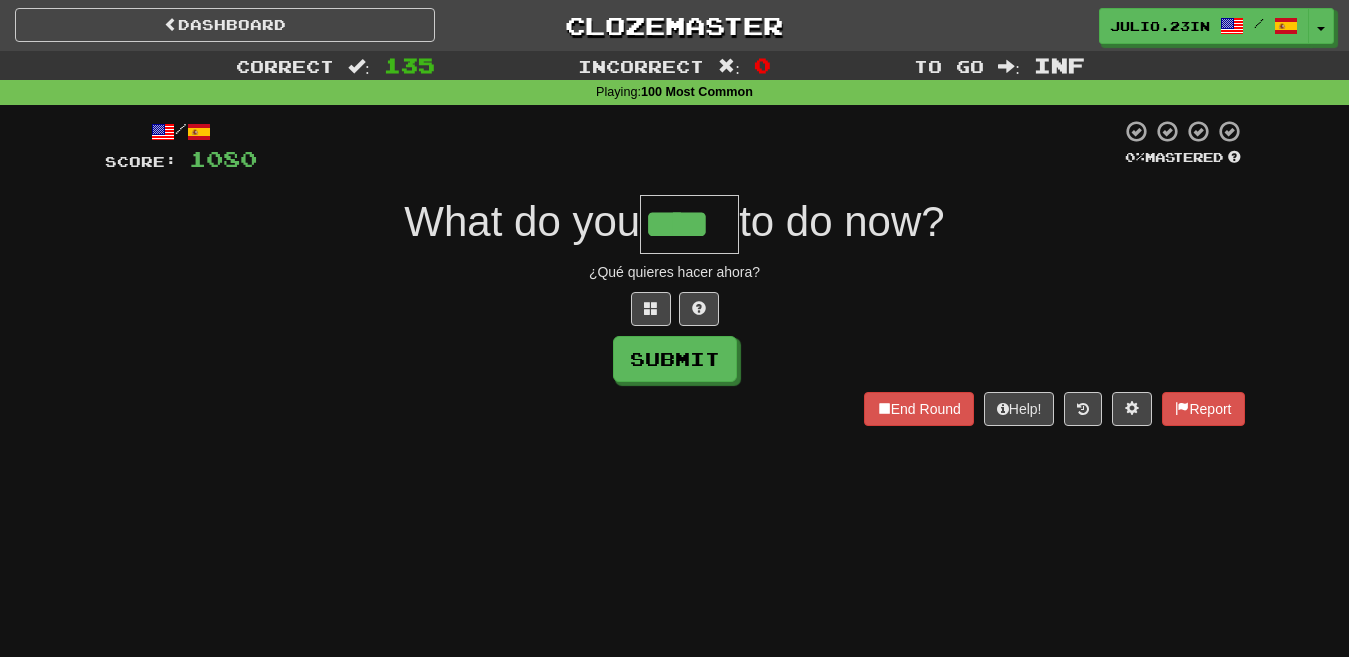 type on "****" 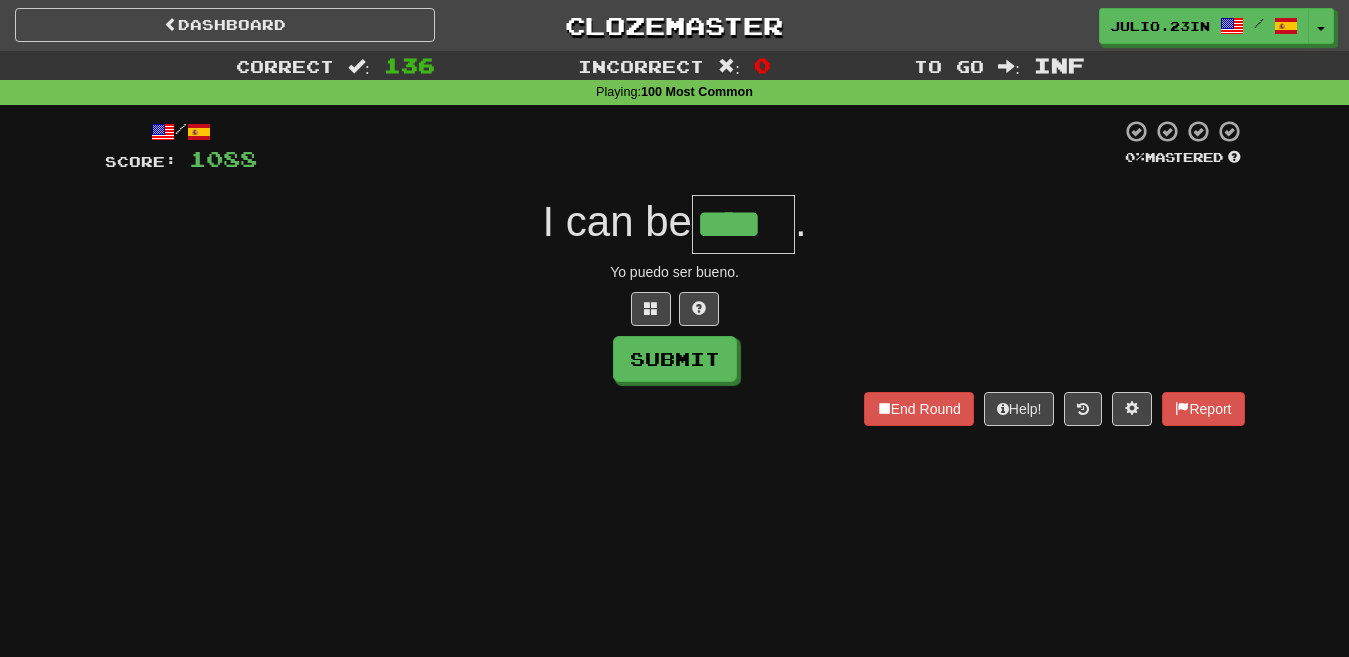 type on "****" 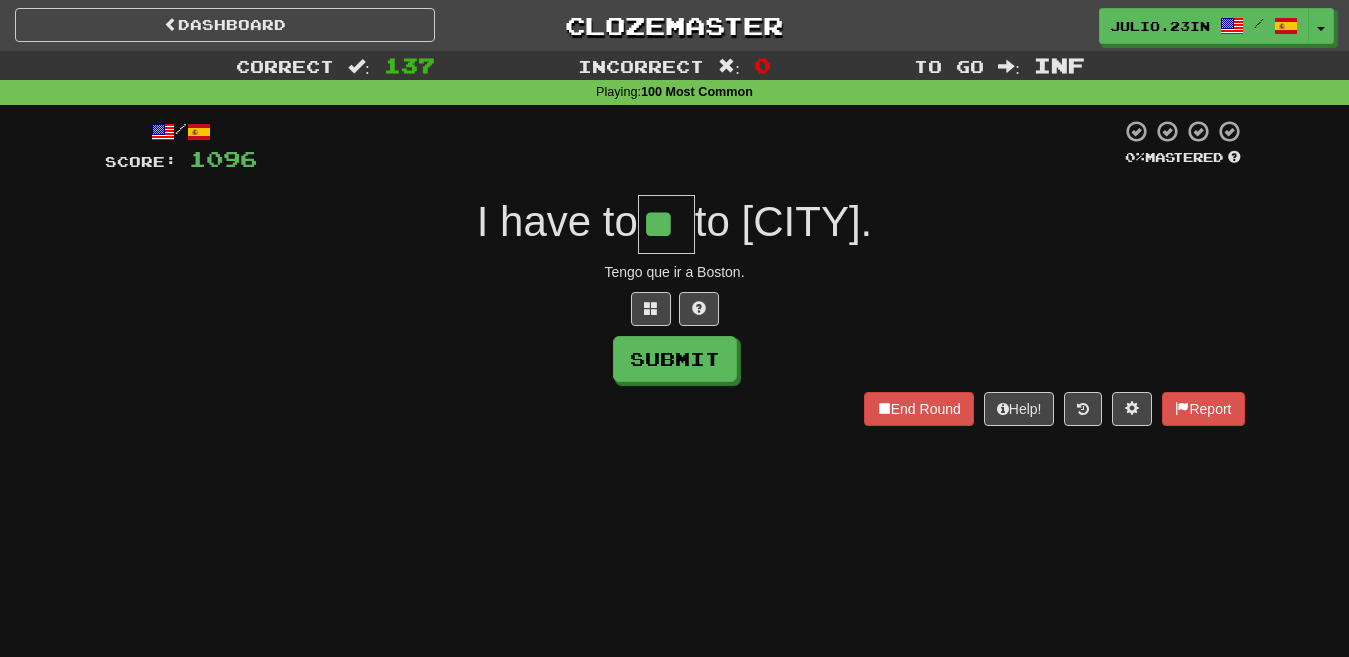 type on "**" 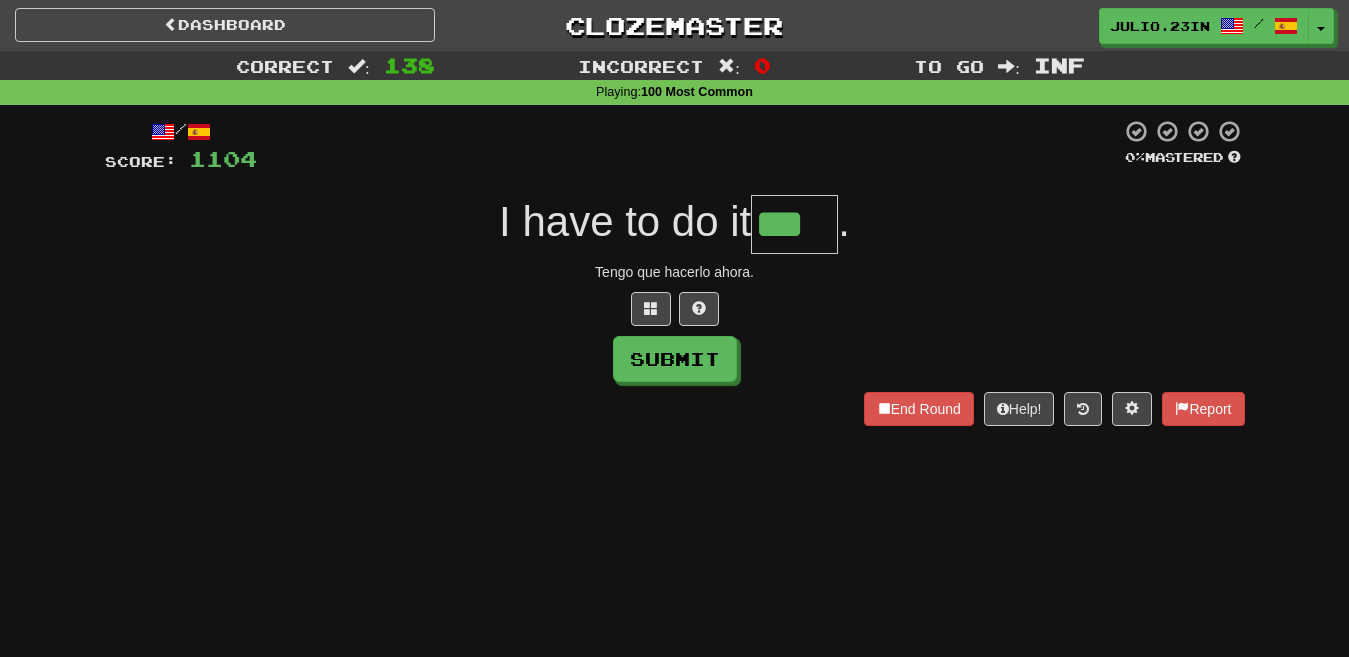 type on "***" 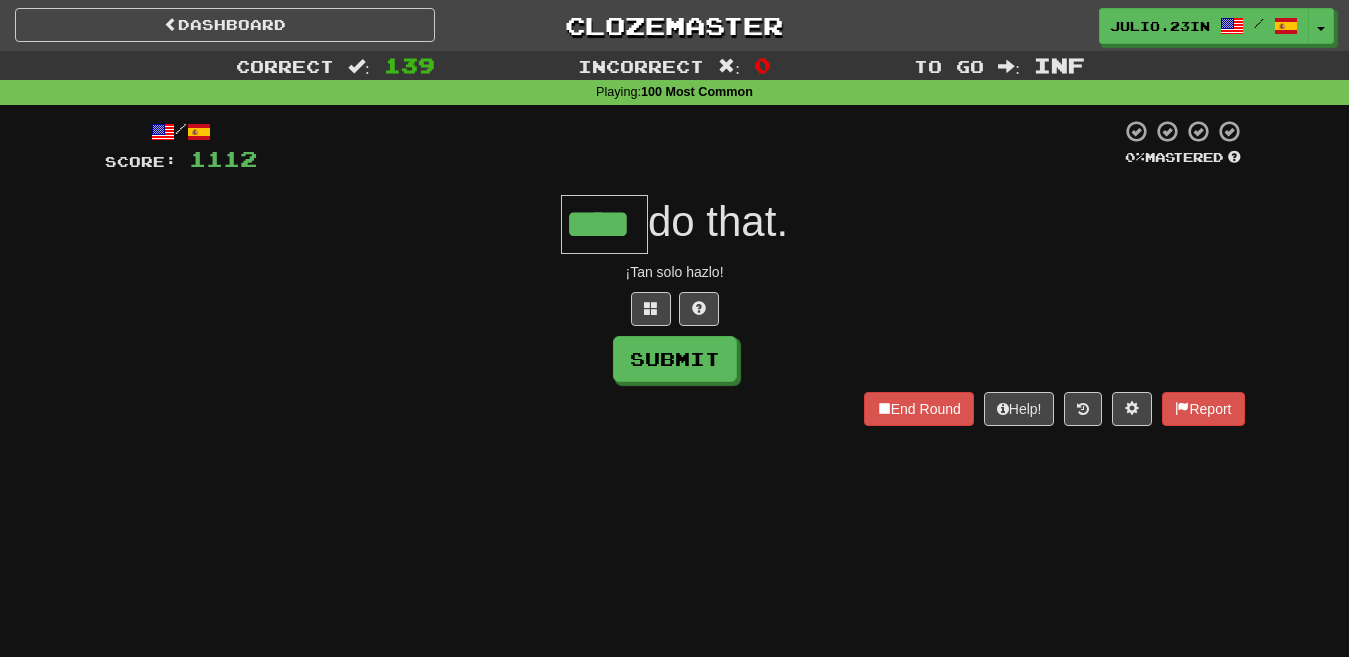 type on "****" 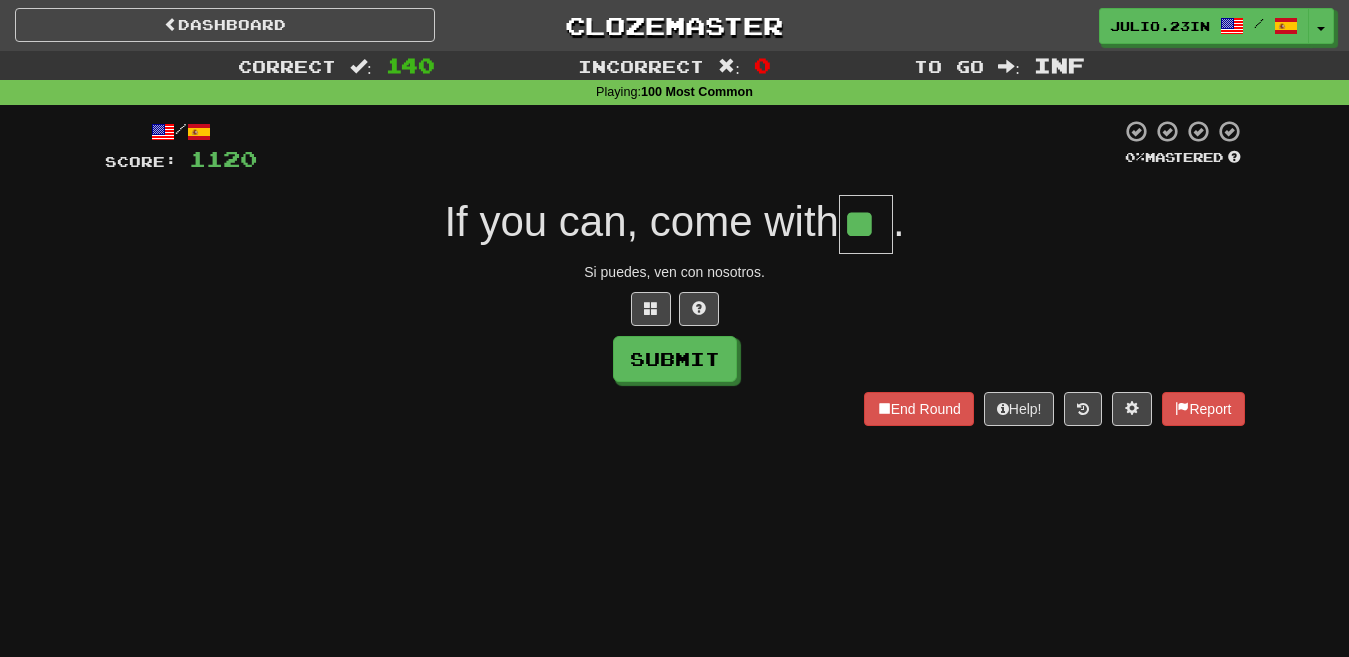type on "**" 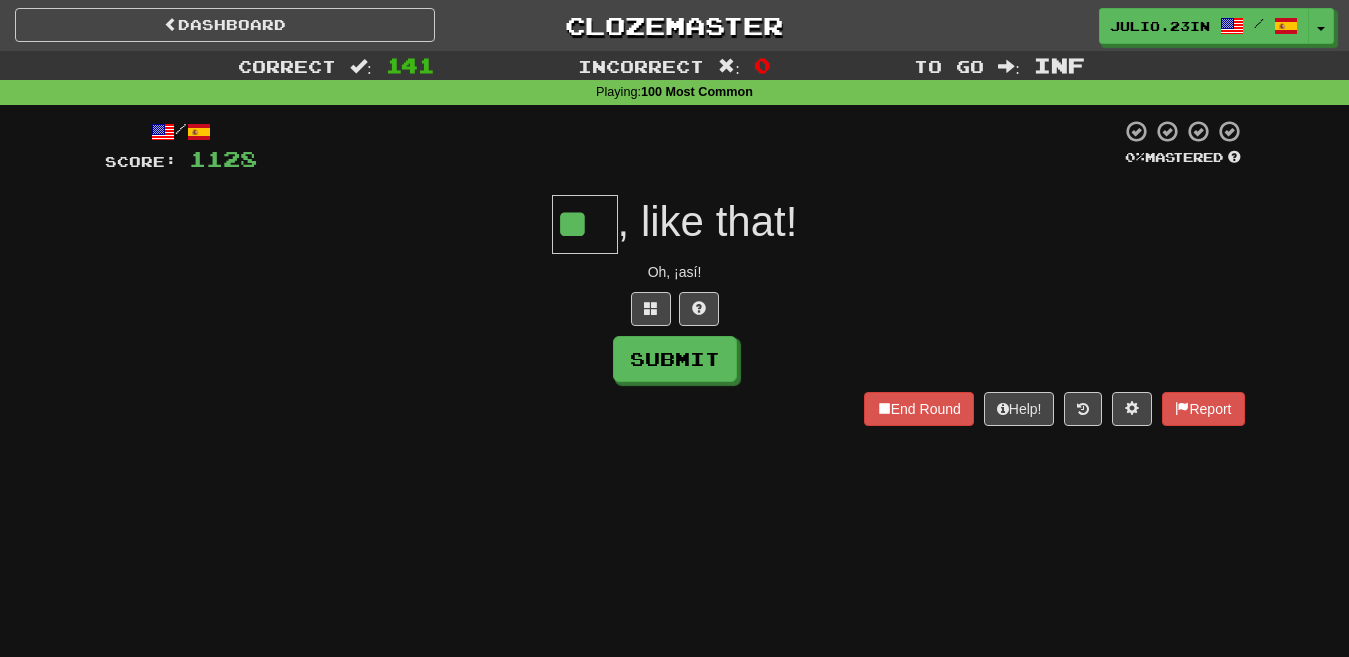 type on "**" 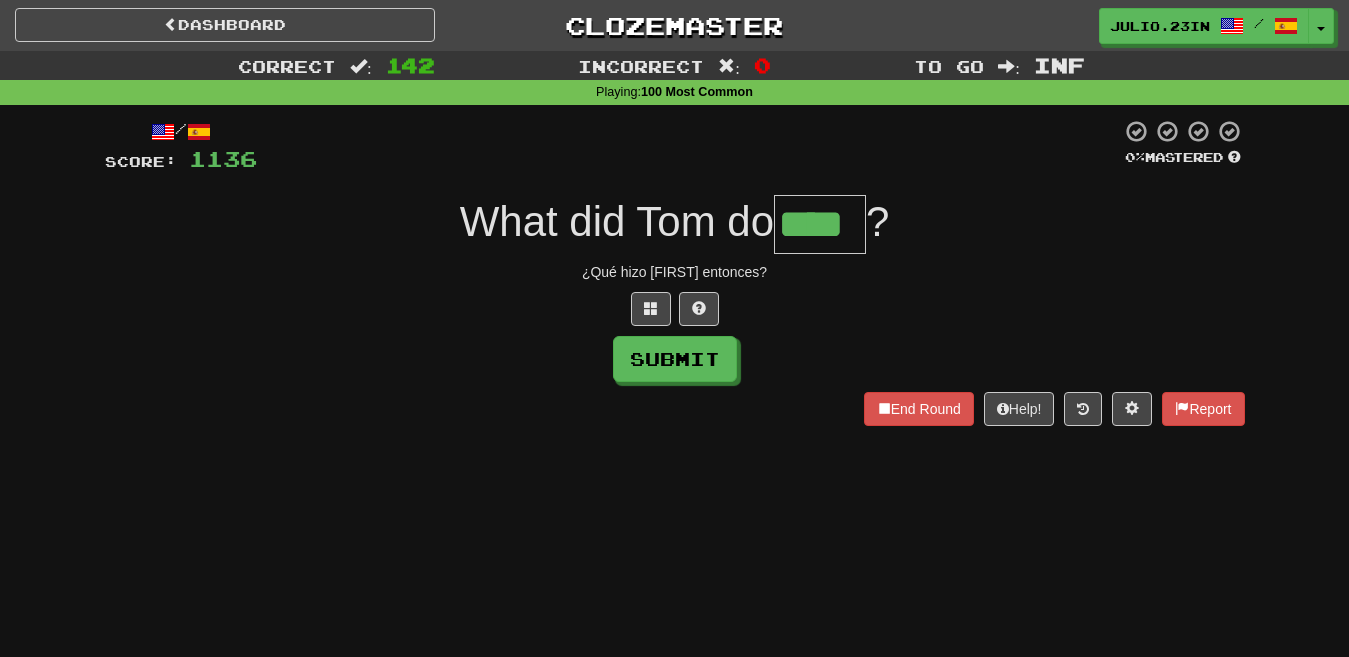 type on "****" 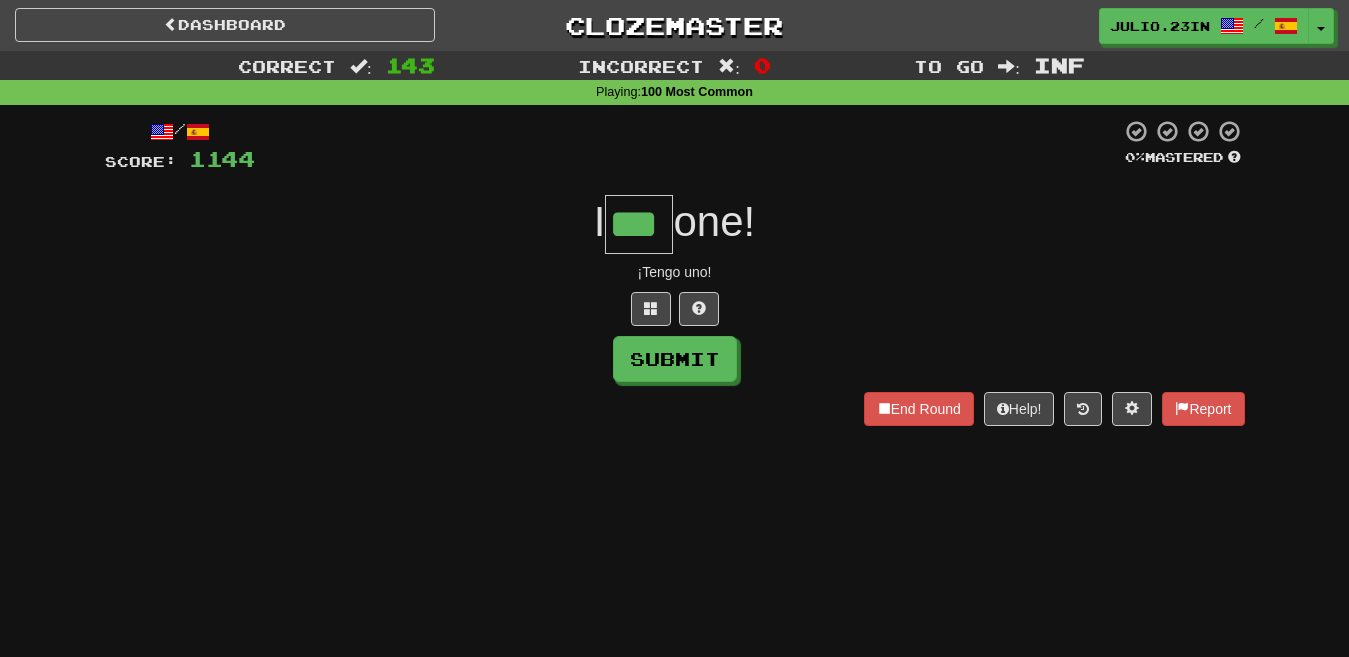 type on "***" 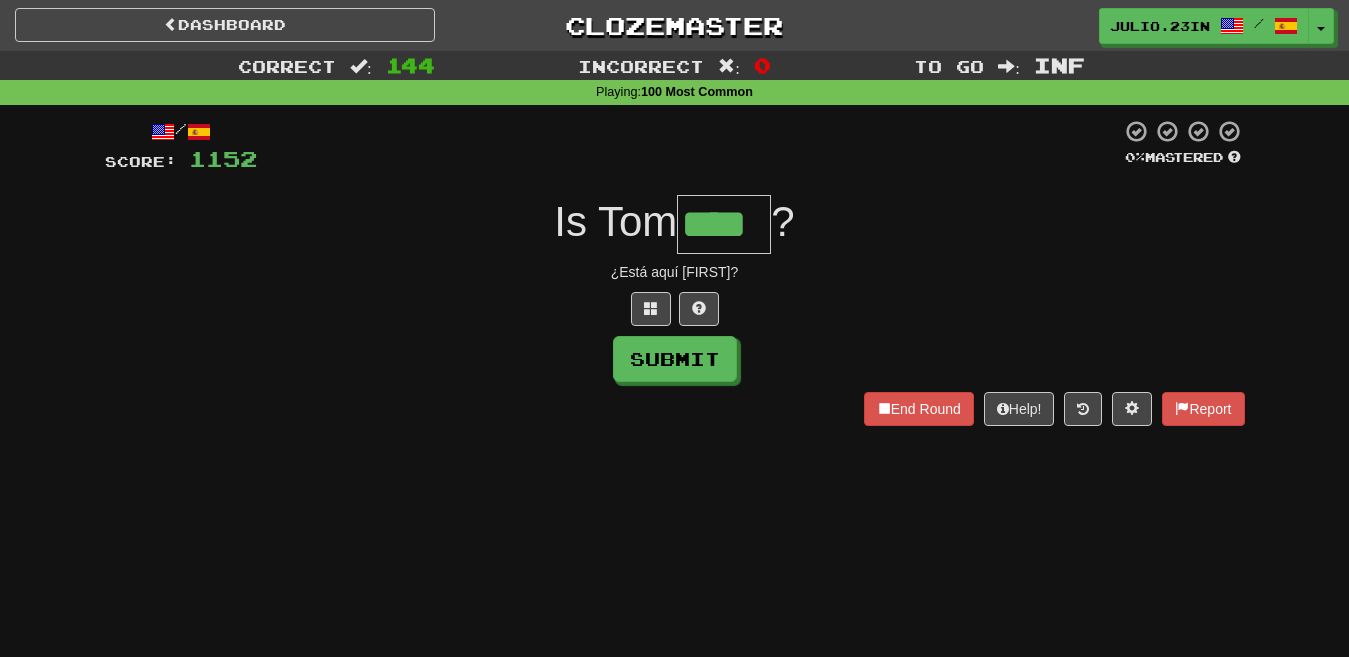 type on "****" 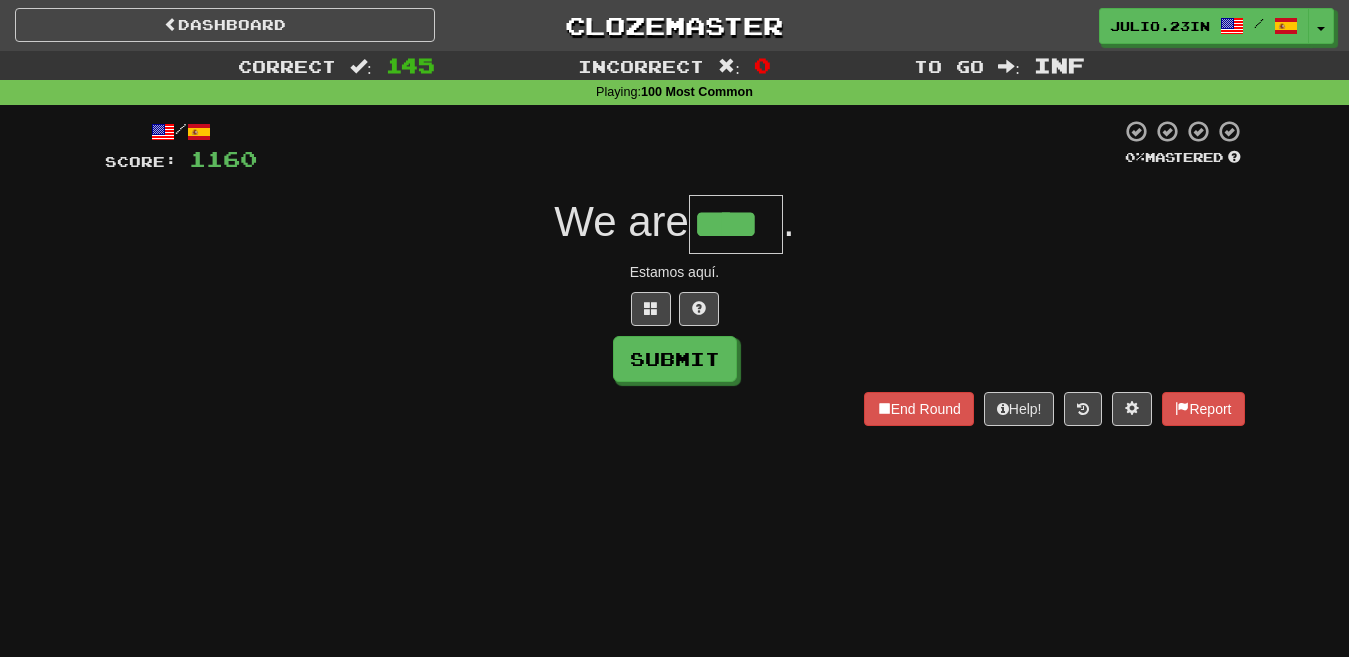 type on "****" 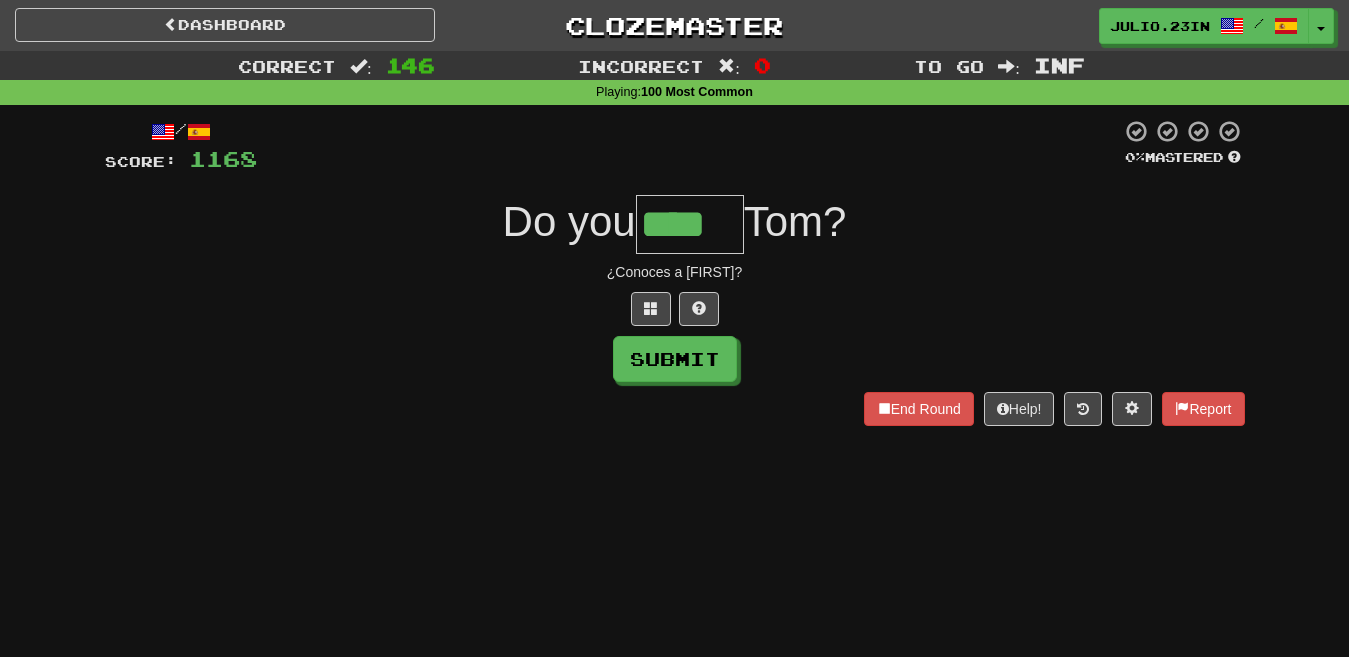 type on "****" 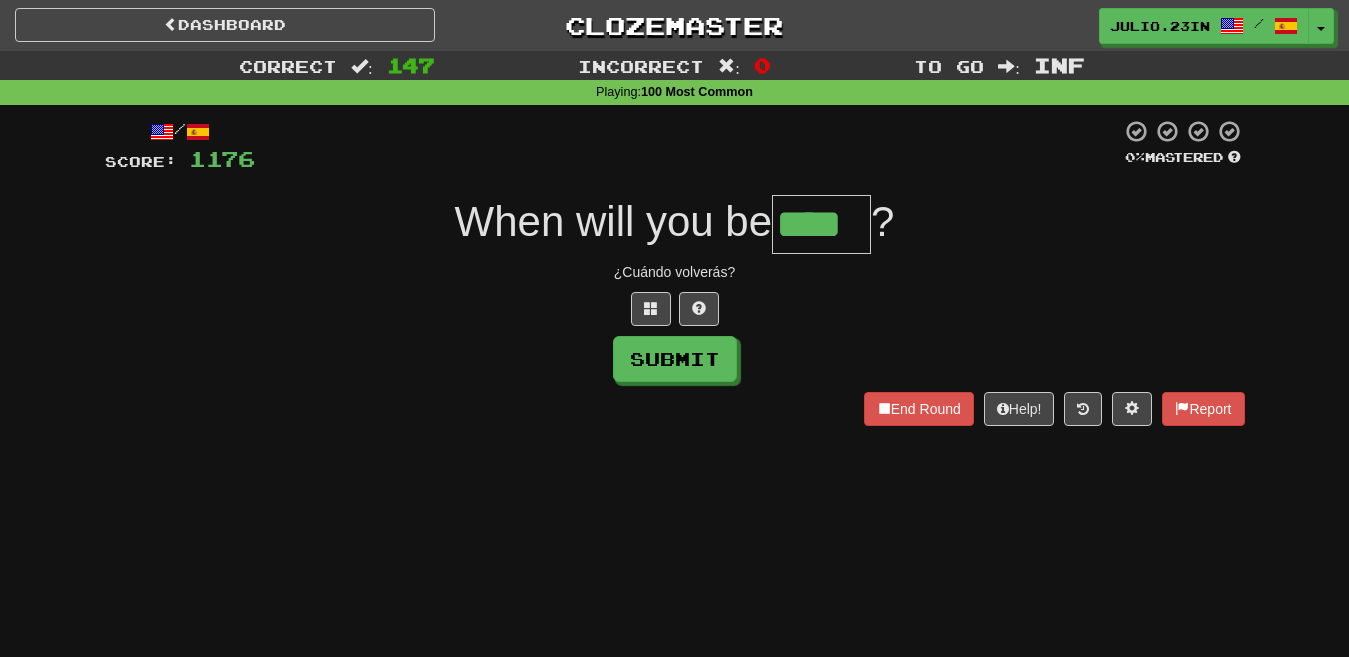 type on "****" 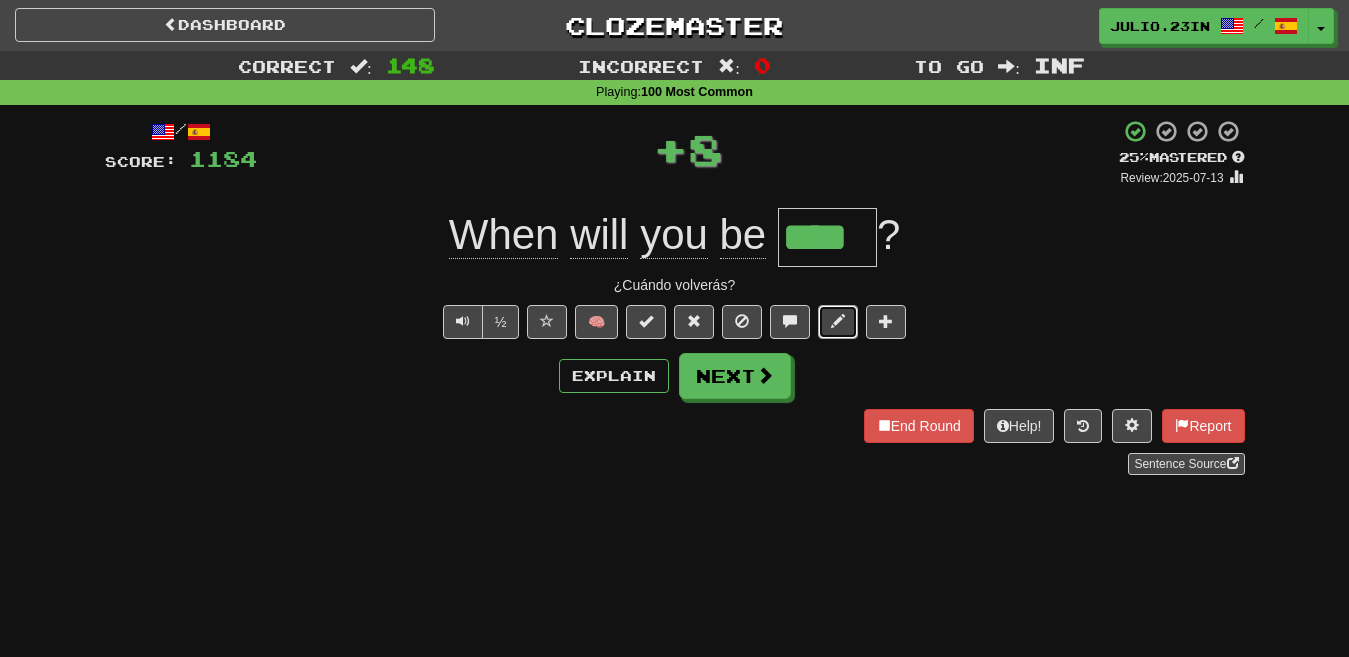 click at bounding box center [838, 322] 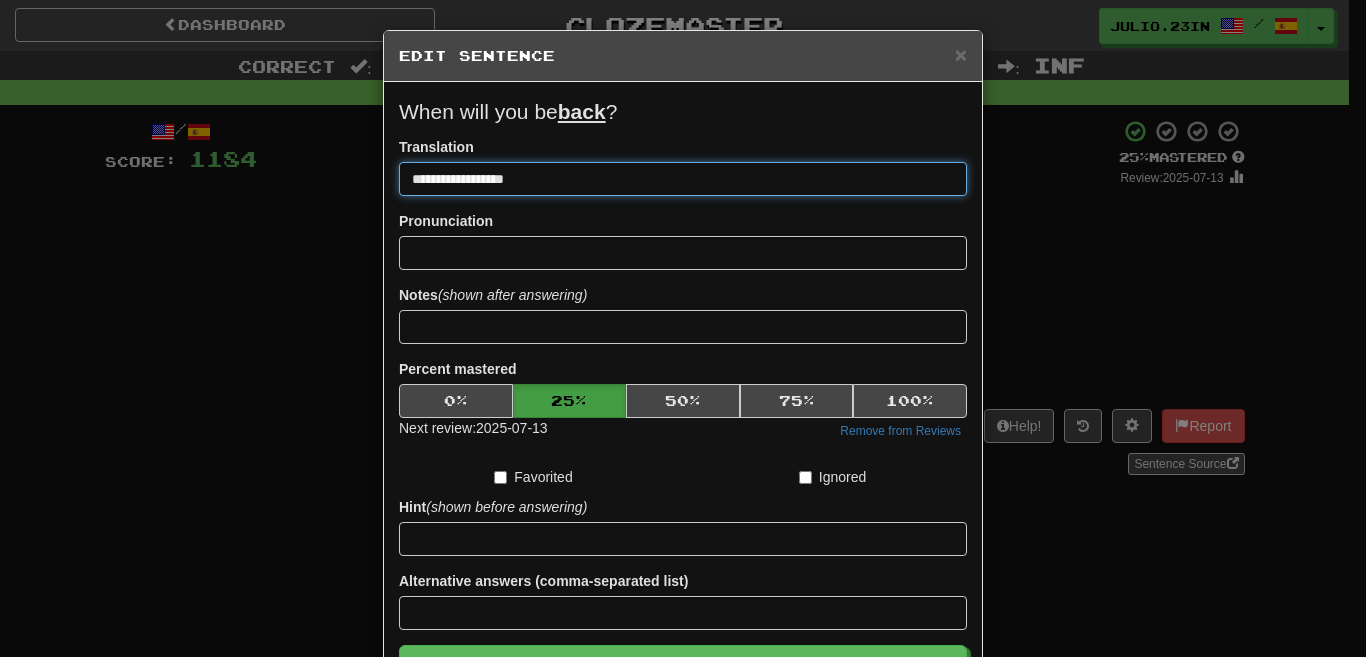 type on "**********" 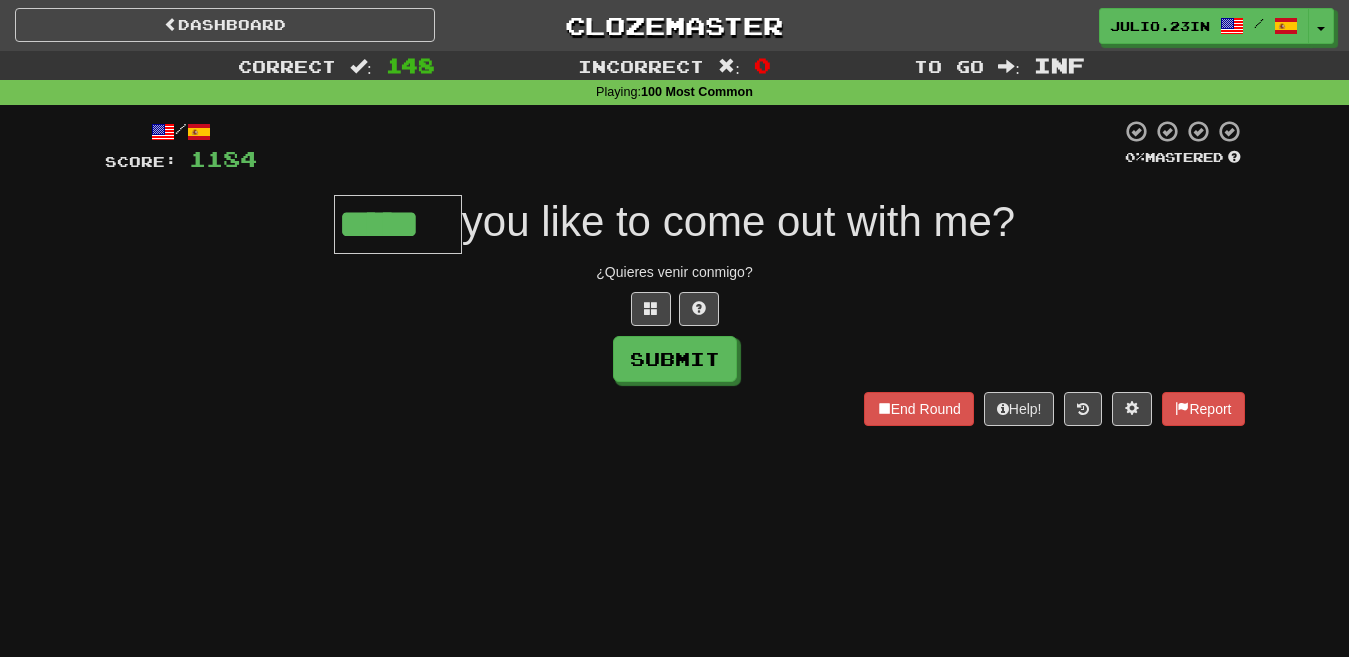 type on "*****" 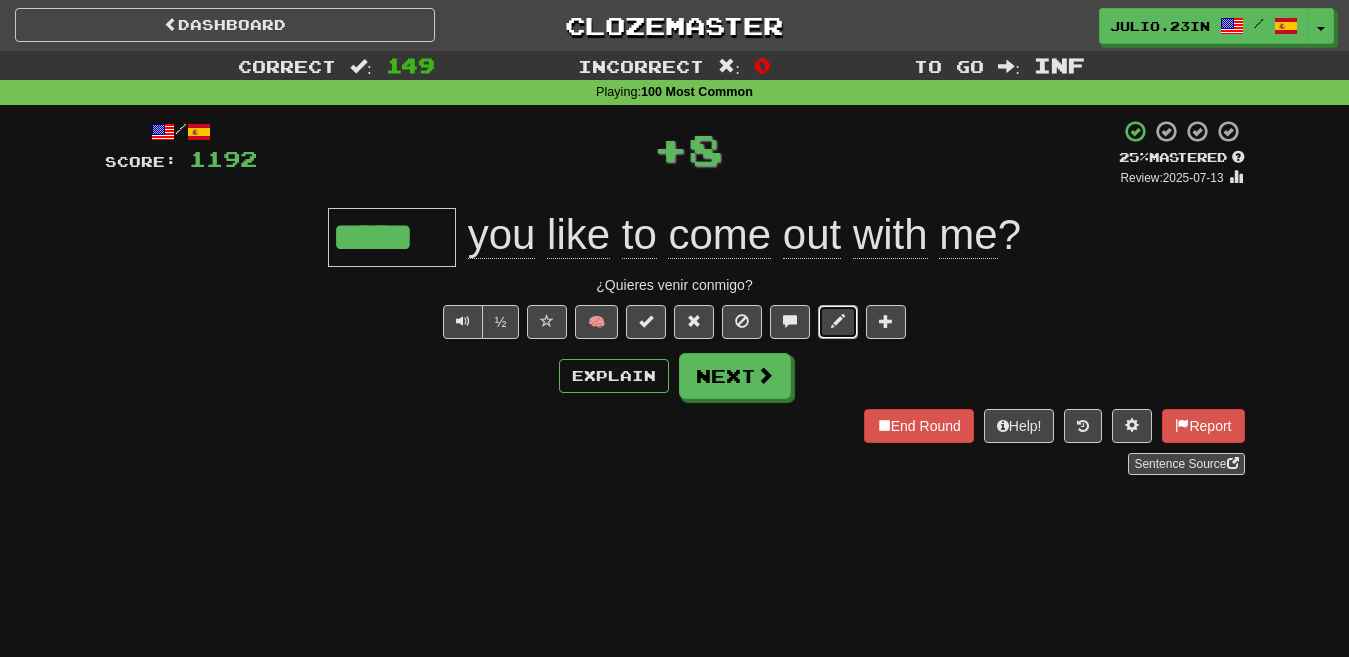 click at bounding box center [838, 322] 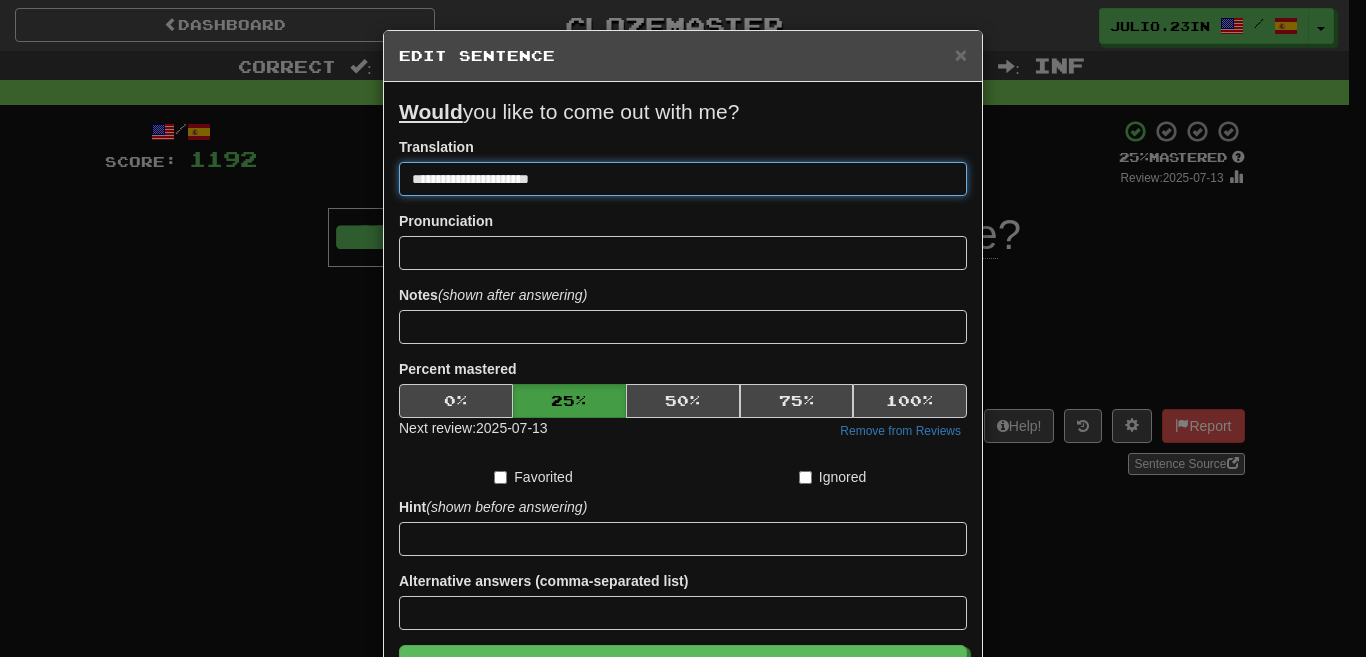 drag, startPoint x: 642, startPoint y: 175, endPoint x: 271, endPoint y: 202, distance: 371.98117 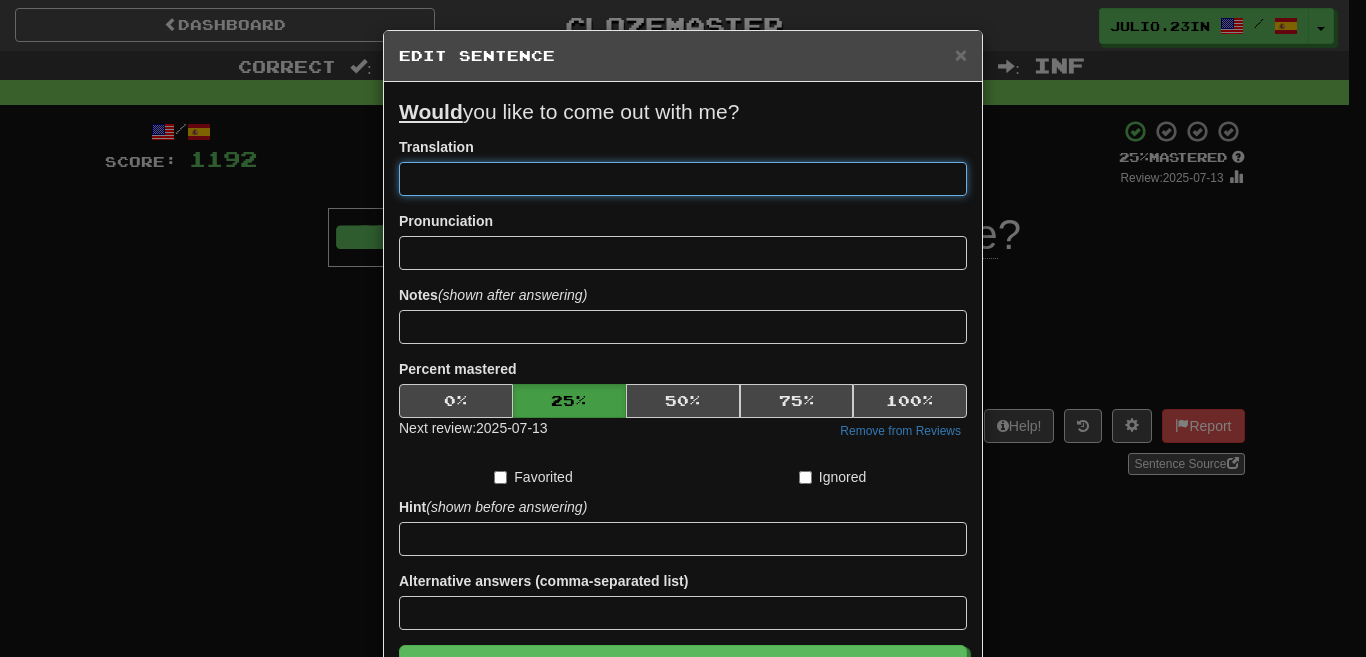 click at bounding box center [683, 179] 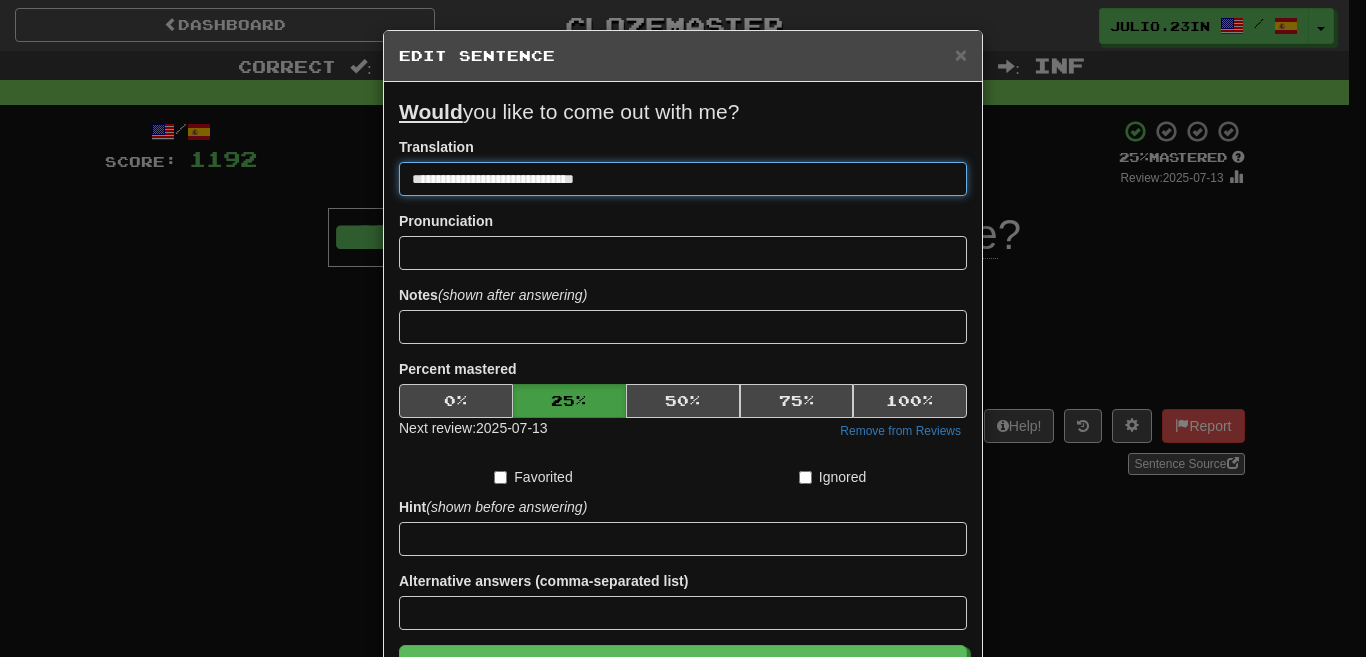 type on "**********" 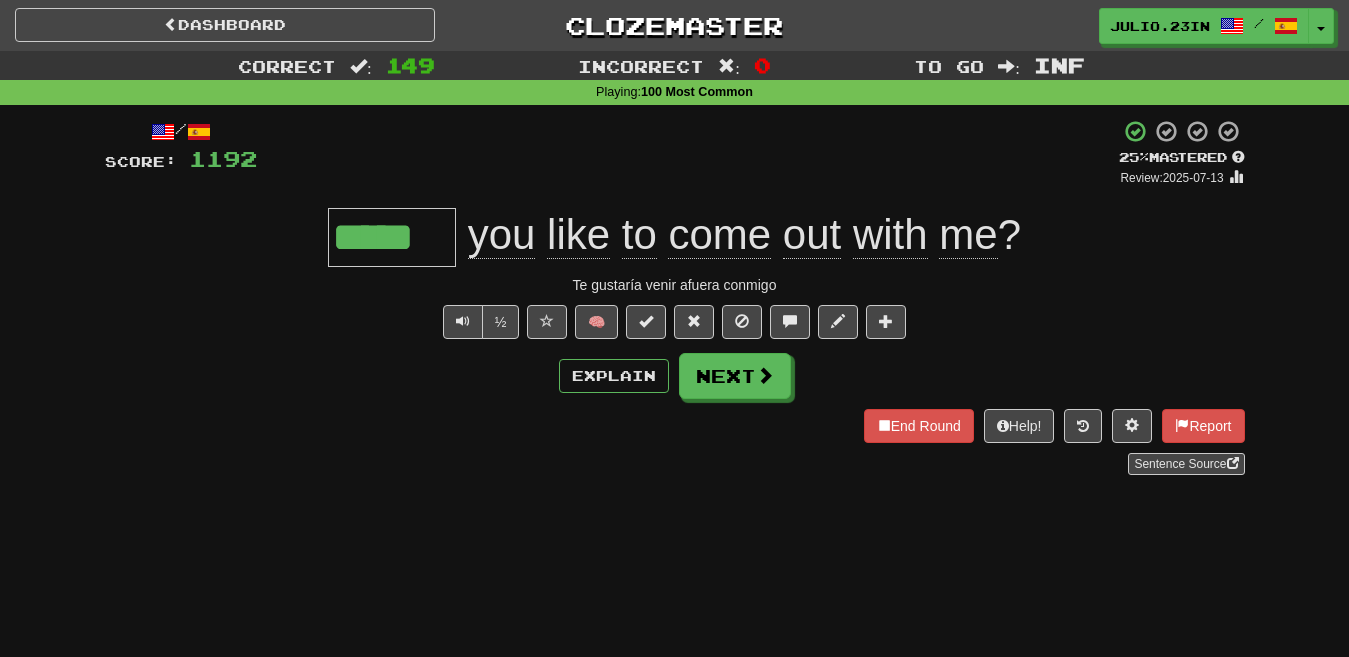 click on "/  Score:   1192 + 8 25 %  Mastered Review:  2025-07-13 *****   you   like   to   come   out   with   me ? Te gustaría venir afuera conmigo ½ 🧠 Explain Next  End Round  Help!  Report Sentence Source" at bounding box center [675, 297] 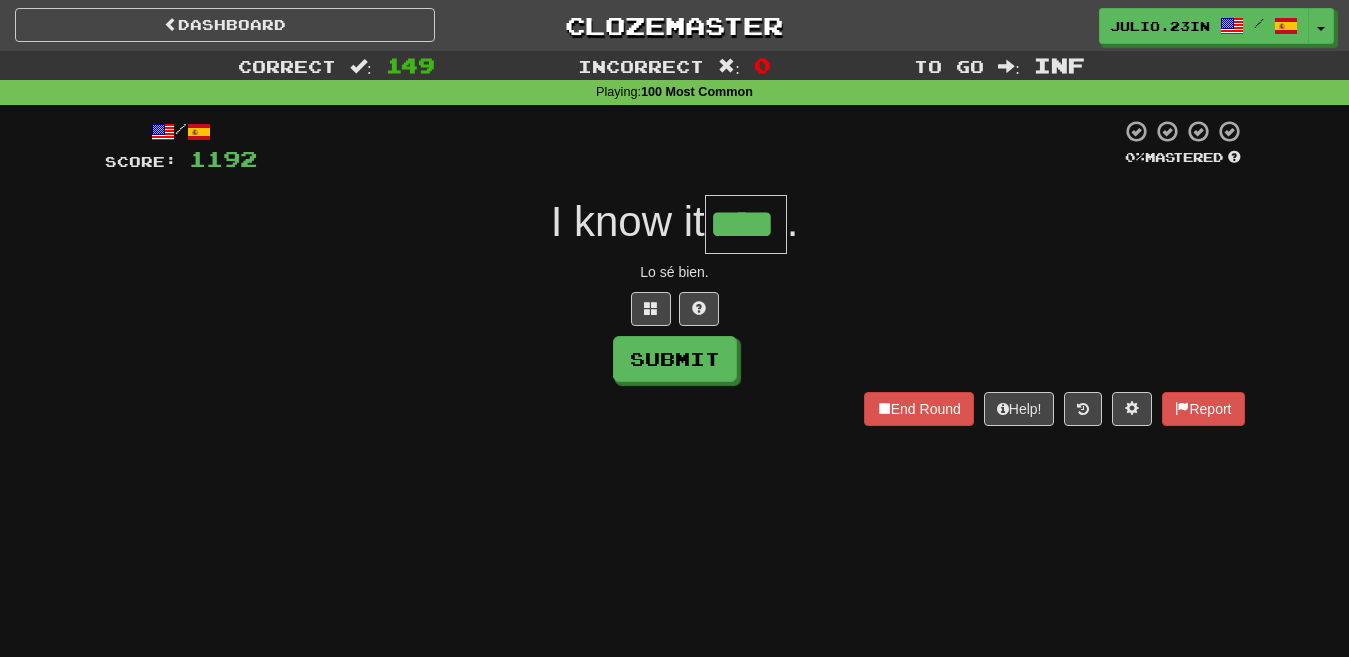 type on "****" 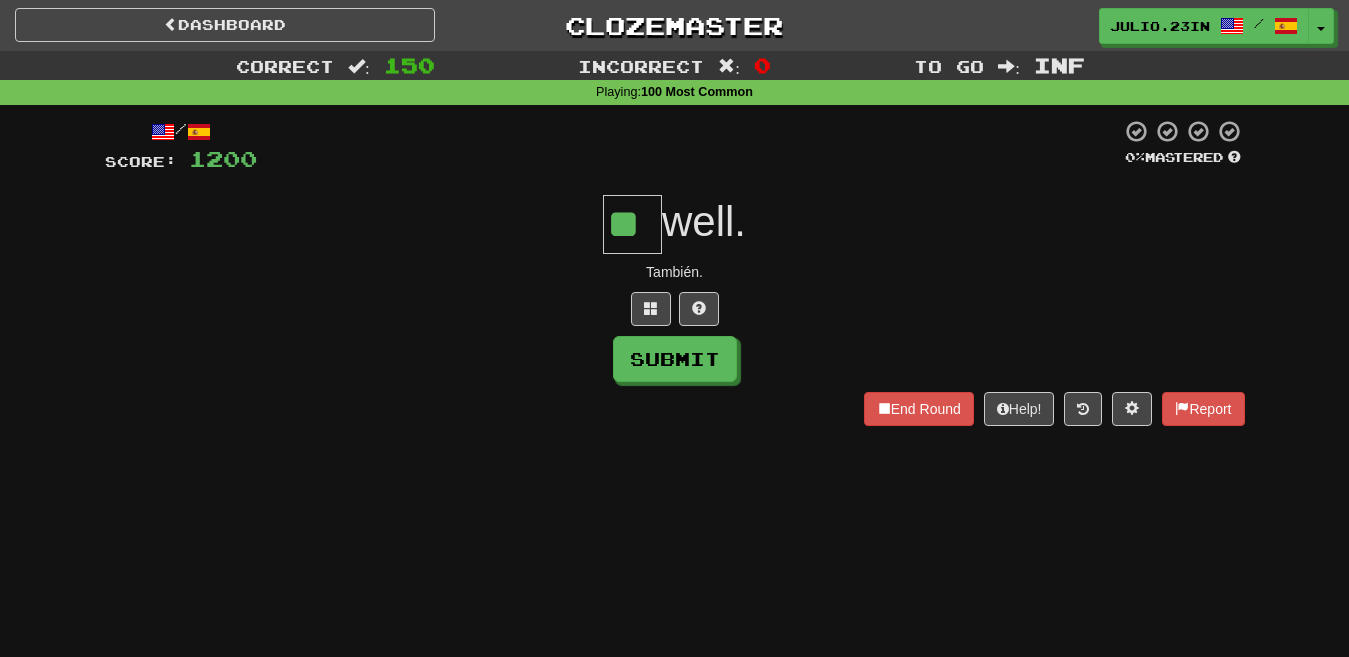 type on "**" 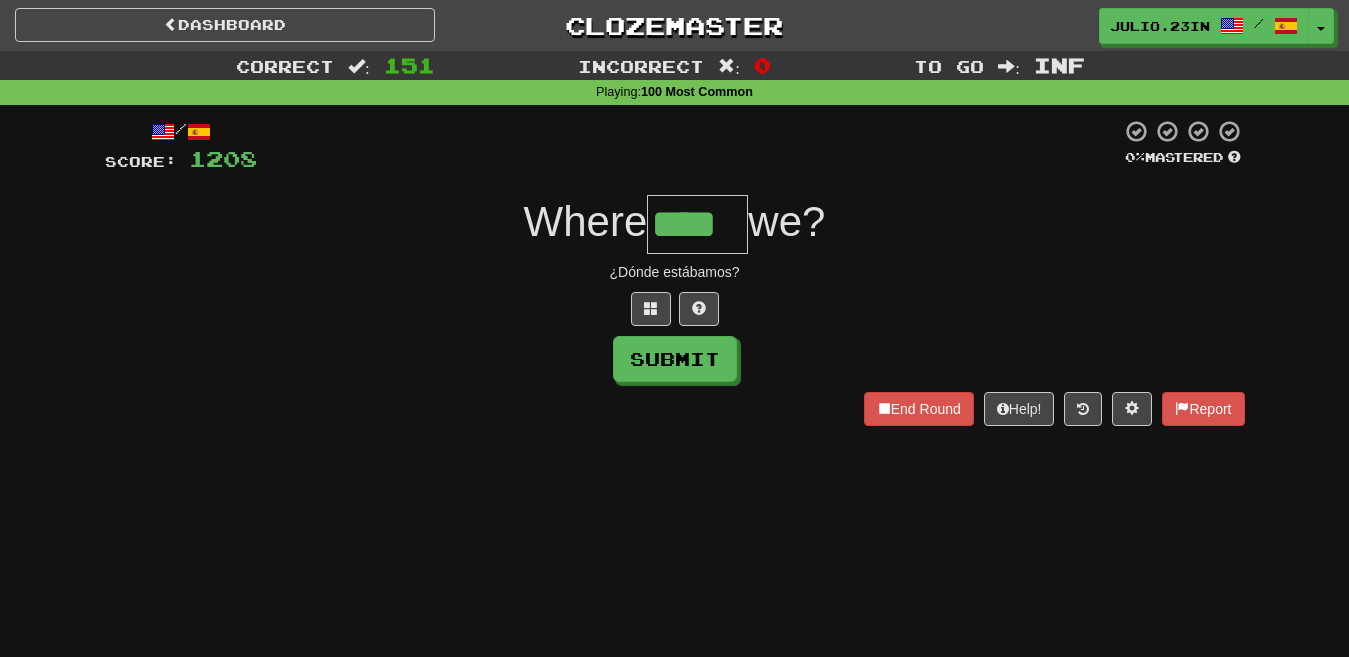 type on "****" 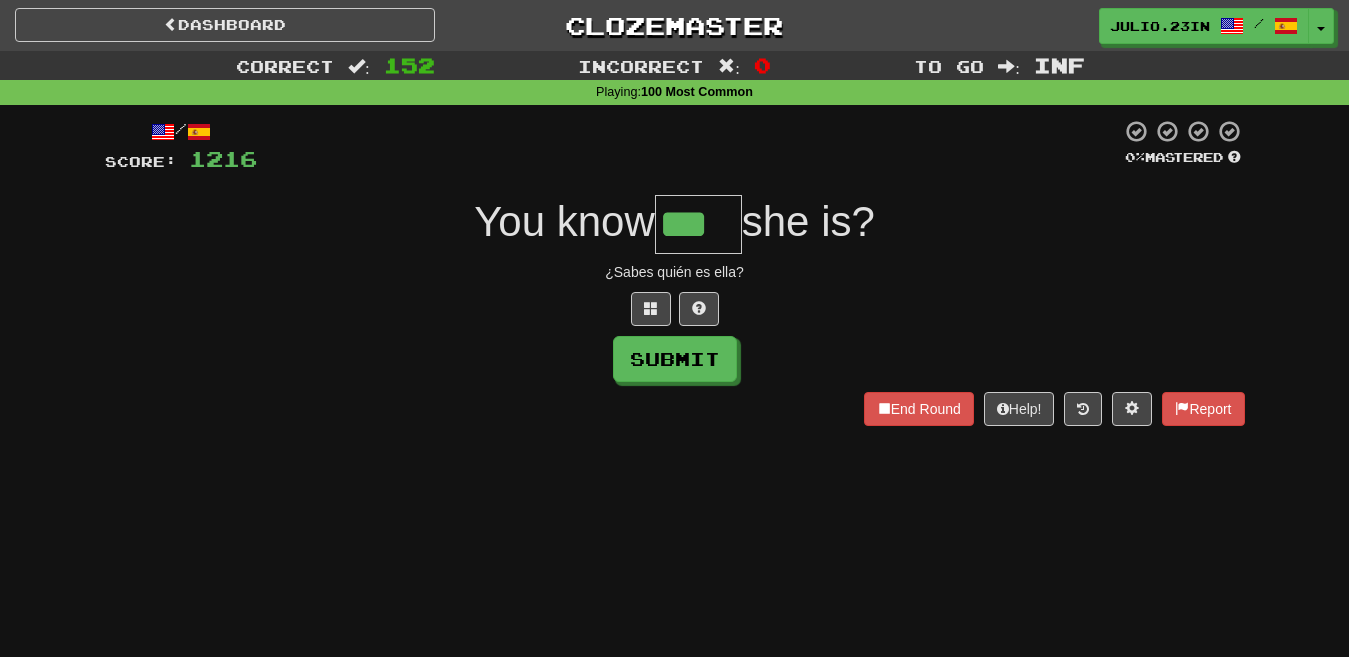type on "***" 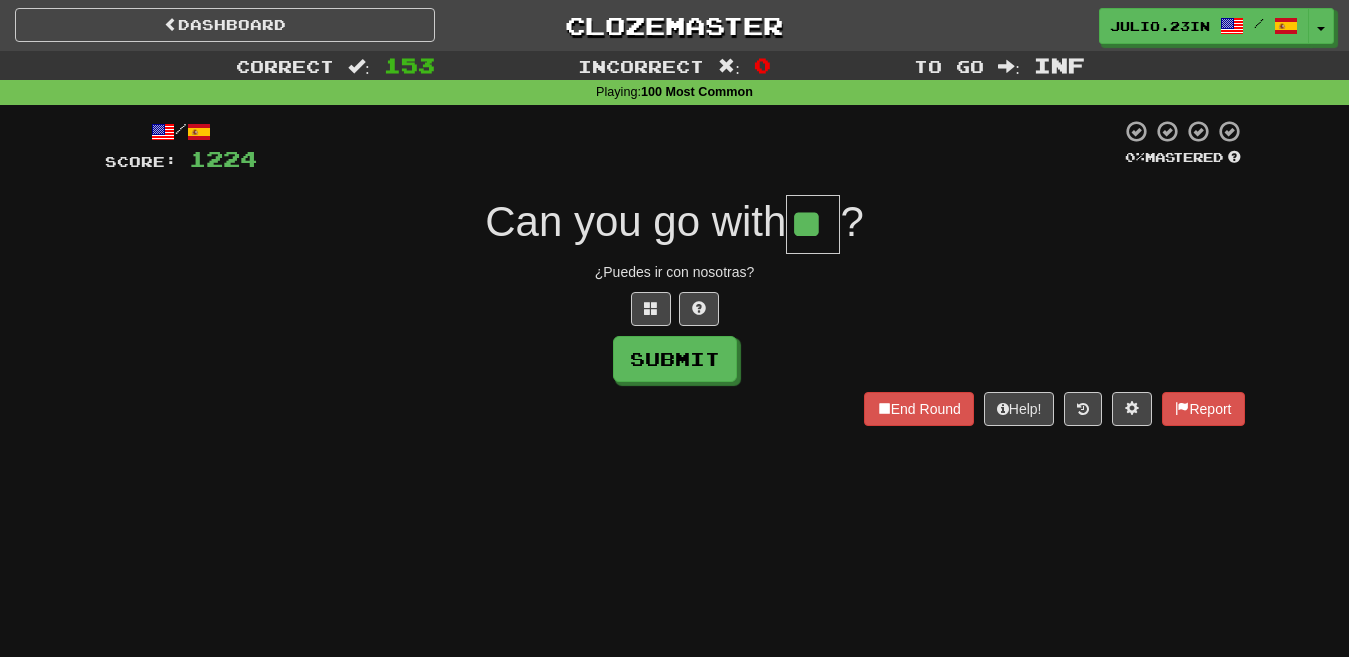 type on "**" 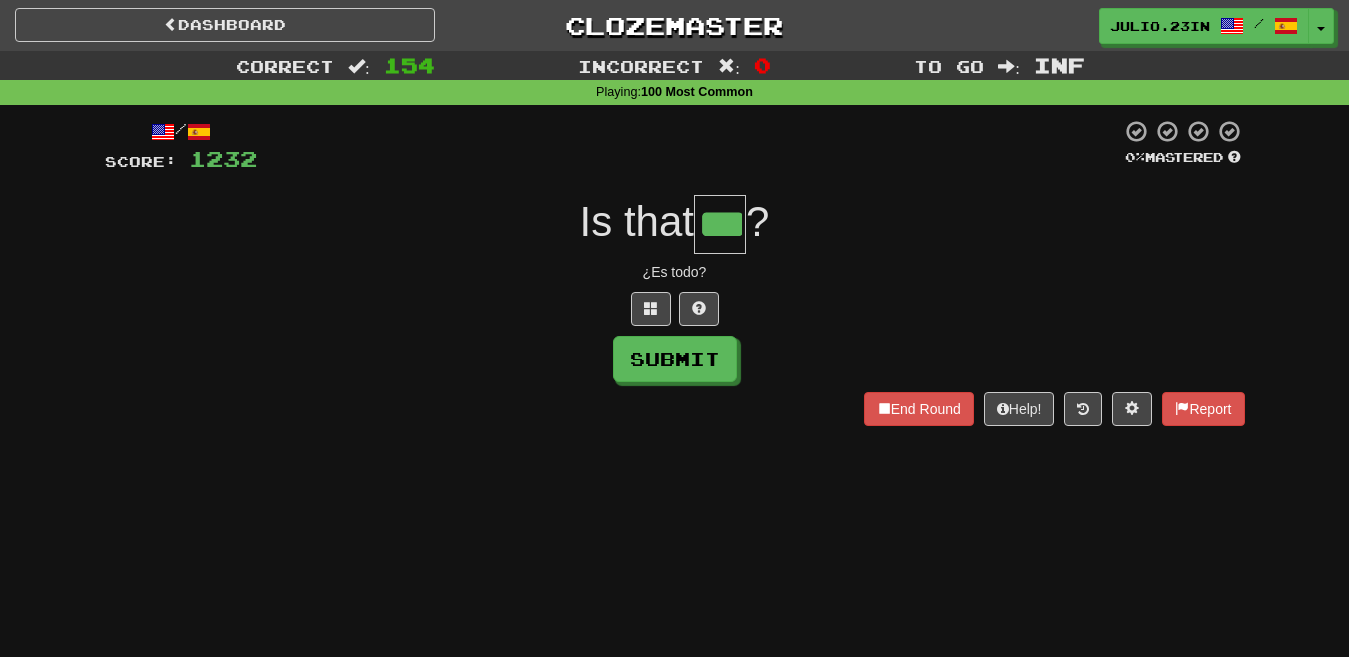 type on "***" 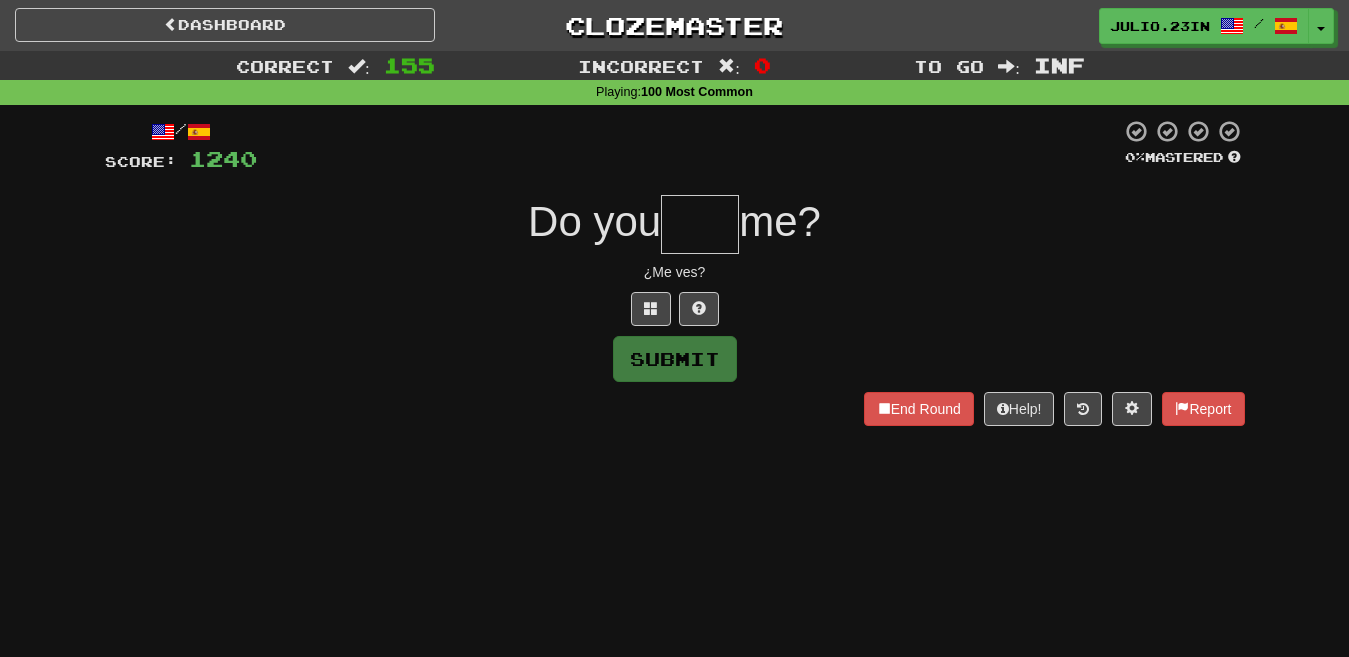 type on "*" 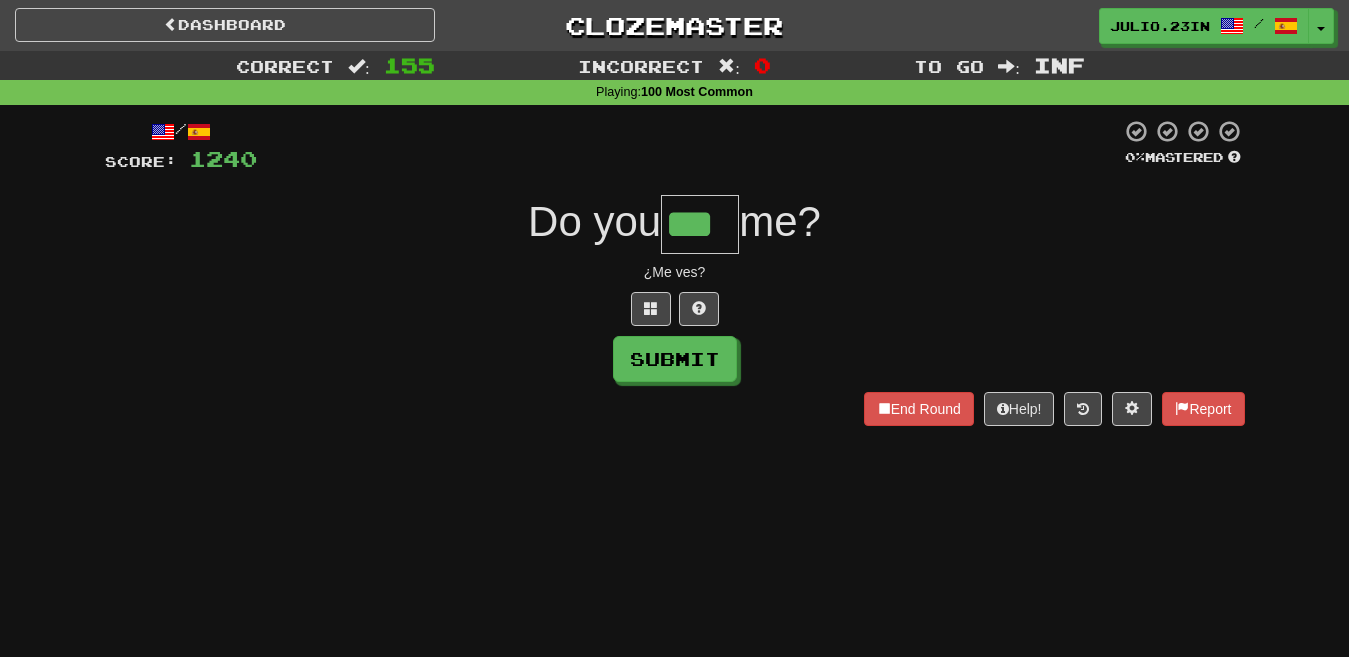 type on "***" 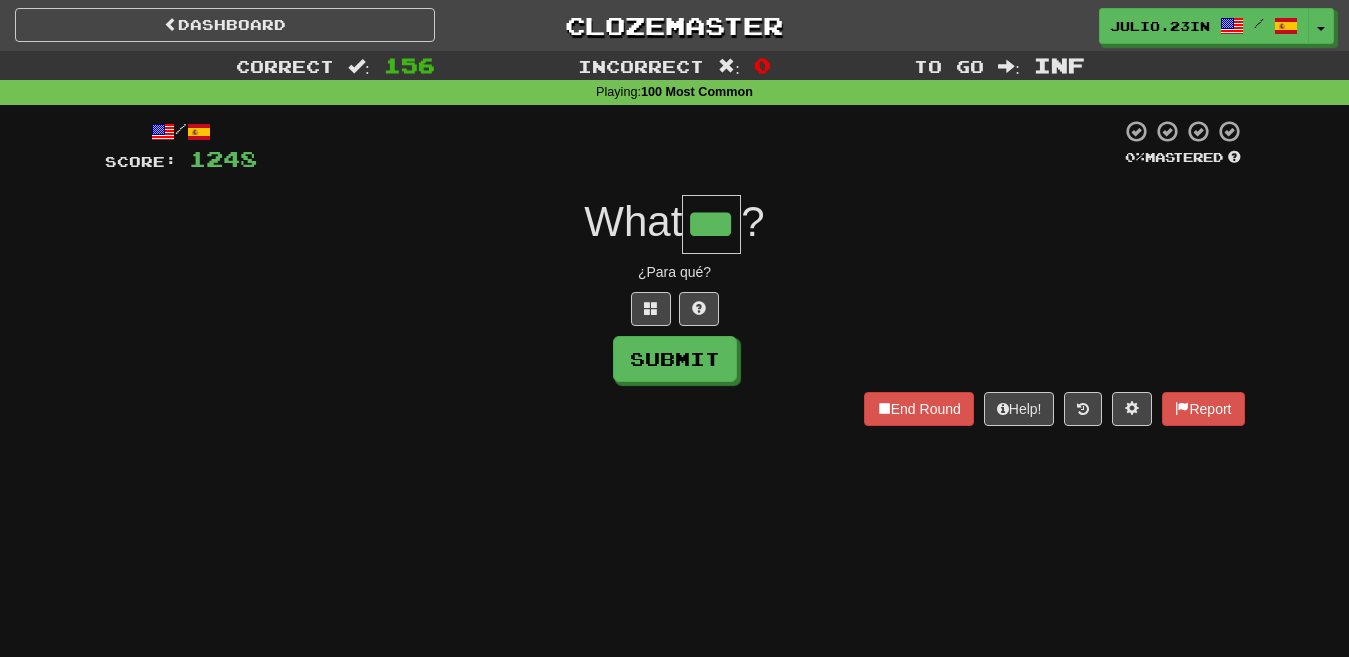 type on "***" 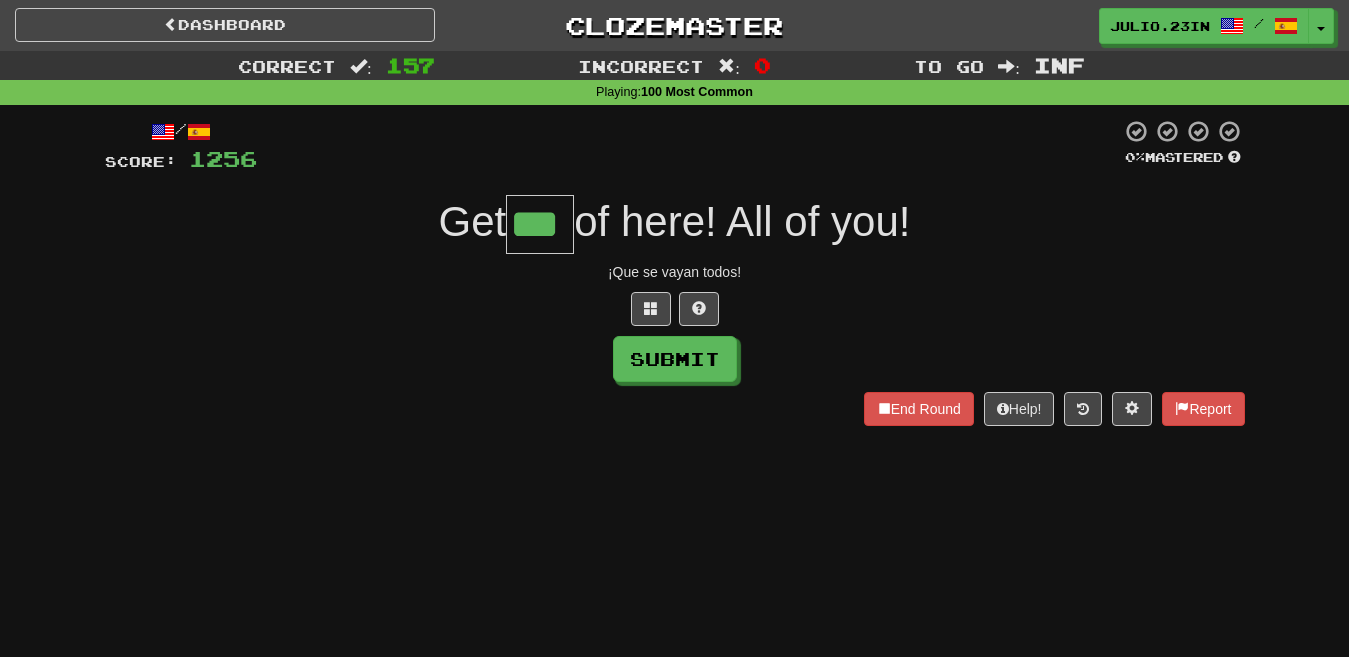 type on "***" 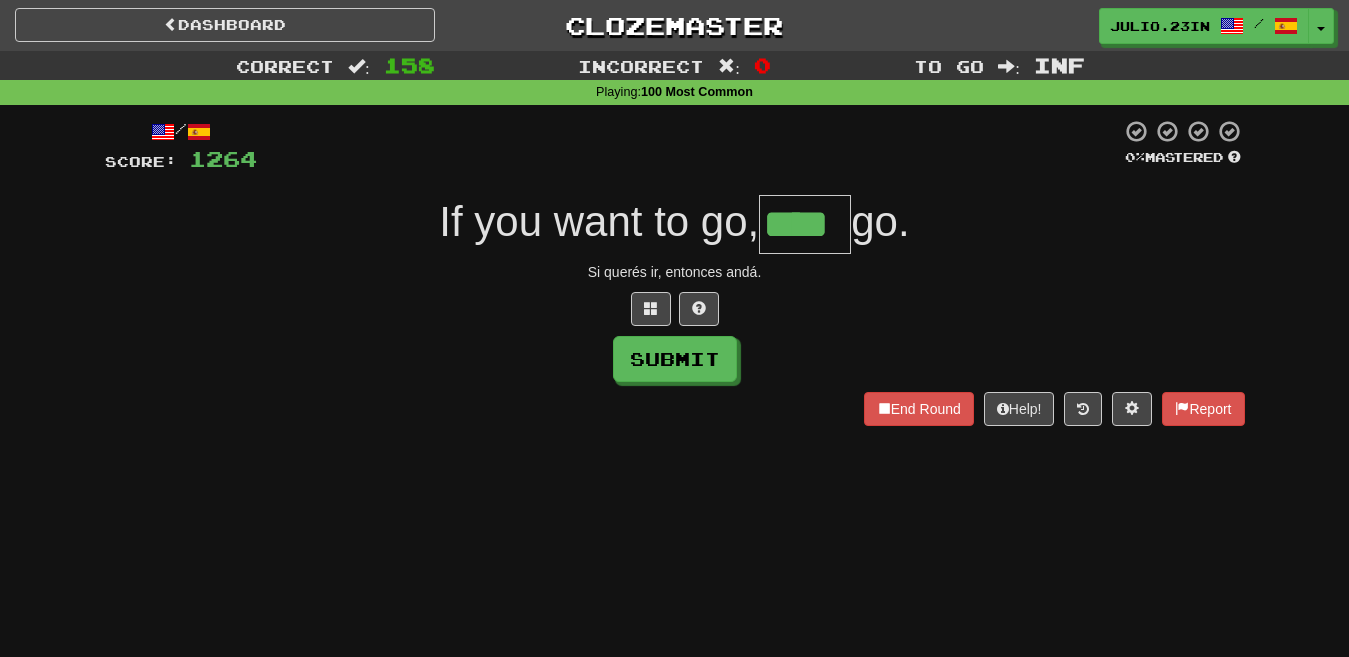 type on "****" 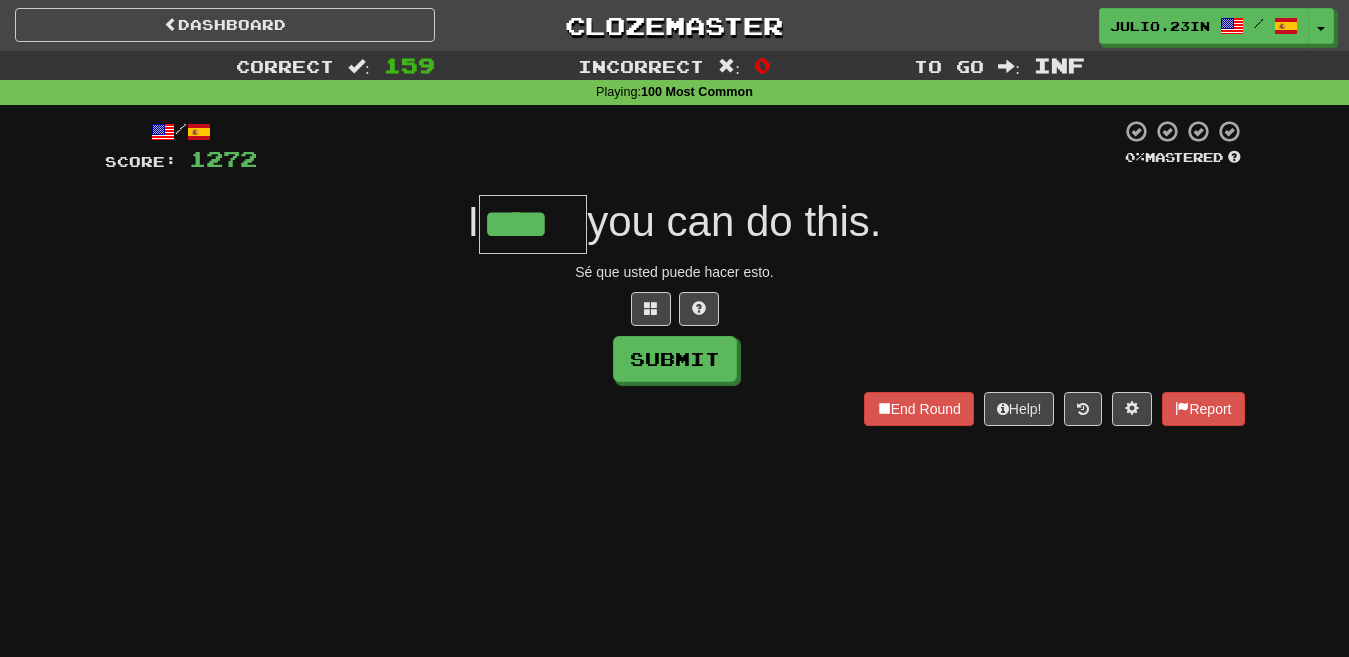 type on "****" 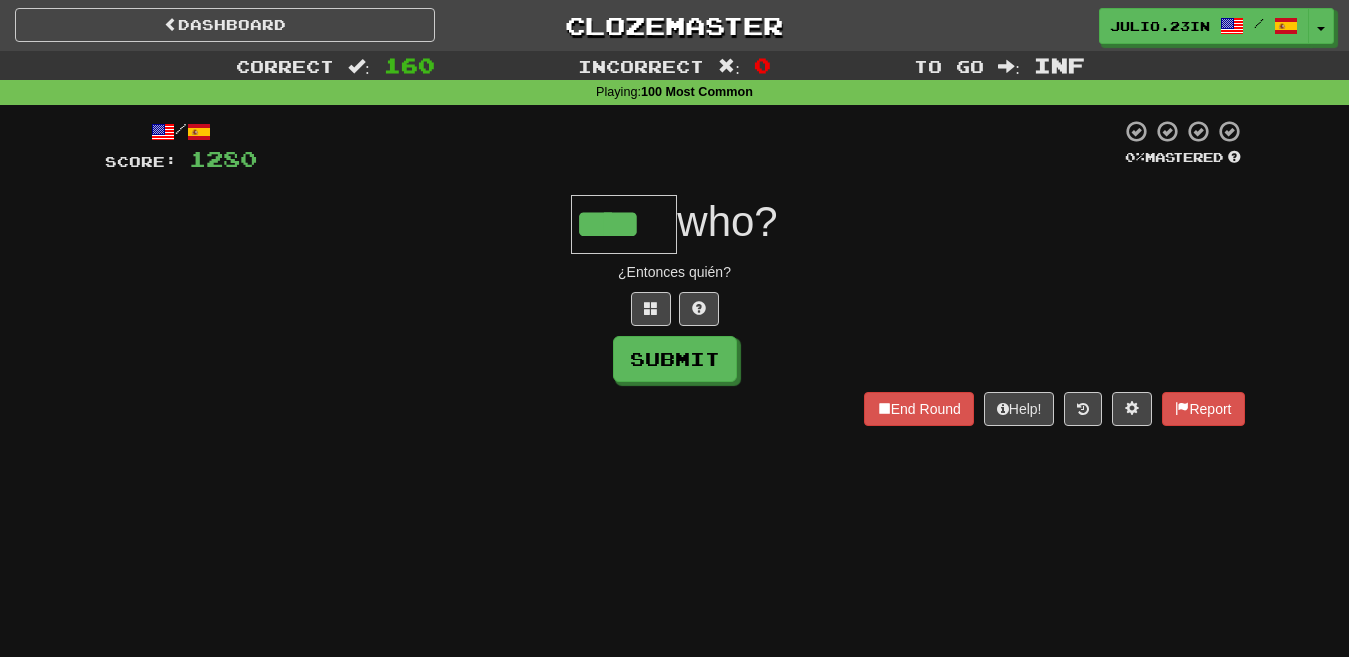 type on "****" 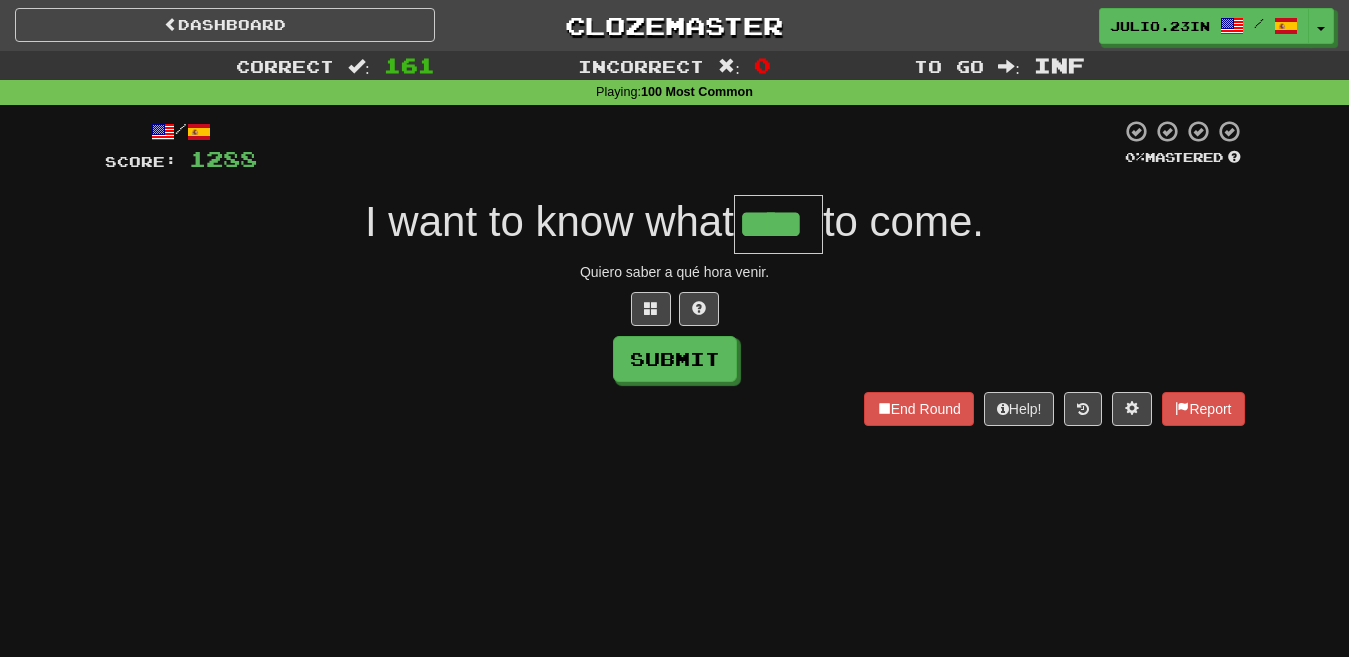 type on "****" 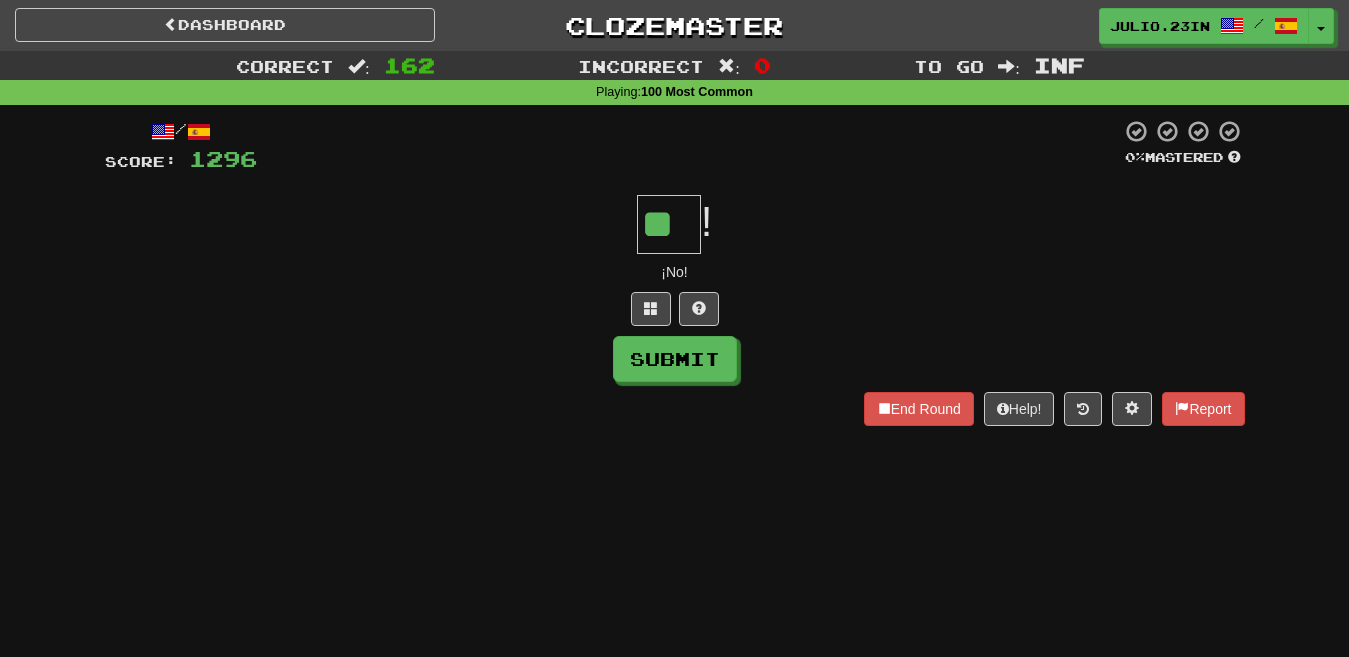 type on "**" 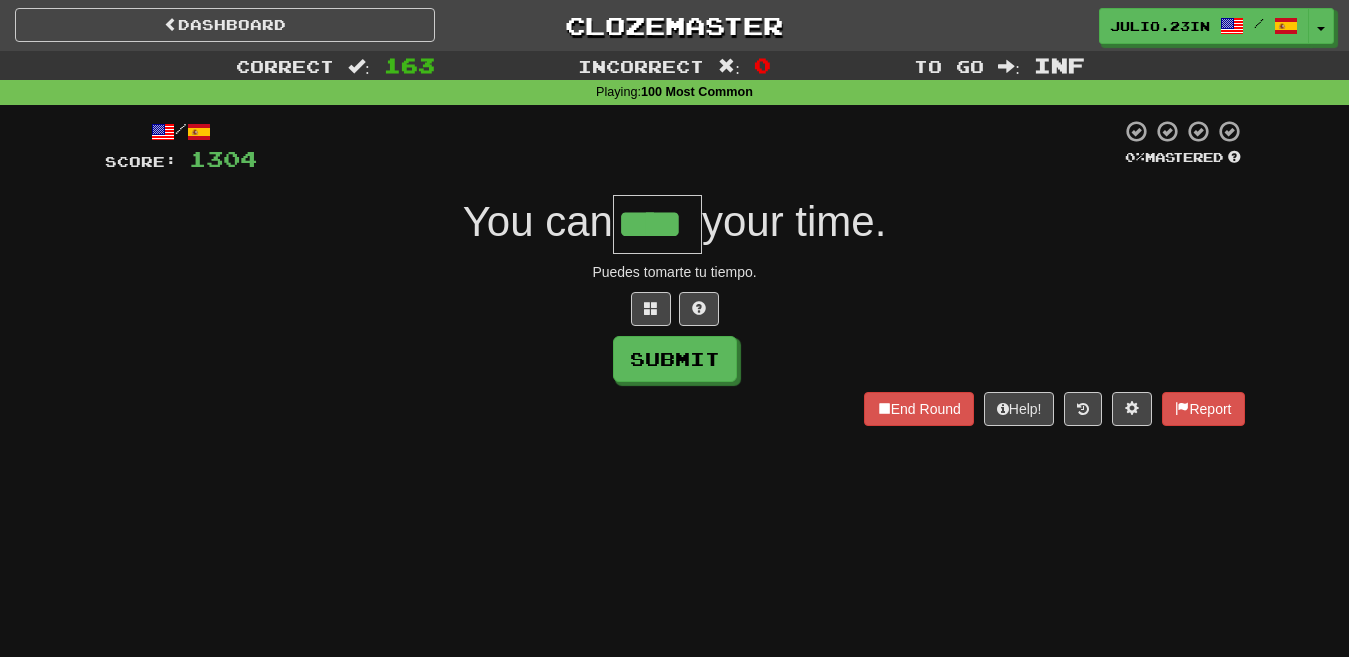 type on "****" 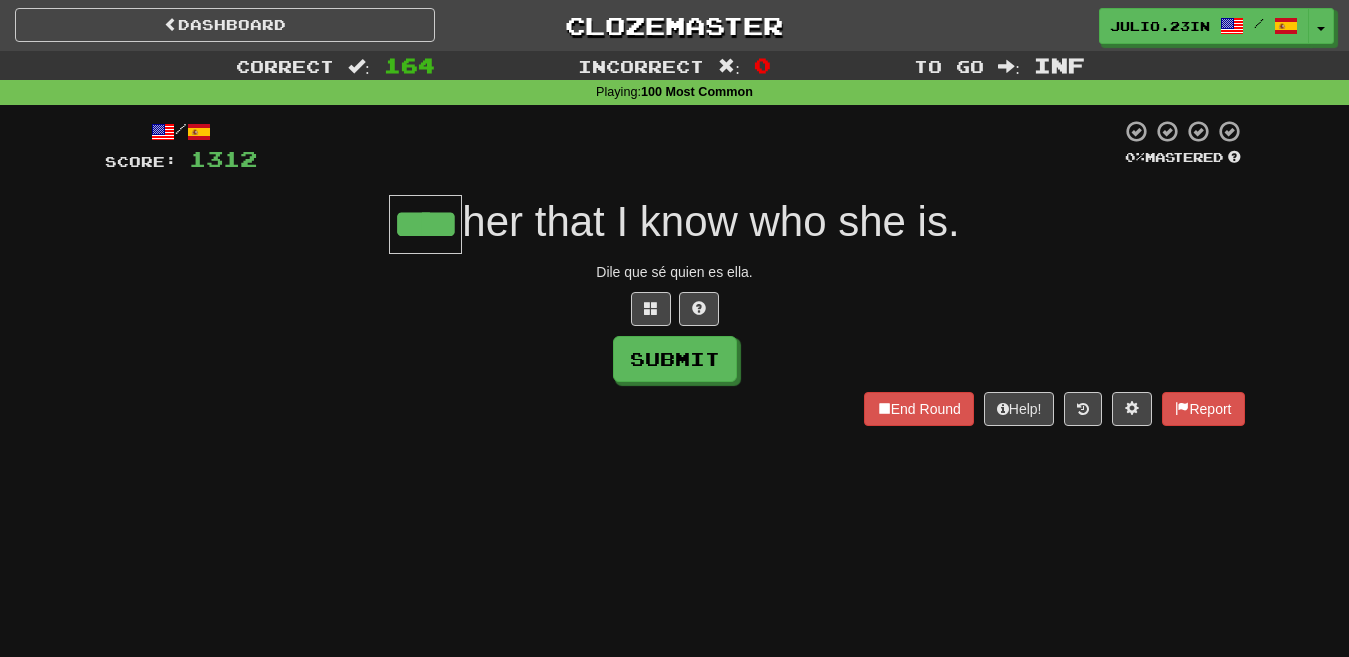 type on "****" 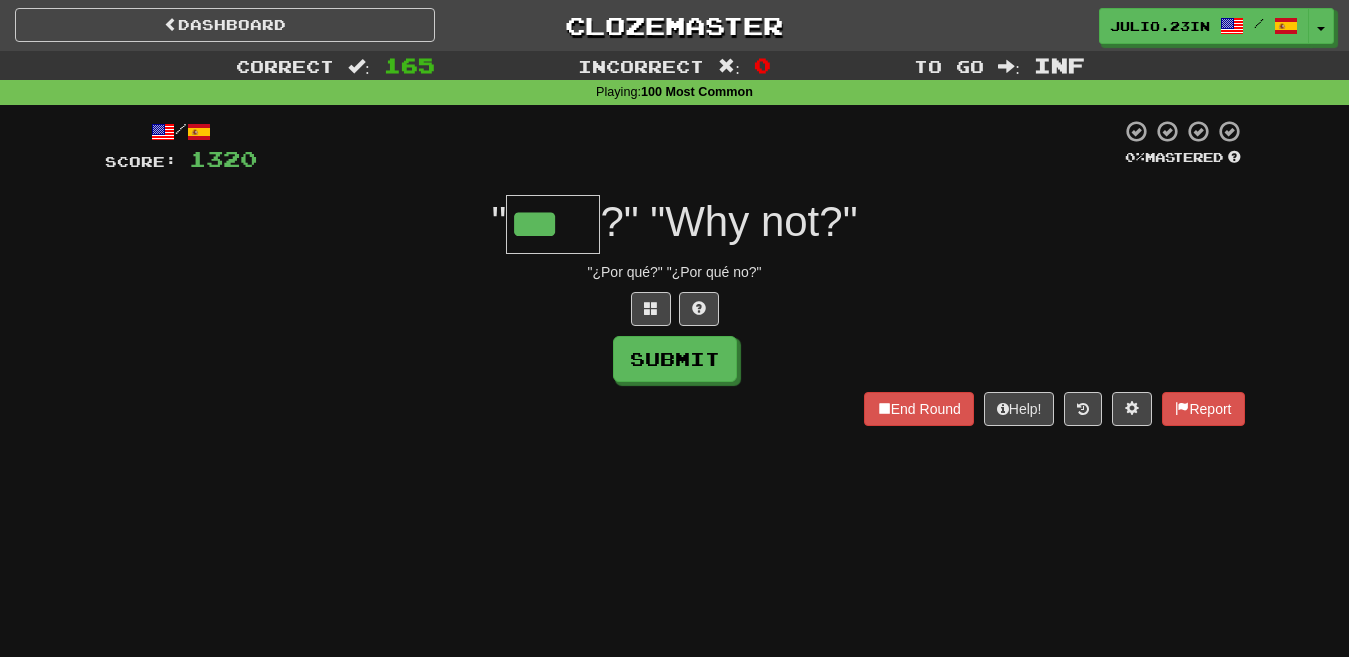 type on "***" 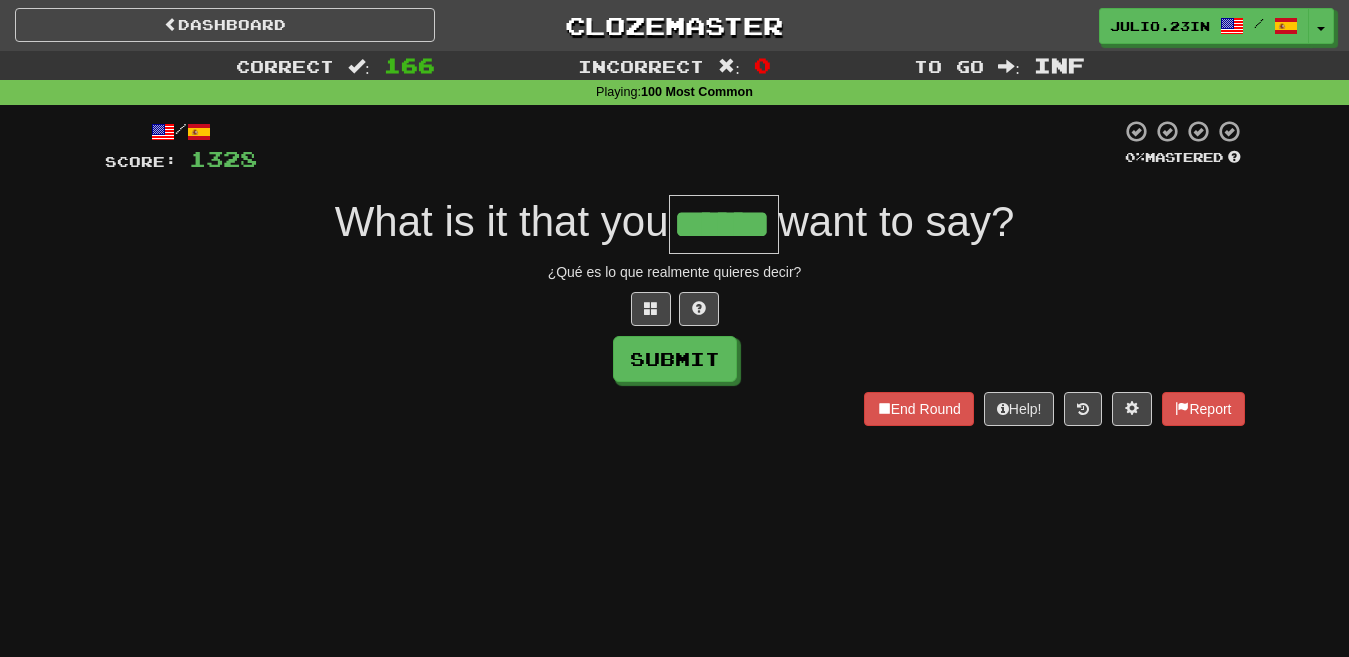 type on "******" 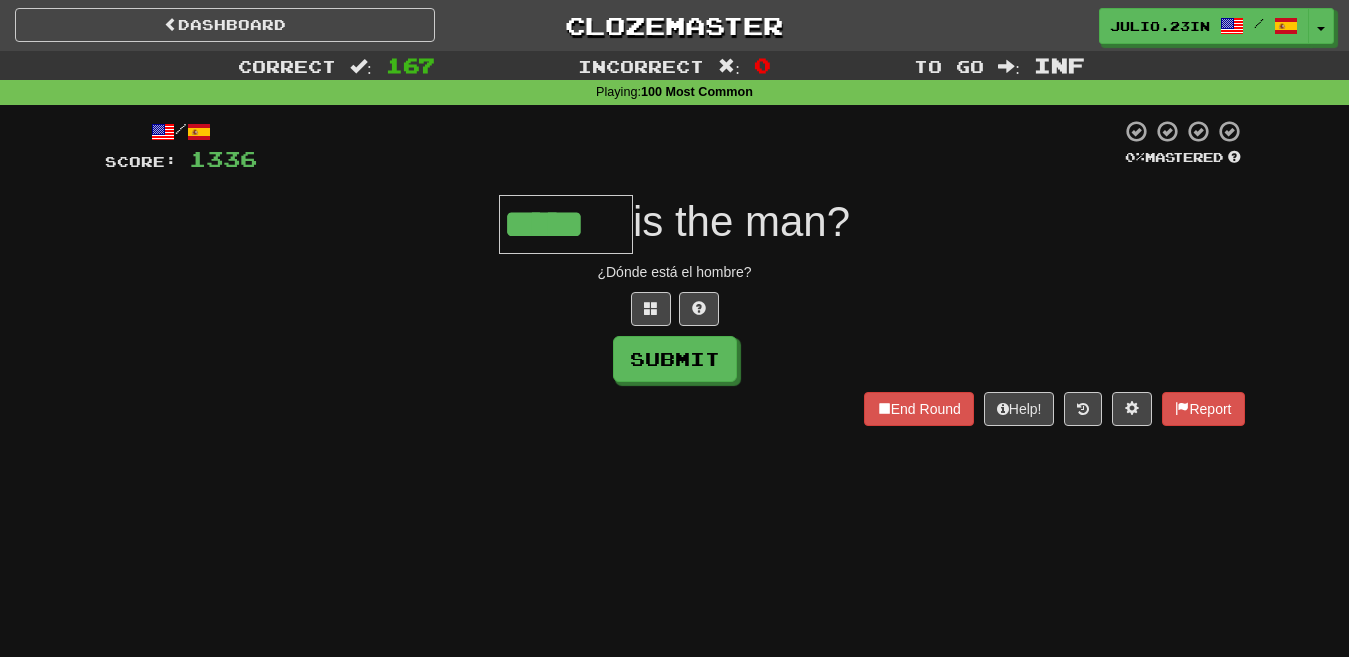 type on "*****" 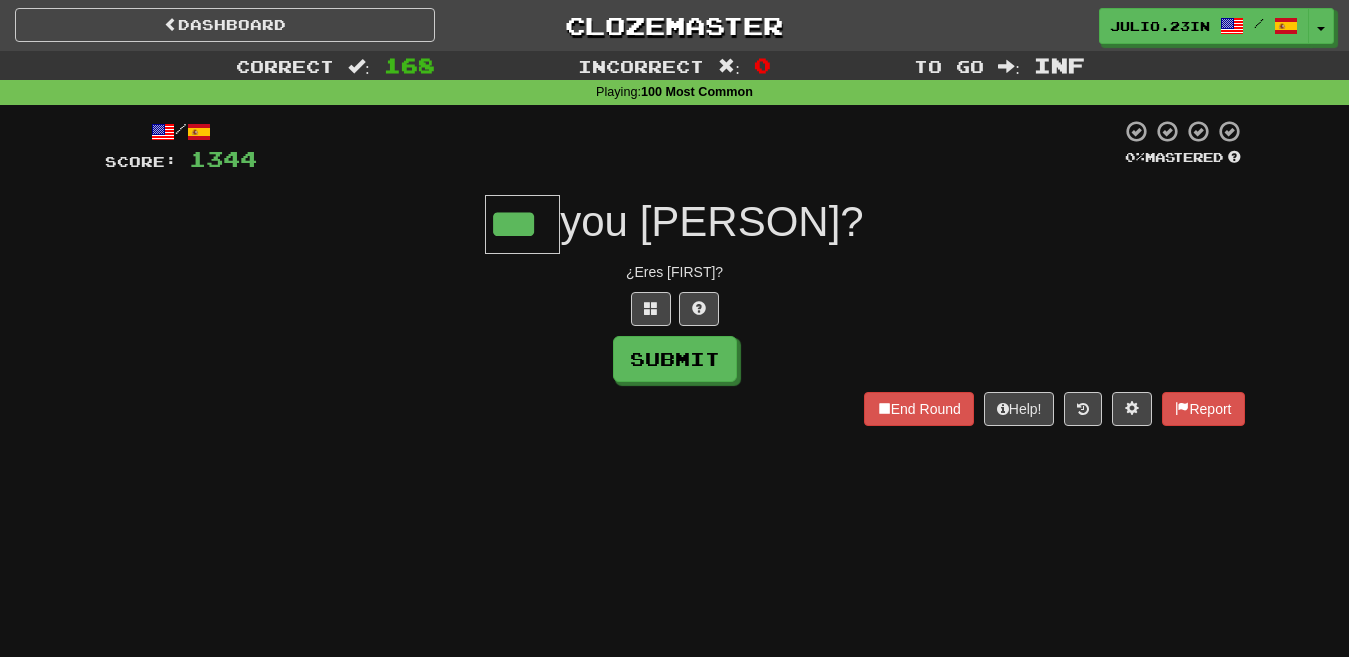 type on "***" 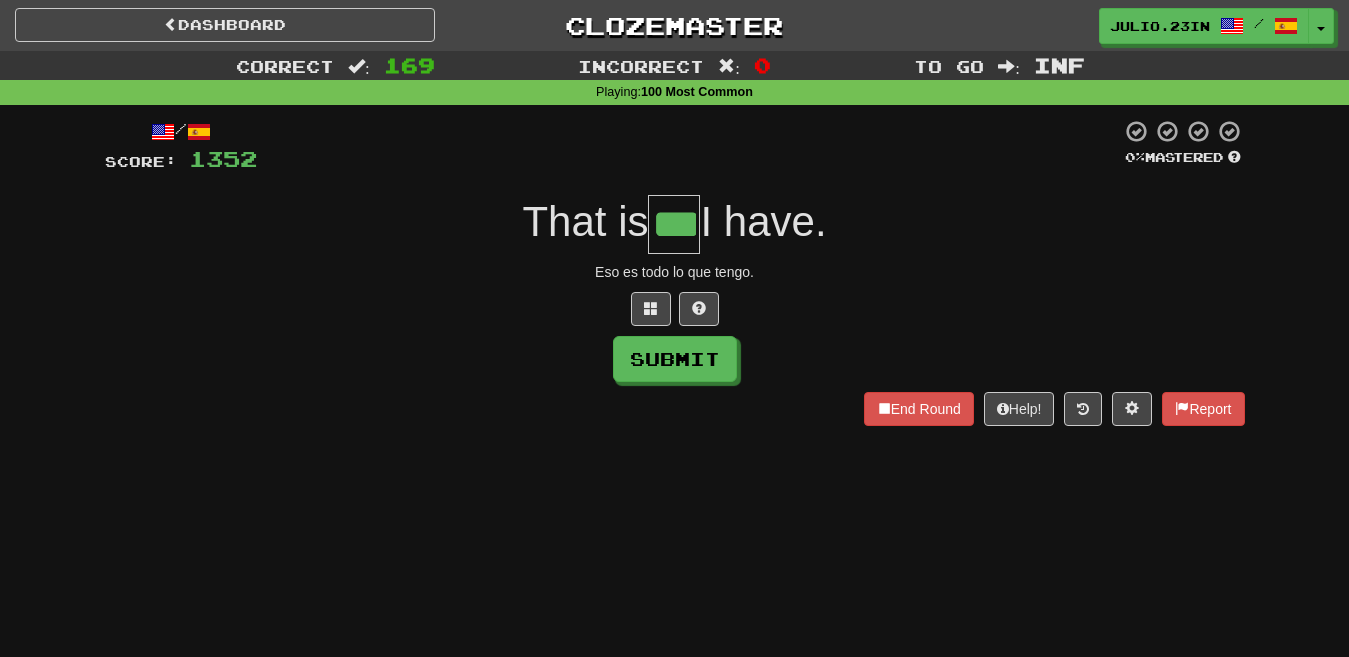 type on "***" 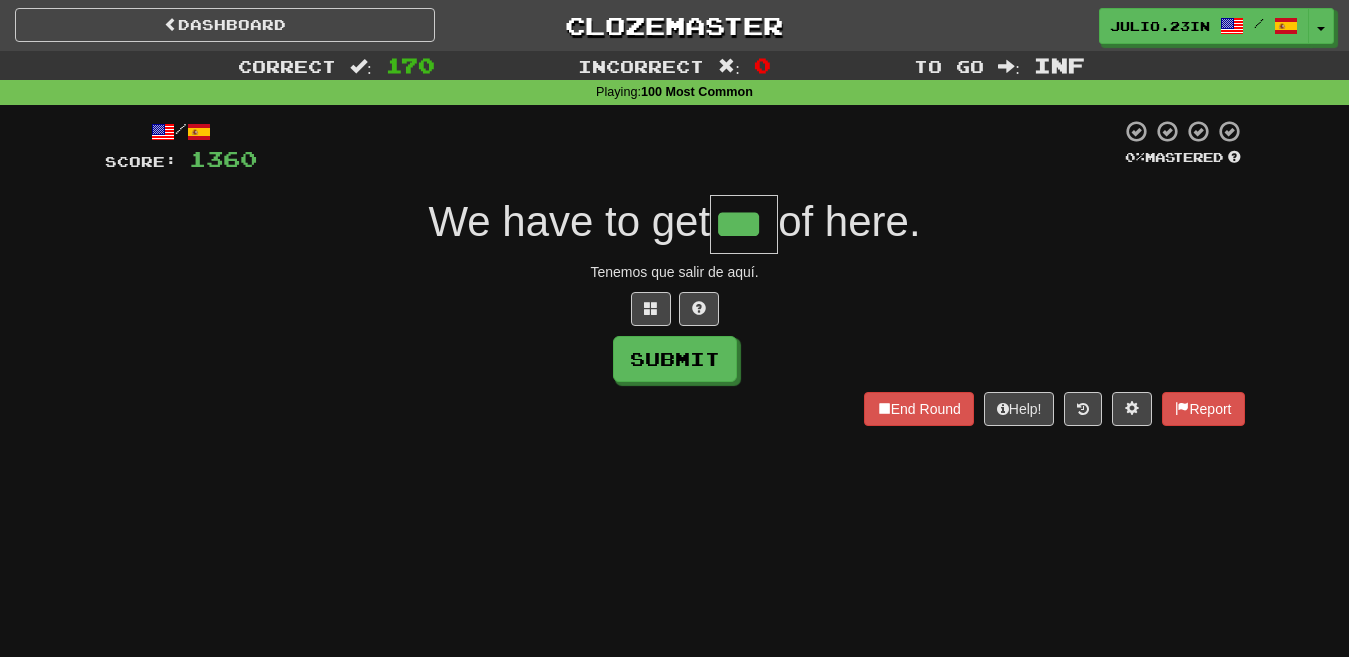 type on "***" 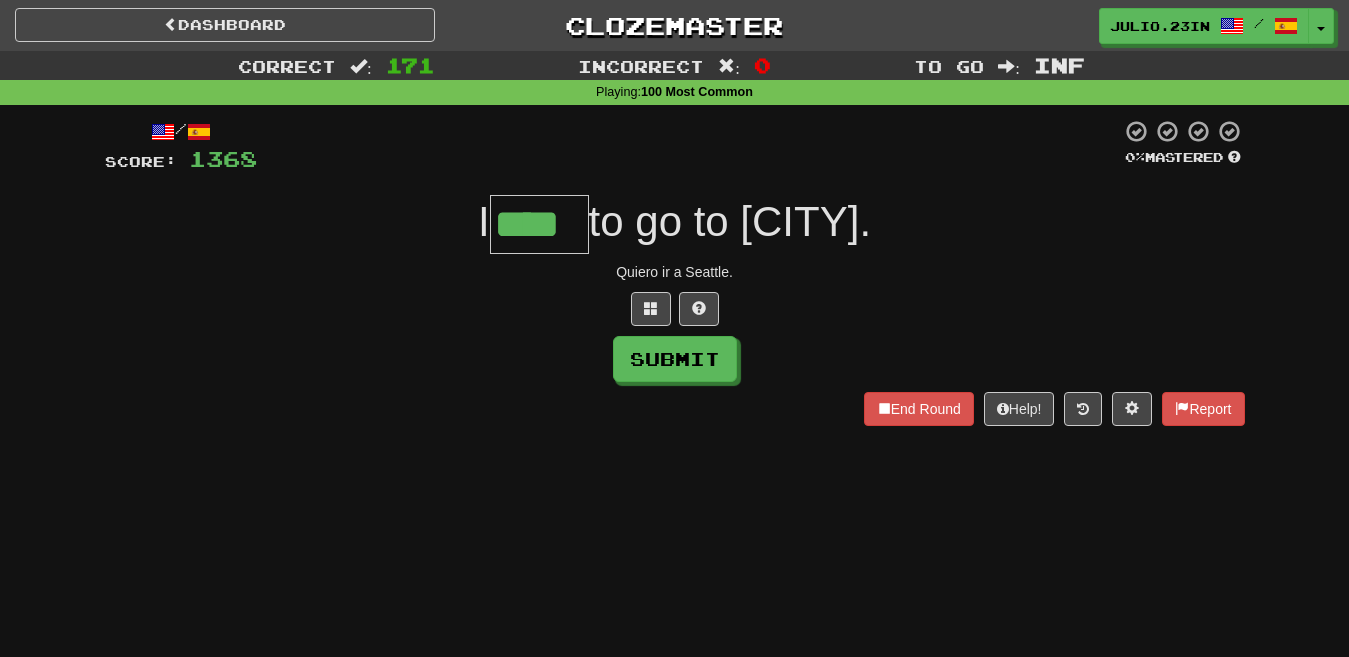 type on "****" 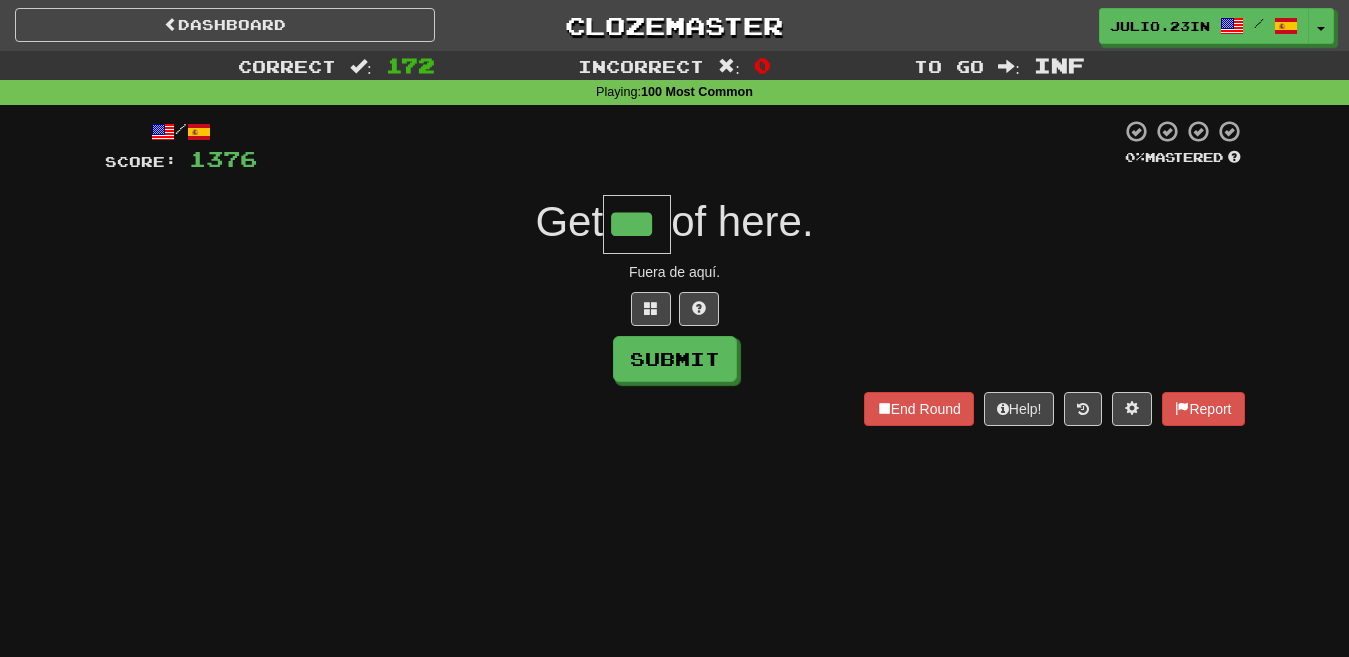 type on "***" 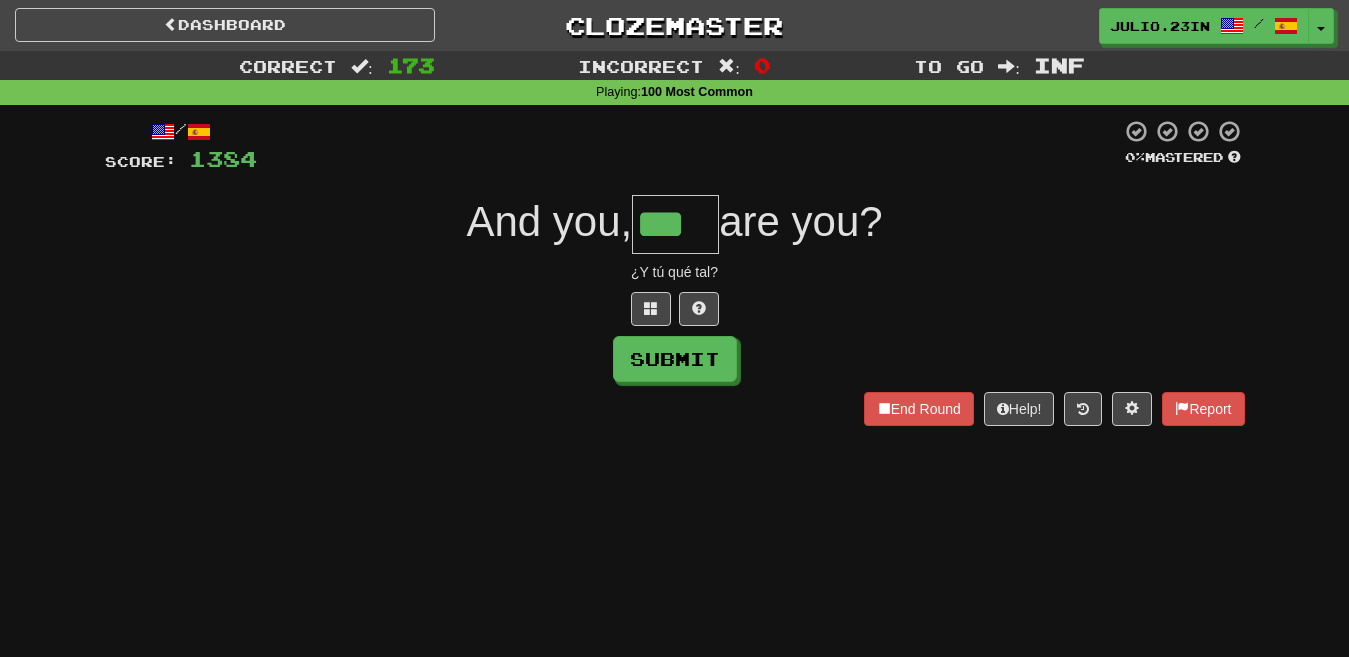 type on "***" 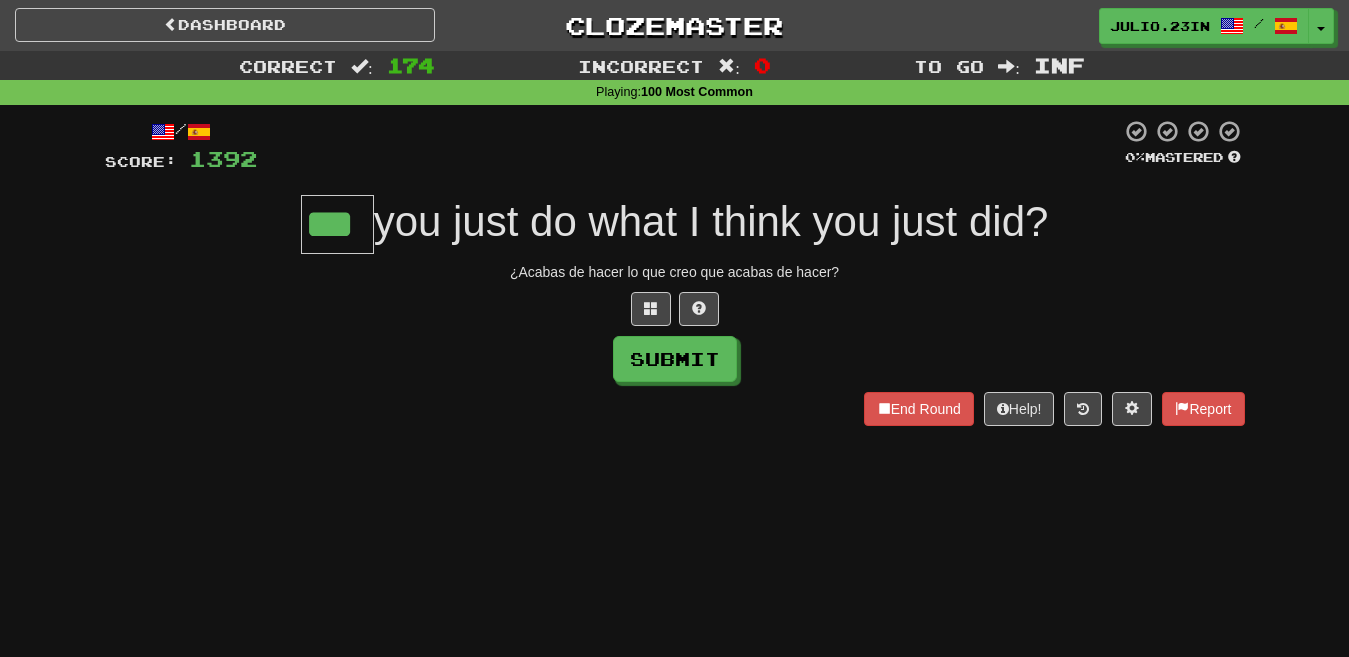 type on "***" 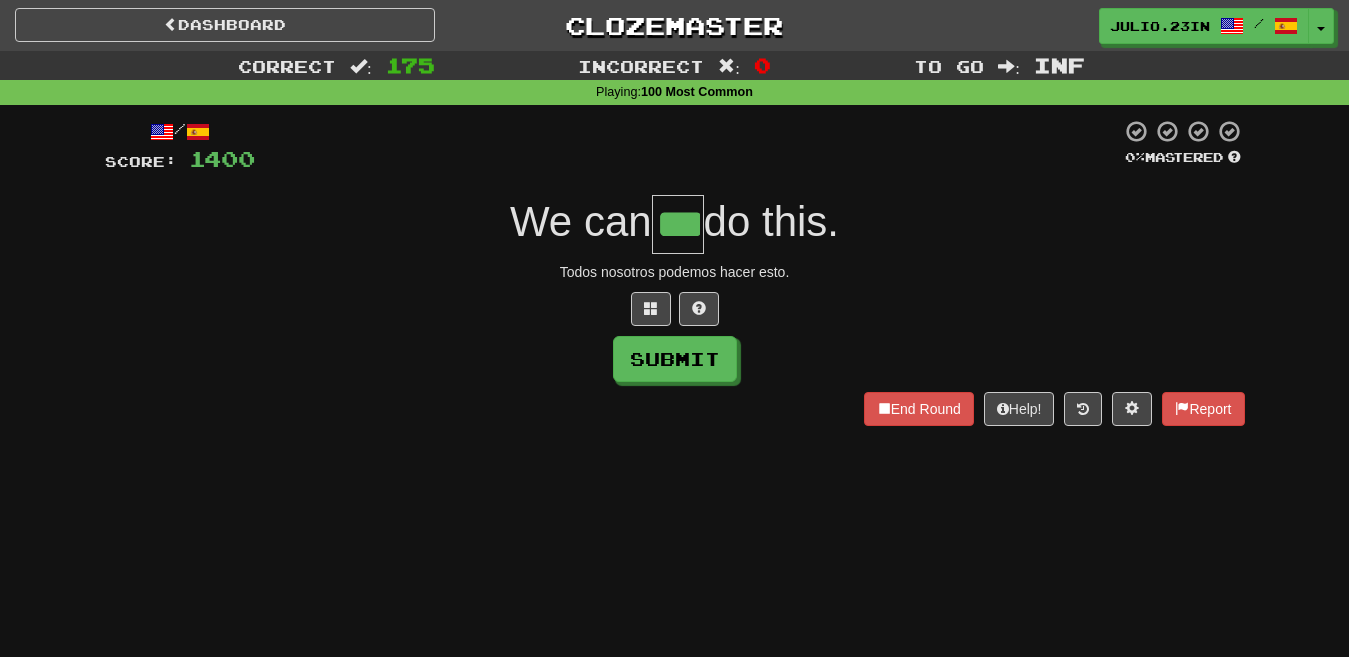 type on "***" 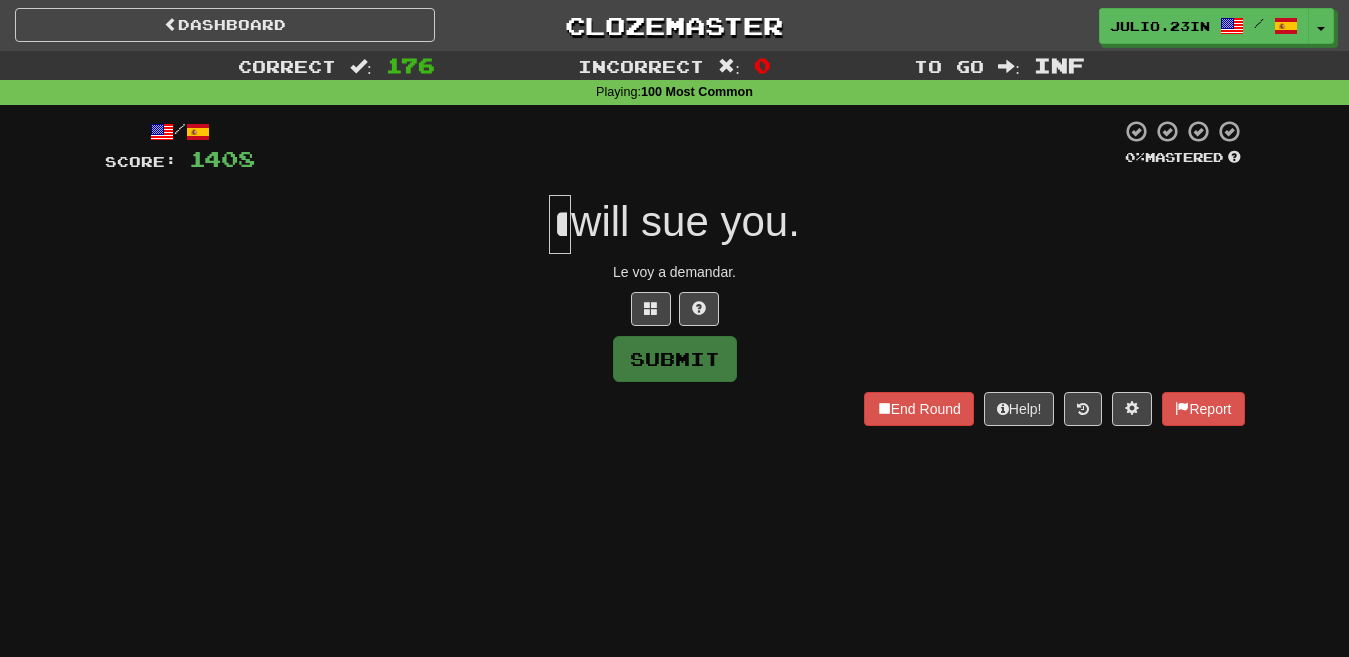 type on "*" 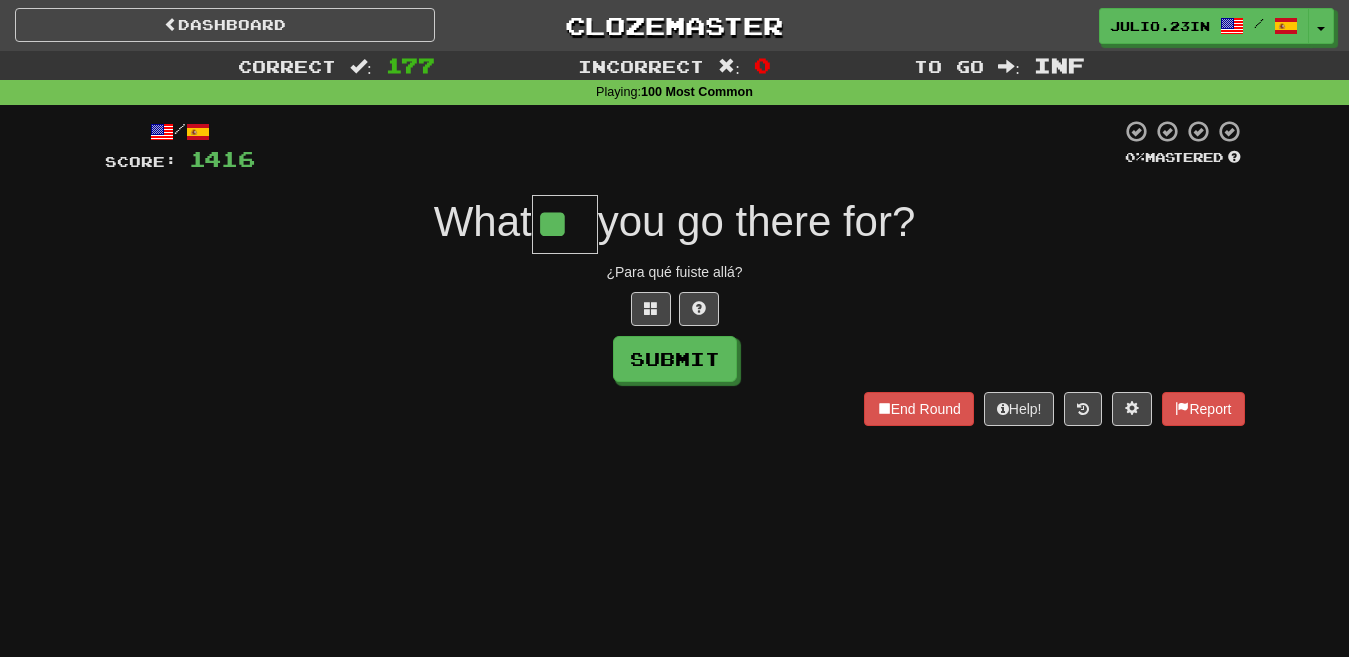type on "*" 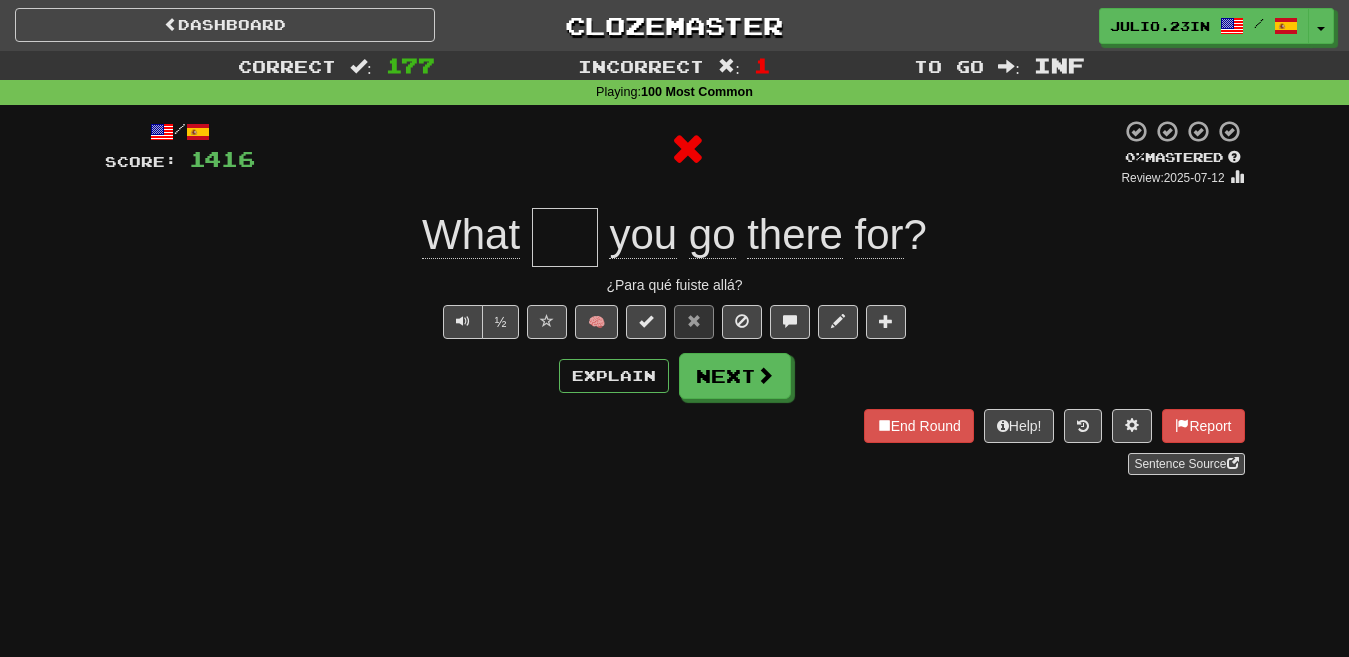 type on "***" 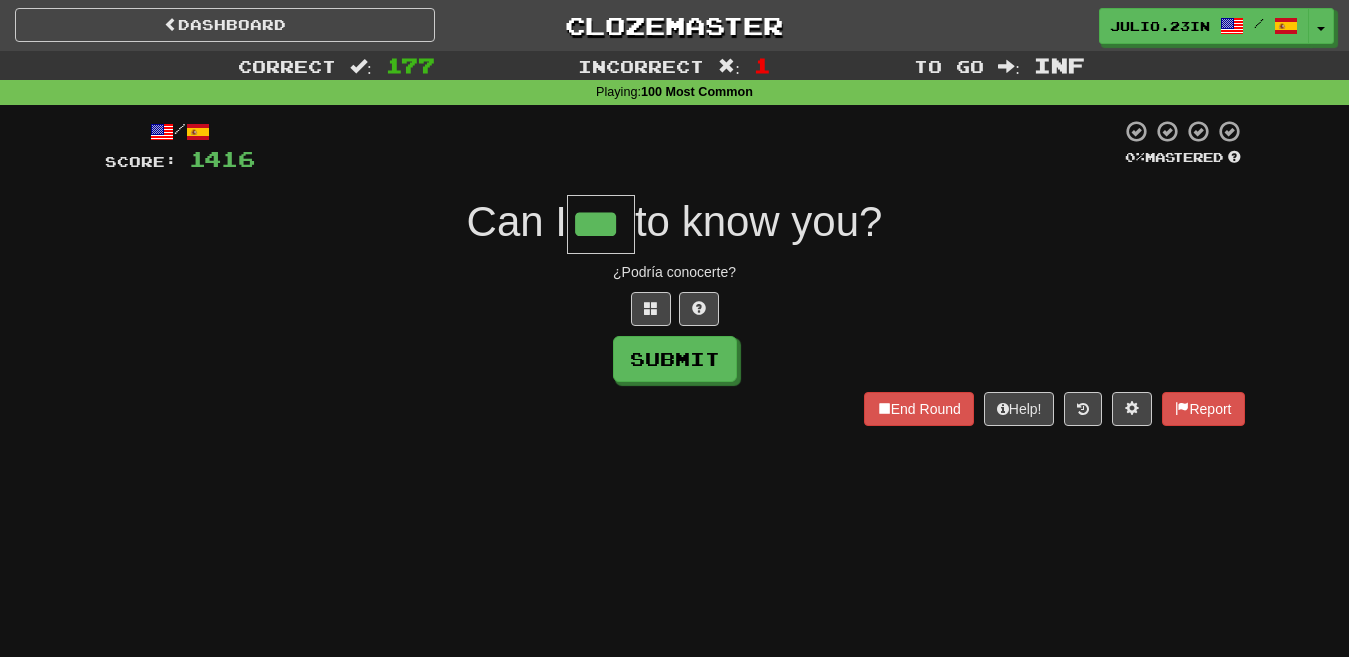 type on "***" 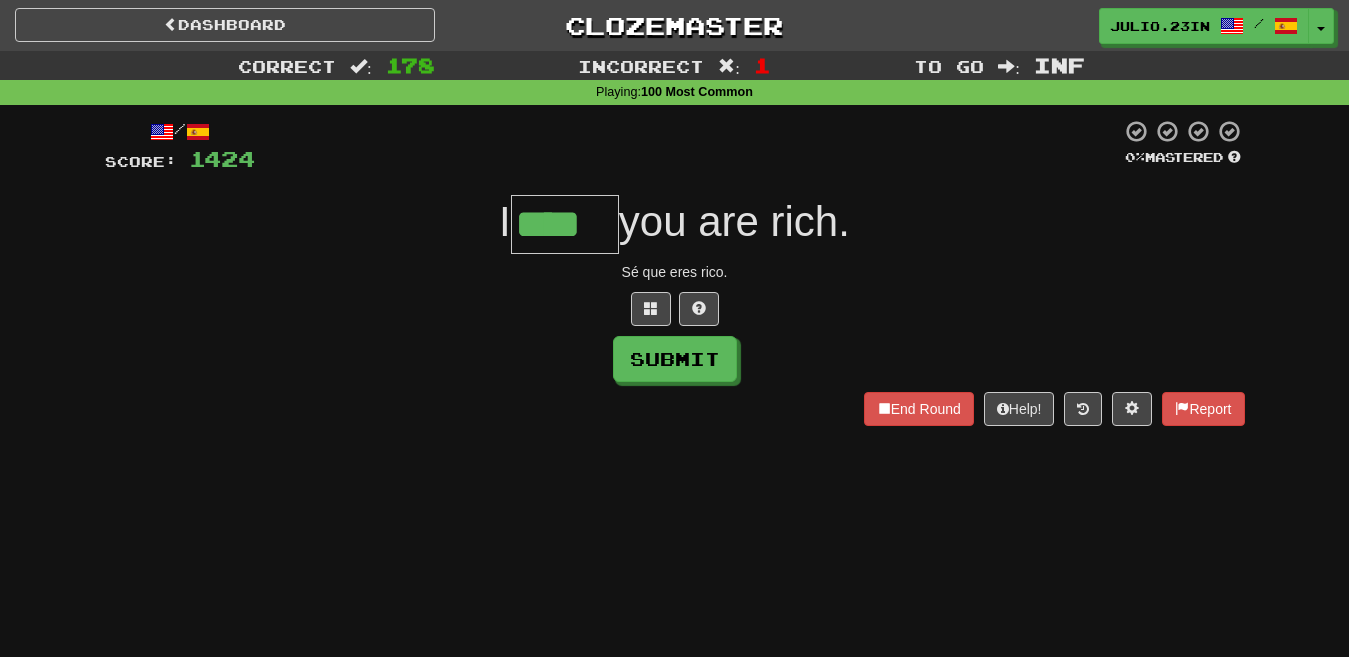 type on "****" 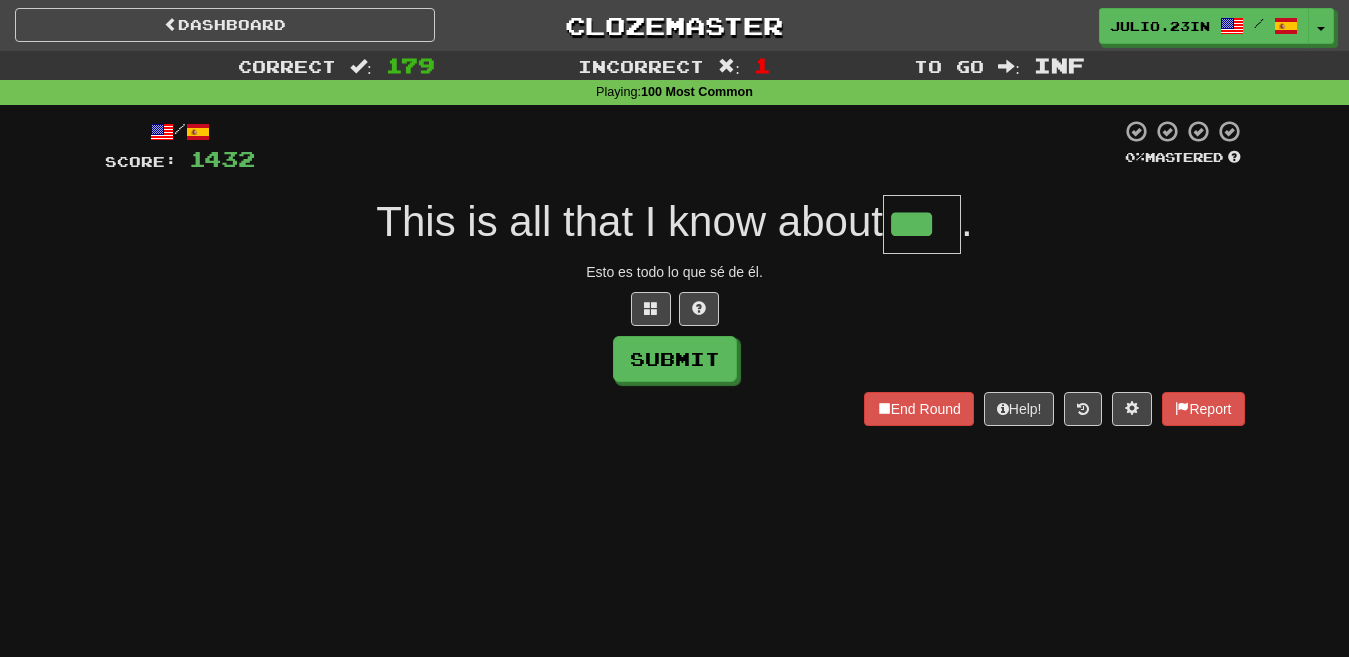 type on "***" 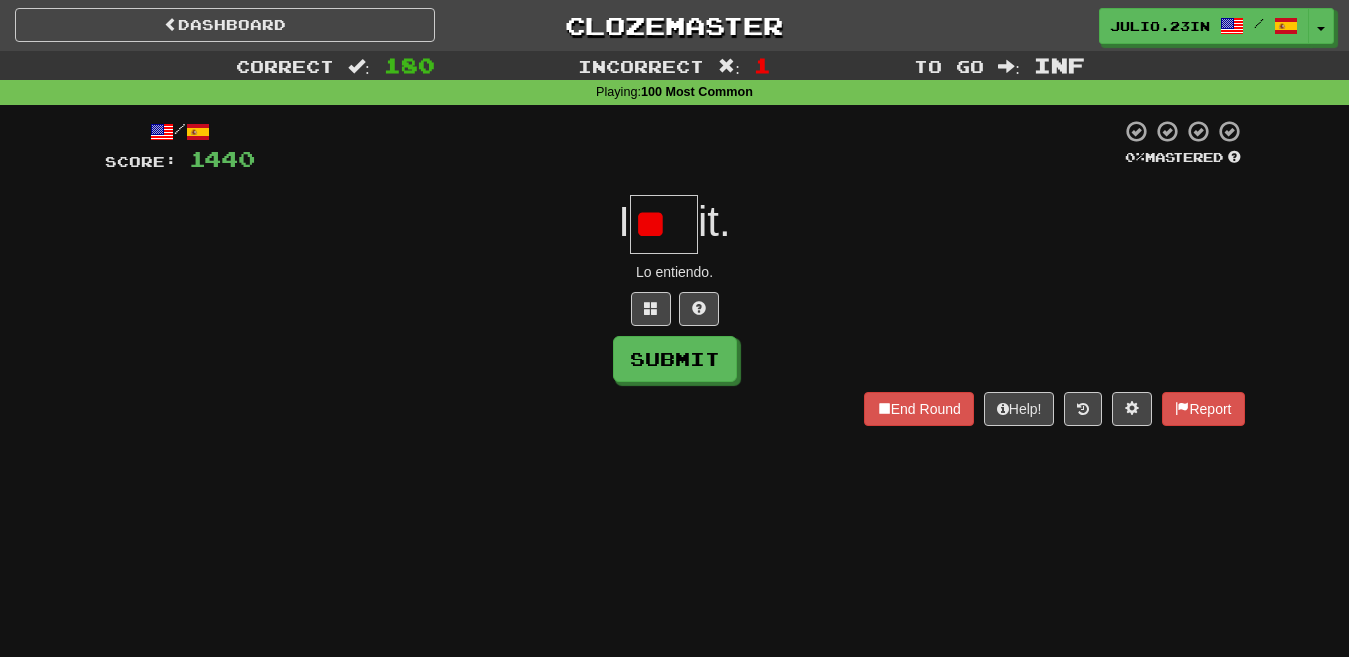 scroll, scrollTop: 0, scrollLeft: 0, axis: both 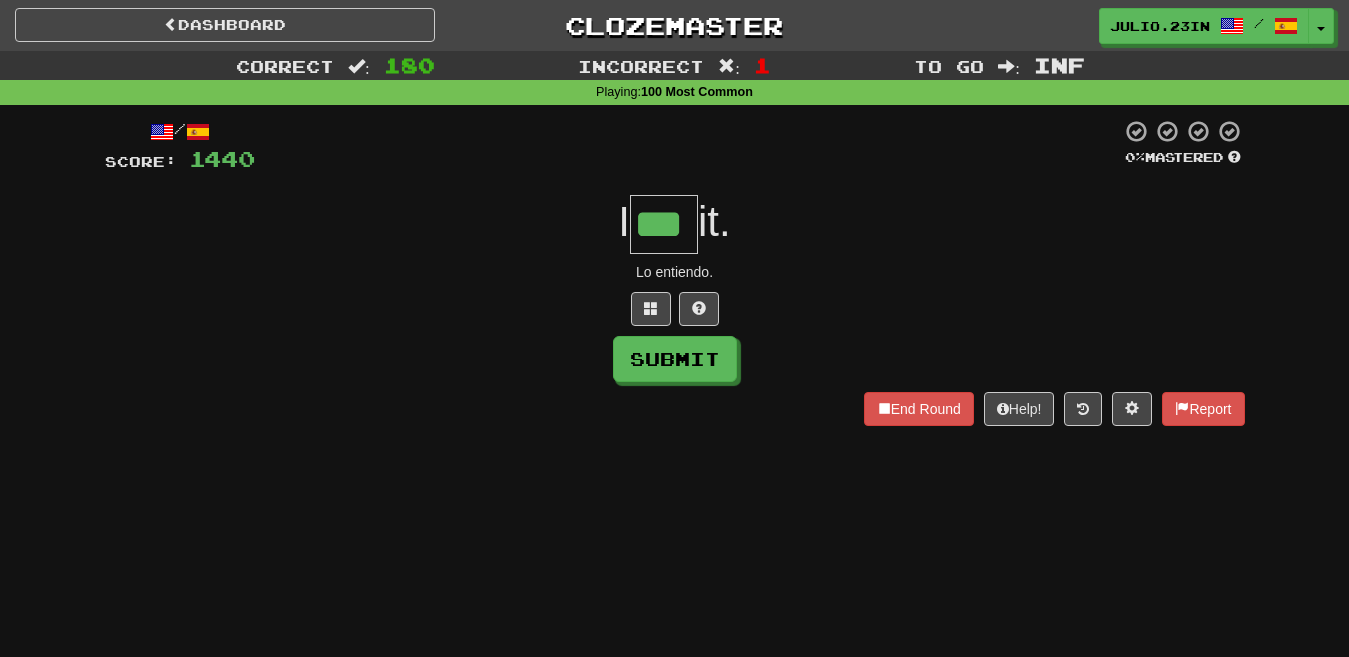 type on "***" 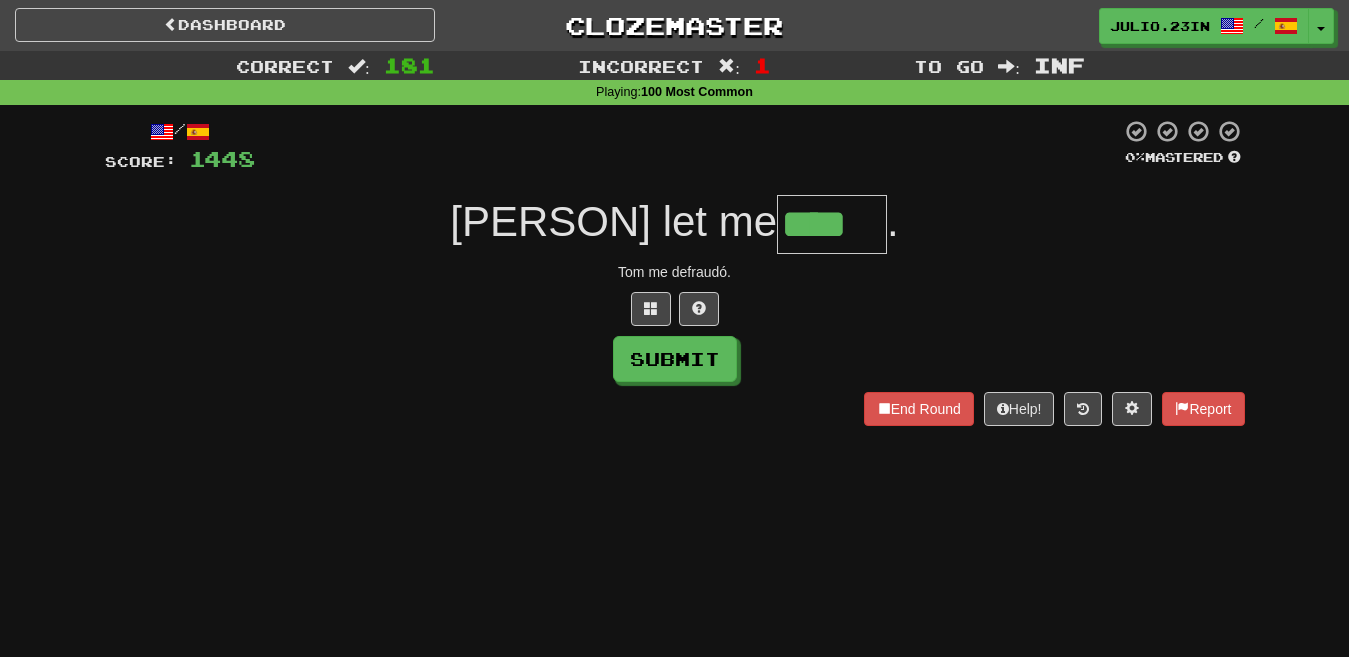 type on "****" 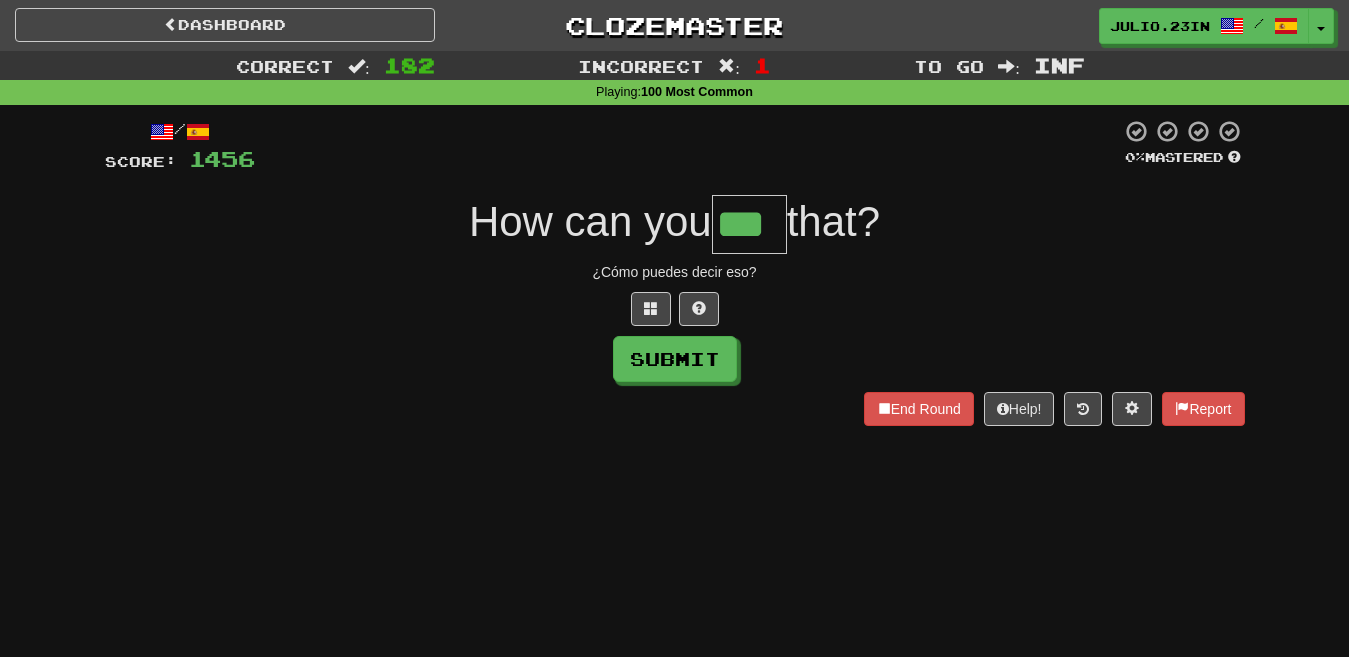 type 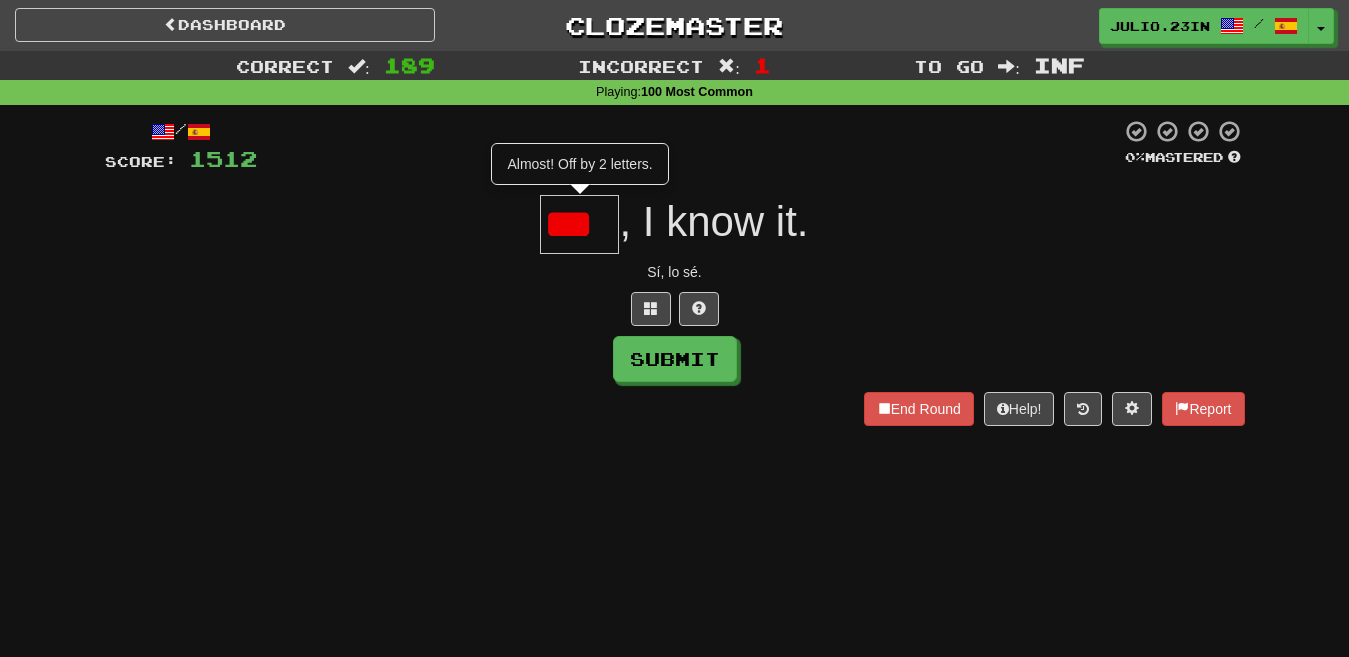 scroll, scrollTop: 0, scrollLeft: 0, axis: both 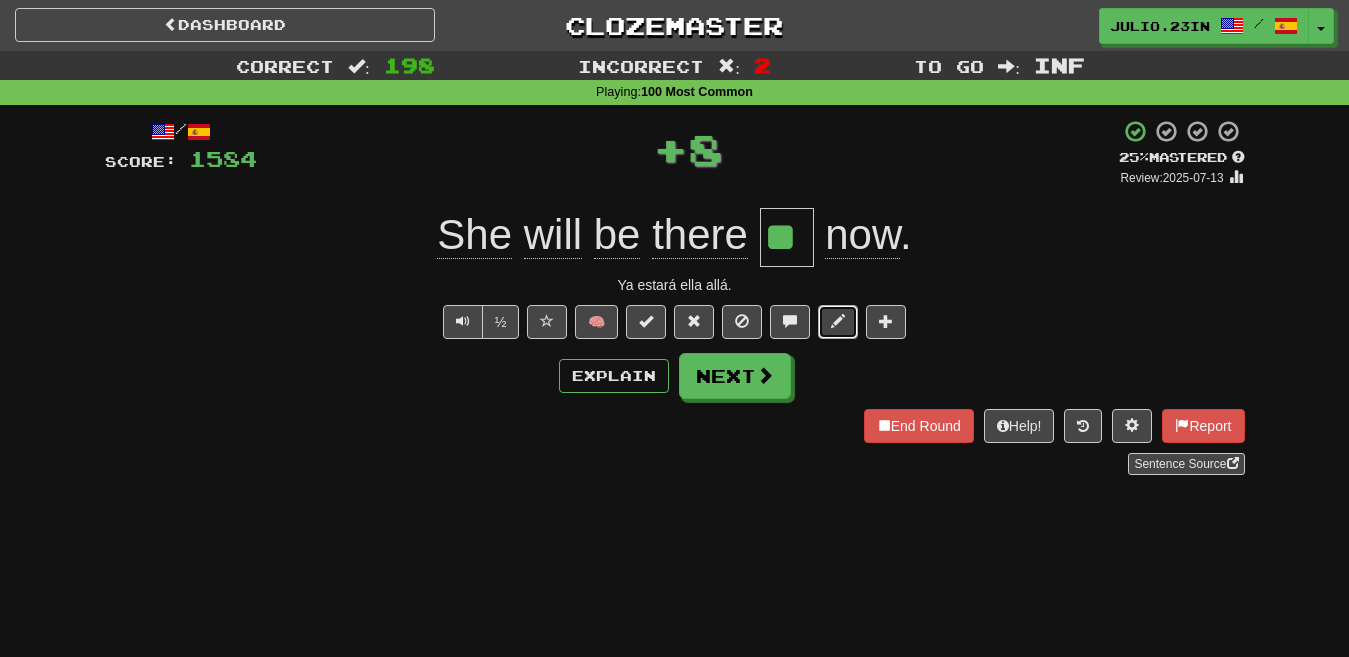 click at bounding box center [838, 322] 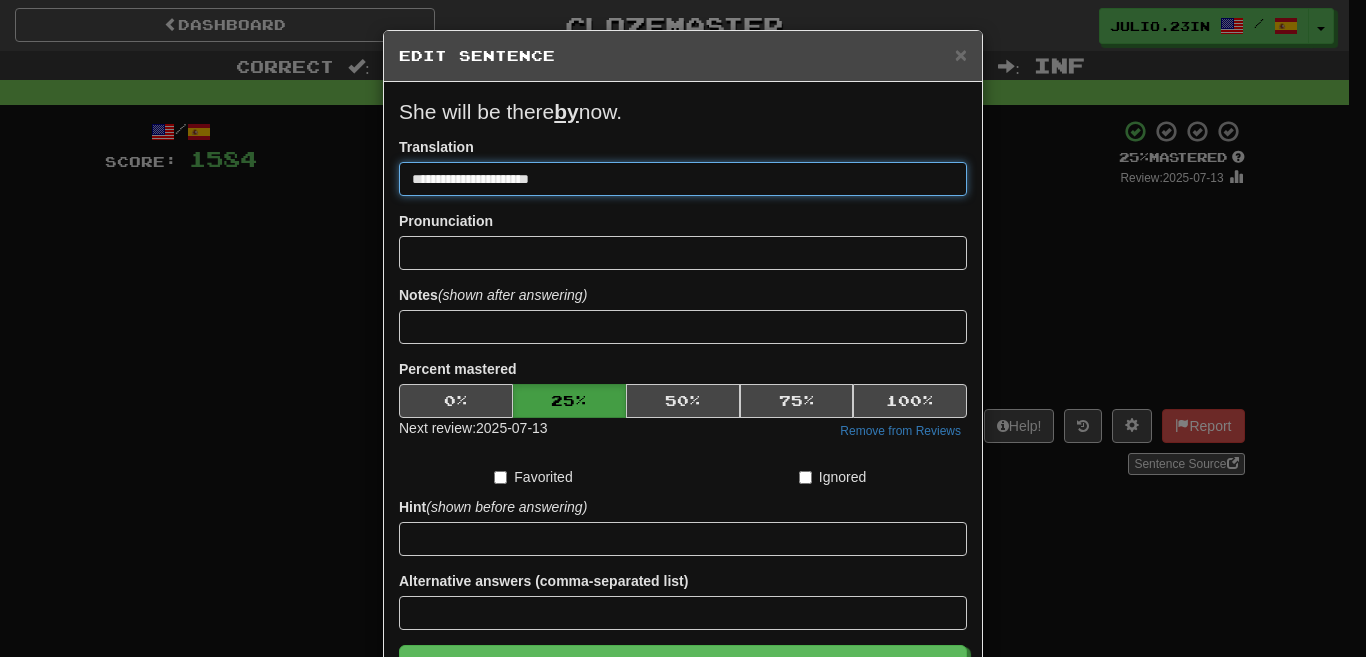 click on "Save" at bounding box center (683, 668) 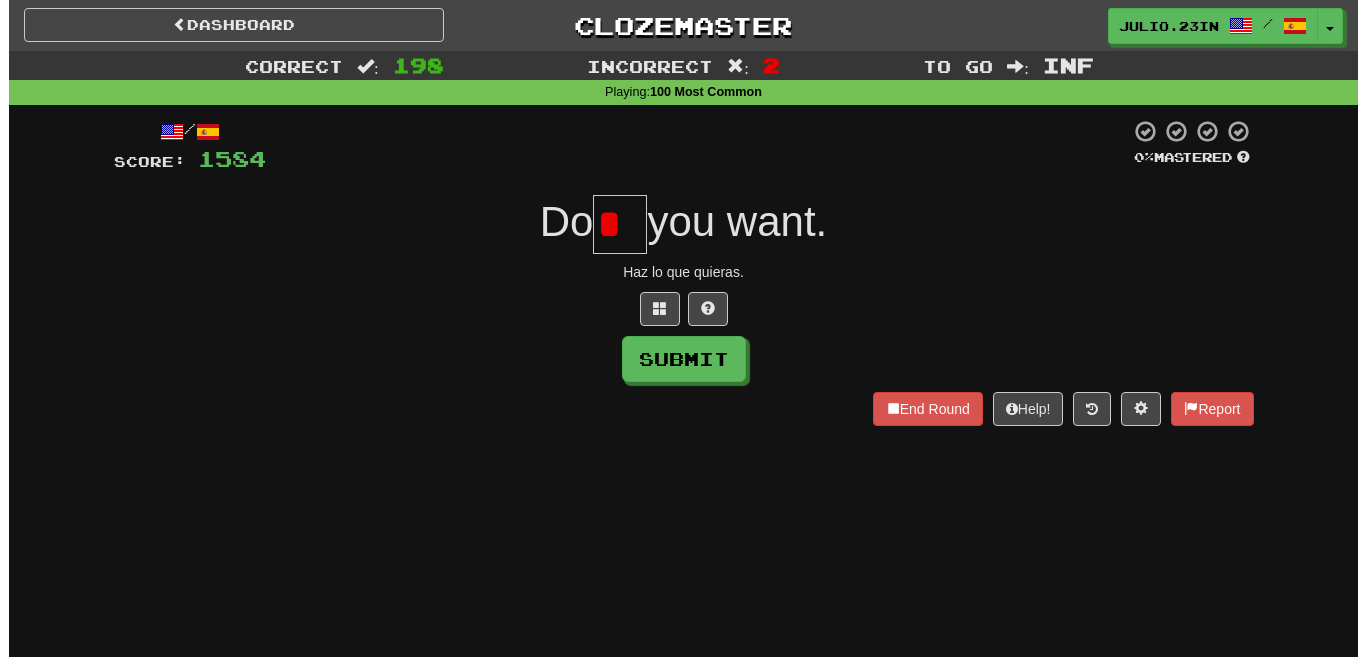 scroll, scrollTop: 0, scrollLeft: 0, axis: both 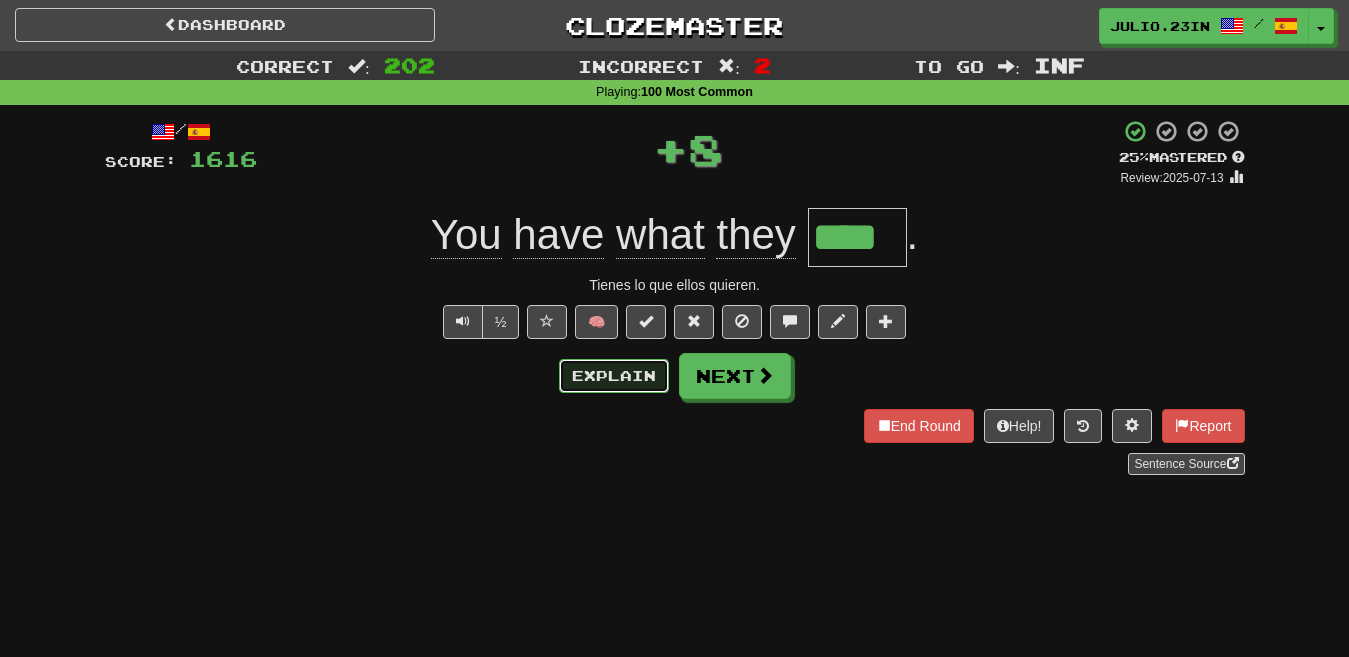 click on "Explain" at bounding box center [614, 376] 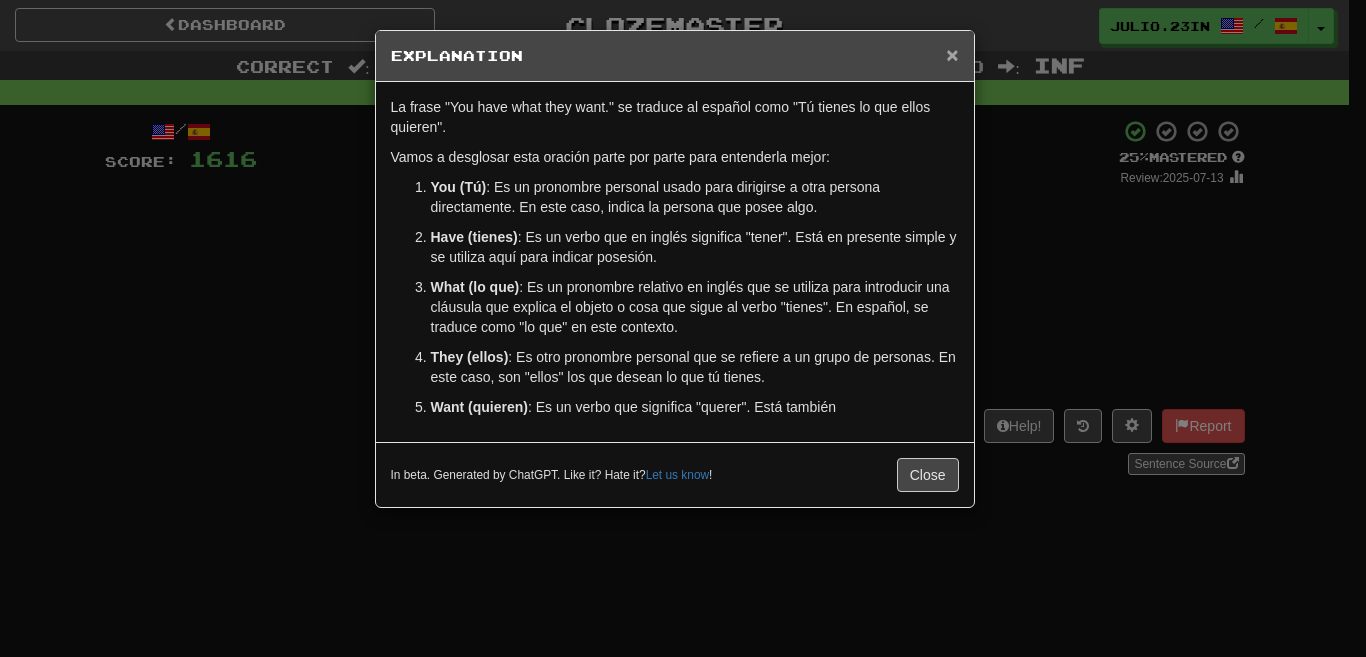 click on "×" at bounding box center (952, 54) 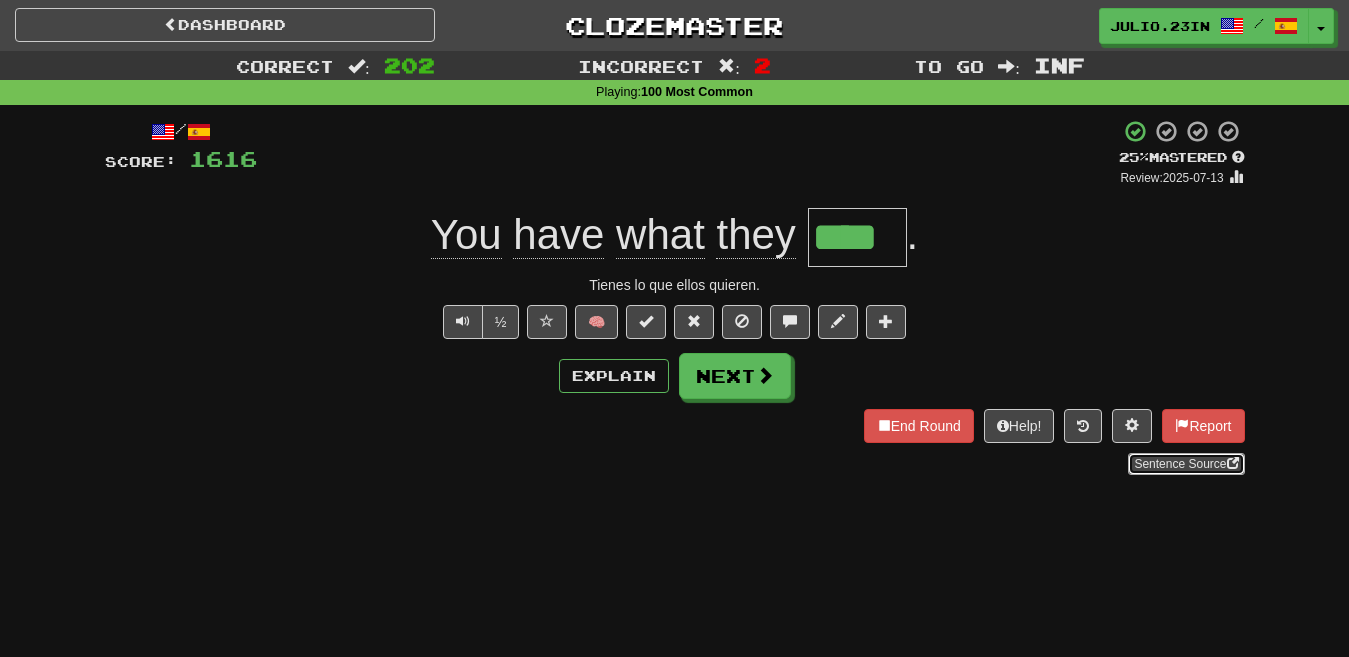 click on "Sentence Source" at bounding box center [1186, 464] 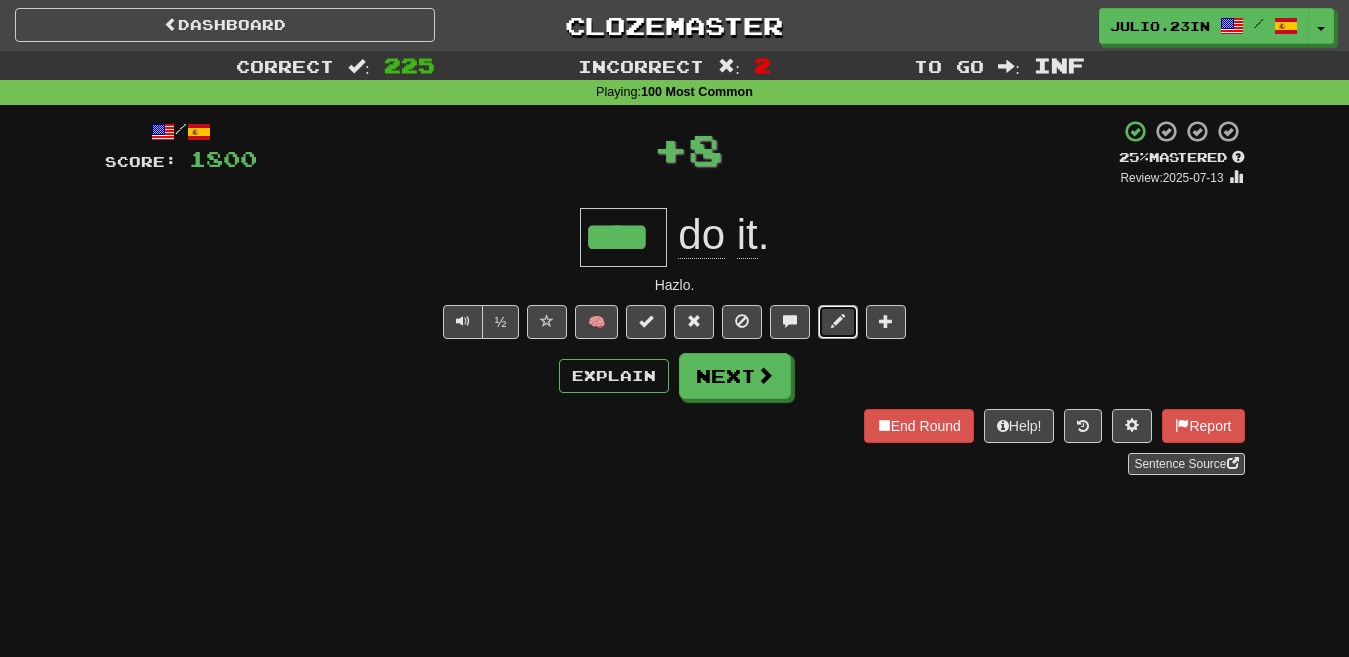 click at bounding box center [838, 322] 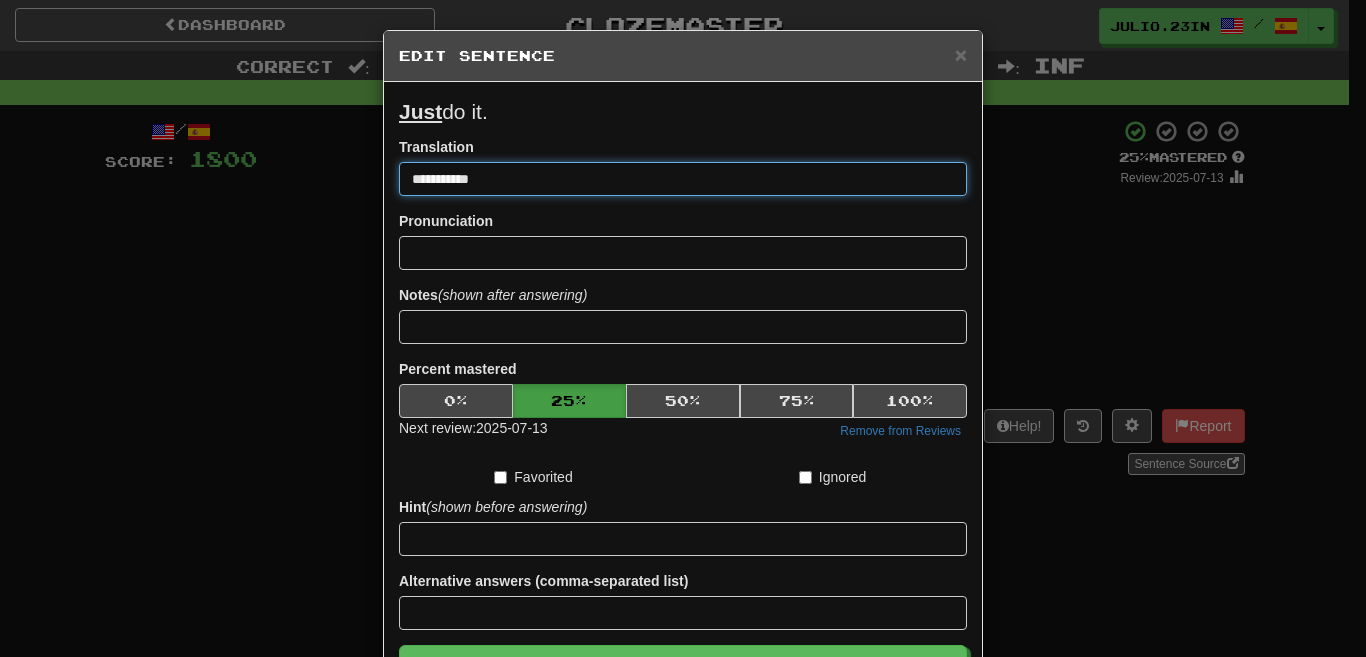 click on "Save" at bounding box center [683, 668] 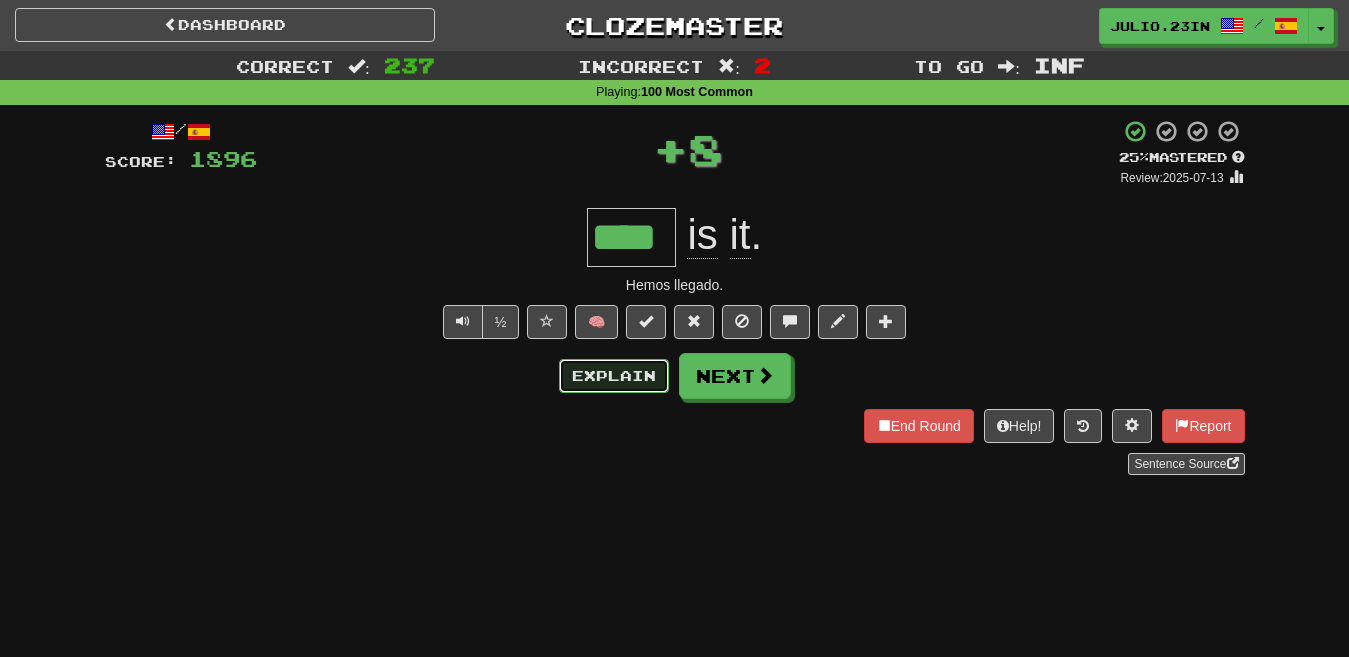 click on "Explain" at bounding box center (614, 376) 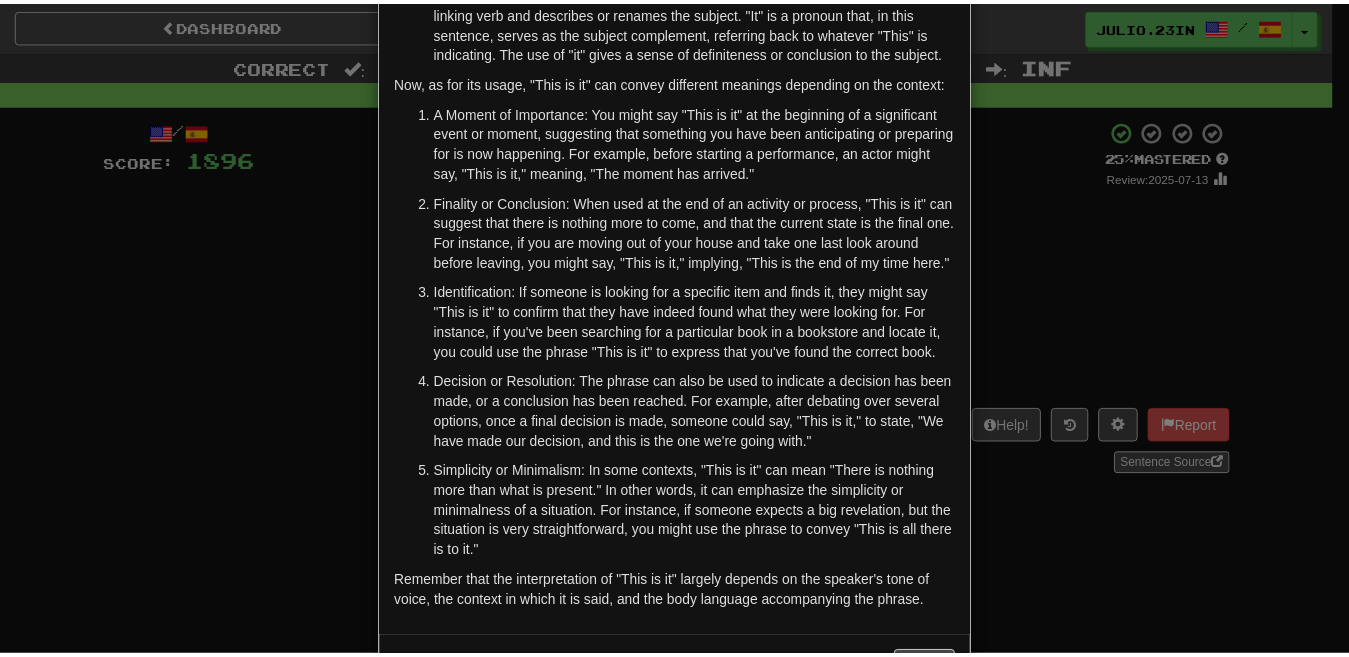 scroll, scrollTop: 451, scrollLeft: 0, axis: vertical 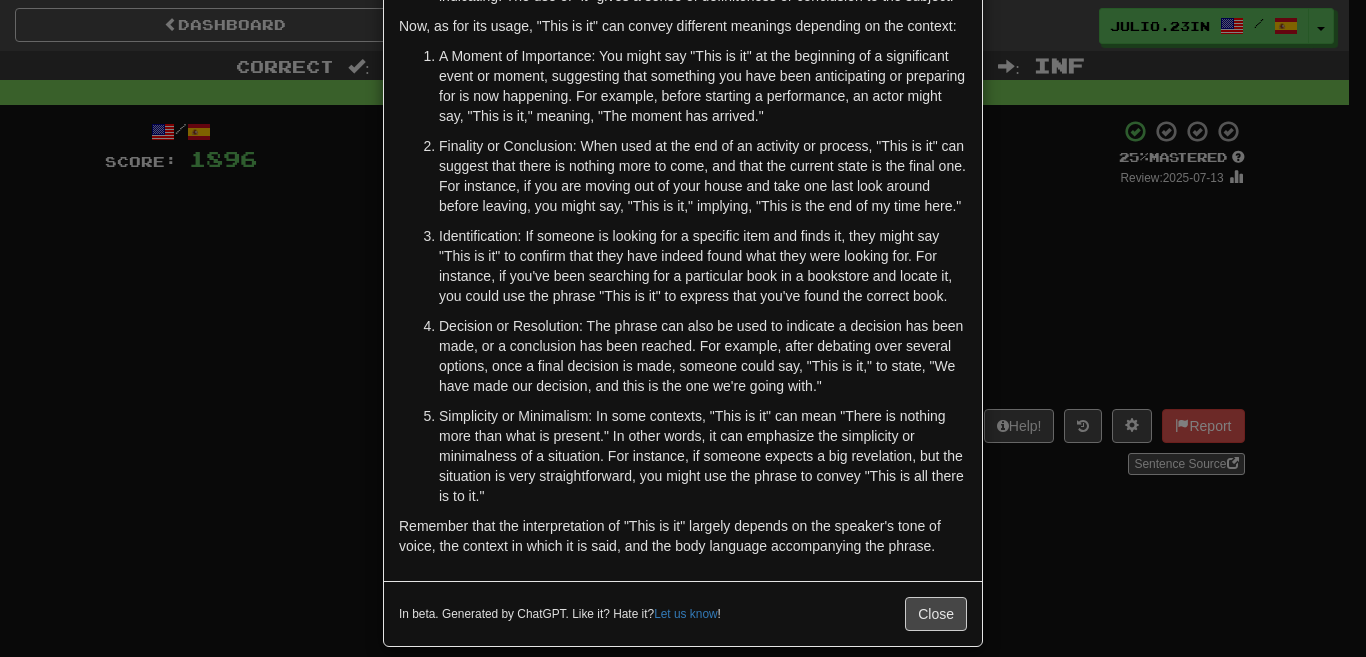 click on "× Explanation "This is it" is a phrase in English that can be used in several contexts. Grammatically, it is a simple sentence made up of a subject ("This"), a linking verb ("is"), and a pronoun ("it") that functions as the subject complement.
Let's break down the components:
Subject ("This"): The subject of a sentence is the person, place, thing, or idea that is doing or being something. In this case, "This" refers to a specific object, situation, or moment that is currently being discussed or is immediately present.
Linking Verb ("is"): The verb "is" is a form of the verb "to be," which in this case serves as a linking verb. Linking verbs connect the subject of a sentence with more information about the subject. They do not show any action but instead link the subject with a subject complement (explained next) to describe or identify the subject.
Now, as for its usage, "This is it" can convey different meanings depending on the context:
! Close" at bounding box center [683, 328] 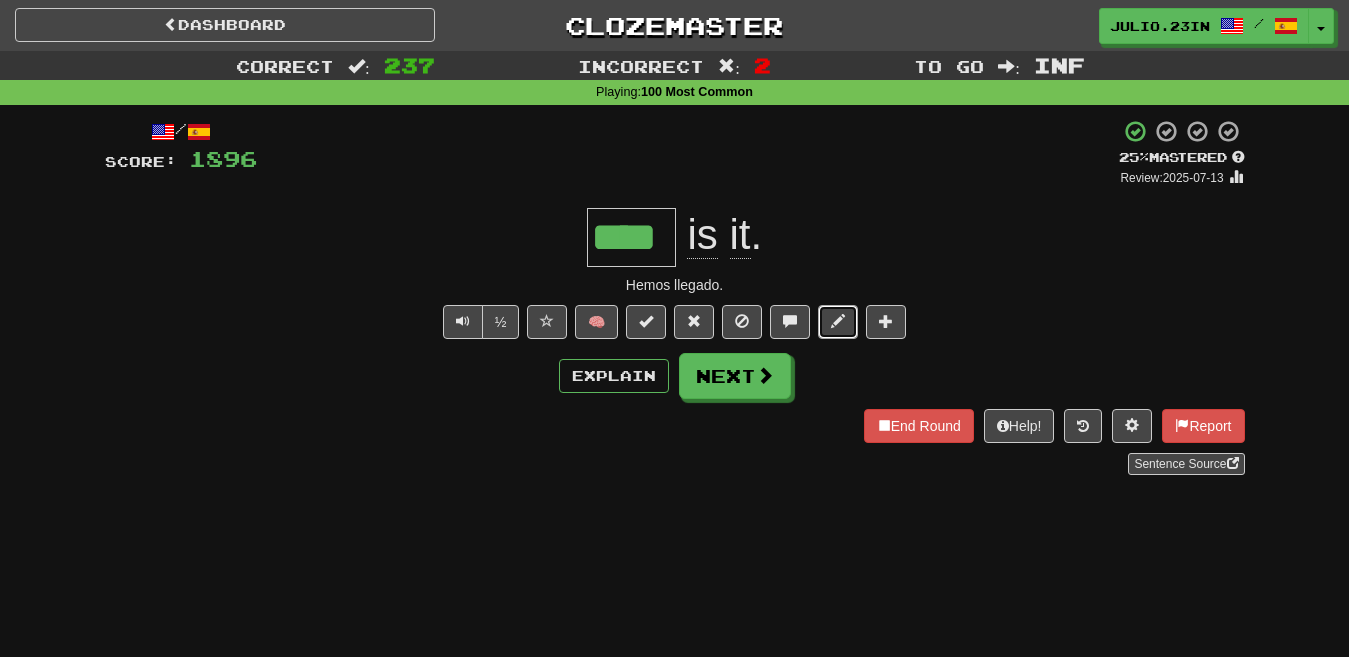 click at bounding box center (838, 322) 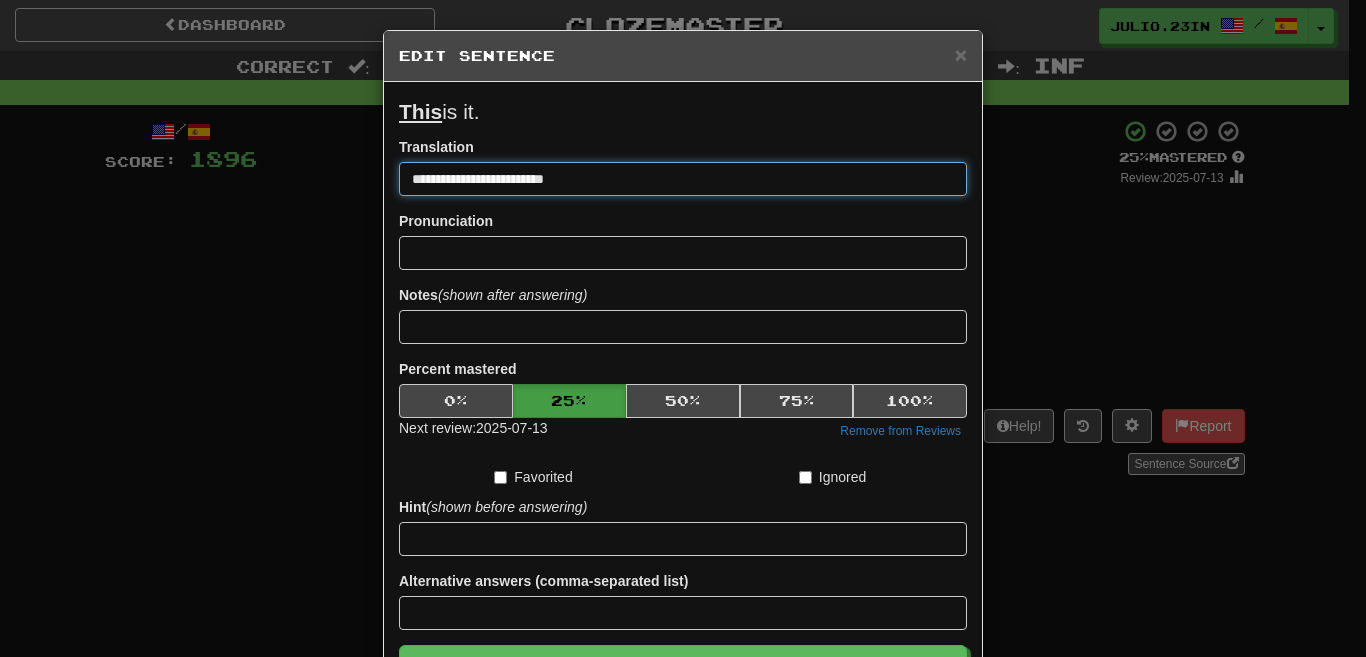 click on "Save" at bounding box center [683, 668] 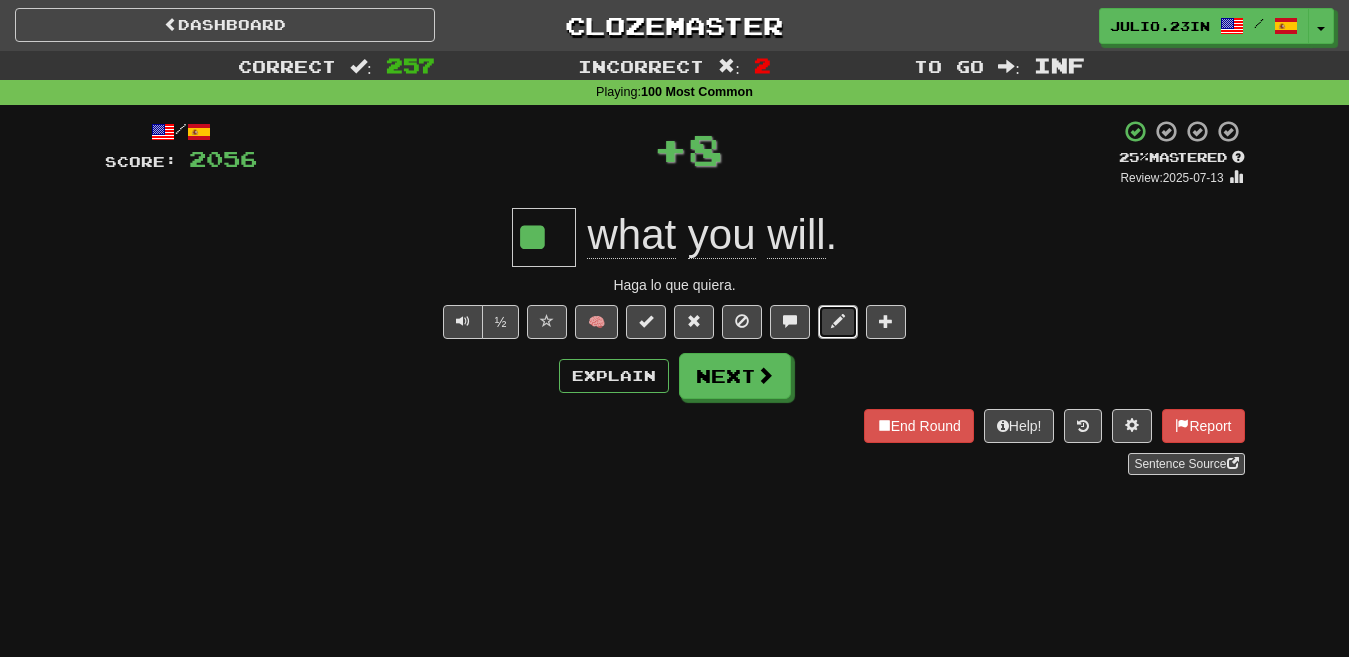 click at bounding box center (838, 322) 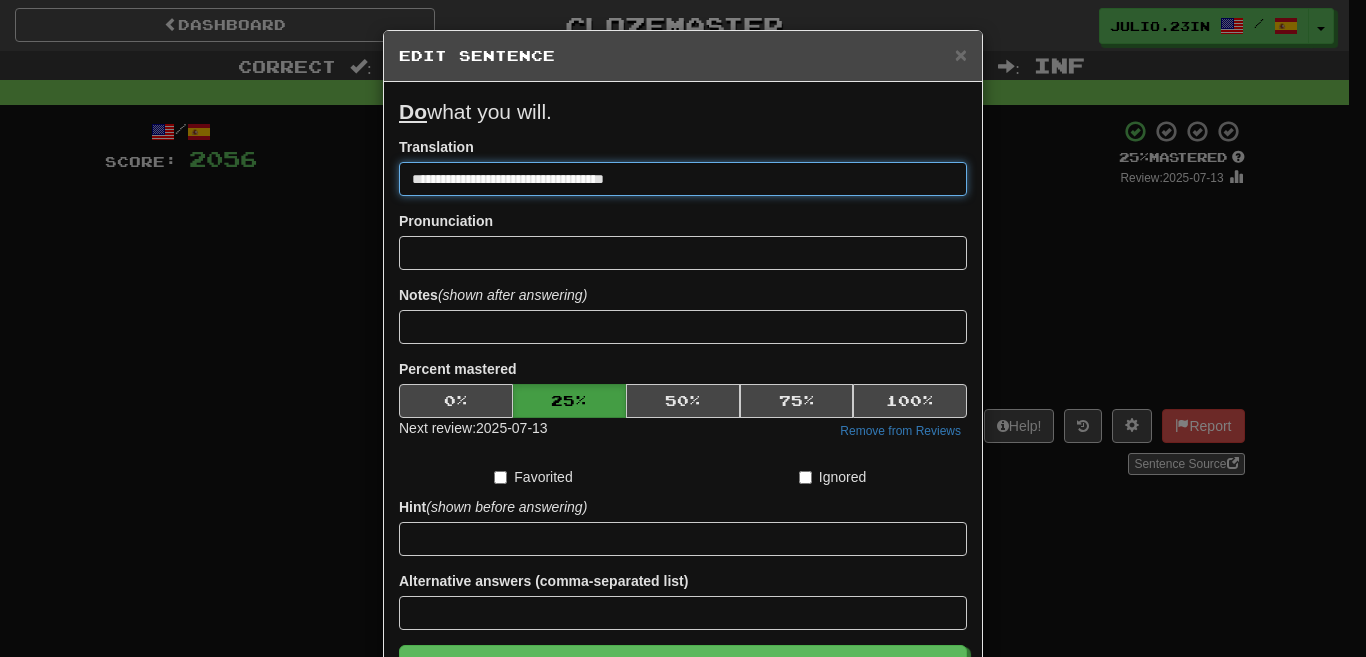 click on "Save" at bounding box center [683, 668] 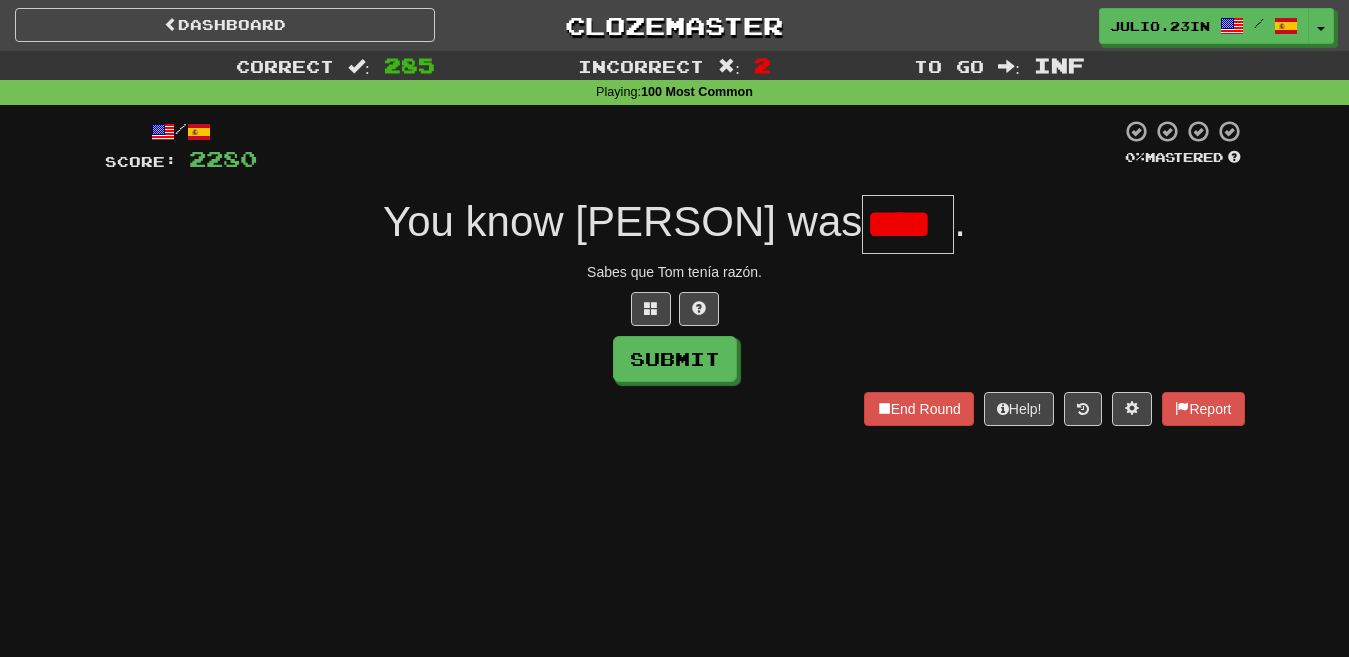 scroll, scrollTop: 0, scrollLeft: 0, axis: both 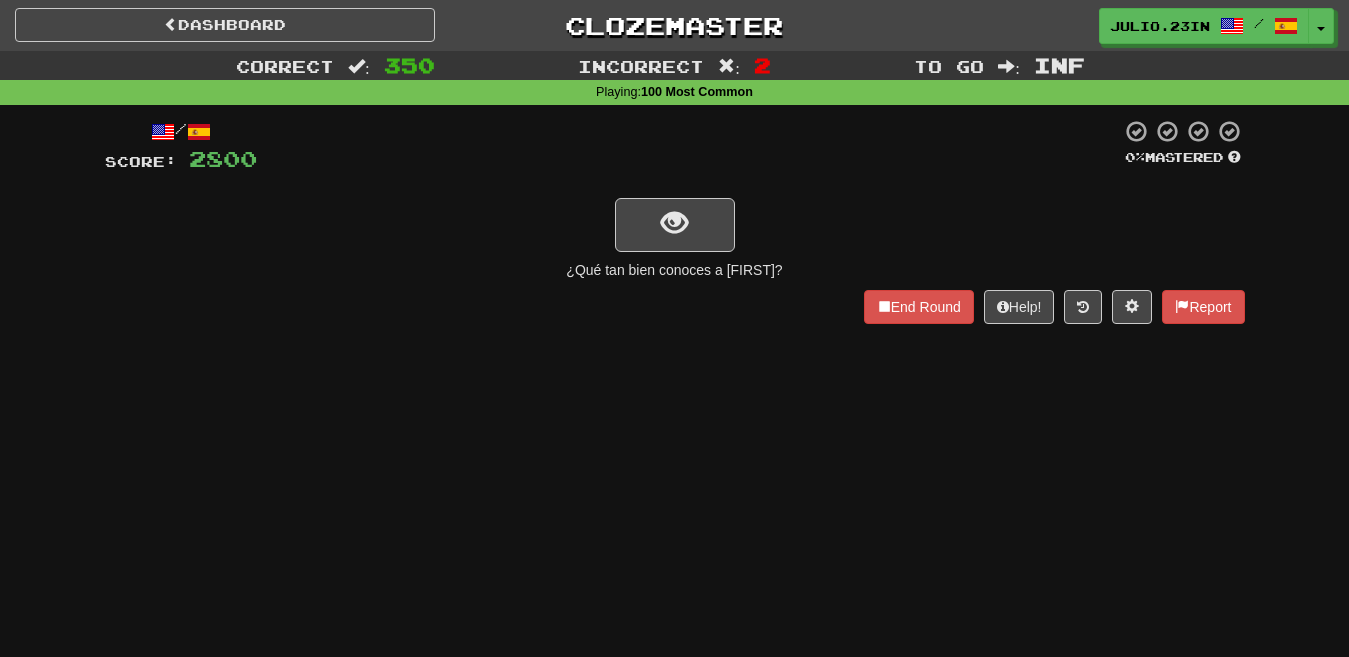click on "/  Score:   2800 0 %  Mastered ¿Qué tan bien conoces a Tom?  End Round  Help!  Report" at bounding box center [675, 221] 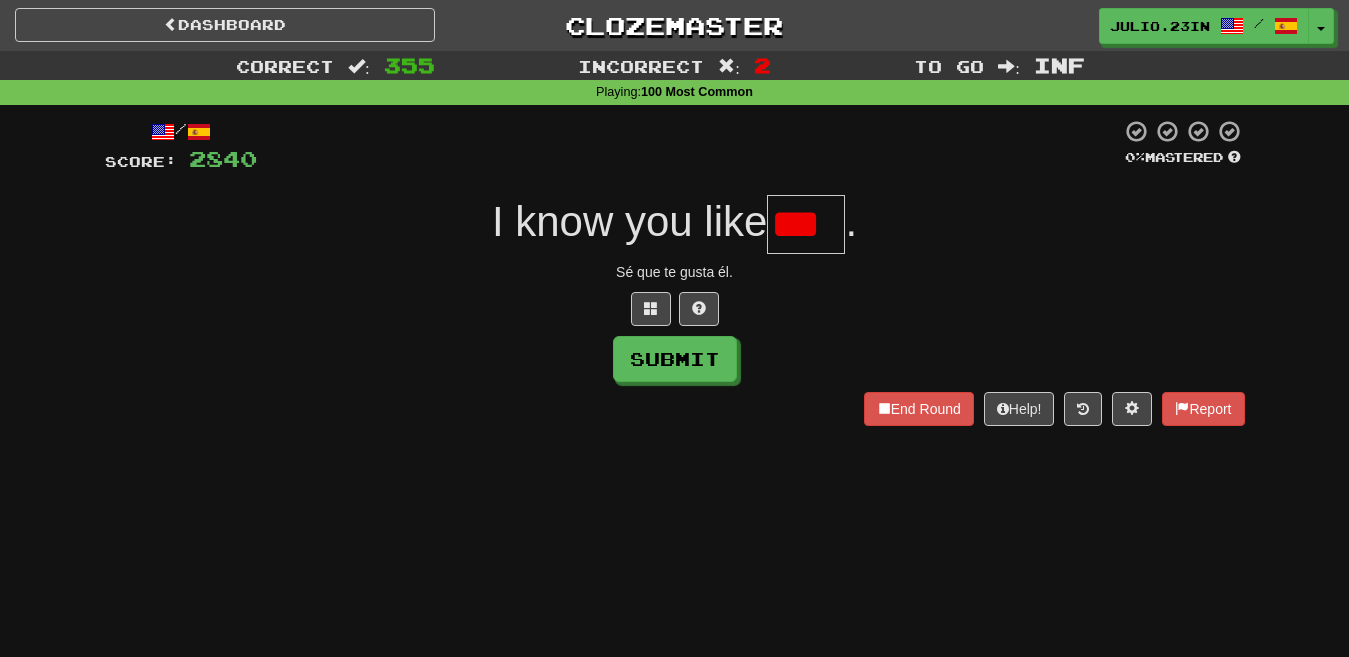 scroll, scrollTop: 0, scrollLeft: 0, axis: both 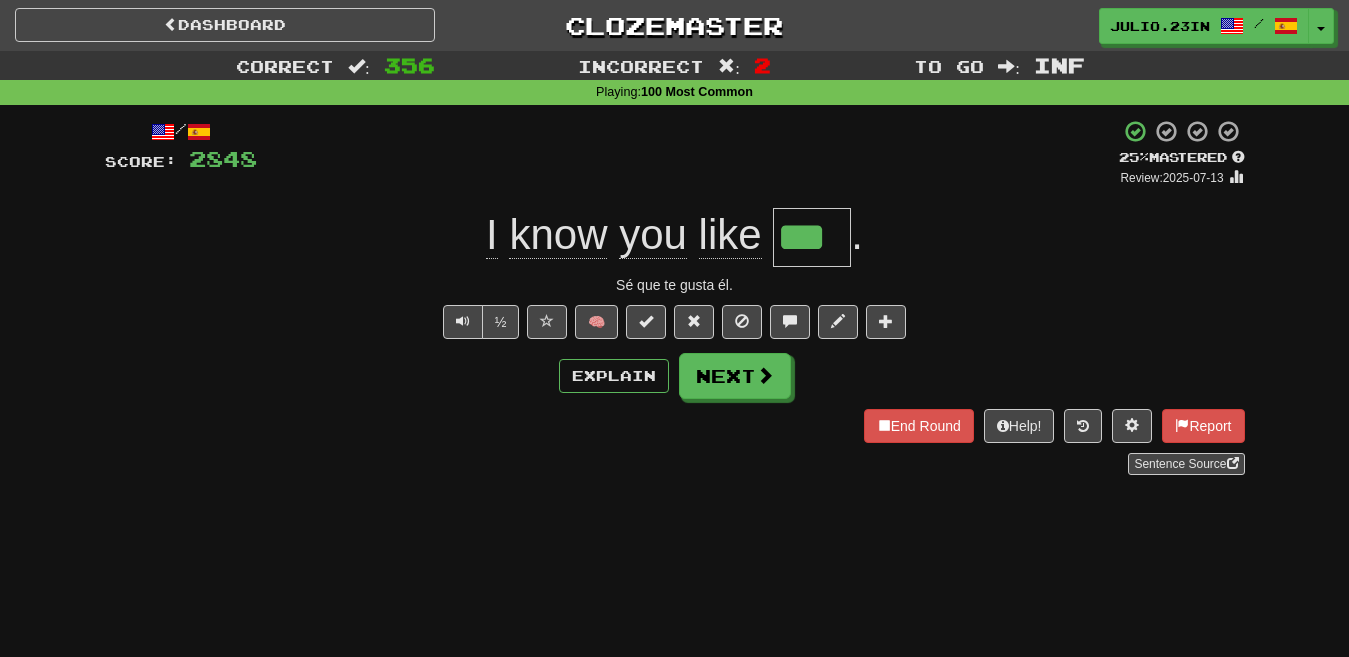 drag, startPoint x: 595, startPoint y: 278, endPoint x: 624, endPoint y: 182, distance: 100.28459 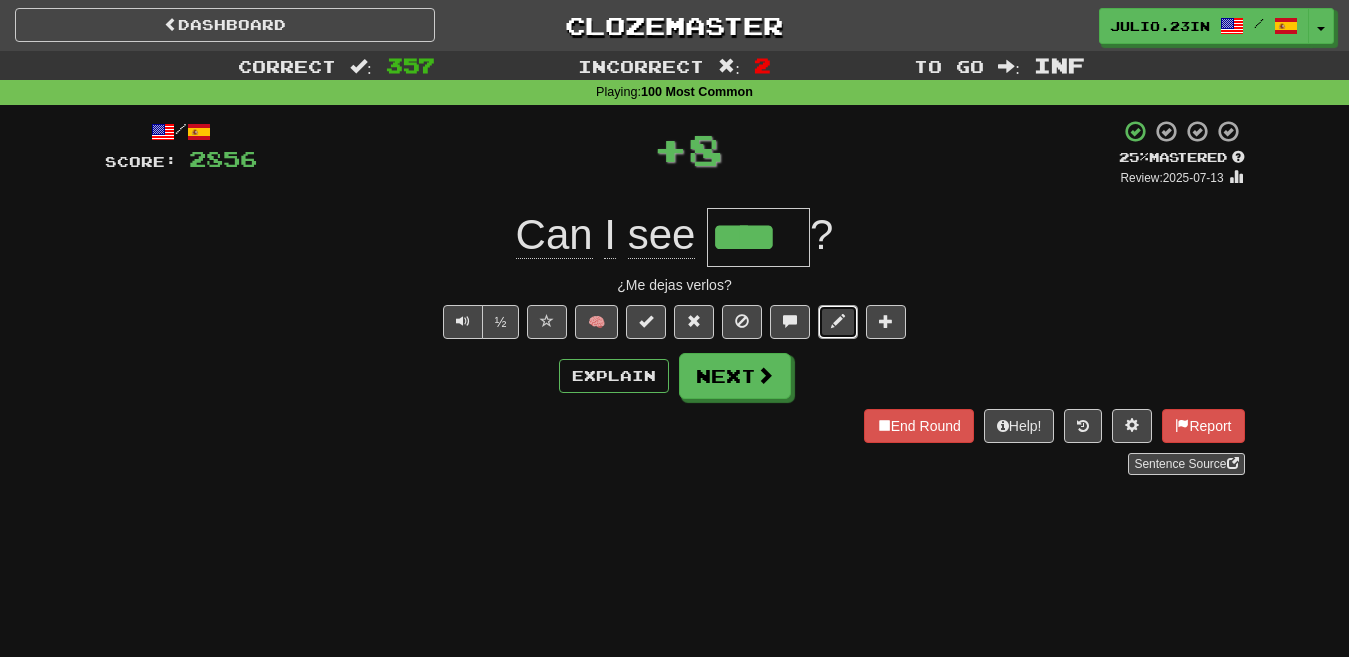 click at bounding box center [838, 322] 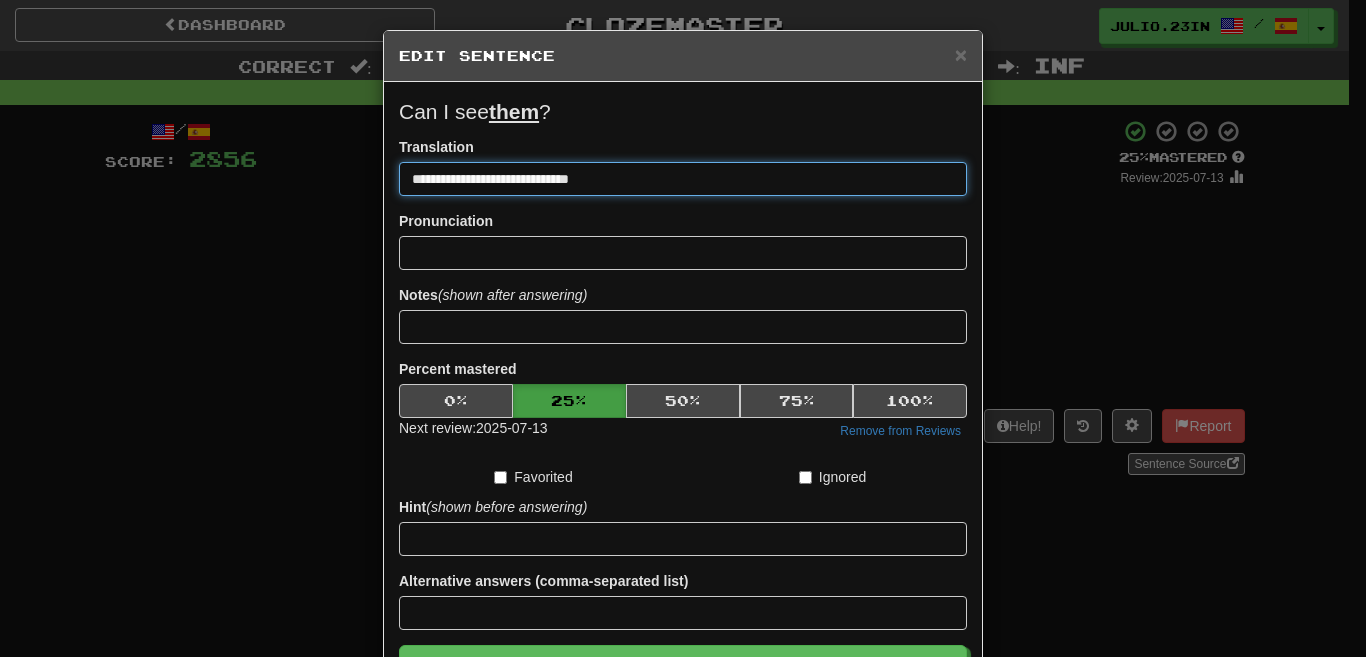 click on "Save" at bounding box center (683, 668) 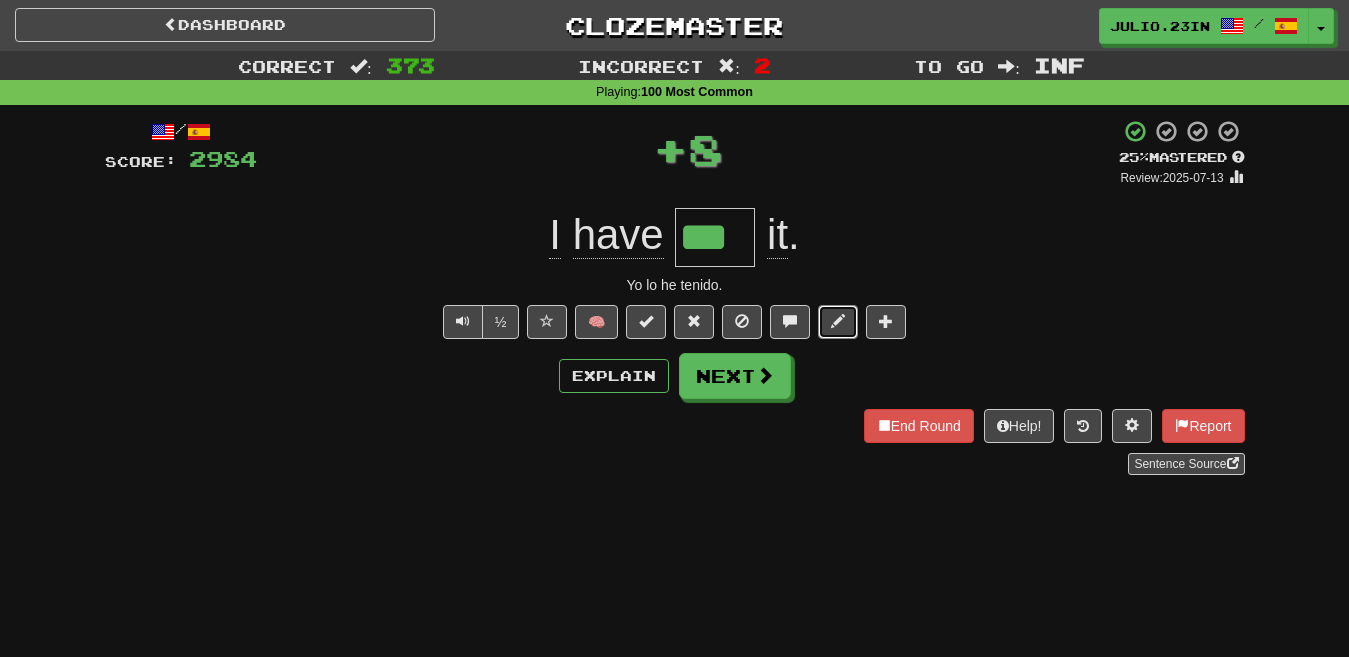 click at bounding box center [838, 322] 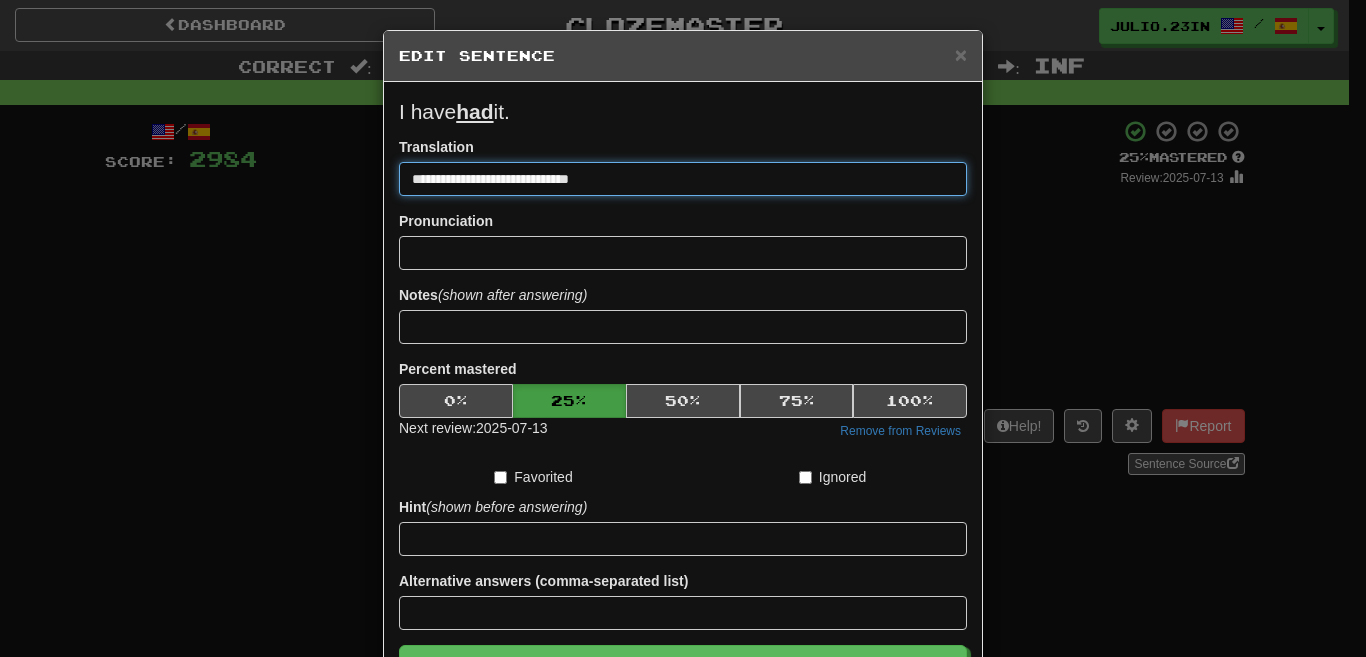 click on "Save" at bounding box center [683, 668] 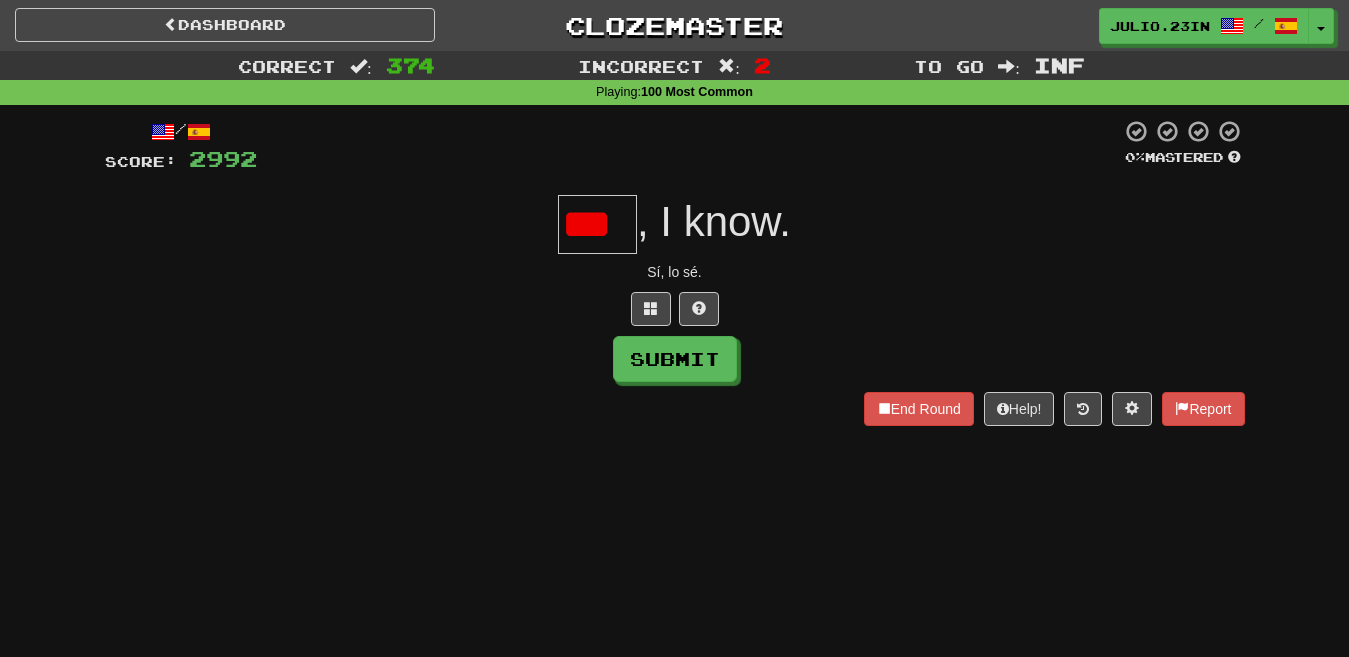 scroll, scrollTop: 0, scrollLeft: 0, axis: both 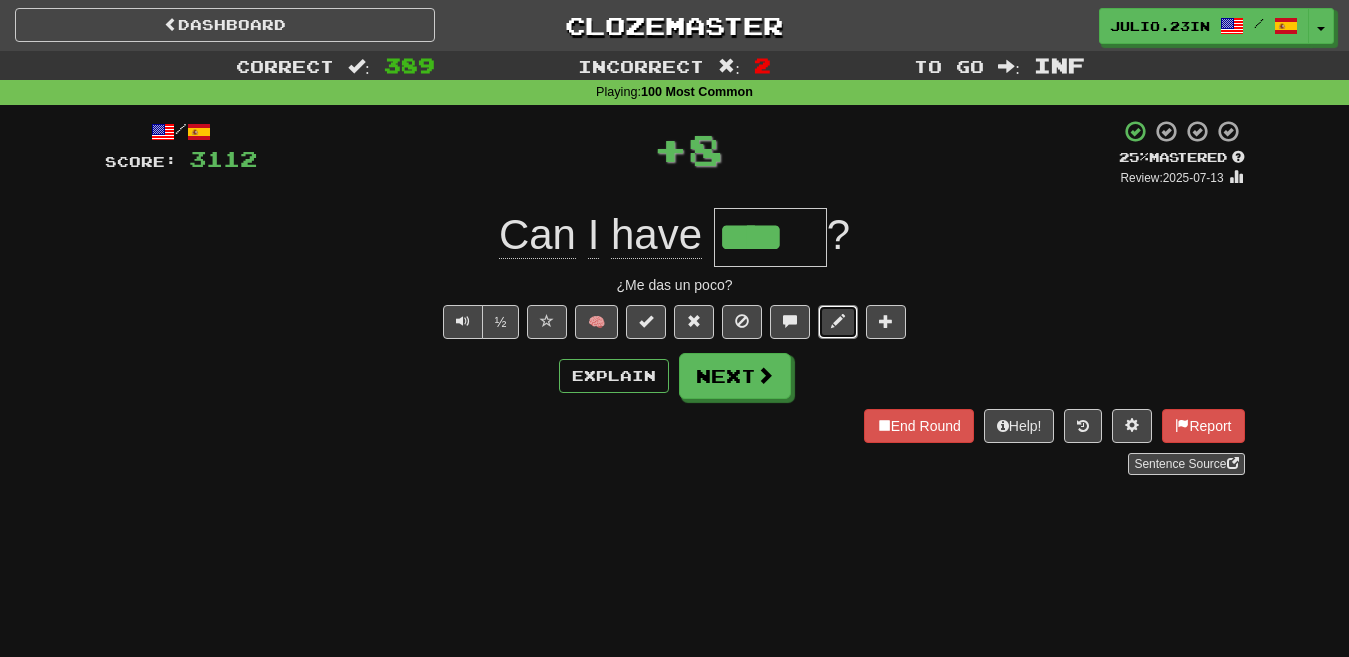 click at bounding box center [838, 322] 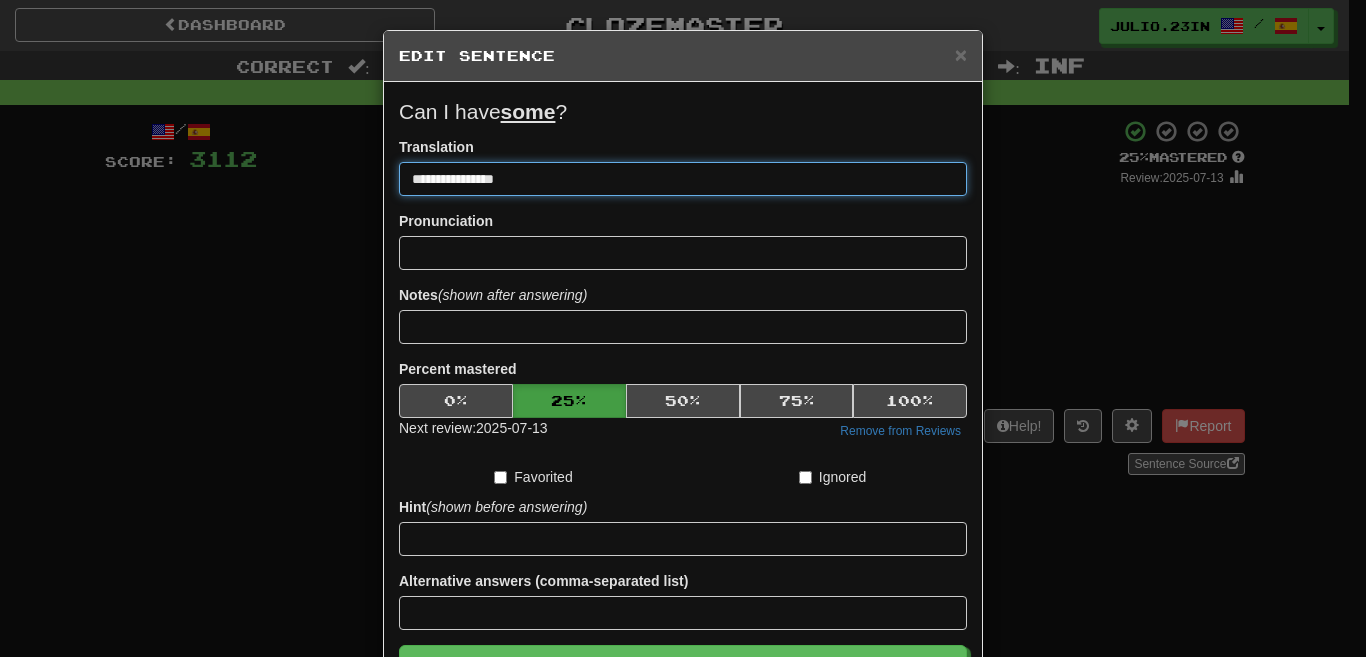 click on "Save" at bounding box center [683, 668] 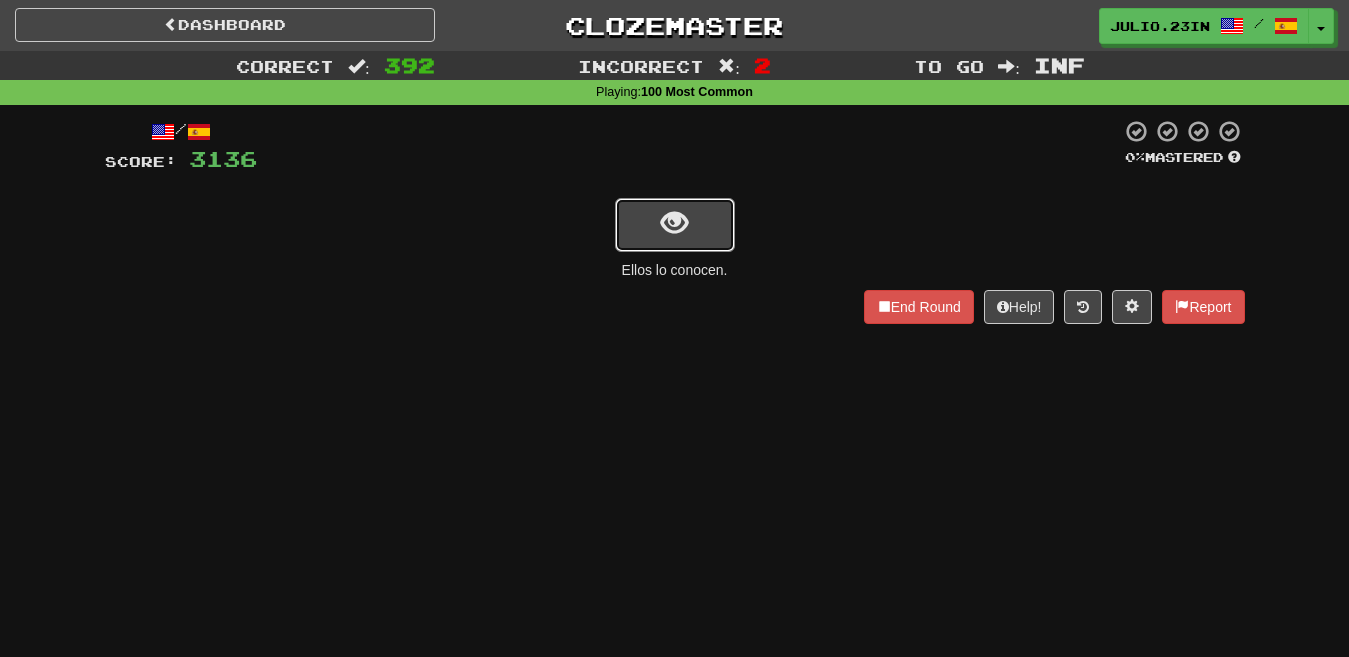 click at bounding box center [674, 223] 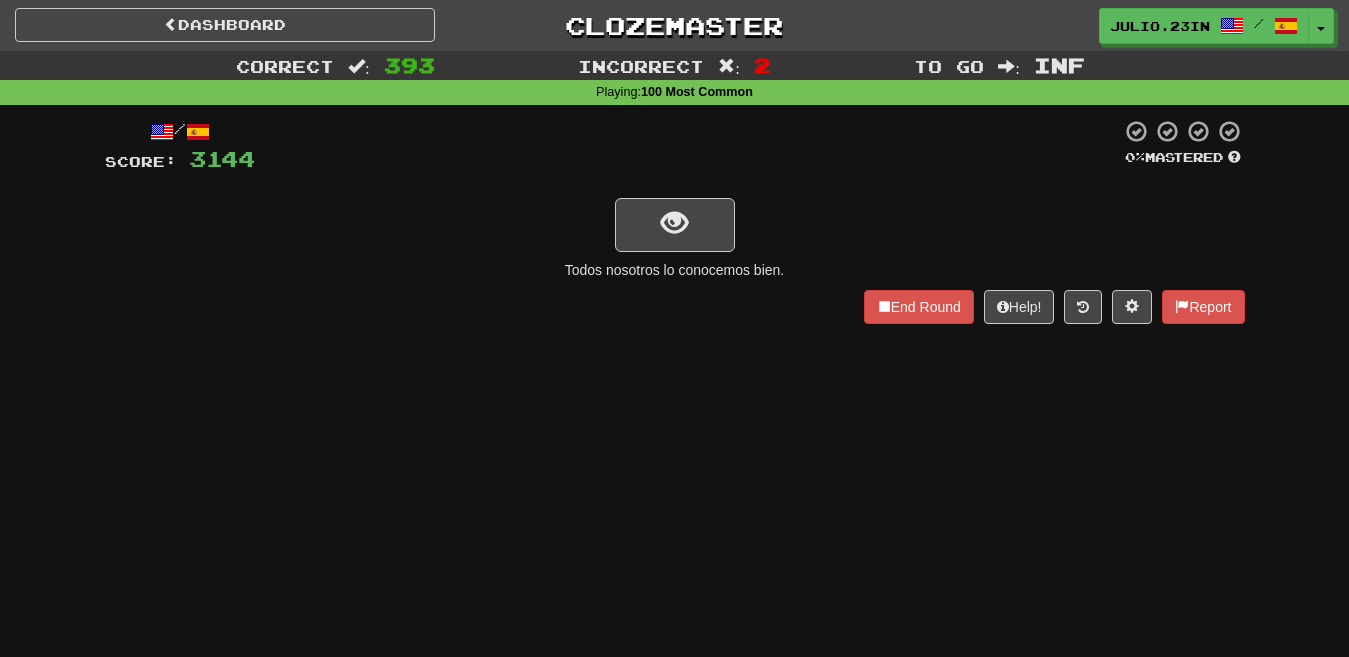 click at bounding box center [675, 223] 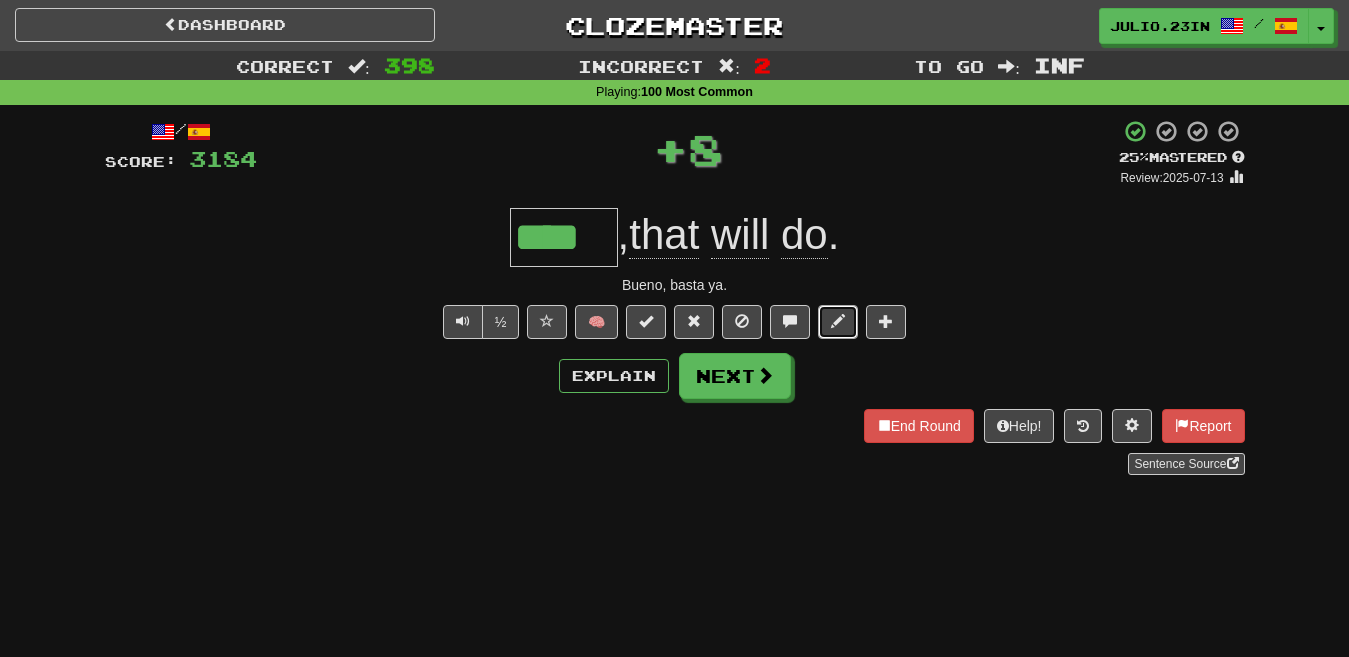 click at bounding box center [838, 322] 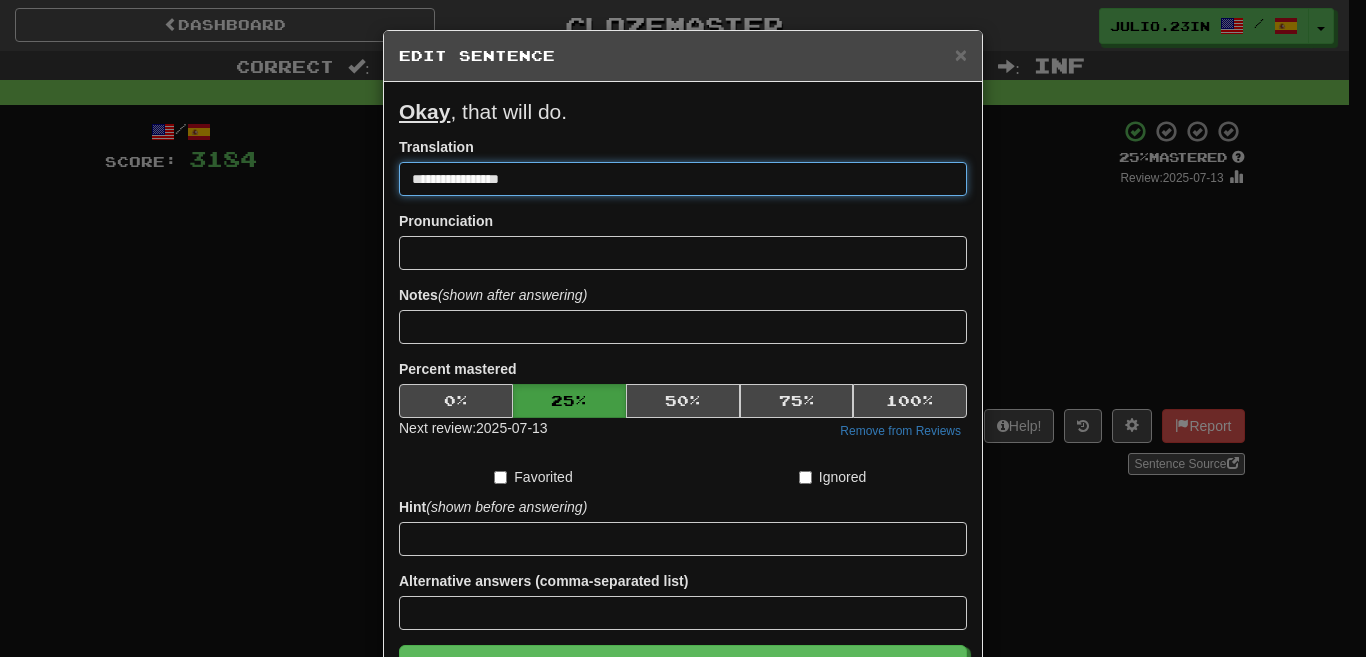 drag, startPoint x: 828, startPoint y: 336, endPoint x: 822, endPoint y: 184, distance: 152.11838 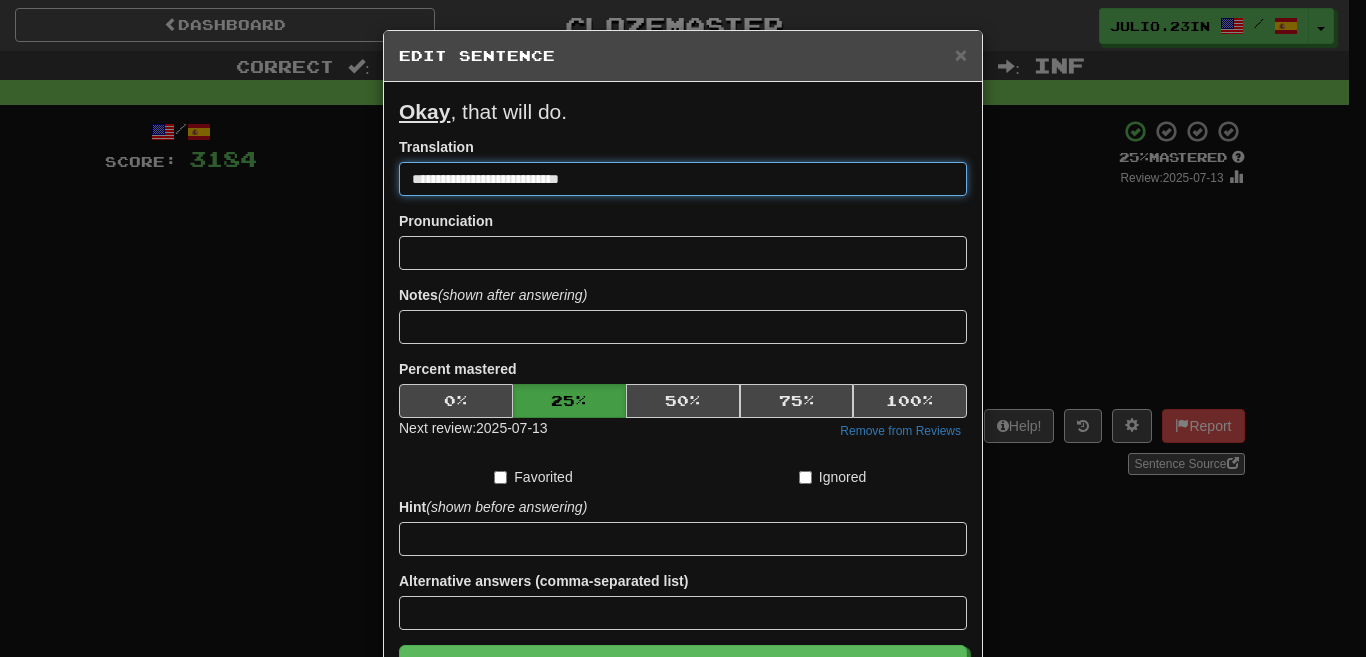 click on "Save" at bounding box center (683, 668) 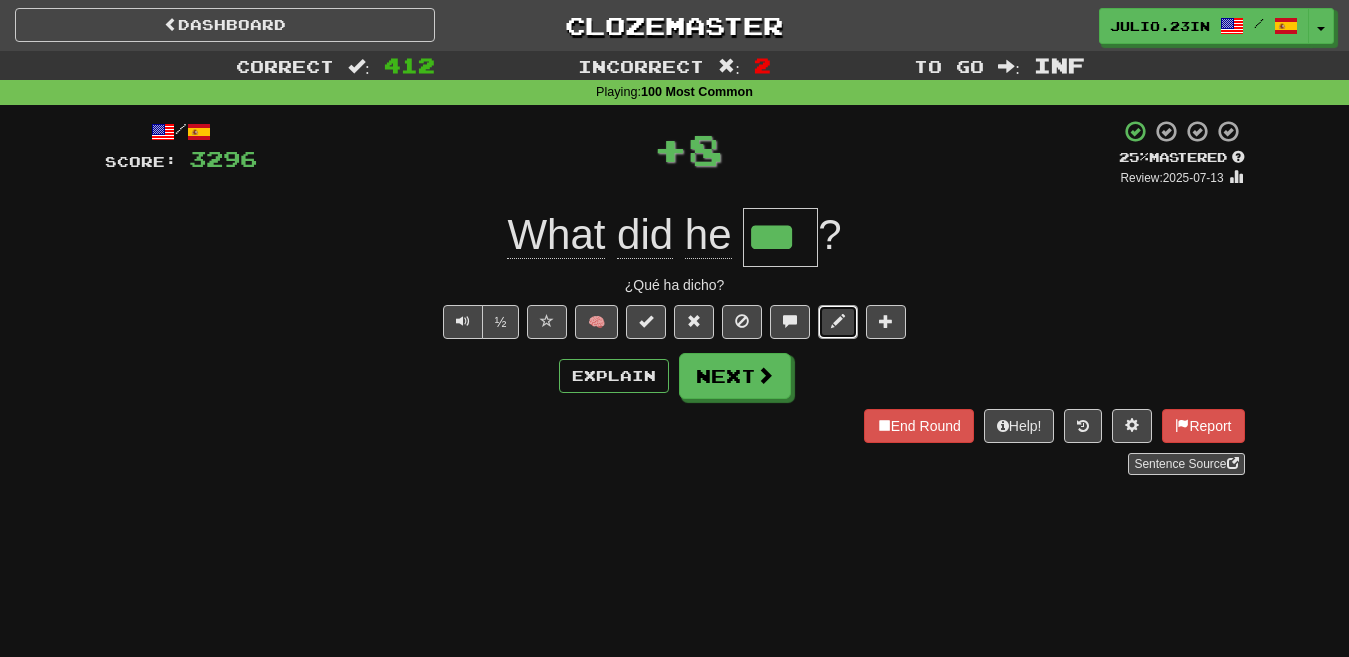 click at bounding box center [838, 321] 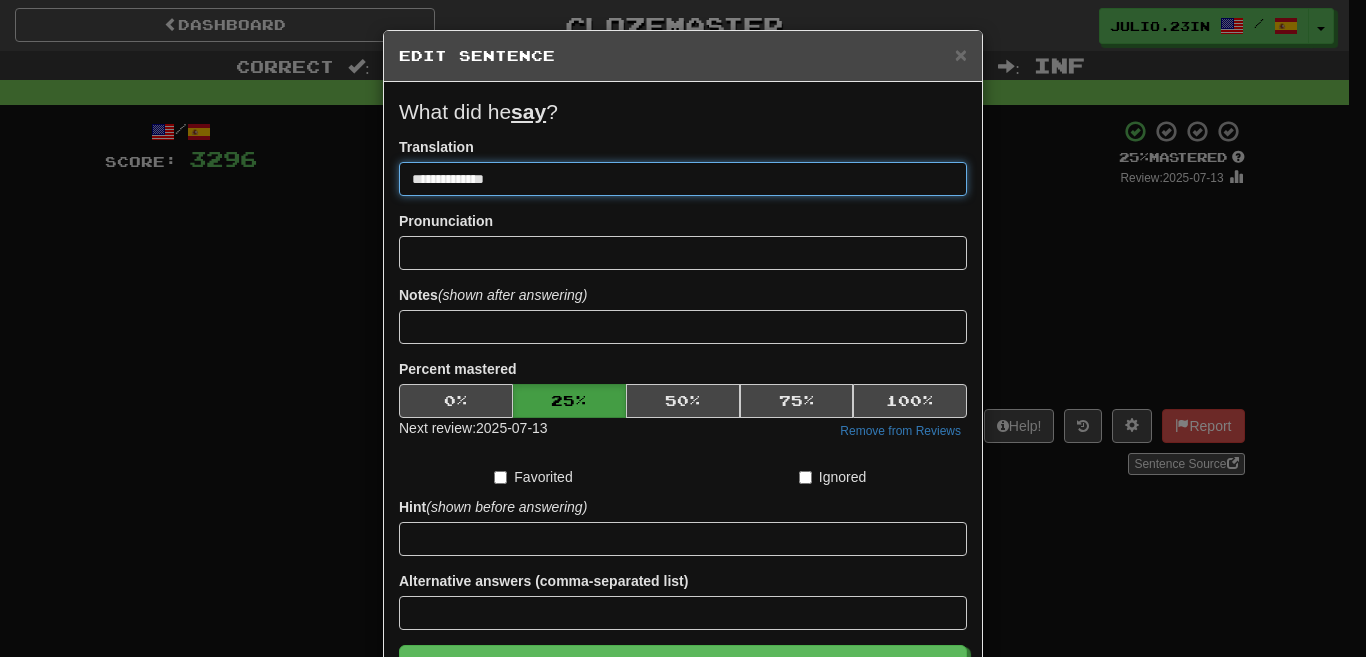 drag, startPoint x: 545, startPoint y: 177, endPoint x: 236, endPoint y: 197, distance: 309.64658 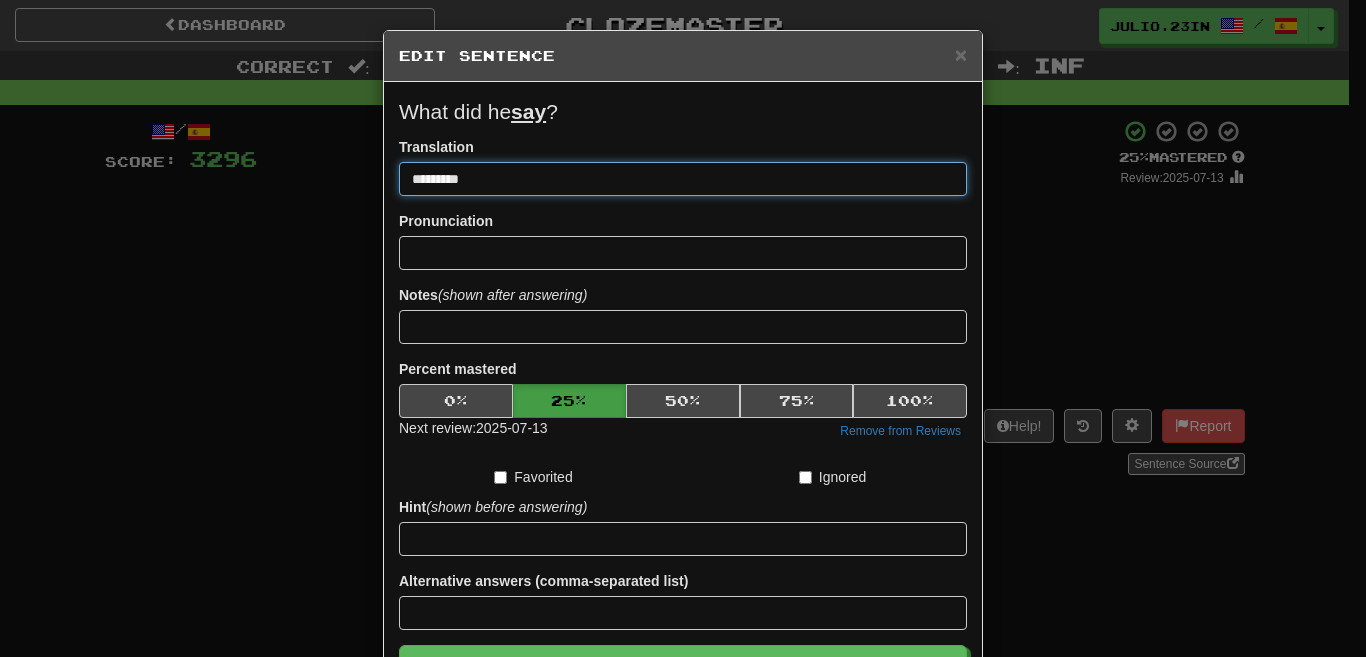 click on "Save" at bounding box center [683, 668] 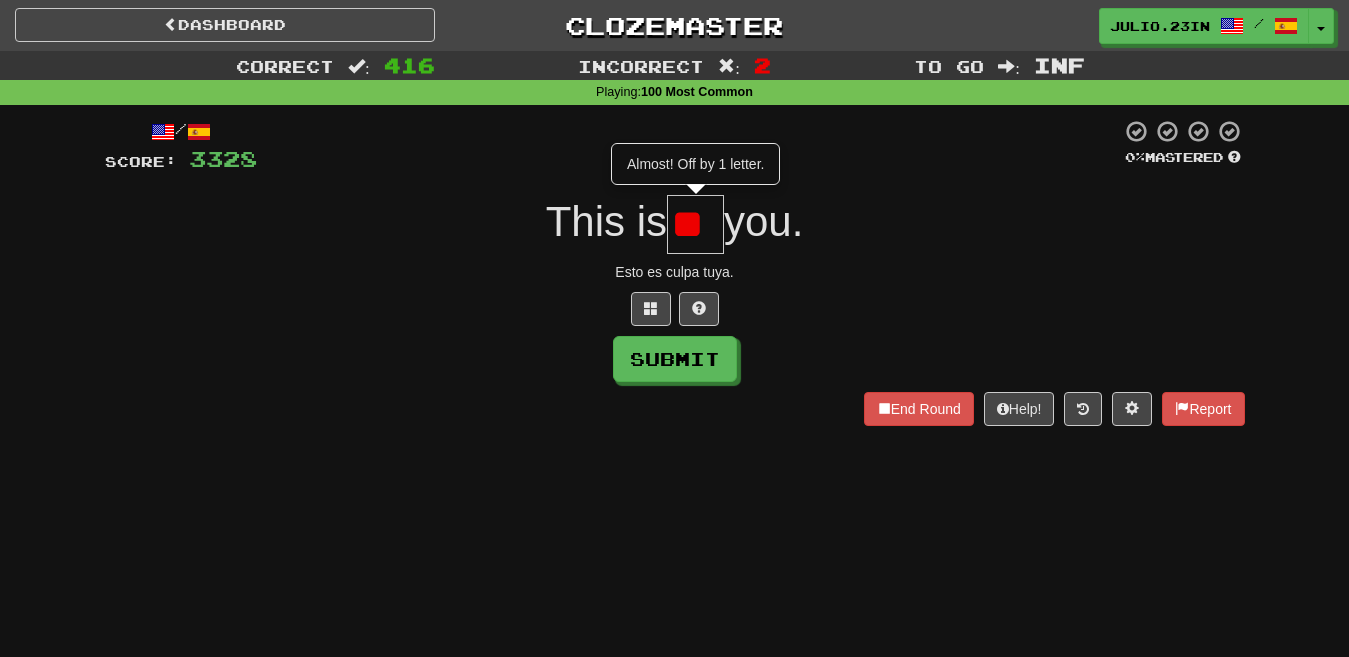 scroll, scrollTop: 0, scrollLeft: 0, axis: both 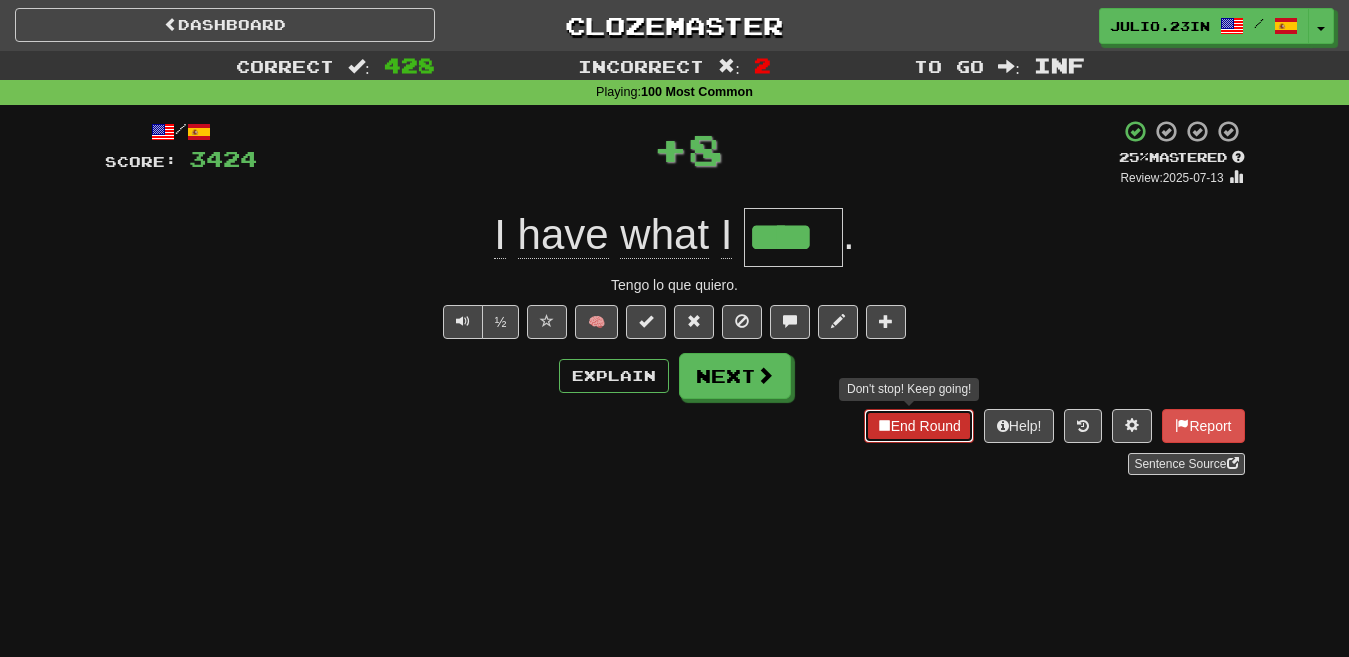 click on "End Round" at bounding box center (919, 426) 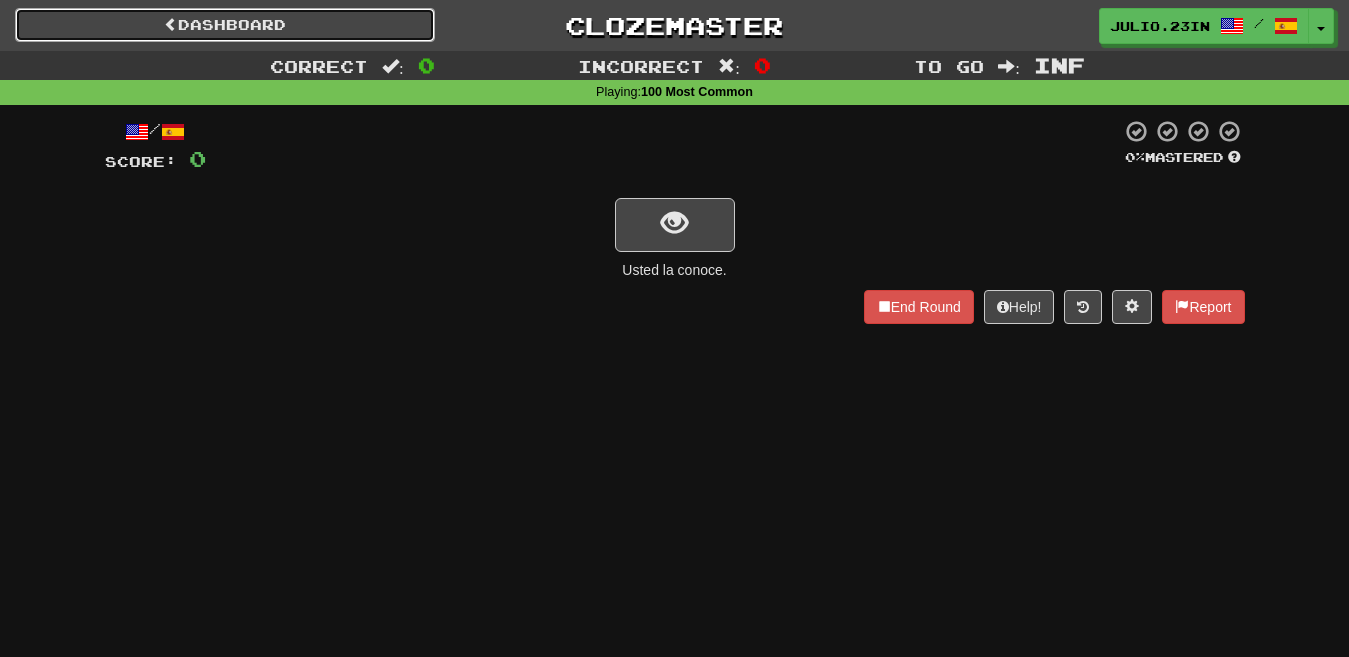 click on "Dashboard" at bounding box center [225, 25] 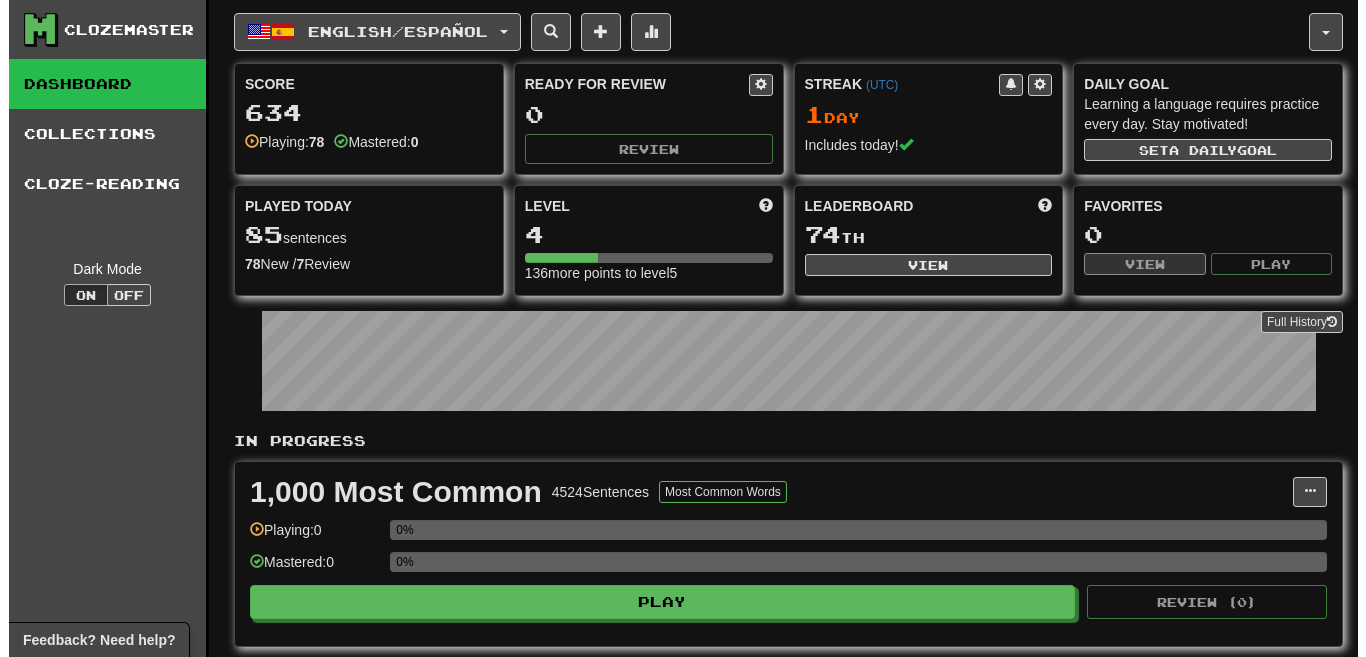 scroll, scrollTop: 0, scrollLeft: 0, axis: both 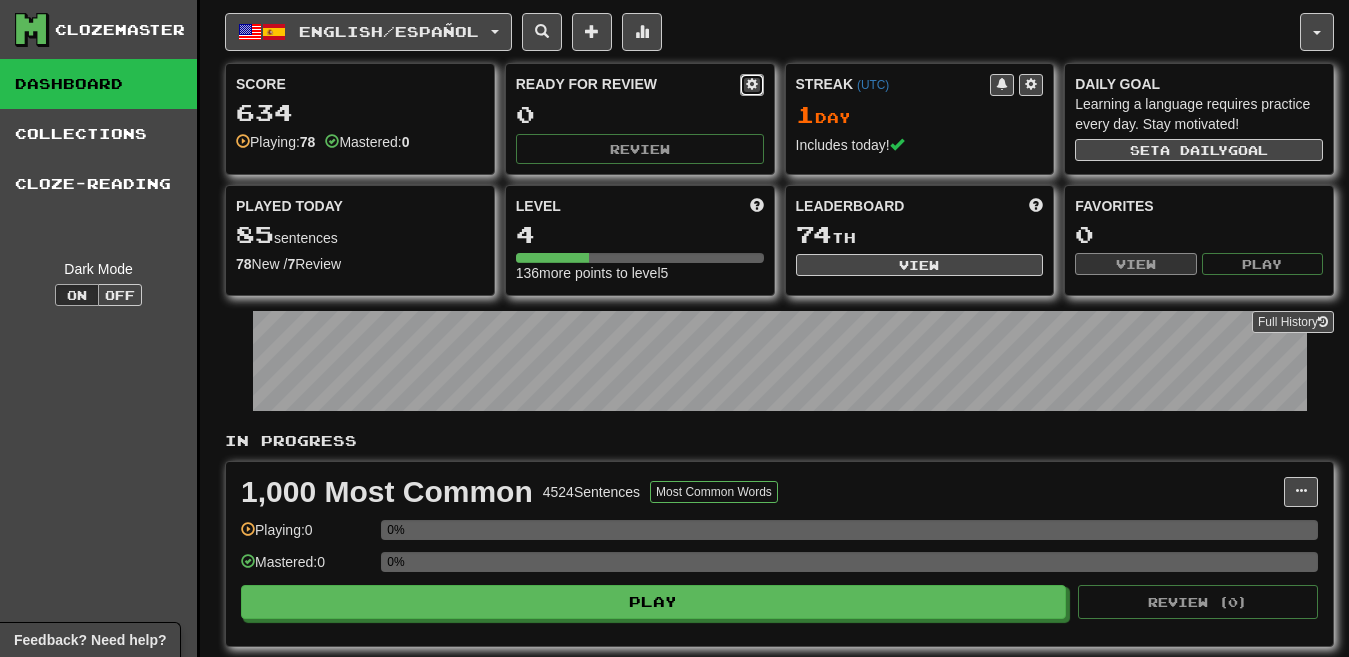 click at bounding box center (752, 84) 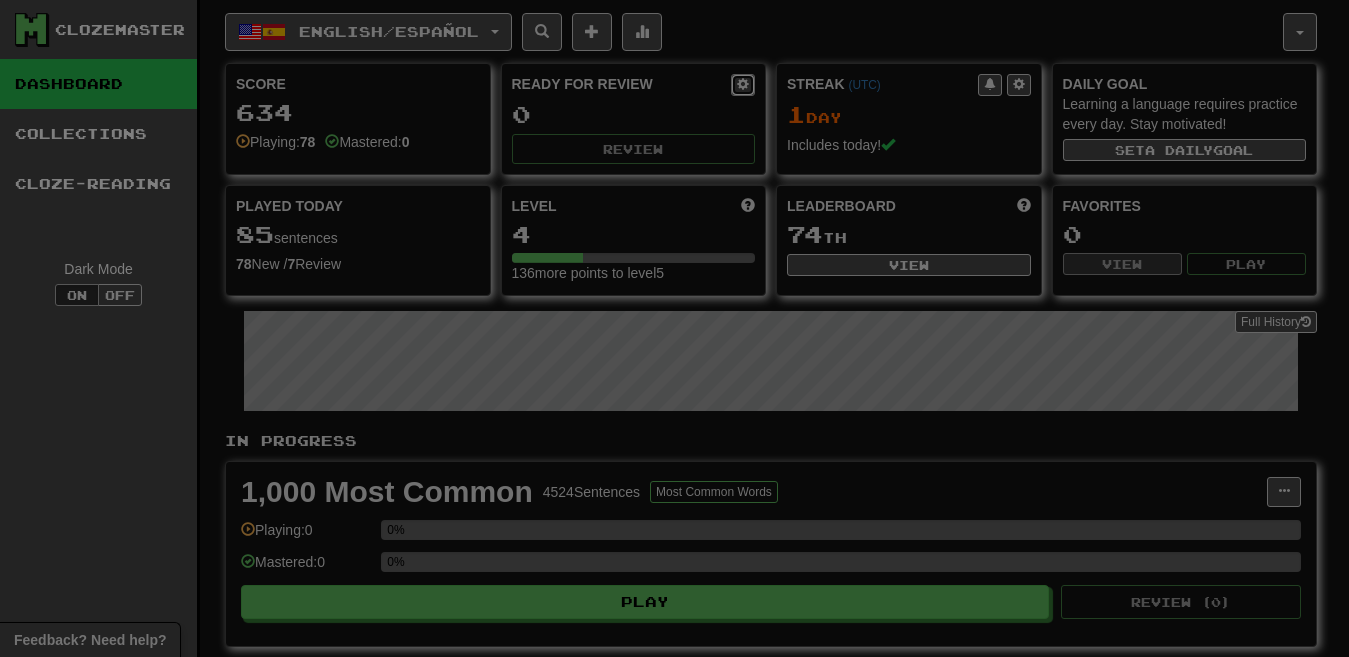 select on "*" 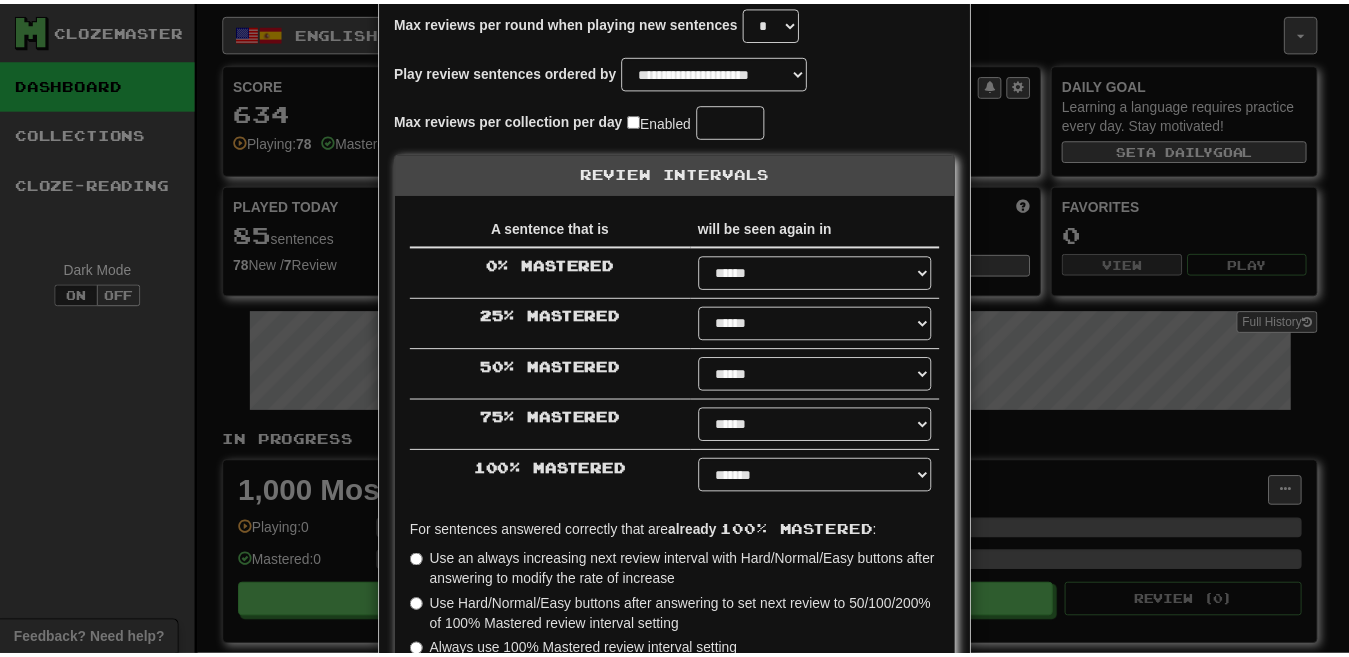 scroll, scrollTop: 0, scrollLeft: 0, axis: both 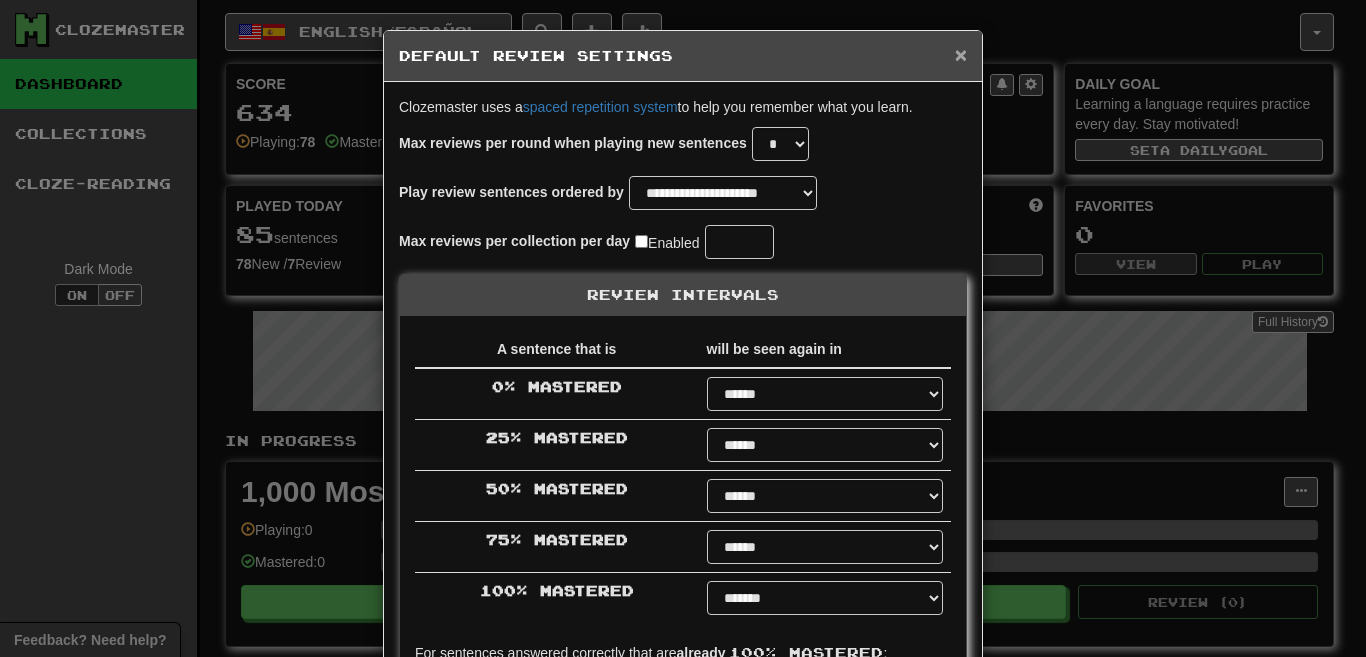 click on "×" at bounding box center (961, 54) 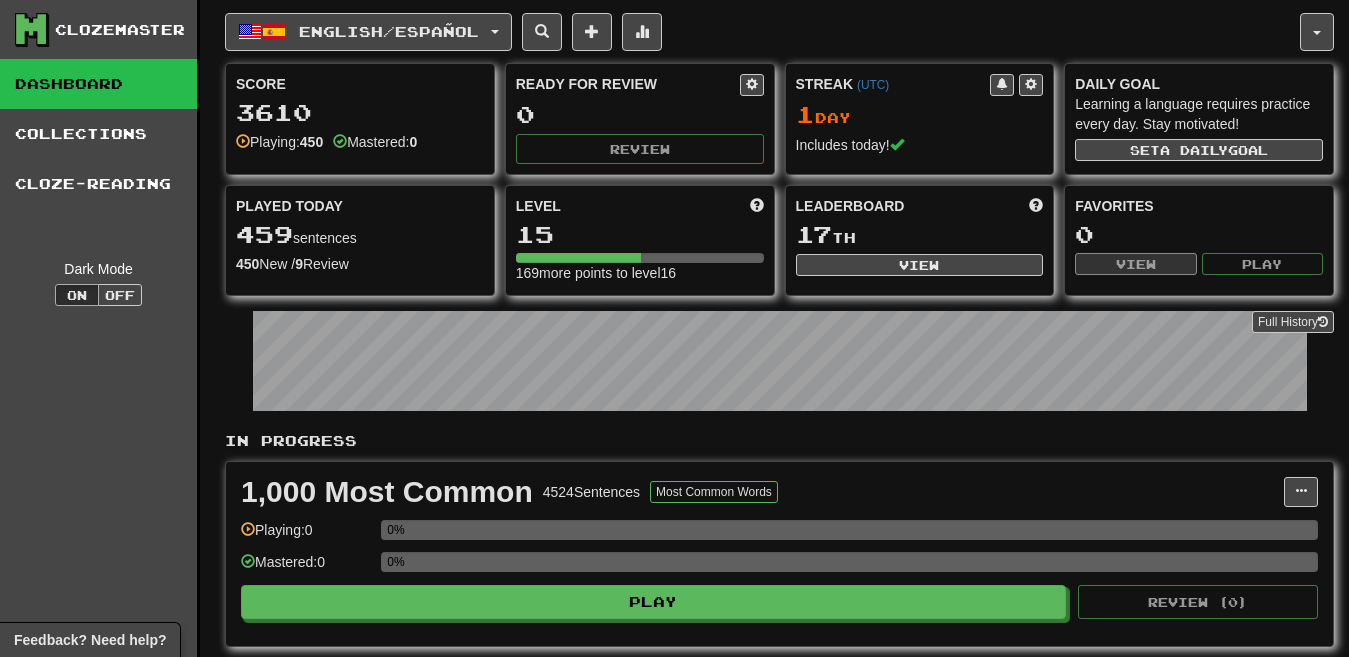 scroll, scrollTop: 0, scrollLeft: 0, axis: both 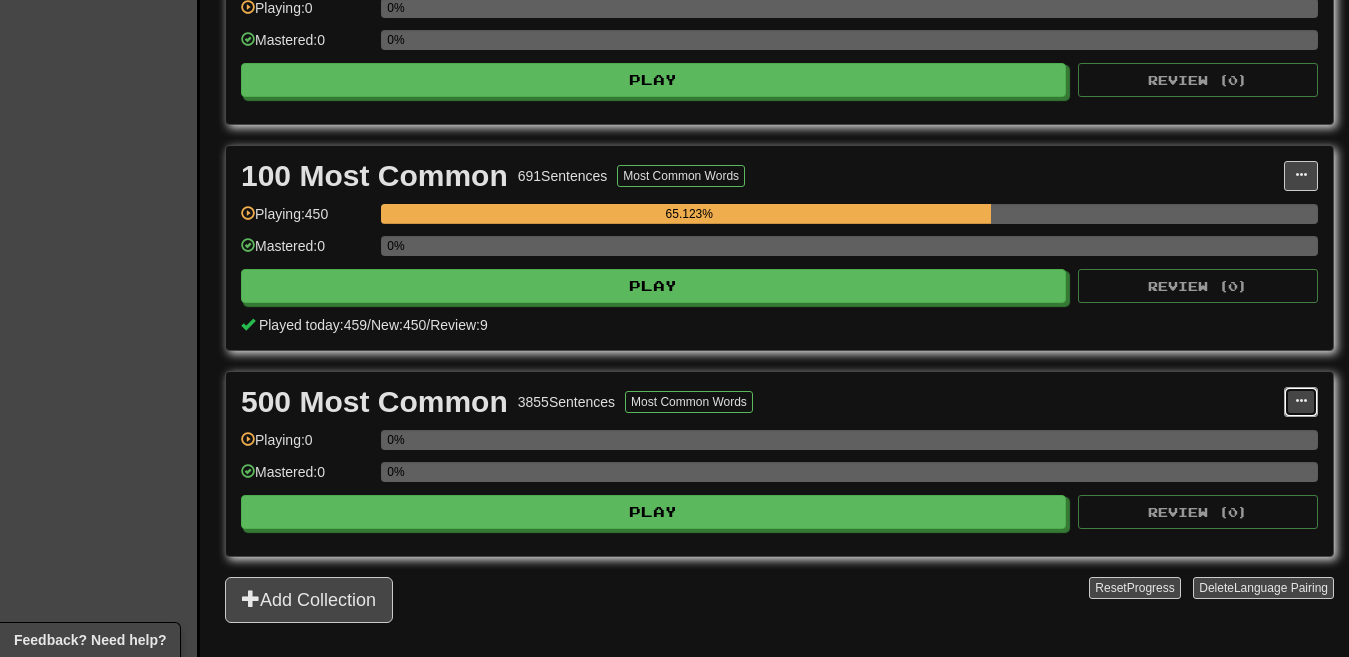 click at bounding box center (1301, 401) 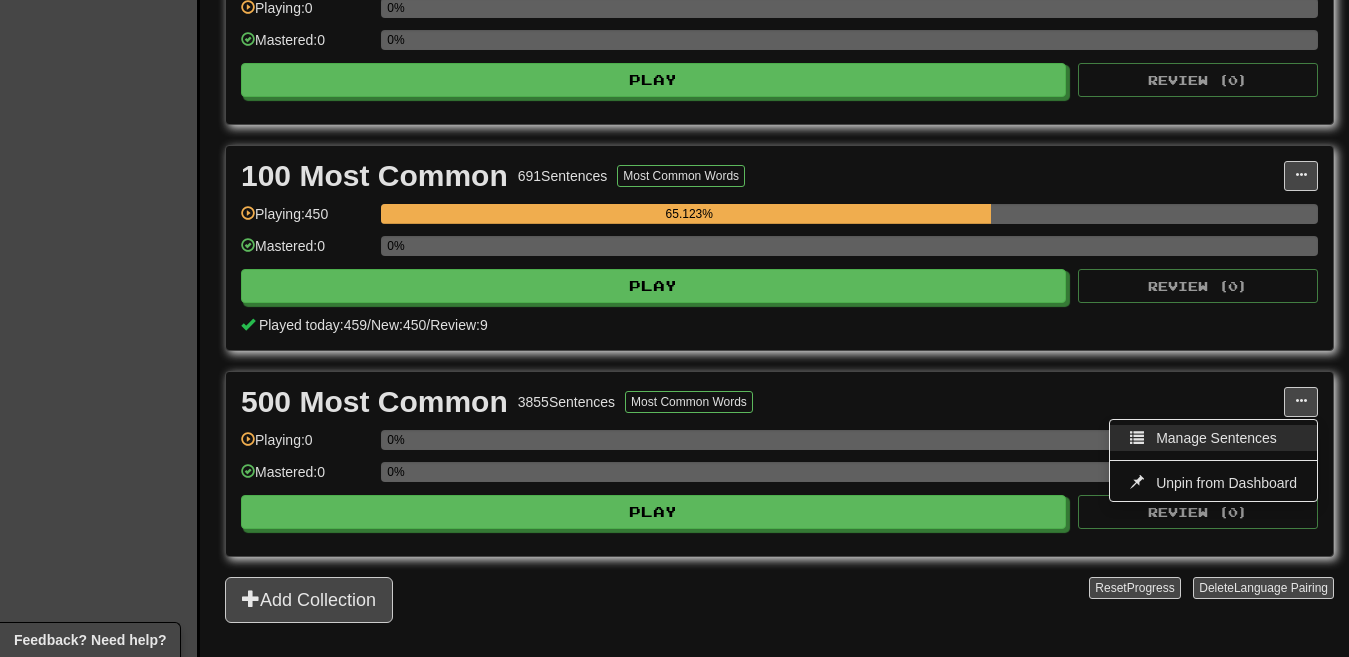 click on "Manage Sentences" at bounding box center (1216, 438) 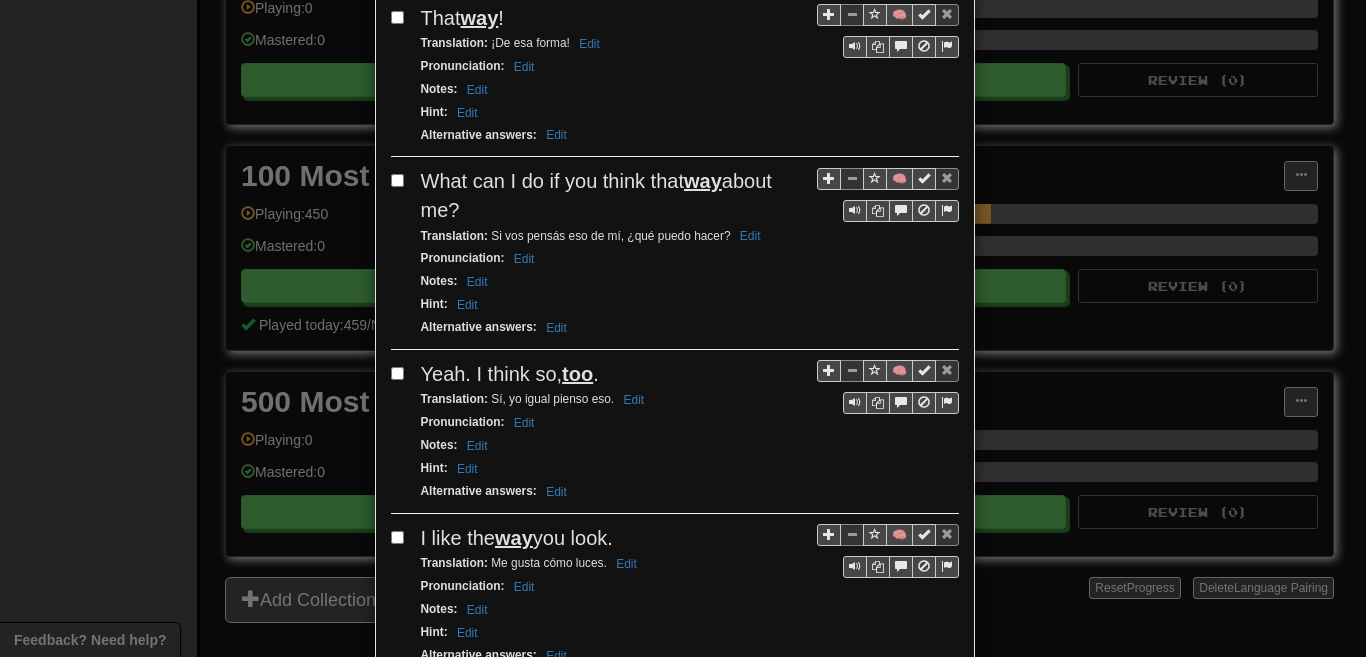 scroll, scrollTop: 2302, scrollLeft: 0, axis: vertical 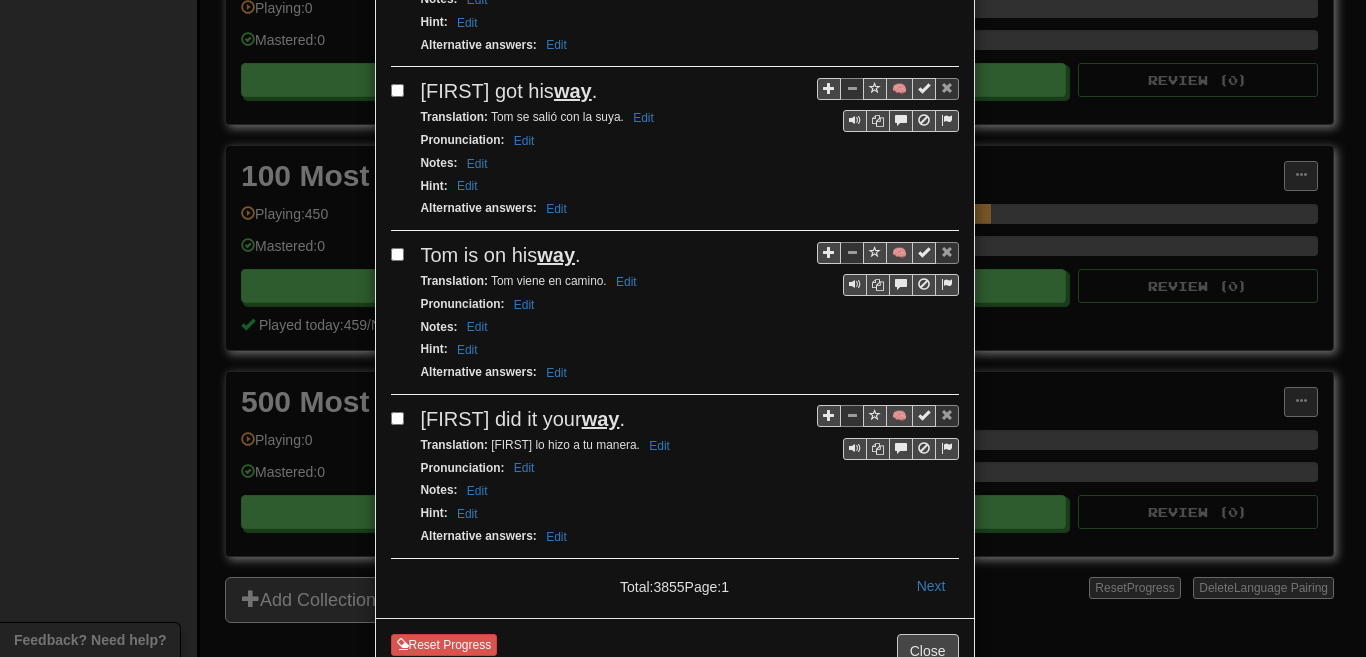 click on "**********" at bounding box center [683, 328] 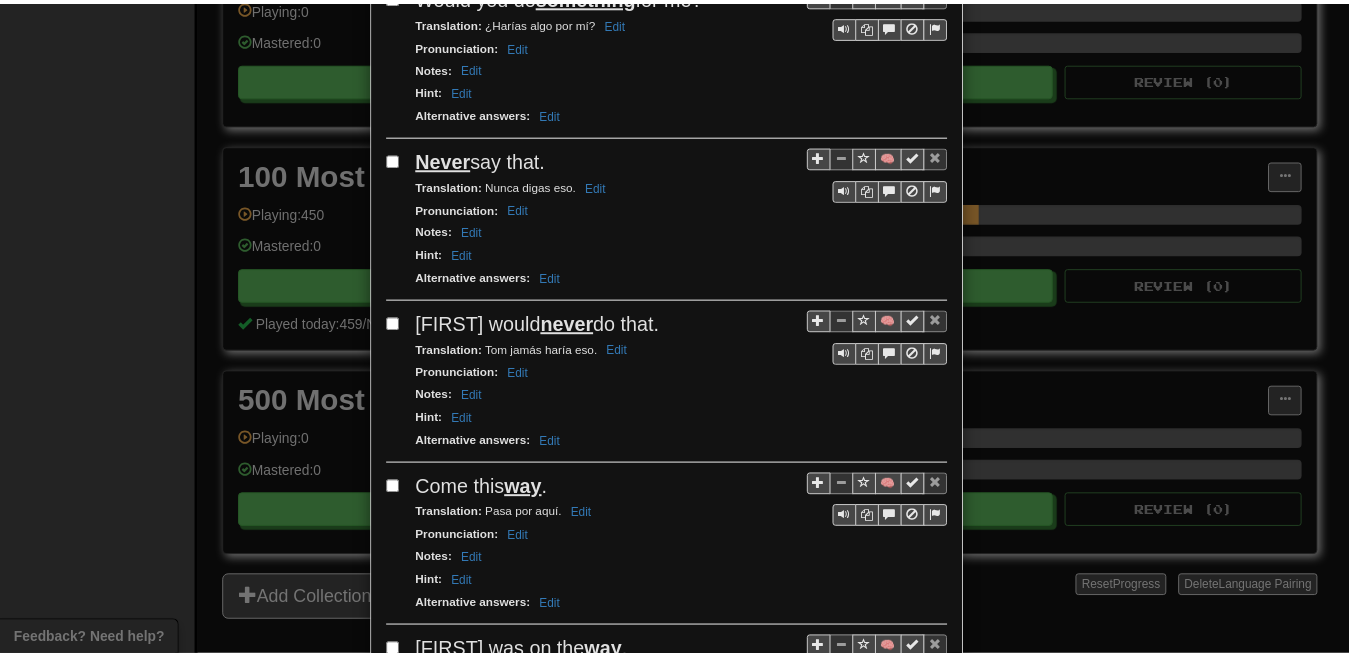 scroll, scrollTop: 0, scrollLeft: 0, axis: both 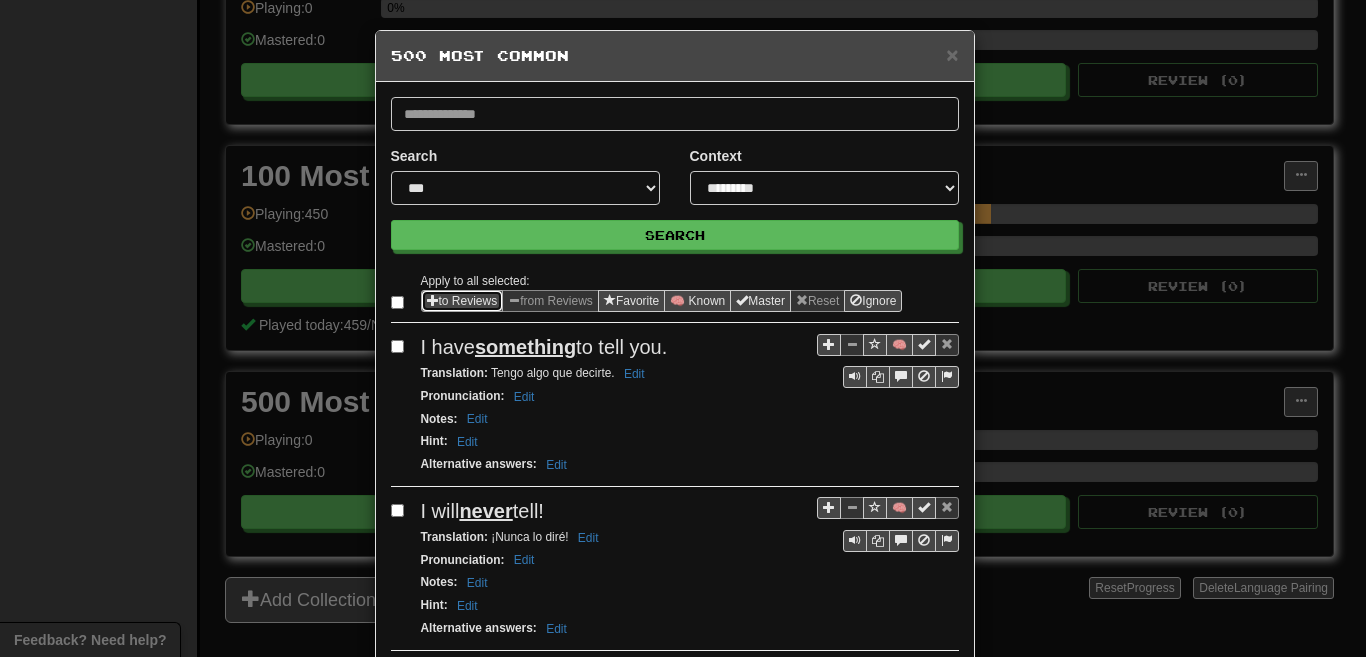 click on "to Reviews" at bounding box center [462, 301] 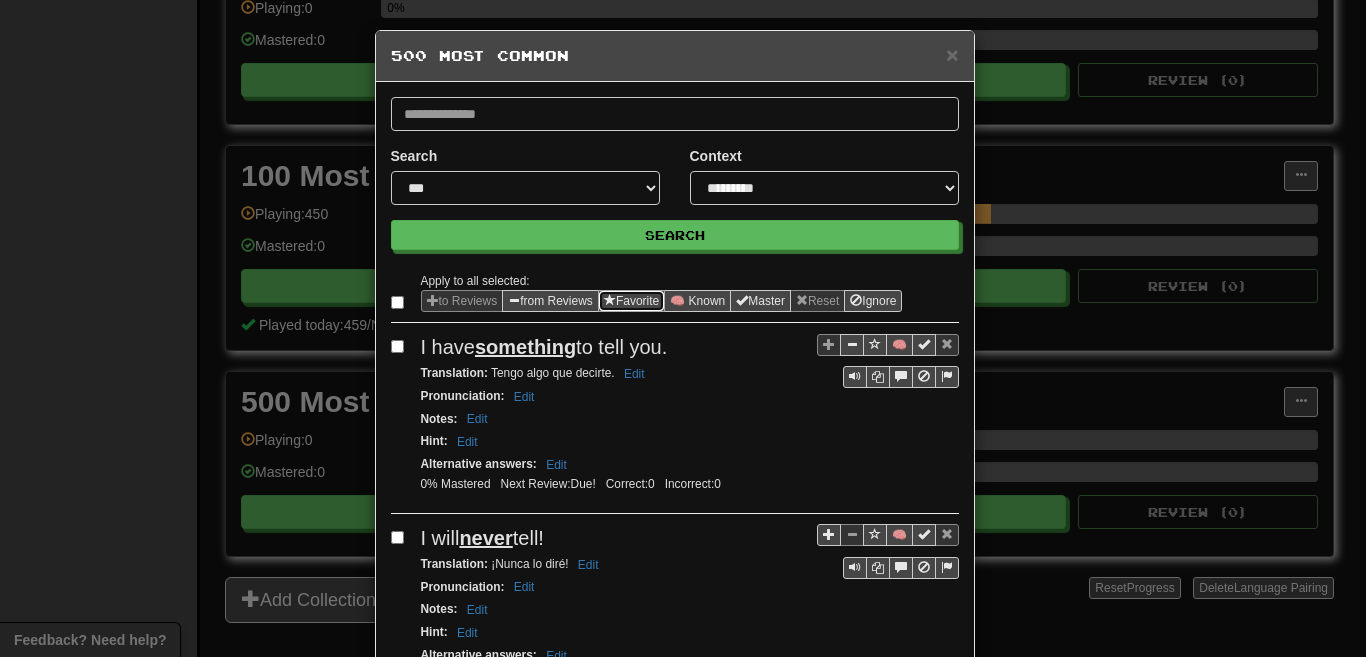 click on "Favorite" at bounding box center (631, 301) 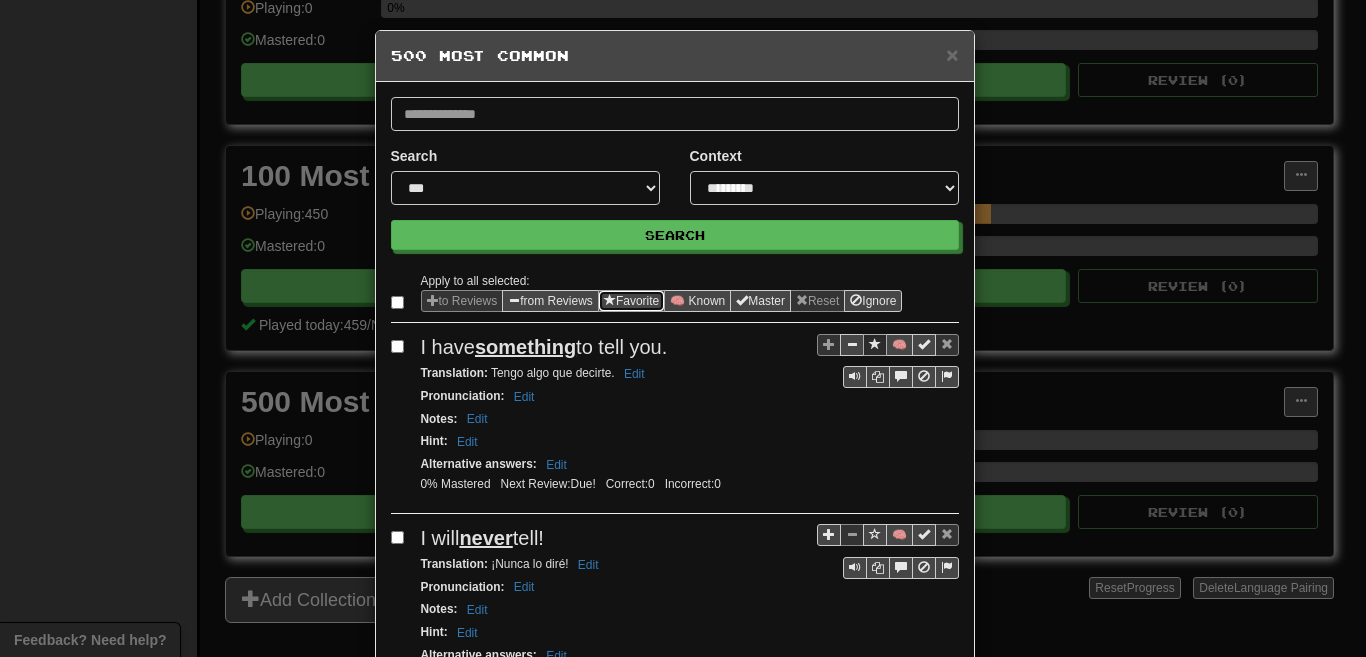 click on "Favorite" at bounding box center (631, 301) 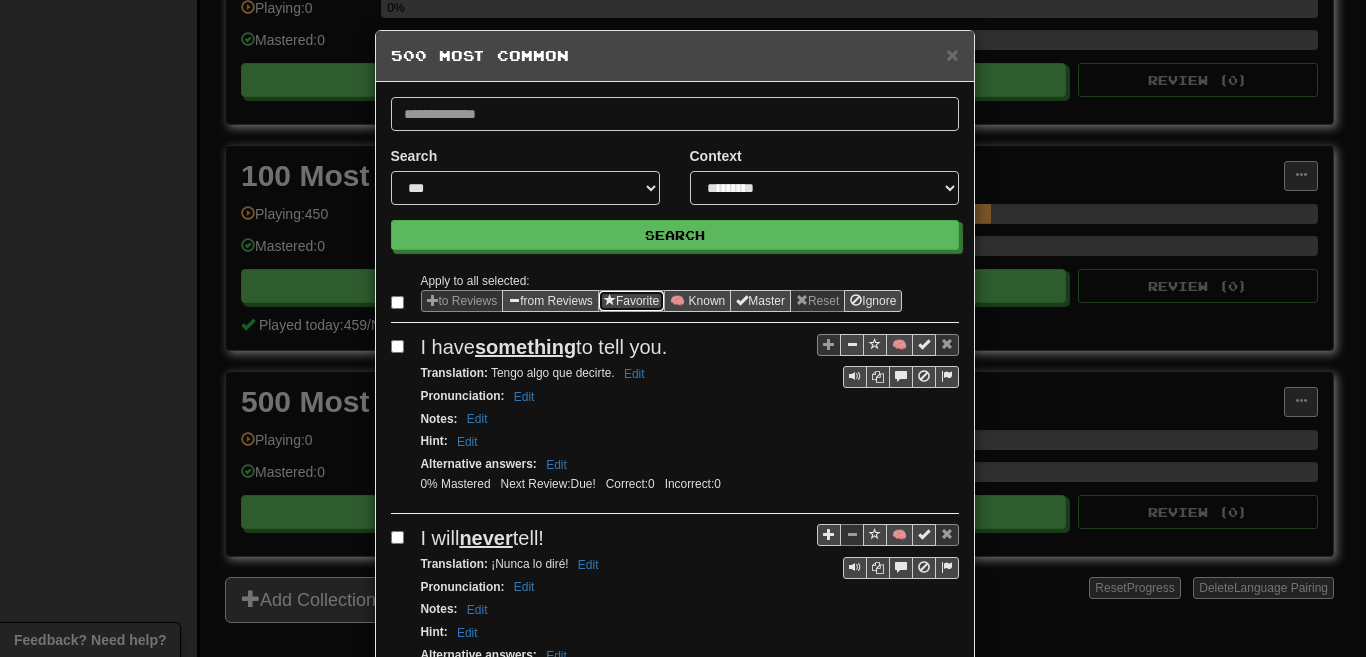 click on "Favorite" at bounding box center (631, 301) 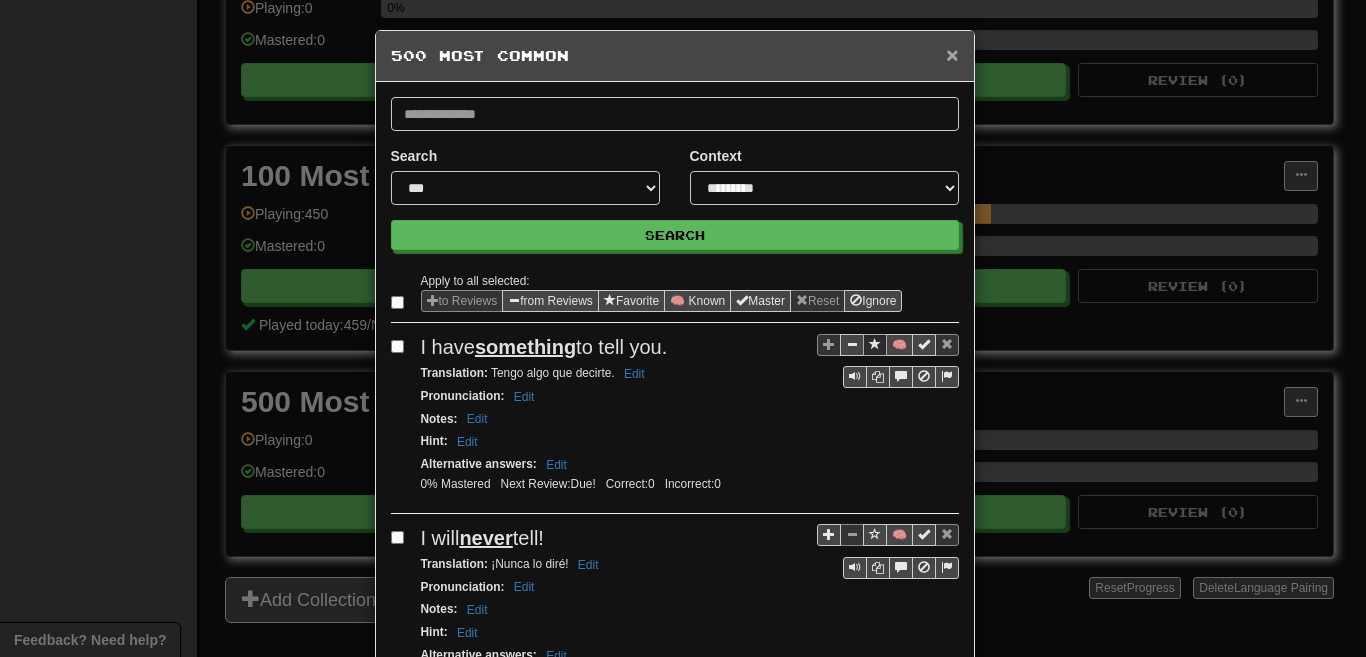 click on "×" at bounding box center [952, 54] 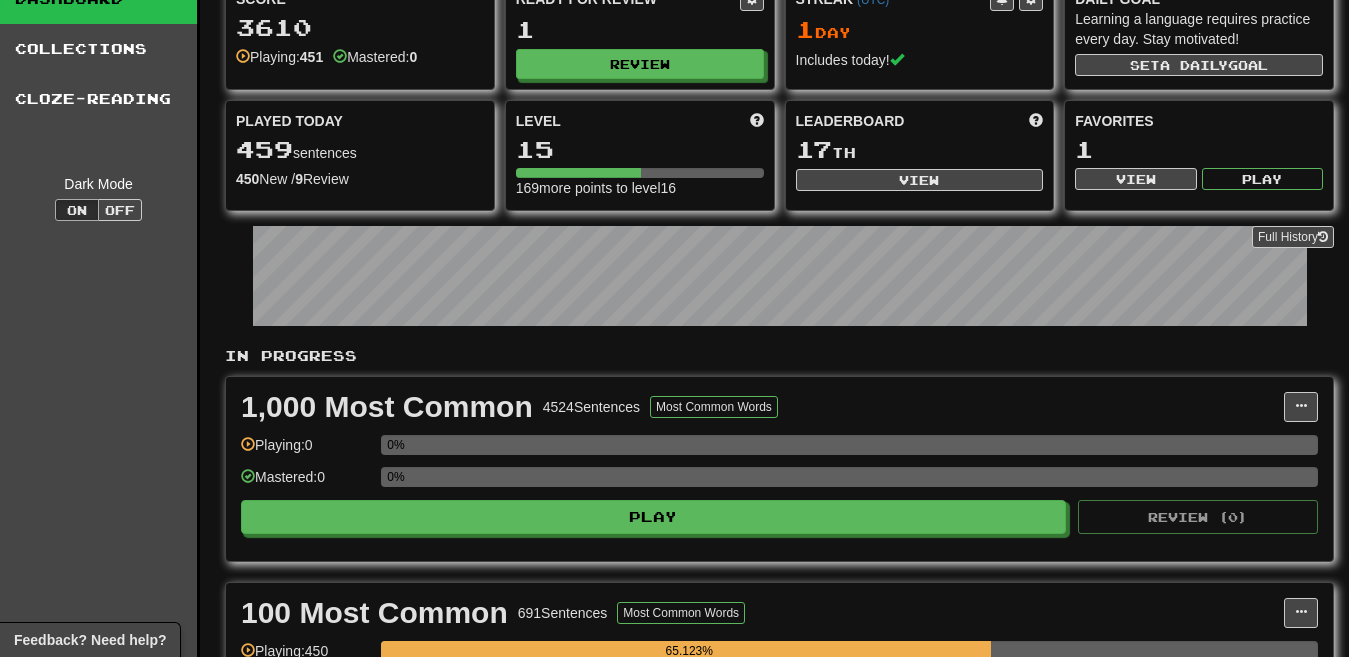 scroll, scrollTop: 0, scrollLeft: 0, axis: both 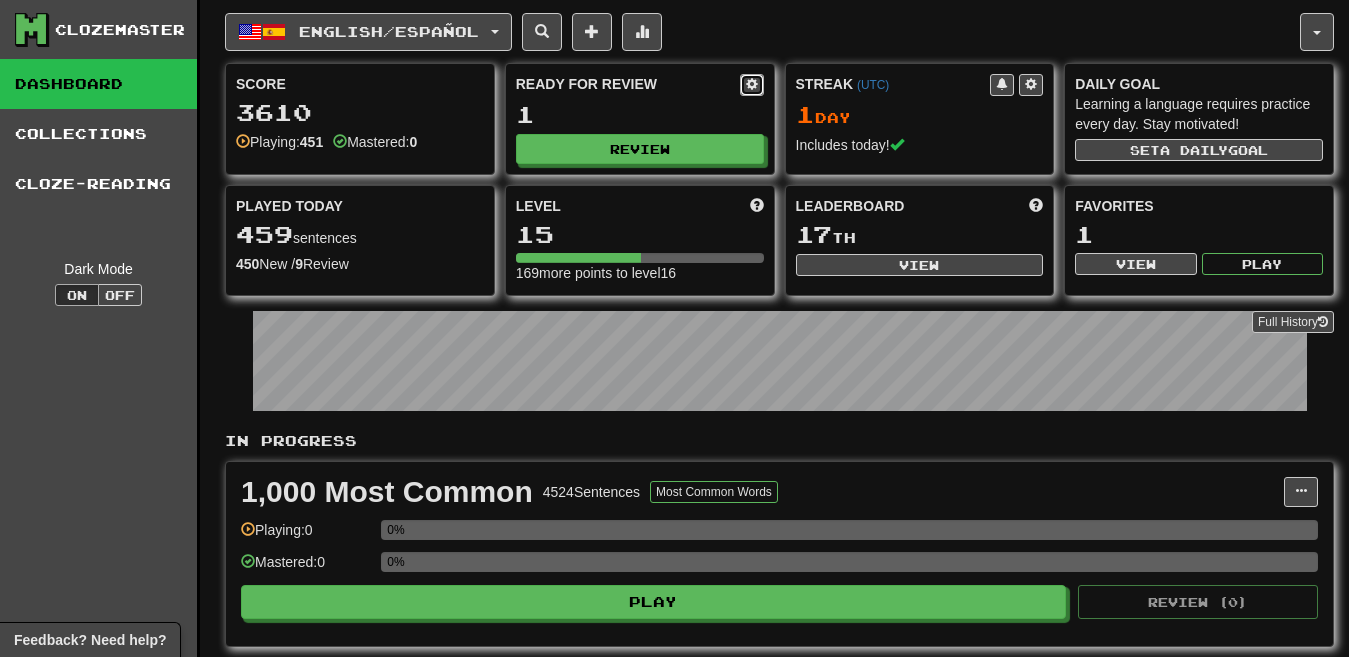 click at bounding box center (752, 84) 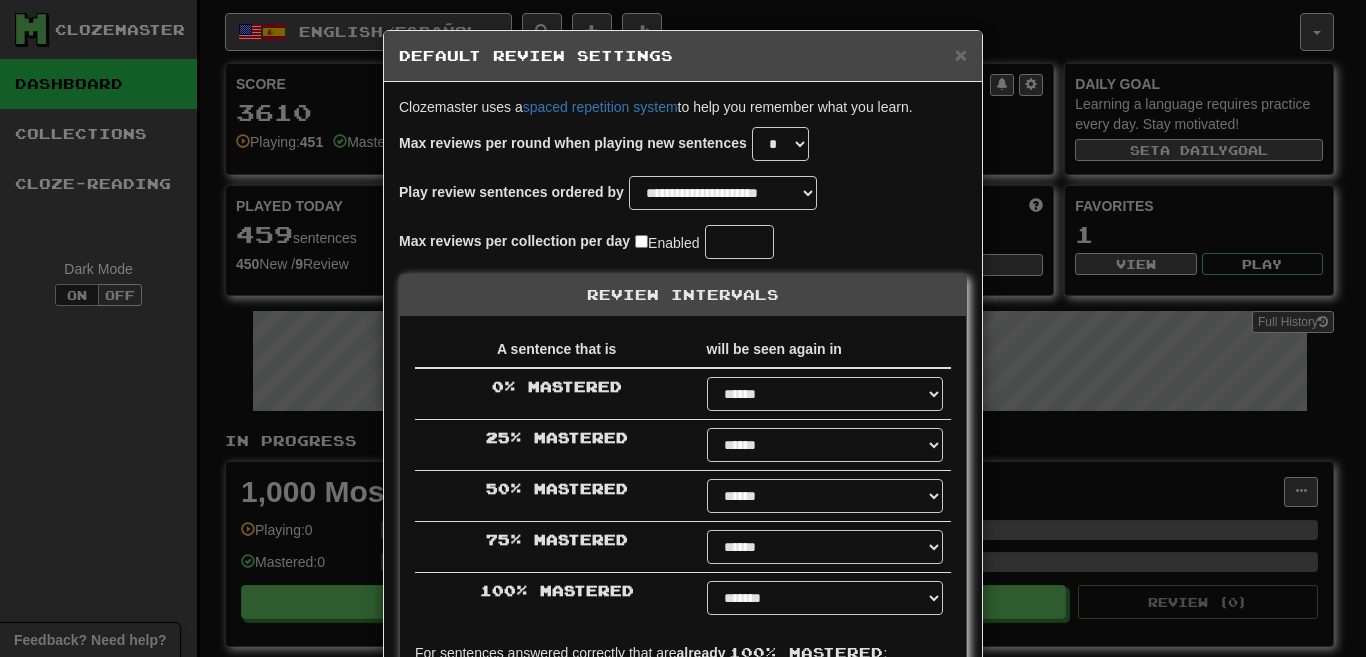 click on "Default Review Settings" at bounding box center (683, 56) 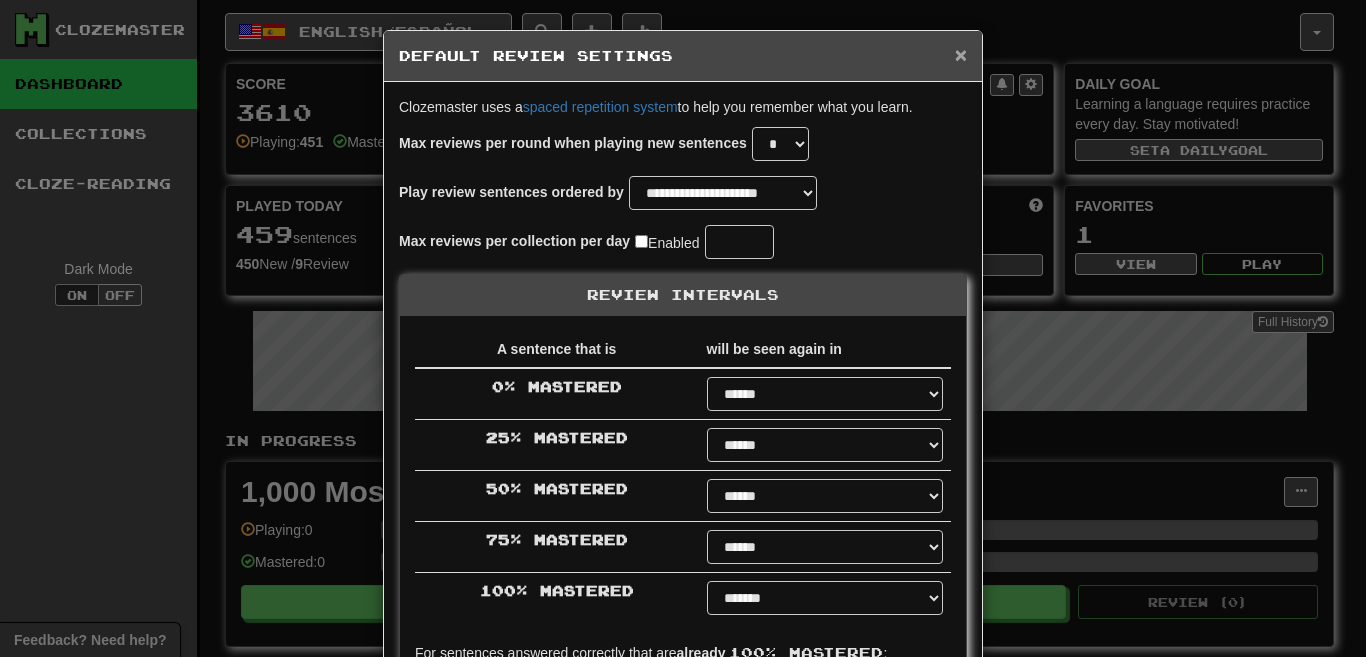 click on "×" at bounding box center [961, 54] 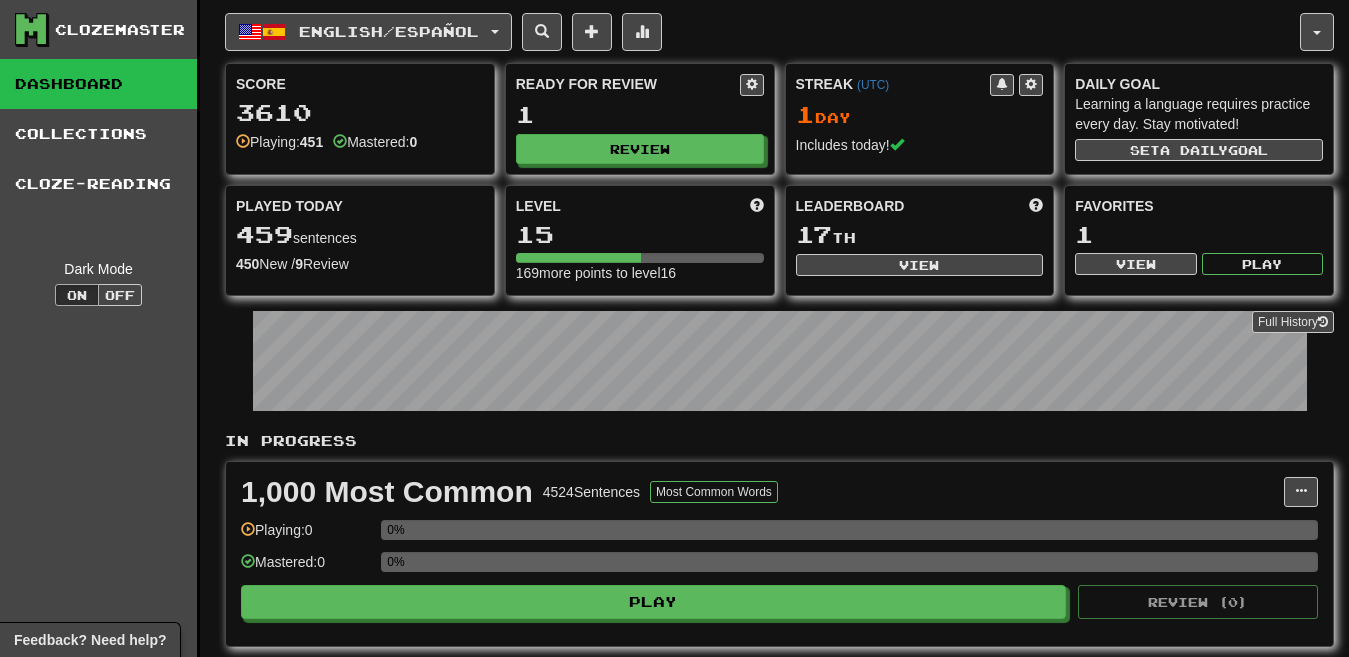 scroll, scrollTop: 0, scrollLeft: 0, axis: both 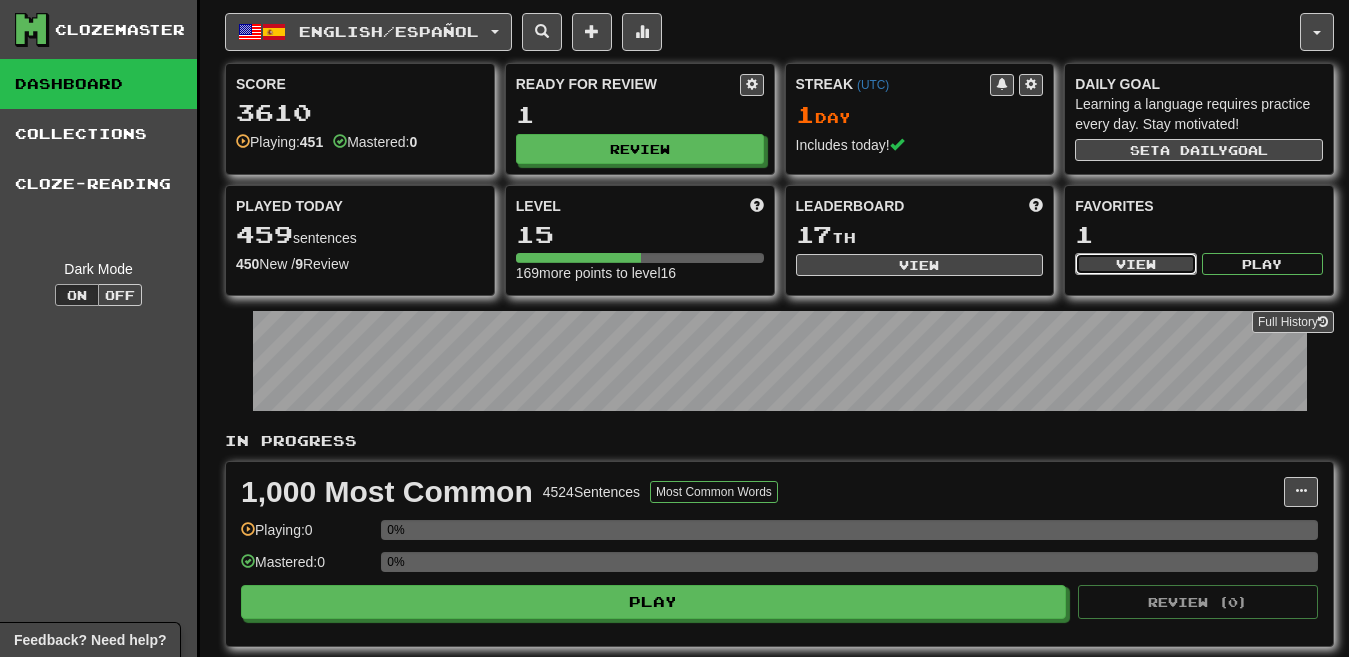 click on "View" at bounding box center (1135, 264) 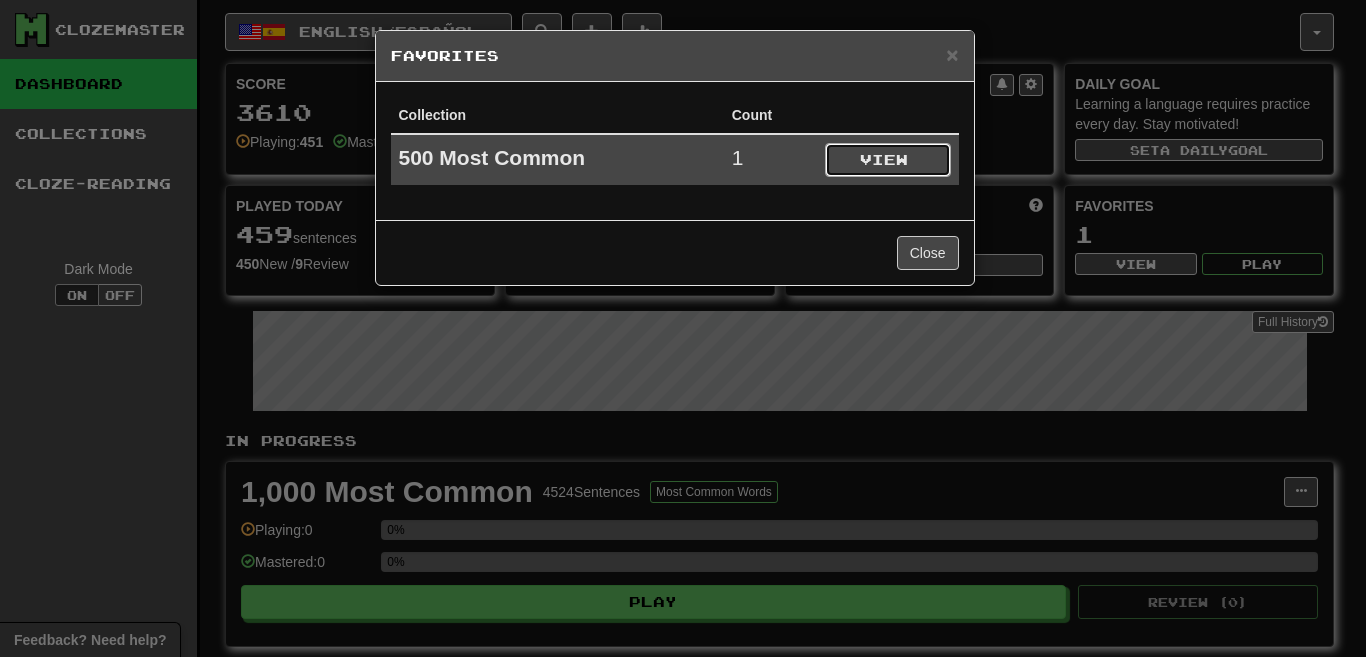 click on "View" at bounding box center [888, 160] 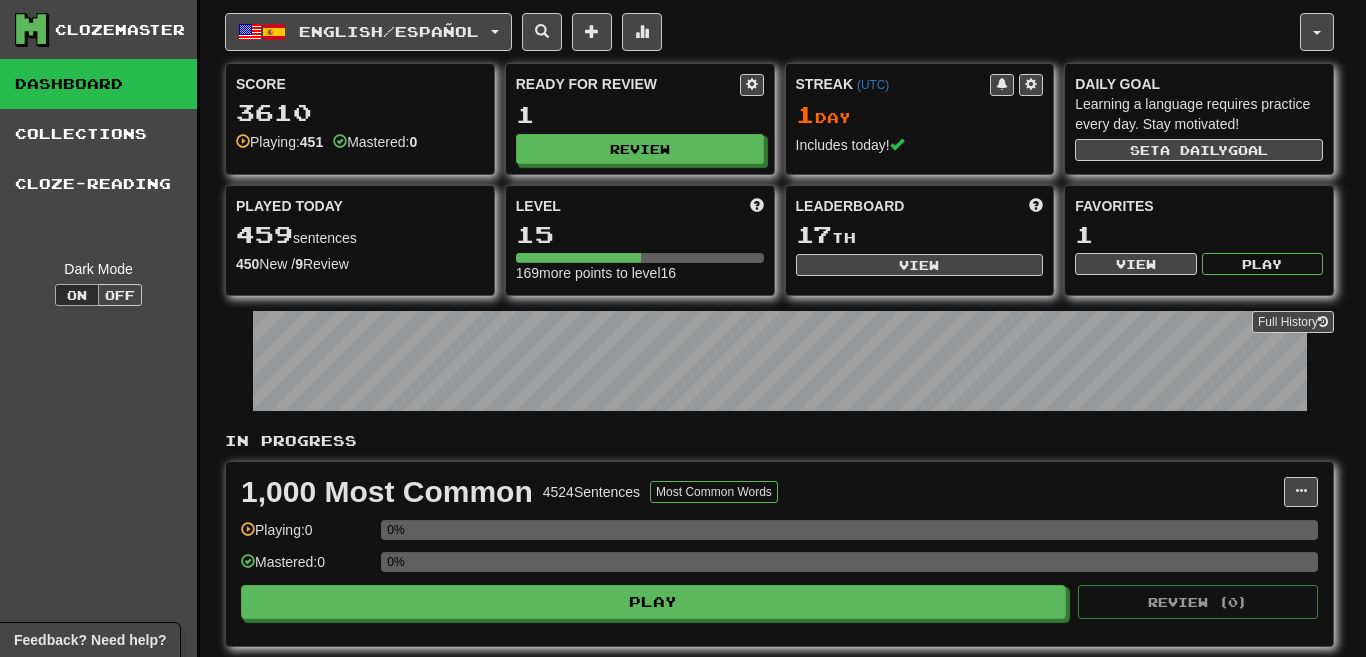 select on "*********" 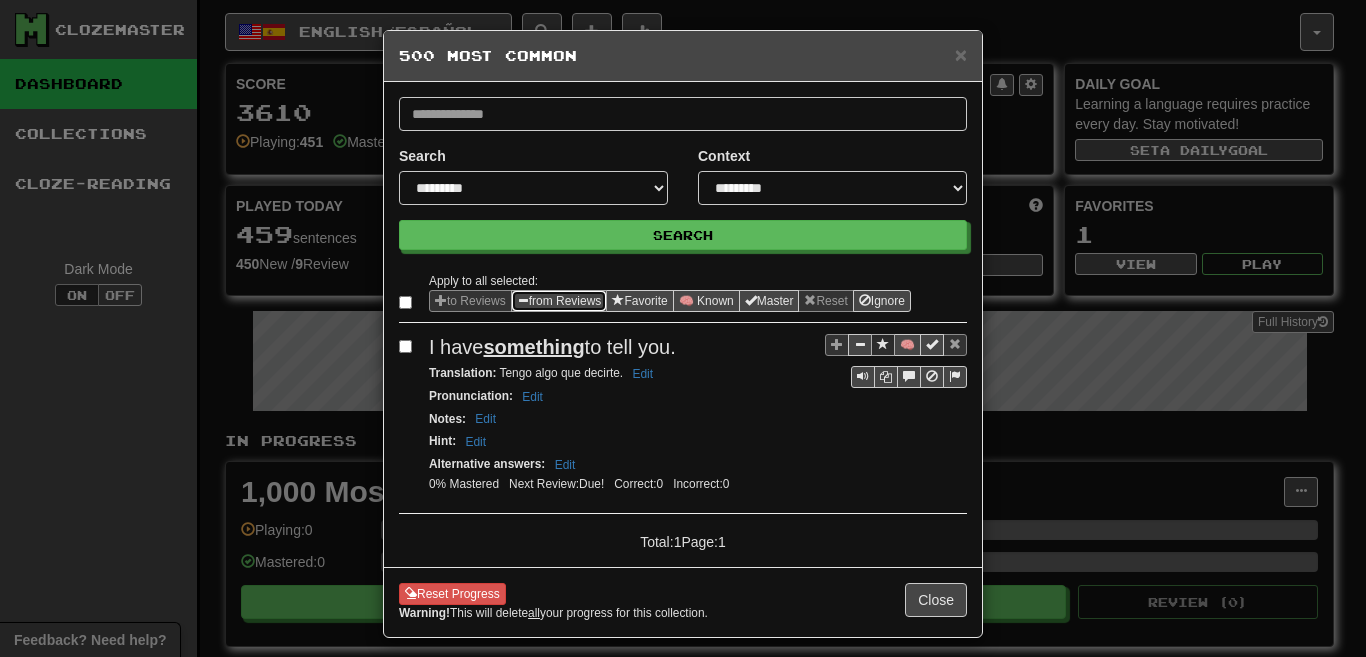 click on "from Reviews" at bounding box center [559, 301] 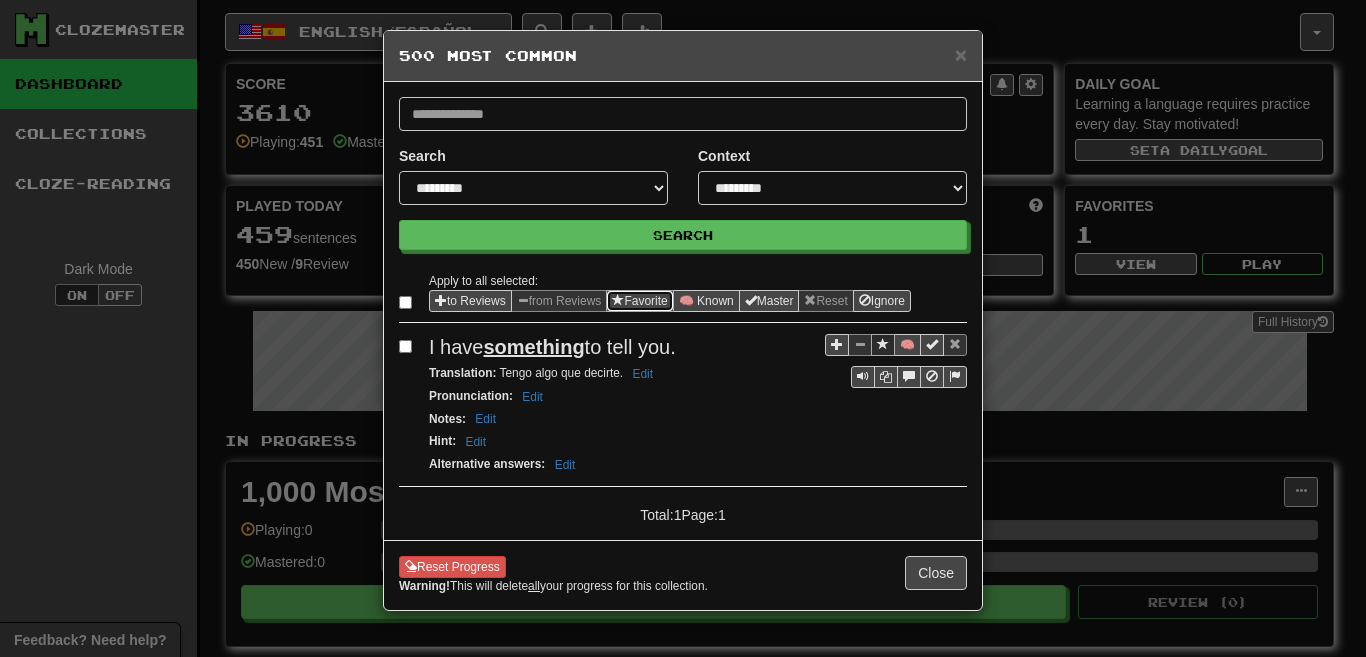 click on "Favorite" at bounding box center (639, 301) 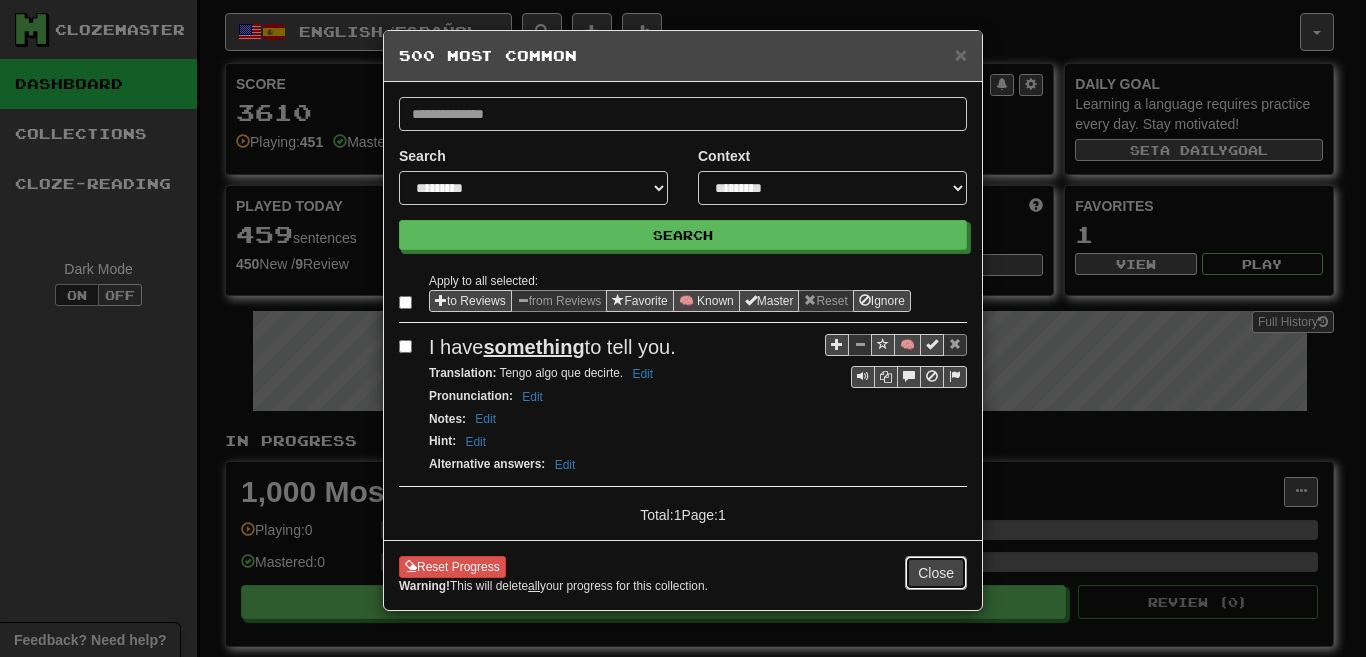 click on "Close" at bounding box center (936, 573) 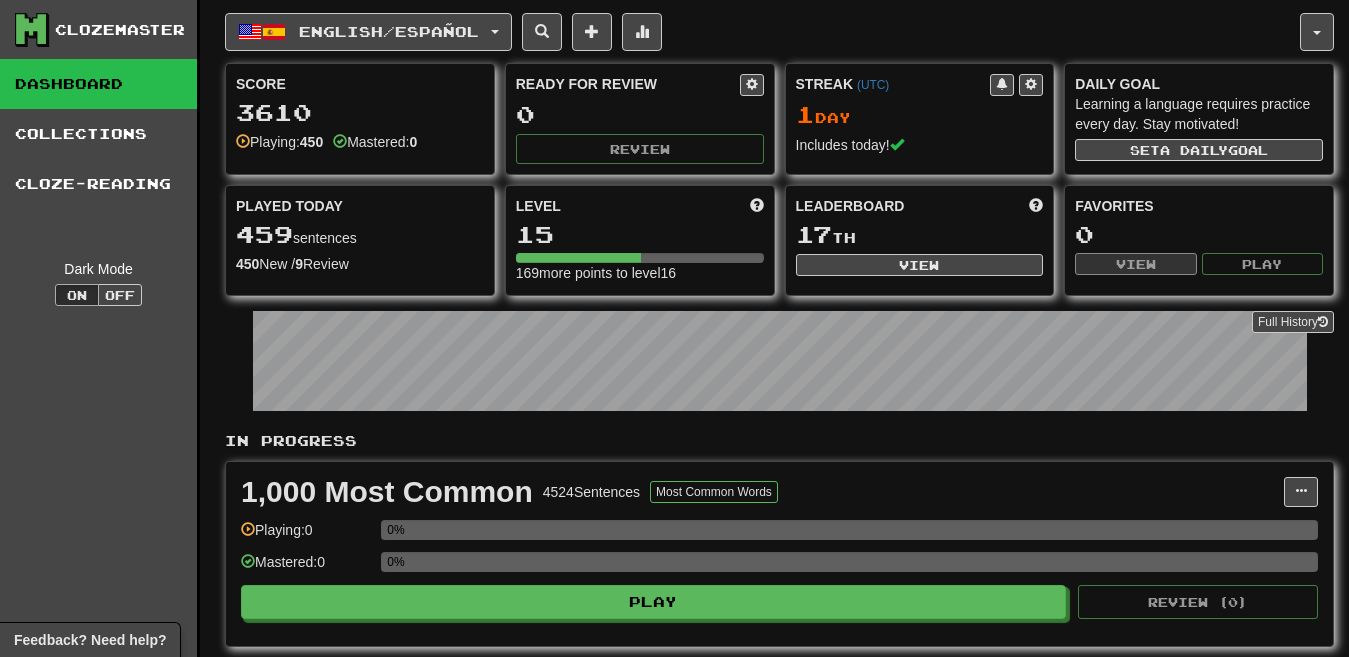 scroll, scrollTop: 0, scrollLeft: 0, axis: both 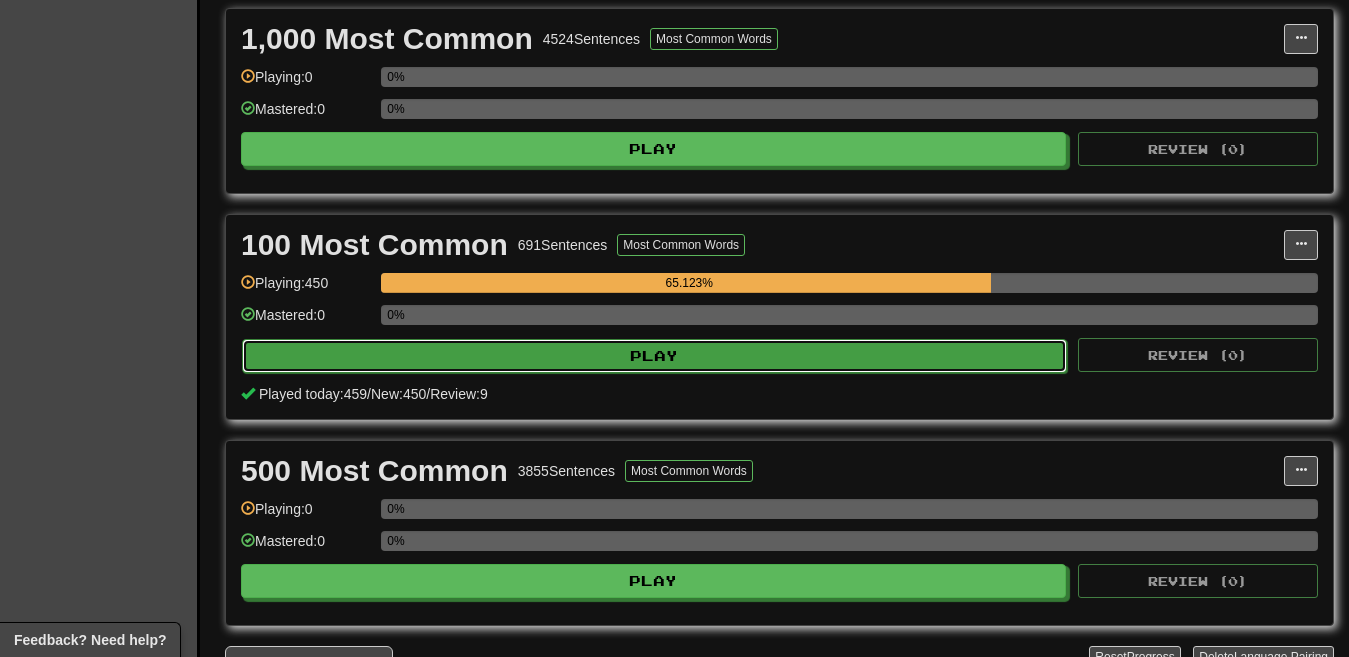 click on "Play" at bounding box center [654, 356] 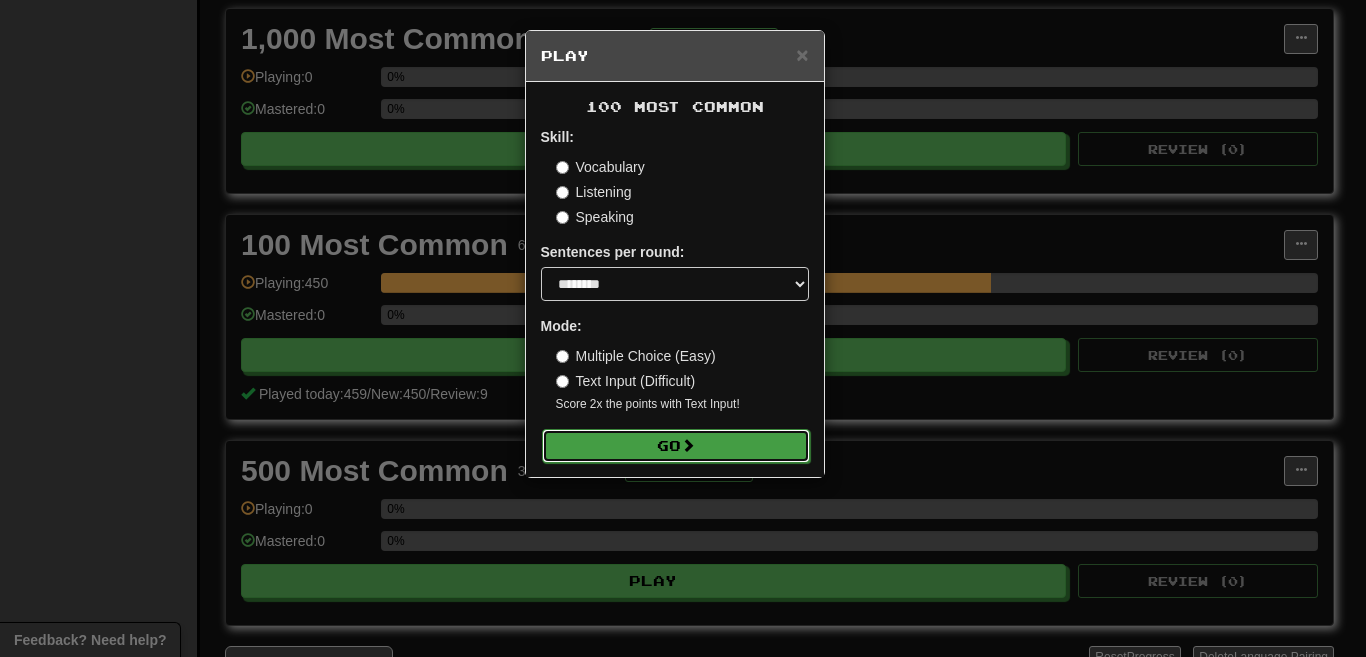 click on "Go" at bounding box center (676, 446) 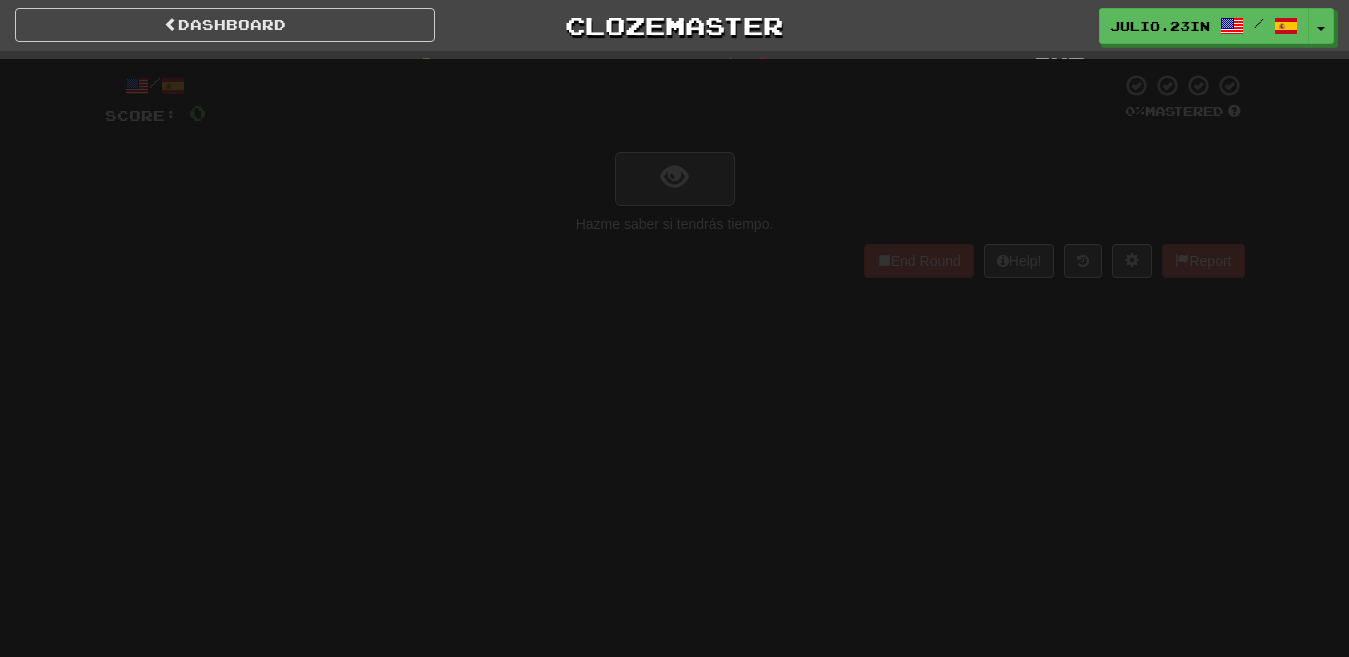 scroll, scrollTop: 0, scrollLeft: 0, axis: both 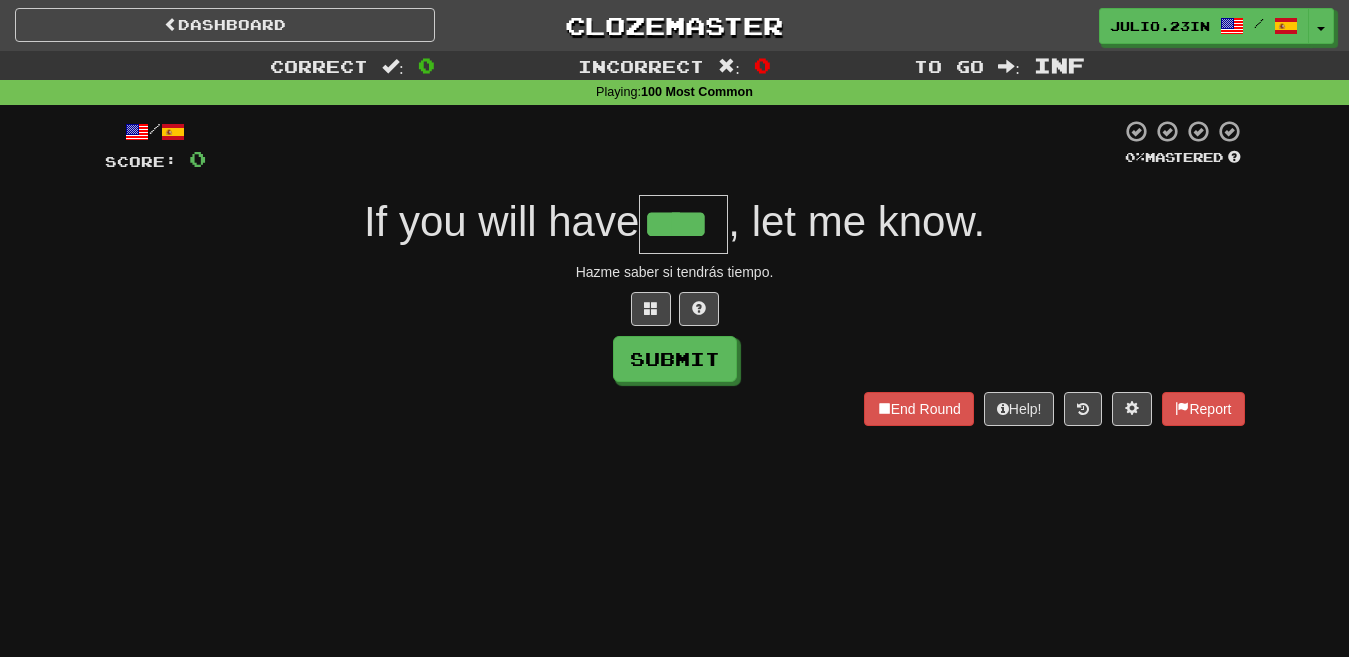 type on "****" 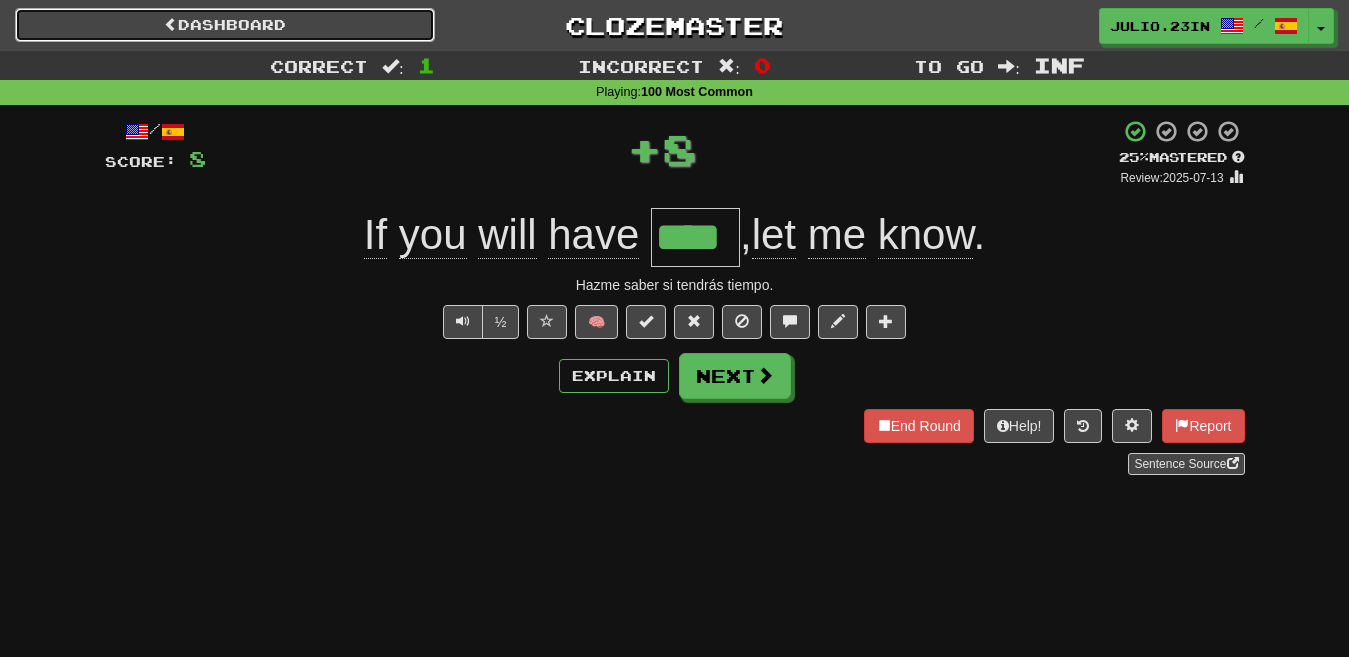 click on "Dashboard" at bounding box center (225, 25) 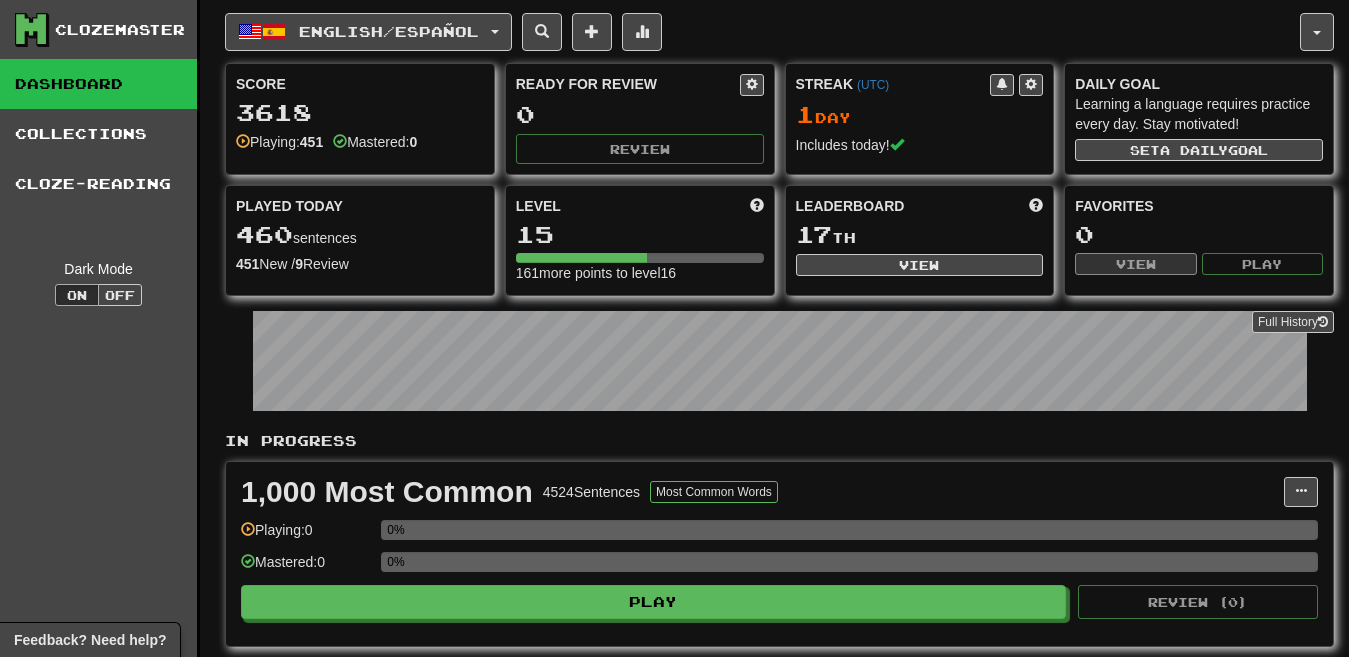 scroll, scrollTop: 0, scrollLeft: 0, axis: both 